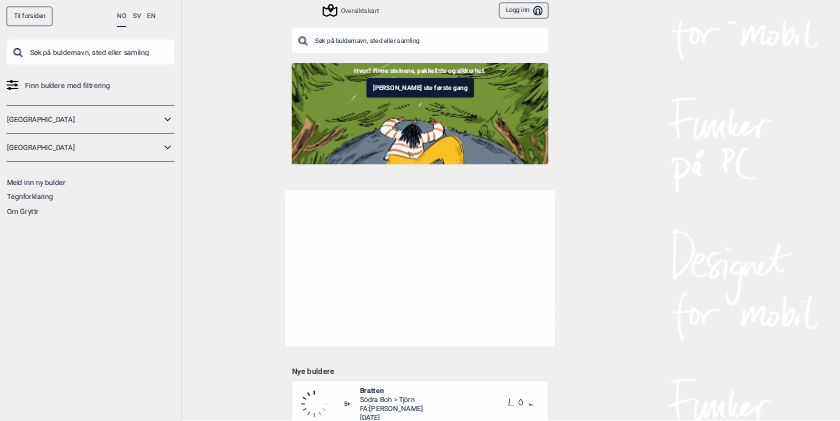 scroll, scrollTop: 0, scrollLeft: 0, axis: both 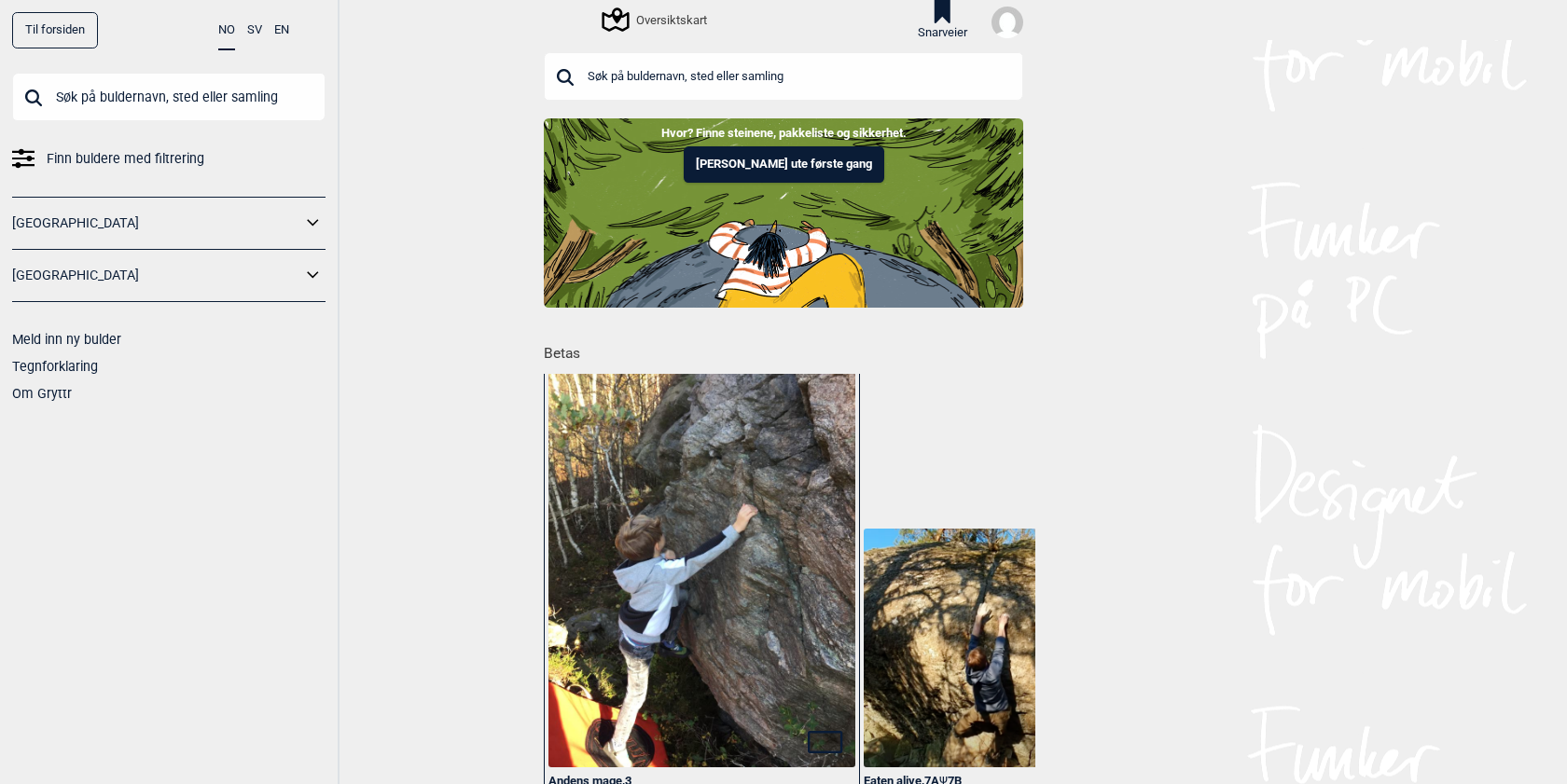 click on "Finn buldere med filtrering" at bounding box center (125, 158) 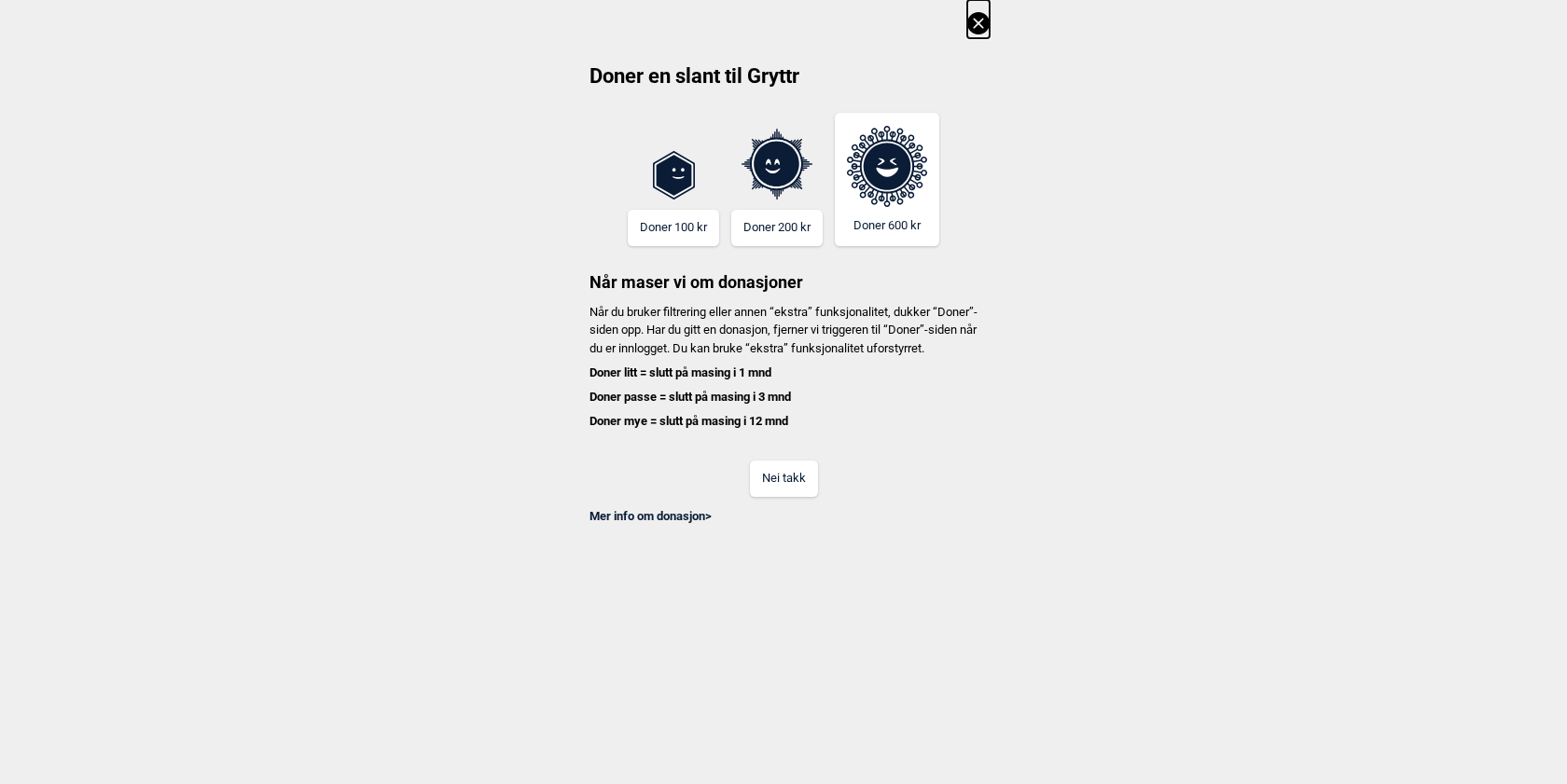 click on "Nei takk" at bounding box center (784, 478) 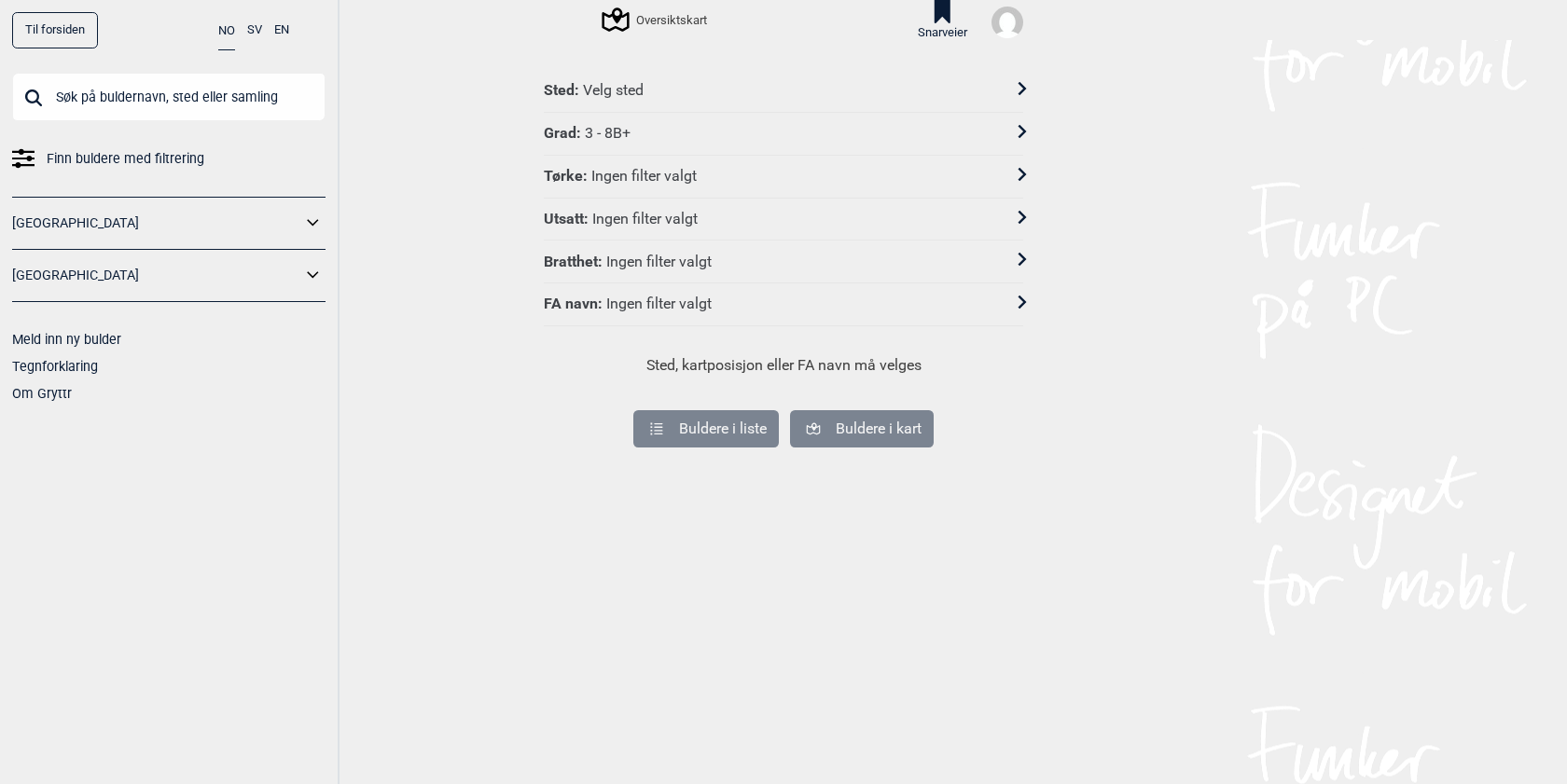 click on "Sted : Velg sted" at bounding box center (784, 91) 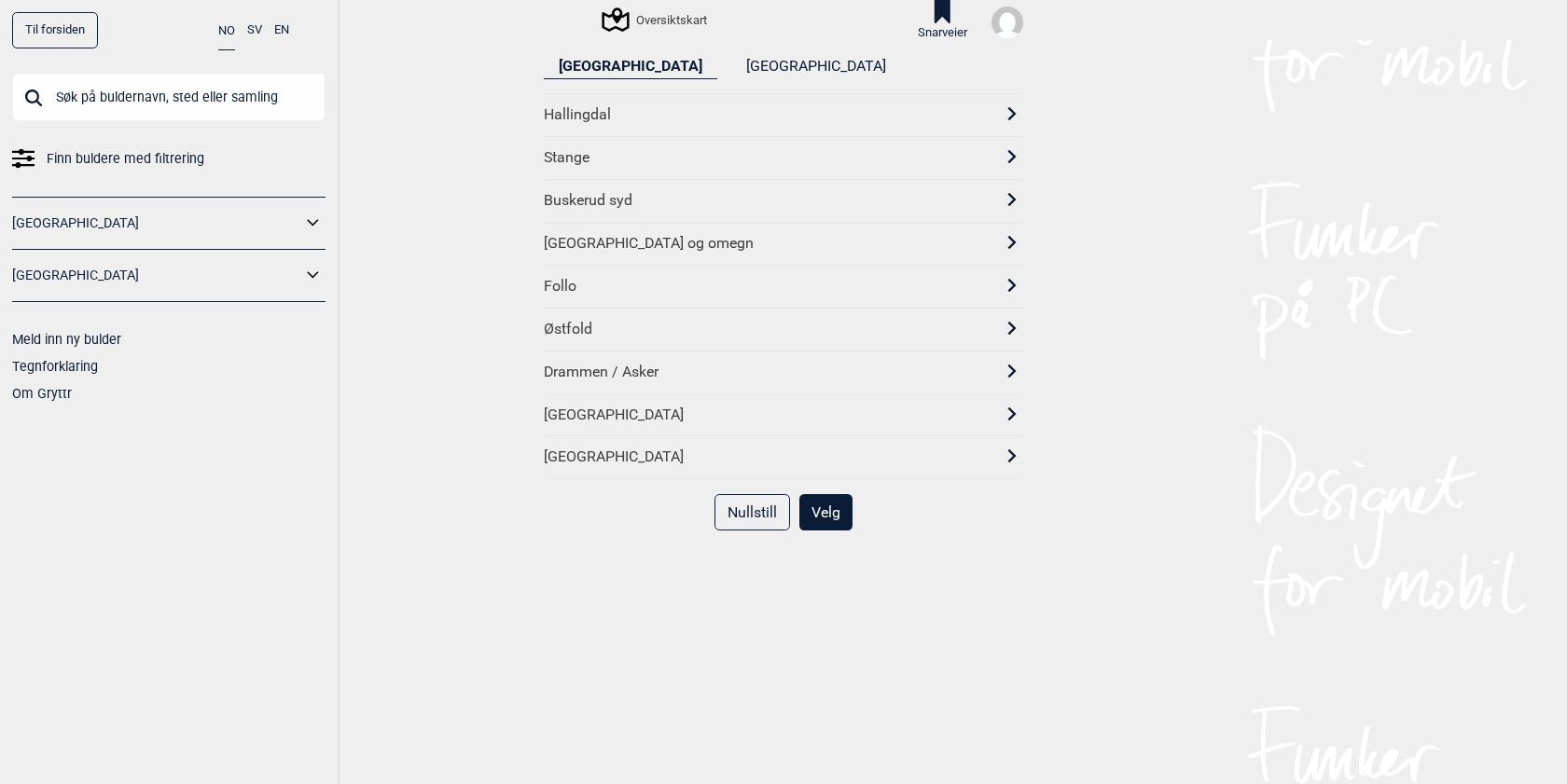 click on "[GEOGRAPHIC_DATA]" at bounding box center [767, 415] 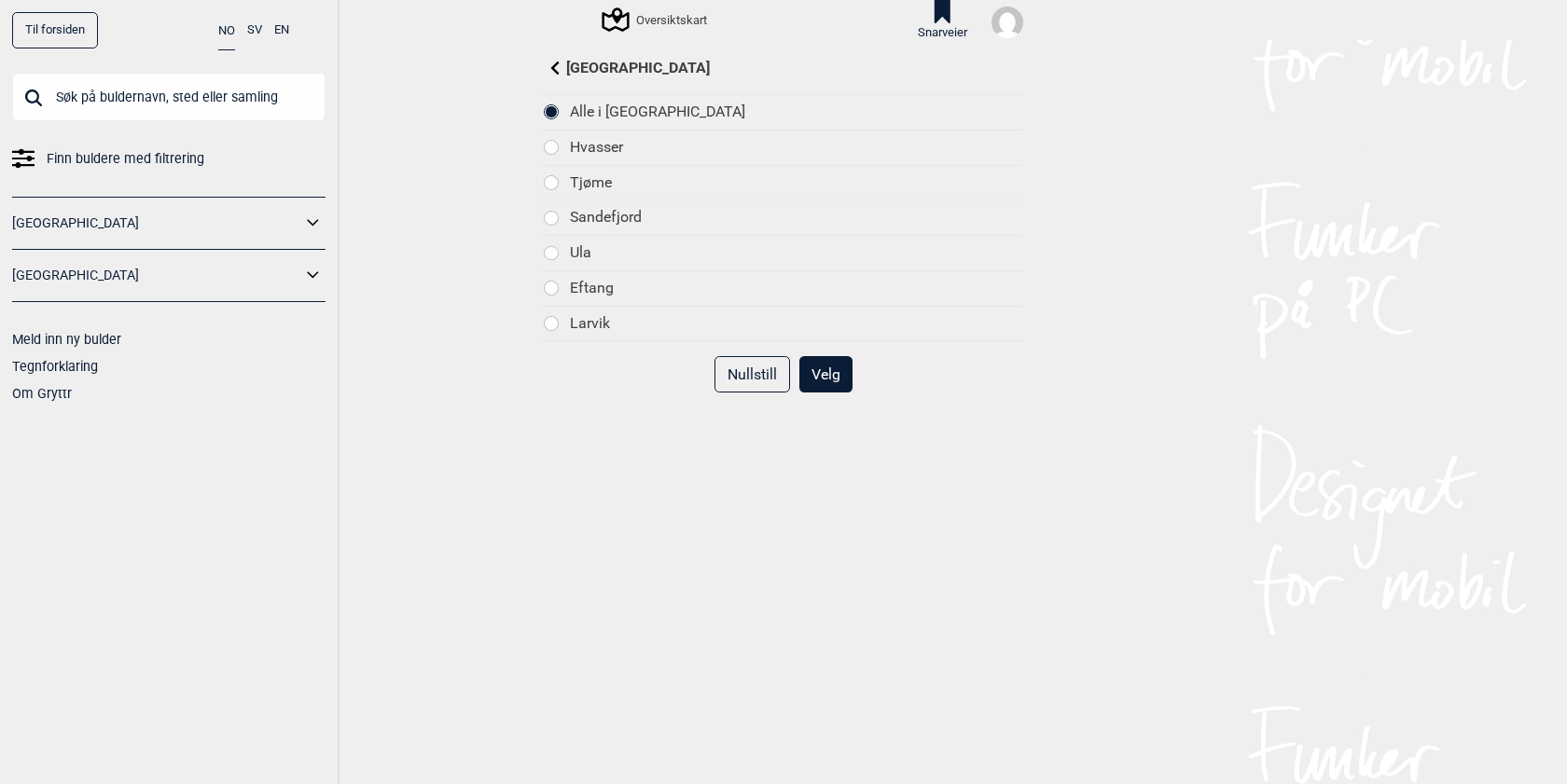 click at bounding box center (551, 147) 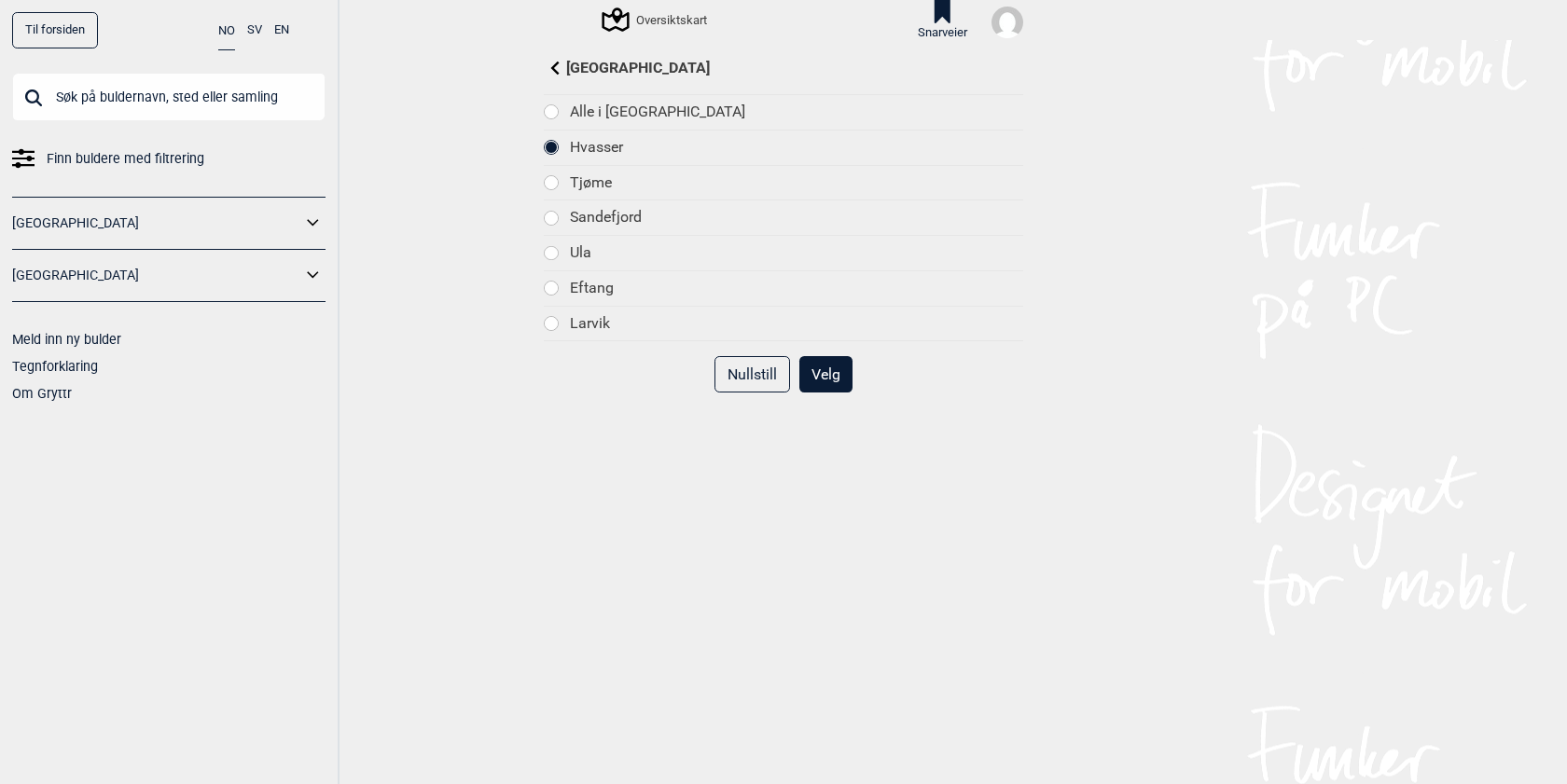 click at bounding box center [551, 147] 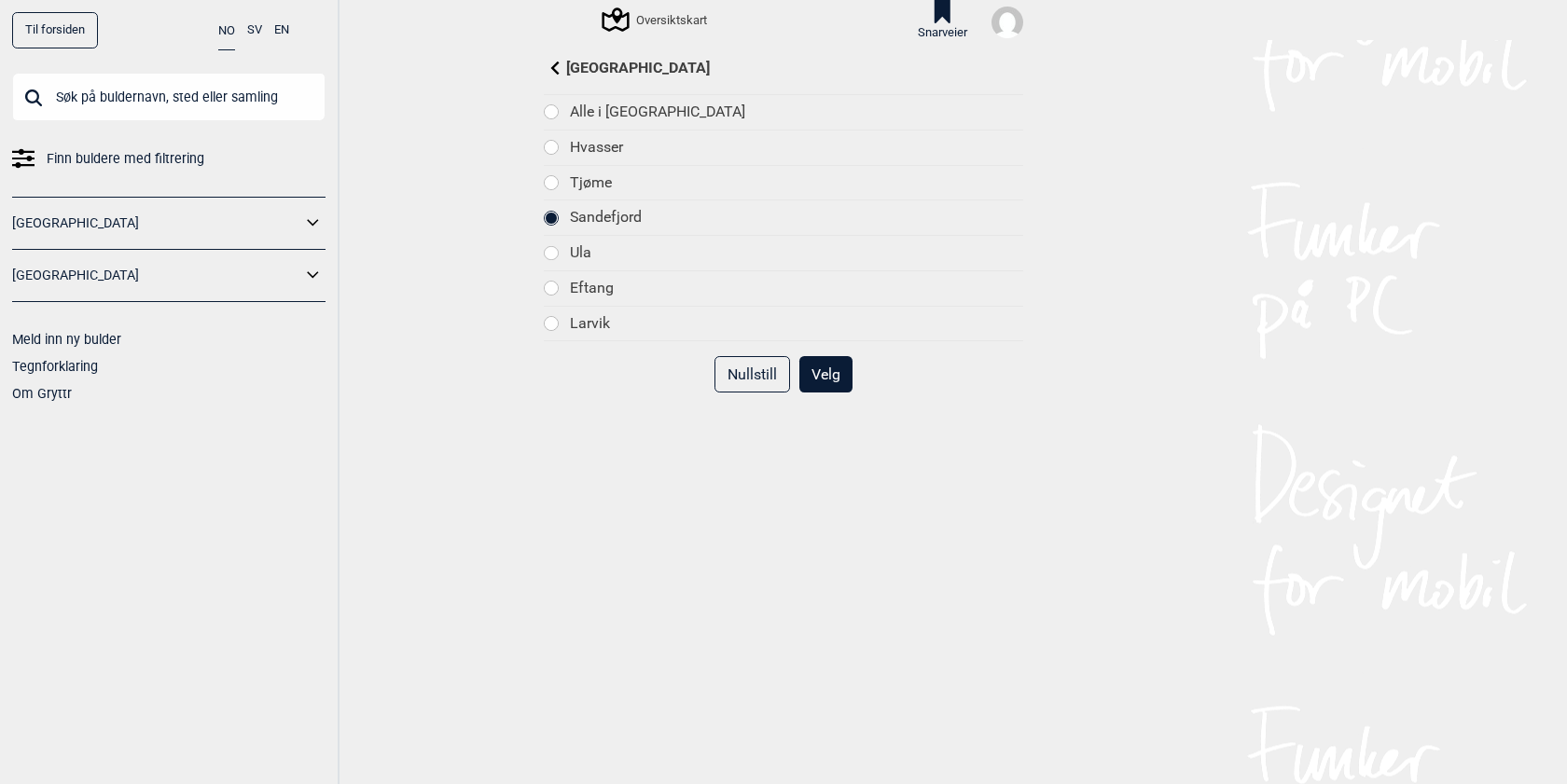 click on "Velg" at bounding box center (825, 374) 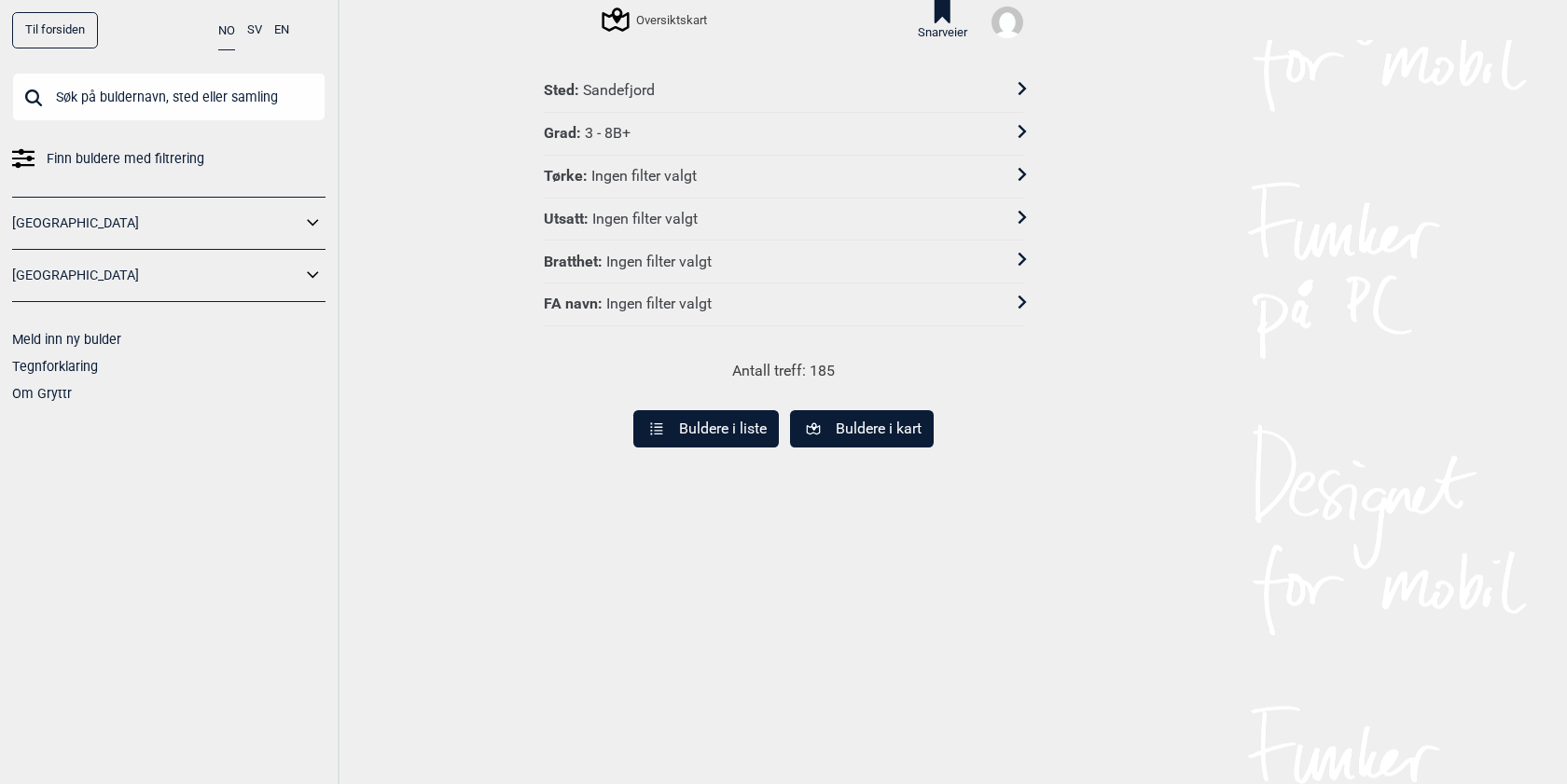 click on "Grad : 3 - 8B+" at bounding box center [784, 134] 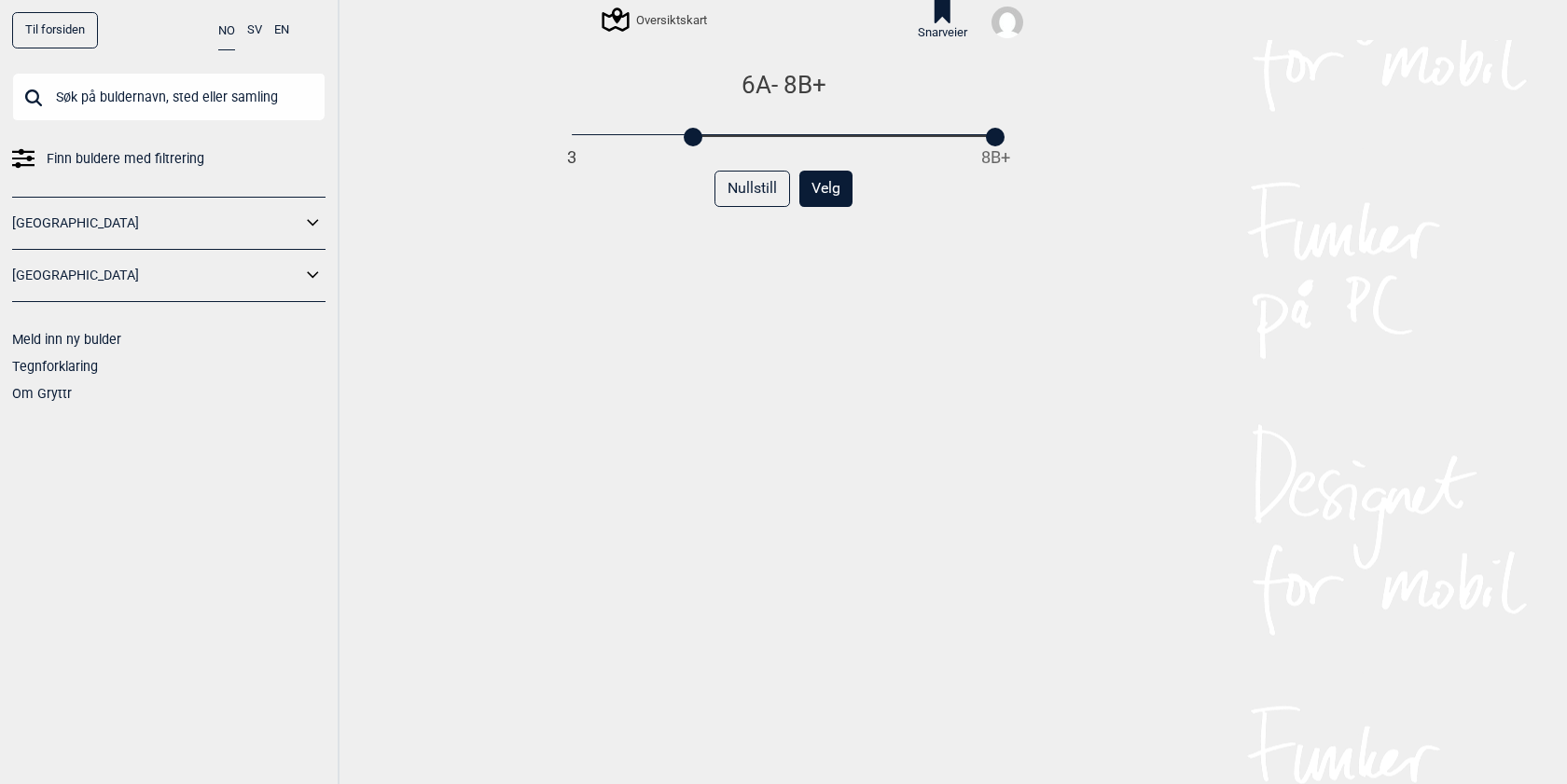 drag, startPoint x: 577, startPoint y: 134, endPoint x: 708, endPoint y: 140, distance: 131.13733 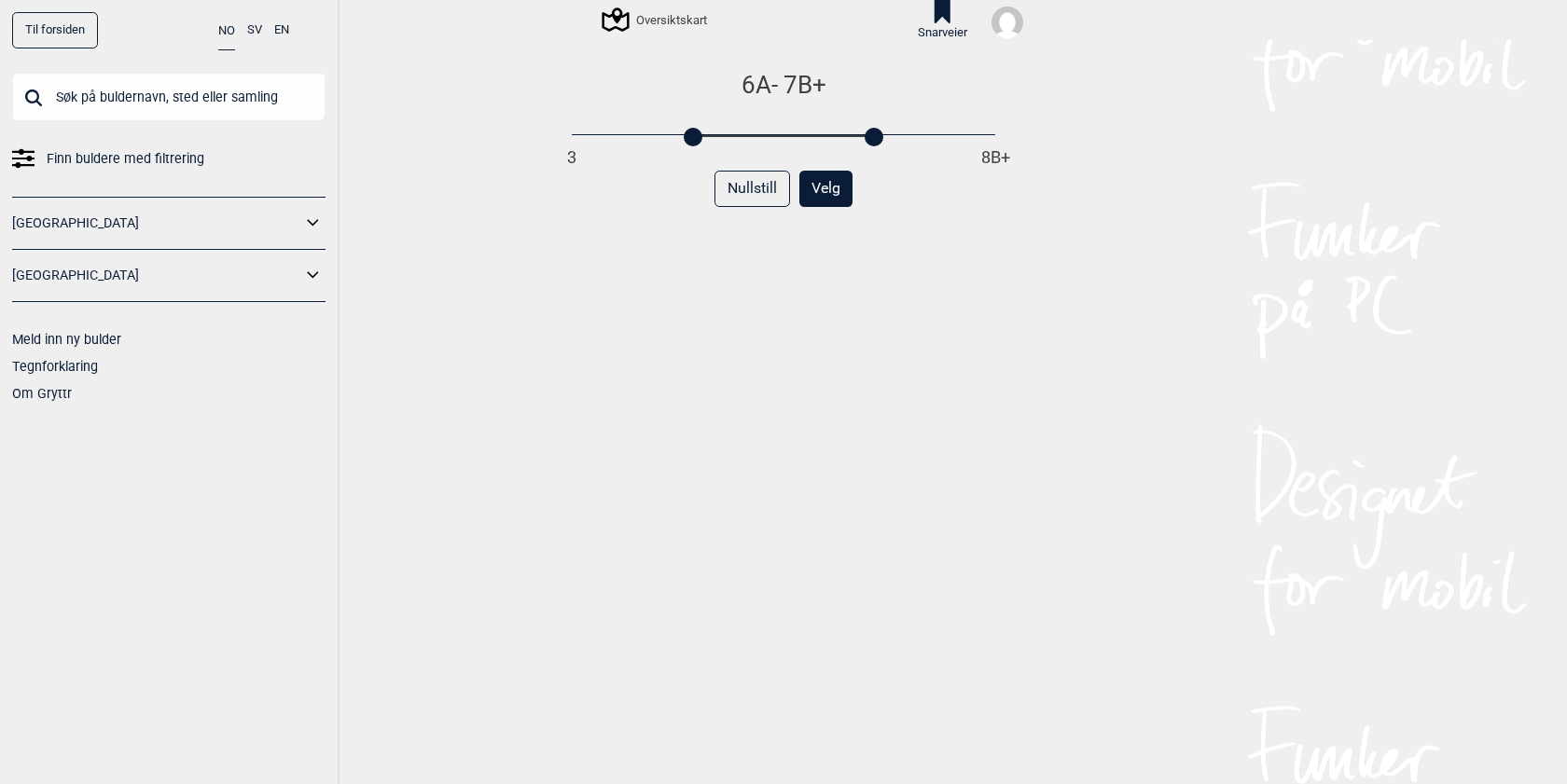 drag, startPoint x: 999, startPoint y: 137, endPoint x: 872, endPoint y: 134, distance: 127.03543 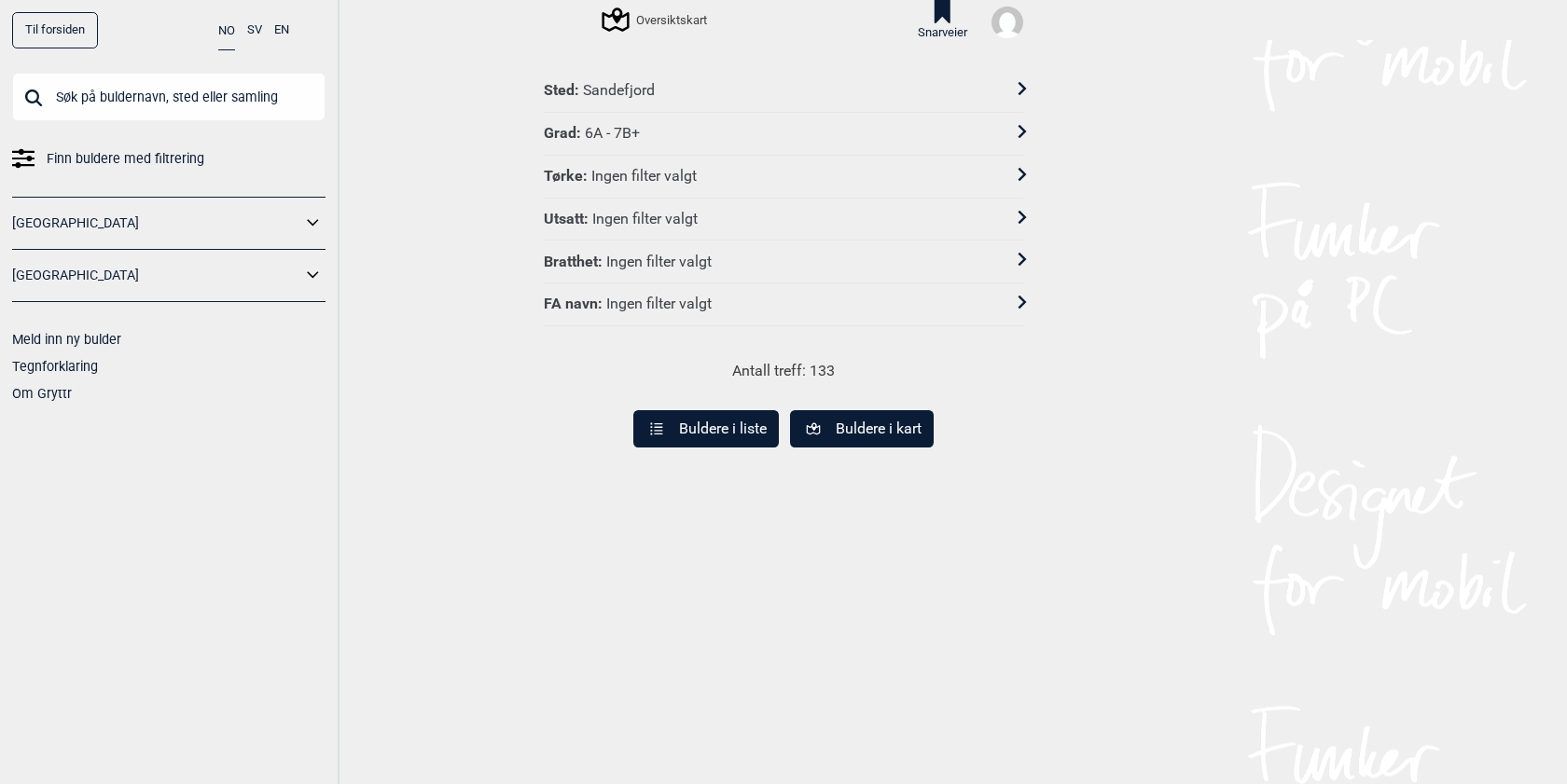 click on "Buldere i liste" at bounding box center (706, 429) 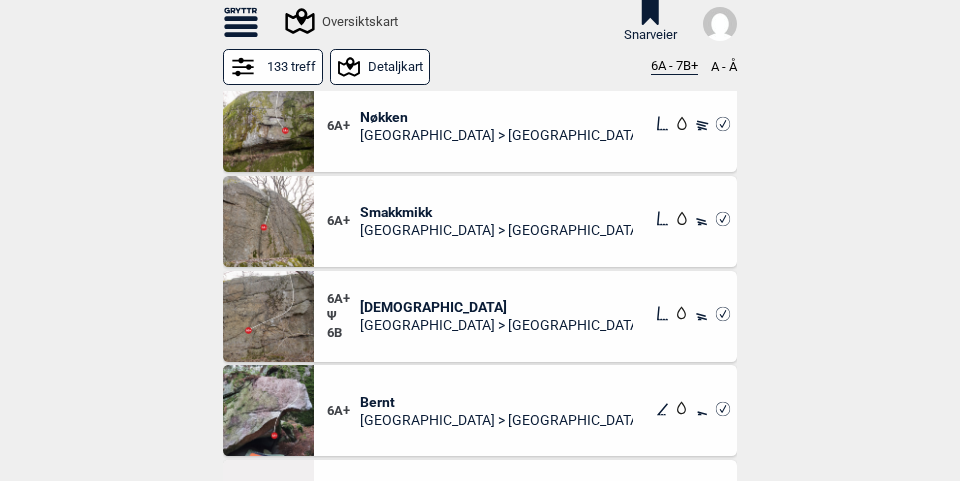 scroll, scrollTop: 2575, scrollLeft: 0, axis: vertical 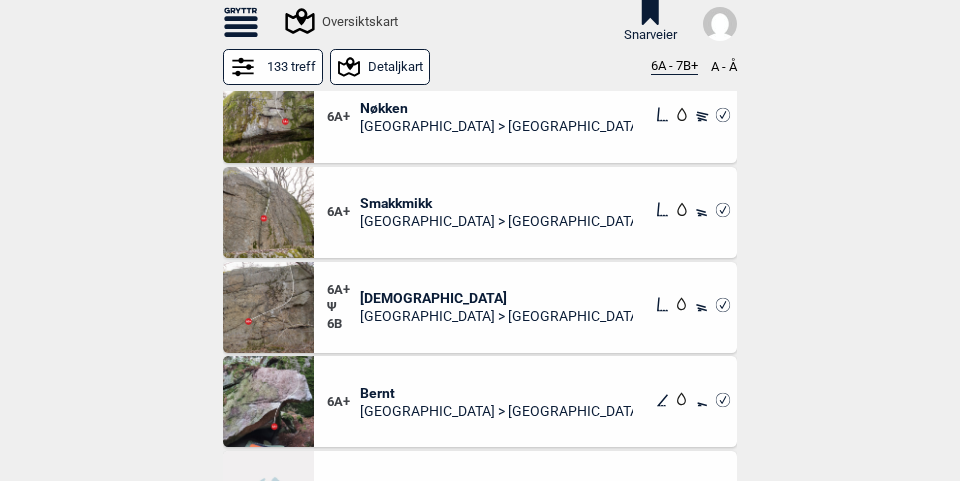 click on "[DEMOGRAPHIC_DATA]" at bounding box center [497, 298] 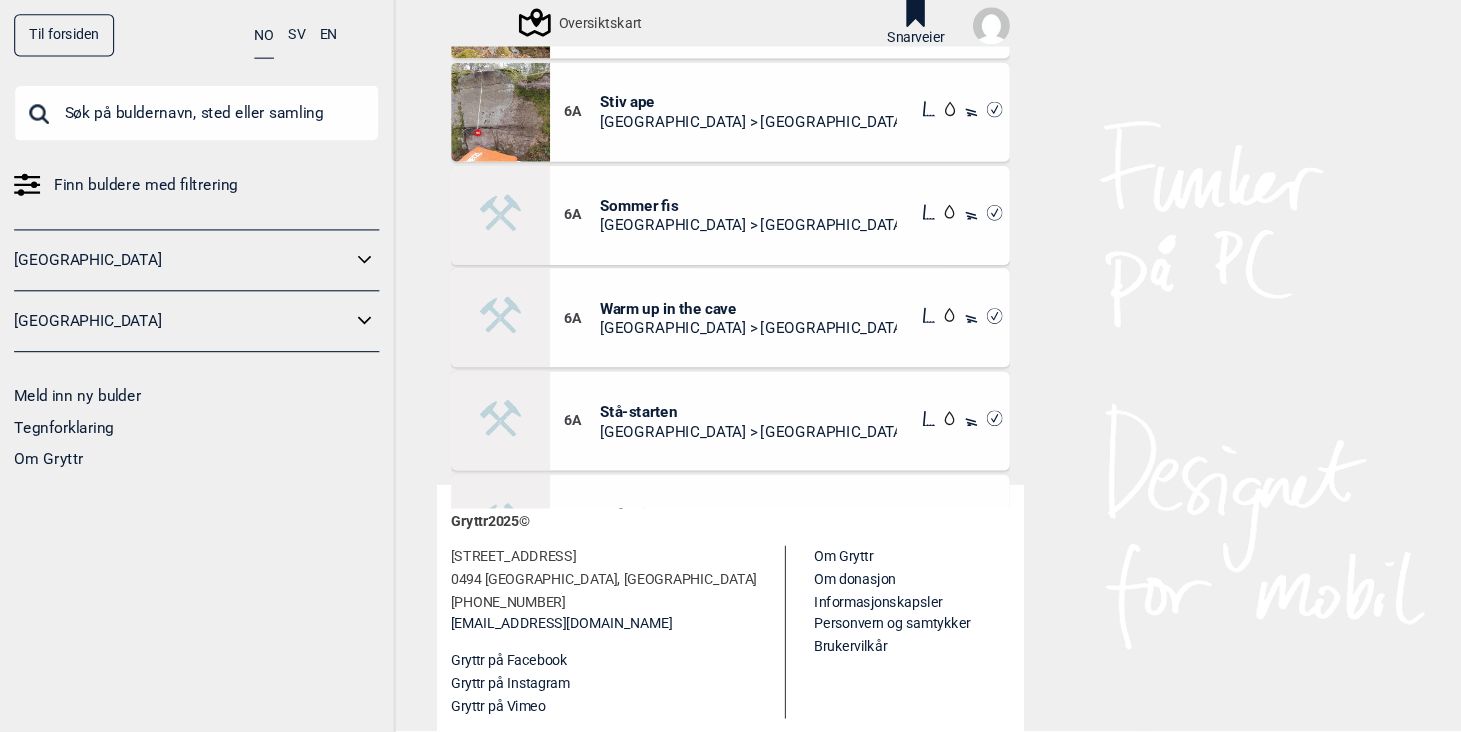 scroll, scrollTop: 222, scrollLeft: 0, axis: vertical 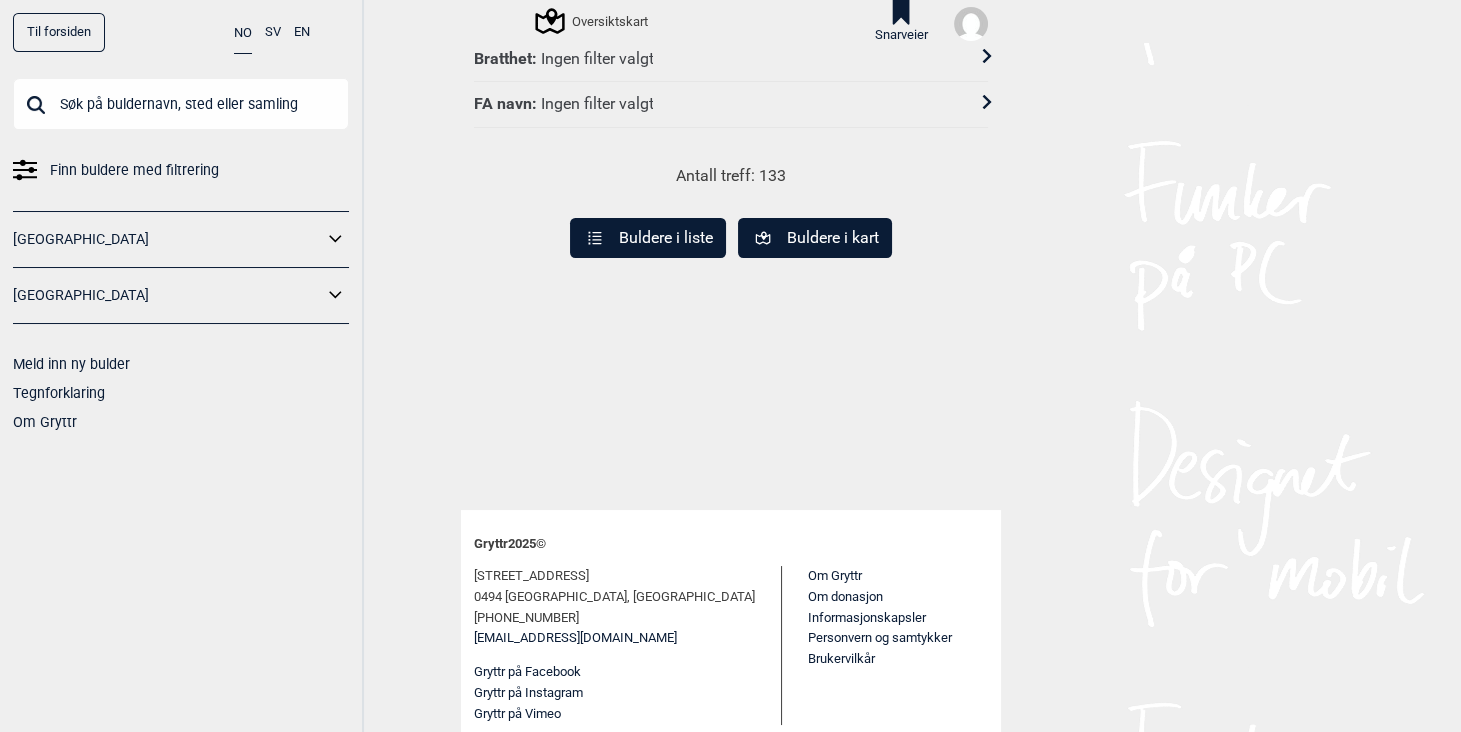 click on "Ingen filter valgt" at bounding box center [596, 104] 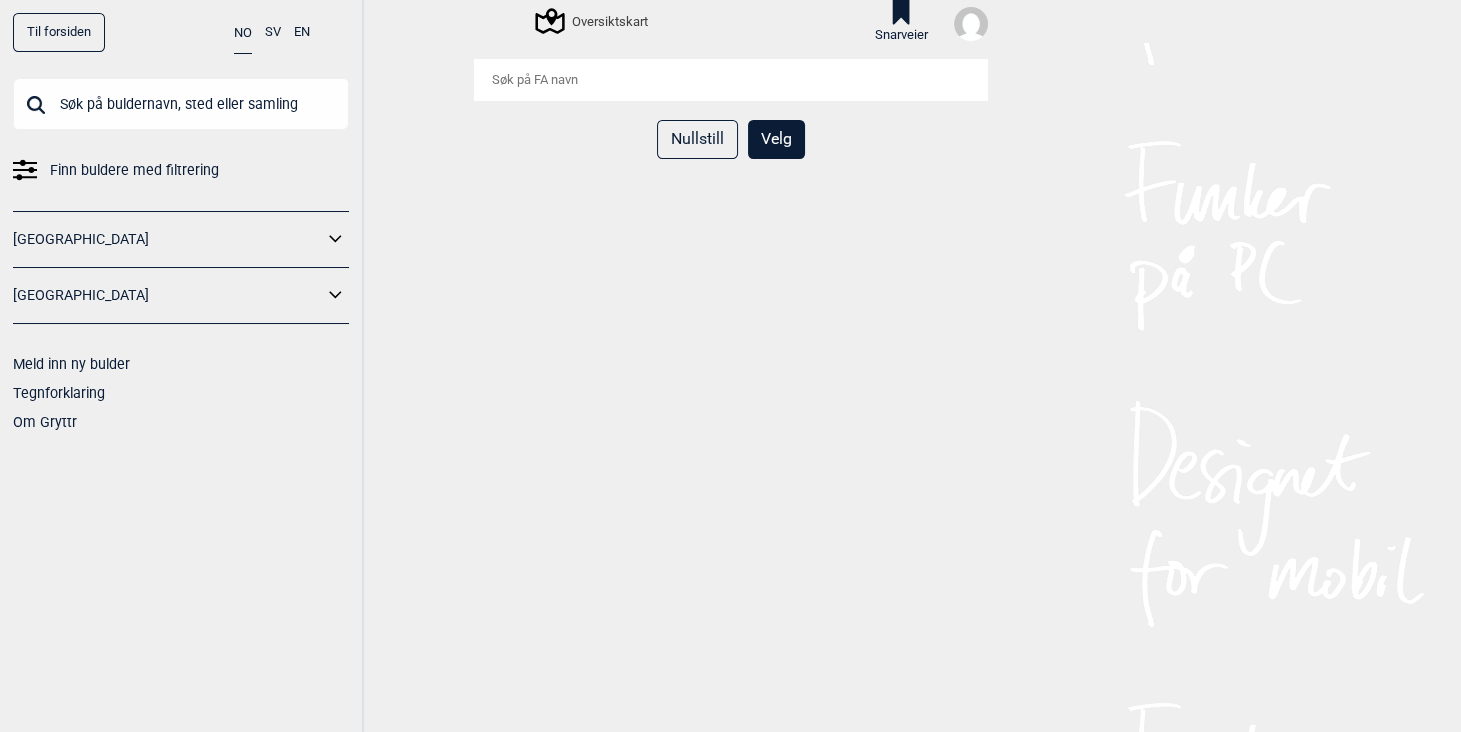 scroll, scrollTop: 0, scrollLeft: 0, axis: both 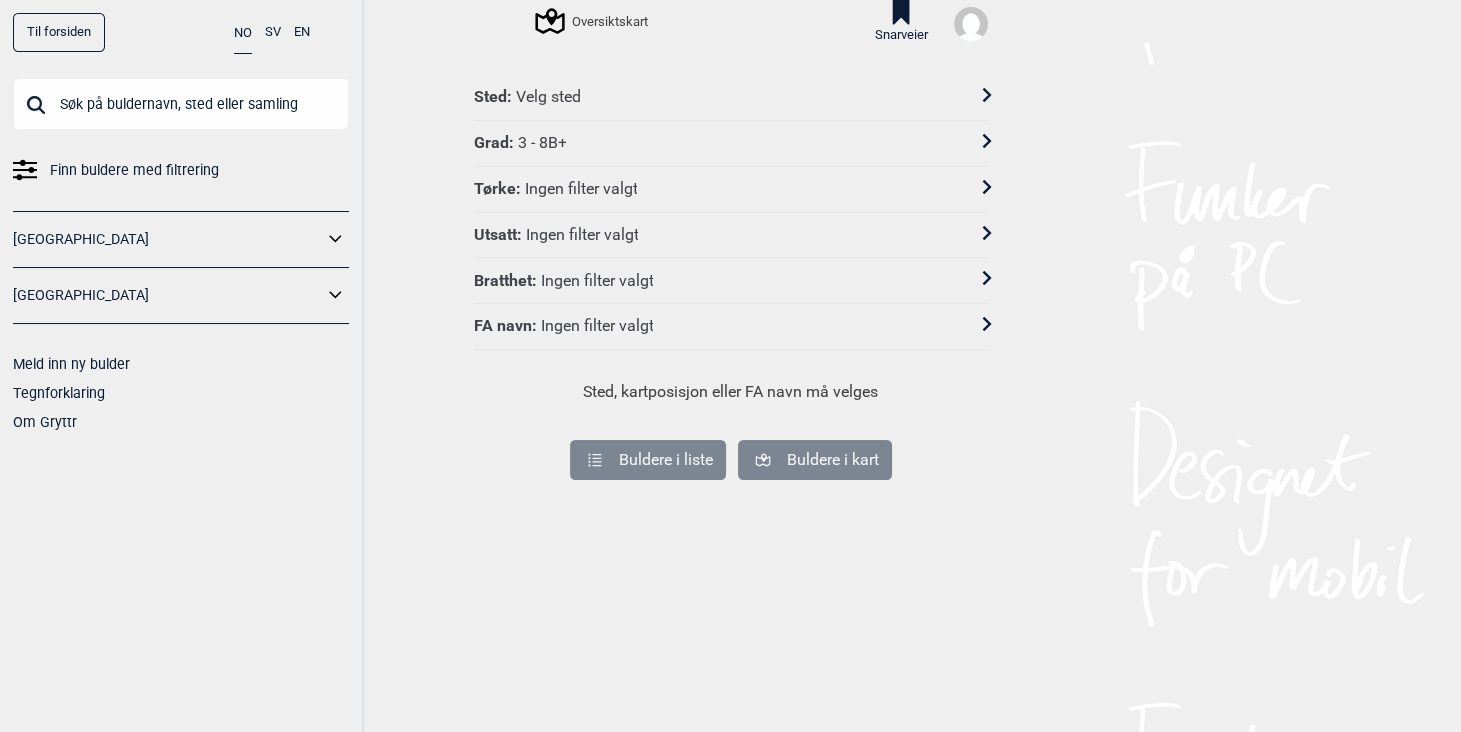 click on "Velg sted" at bounding box center [547, 97] 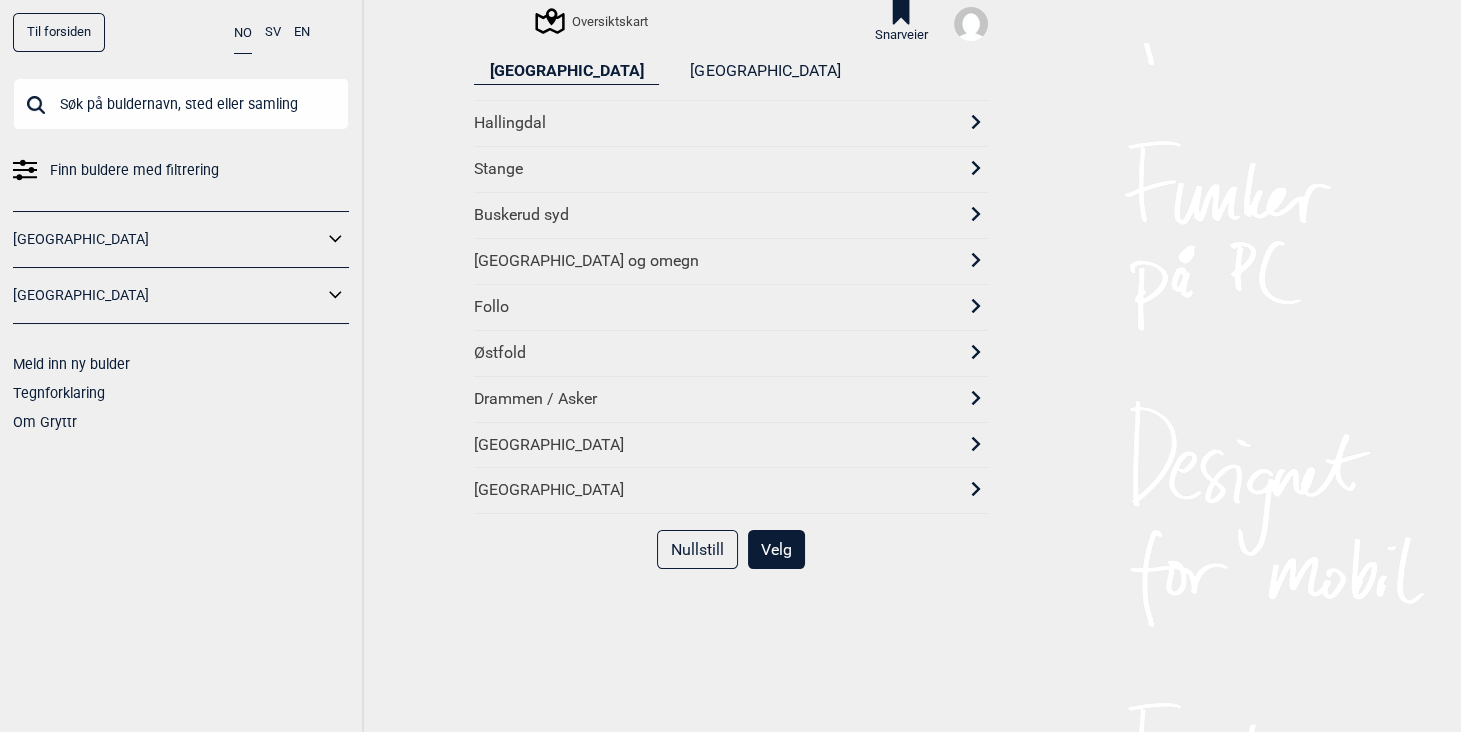 click on "[GEOGRAPHIC_DATA]" at bounding box center (713, 445) 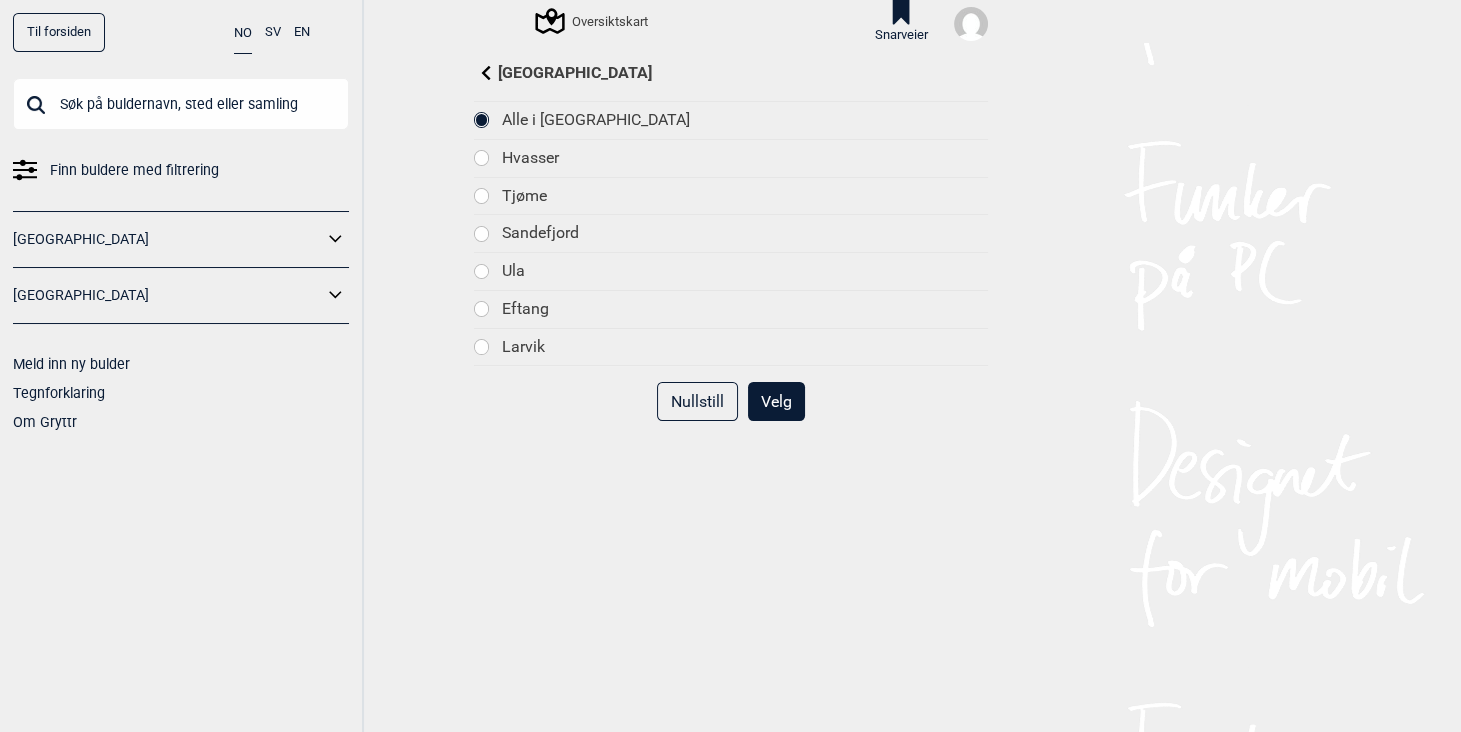 click at bounding box center [482, 234] 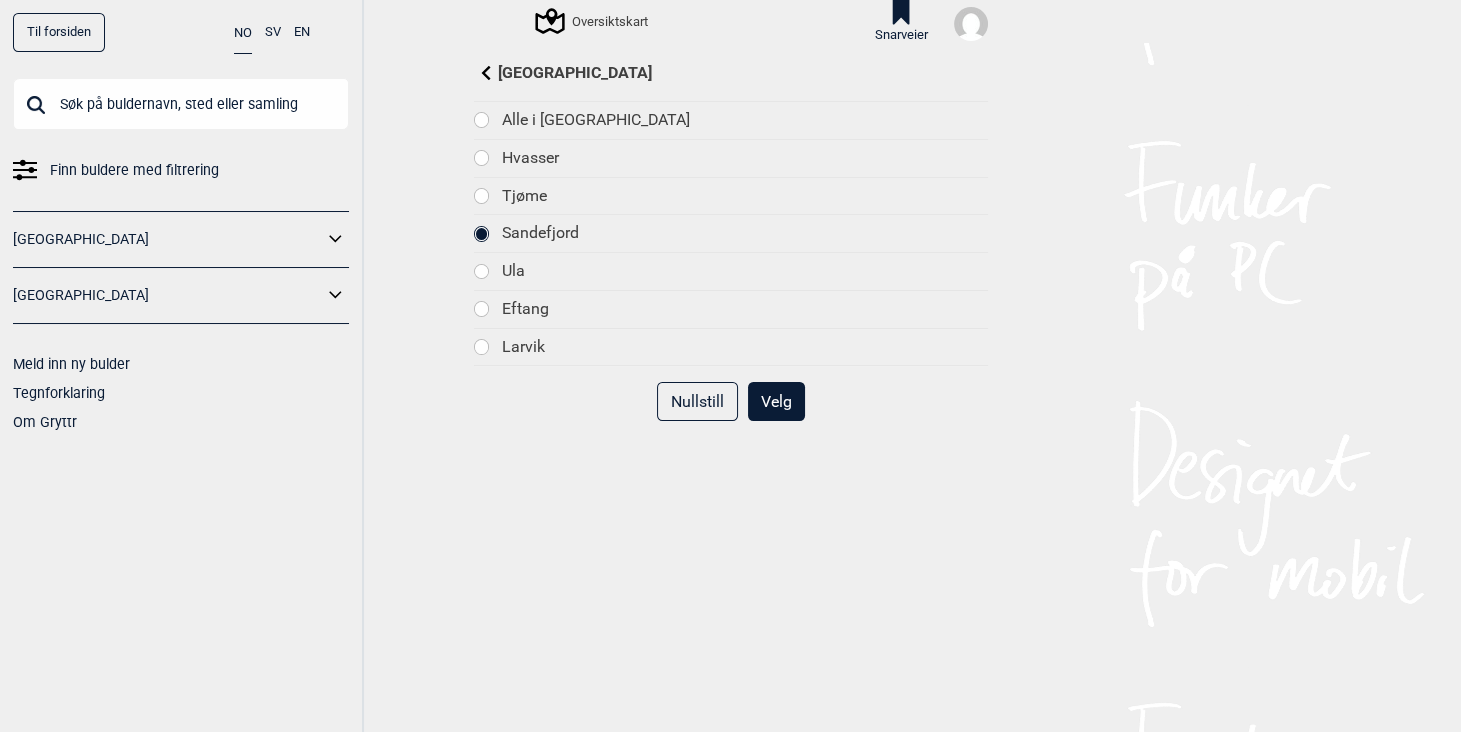 click on "Velg" at bounding box center [776, 401] 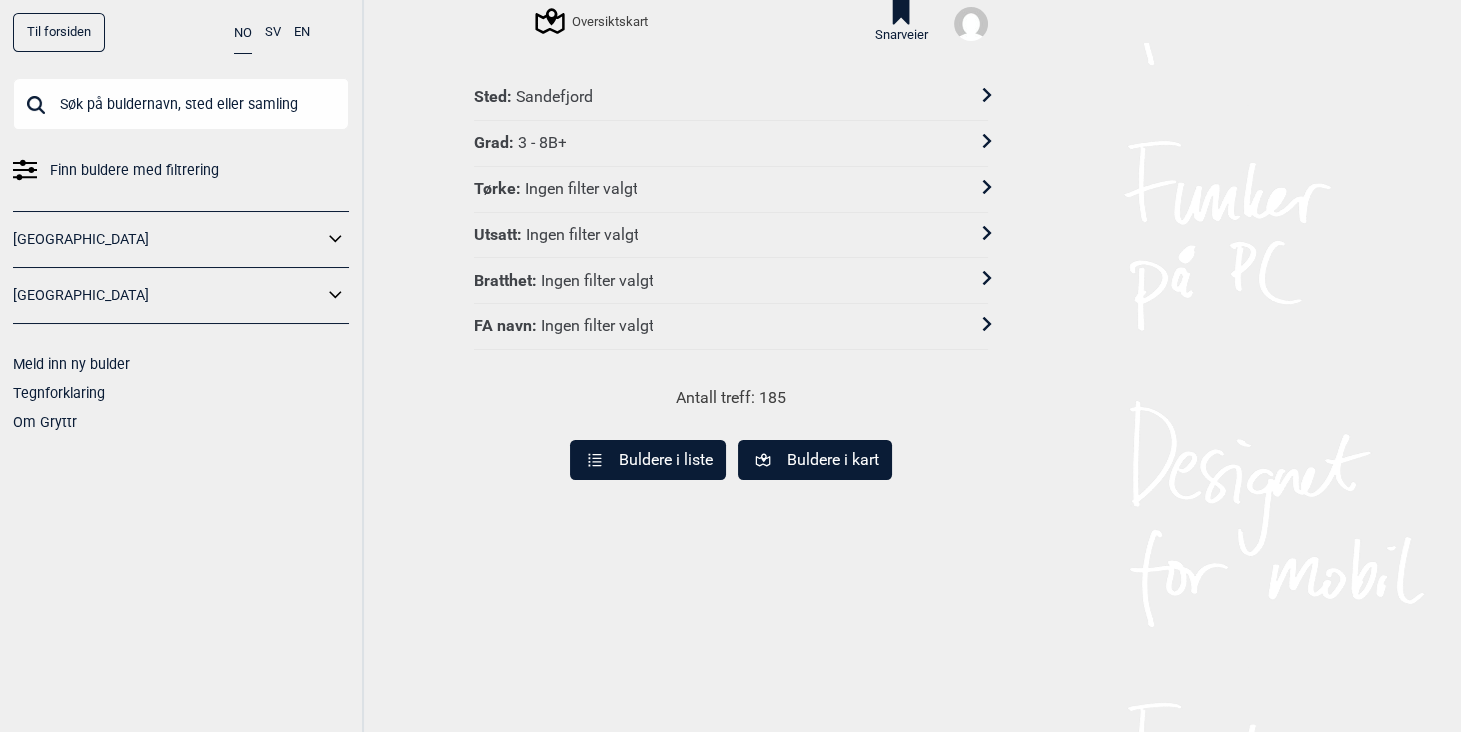click on "Grad : 3 - 8B+" at bounding box center (718, 143) 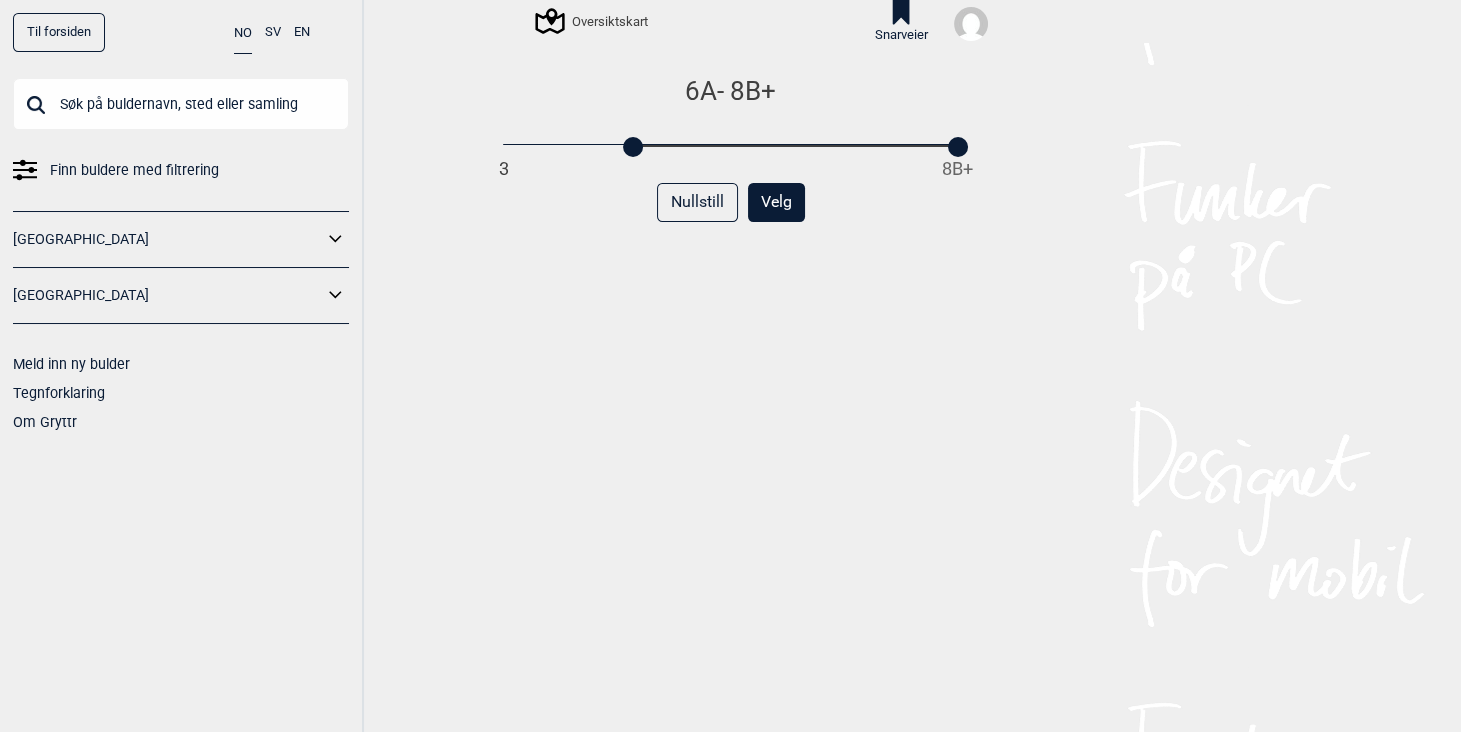 drag, startPoint x: 499, startPoint y: 142, endPoint x: 633, endPoint y: 157, distance: 134.83694 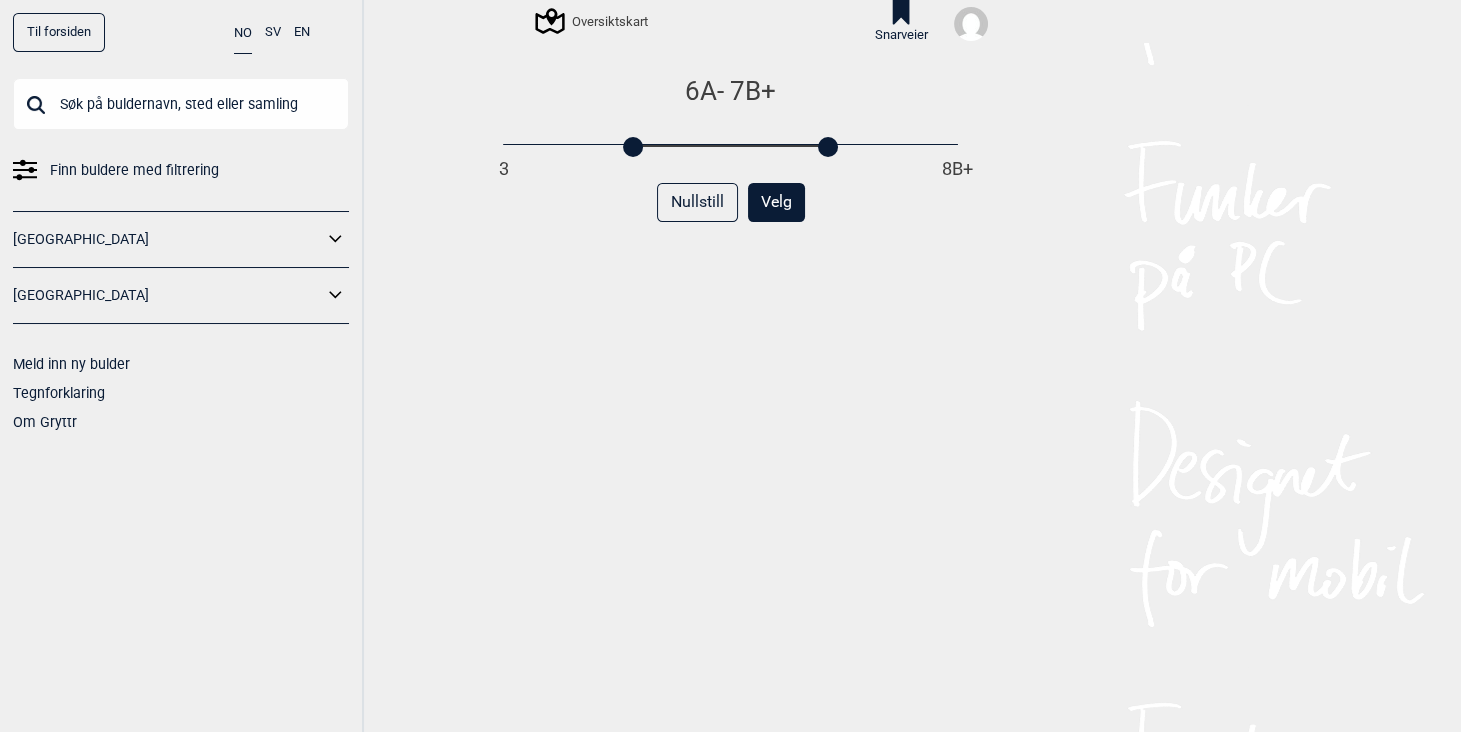 drag, startPoint x: 963, startPoint y: 148, endPoint x: 831, endPoint y: 154, distance: 132.13629 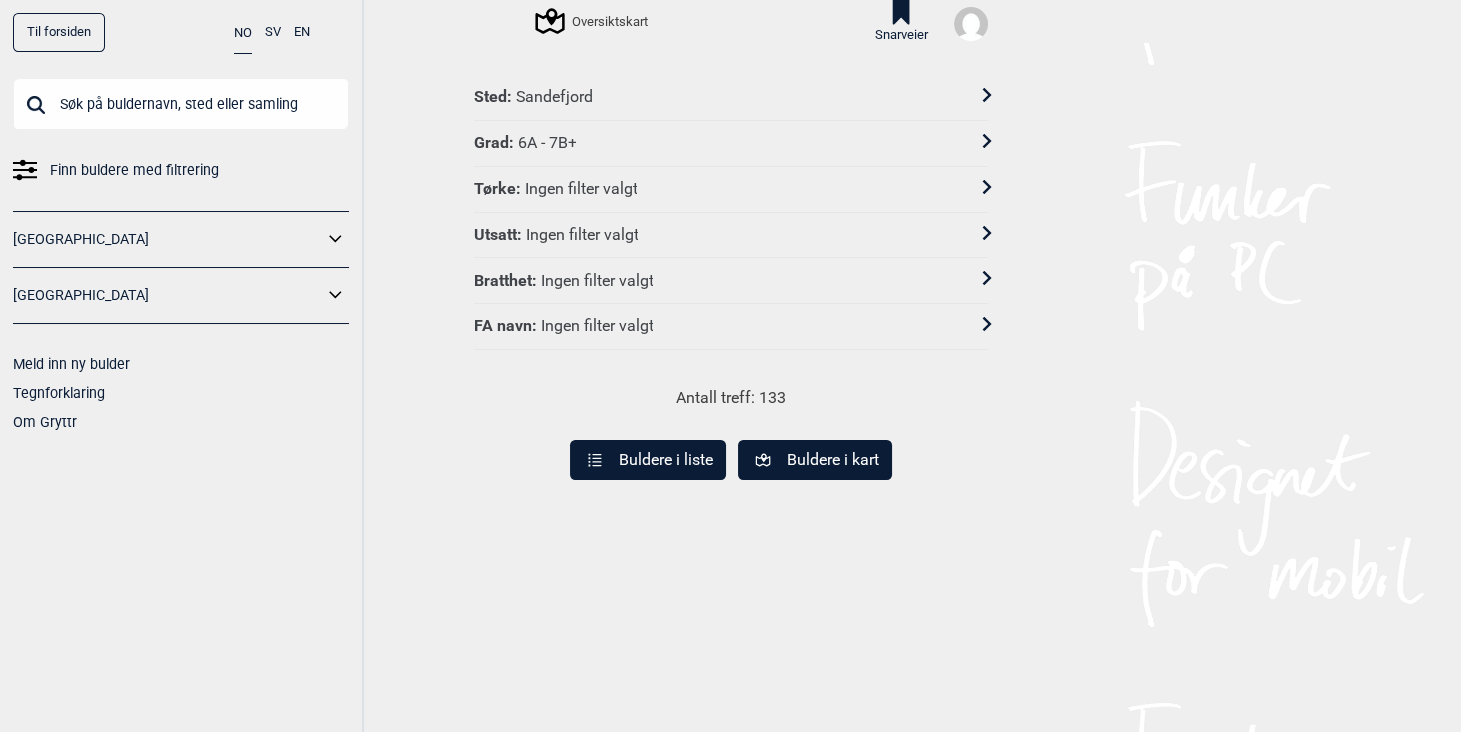 click on "Buldere i liste" at bounding box center (648, 460) 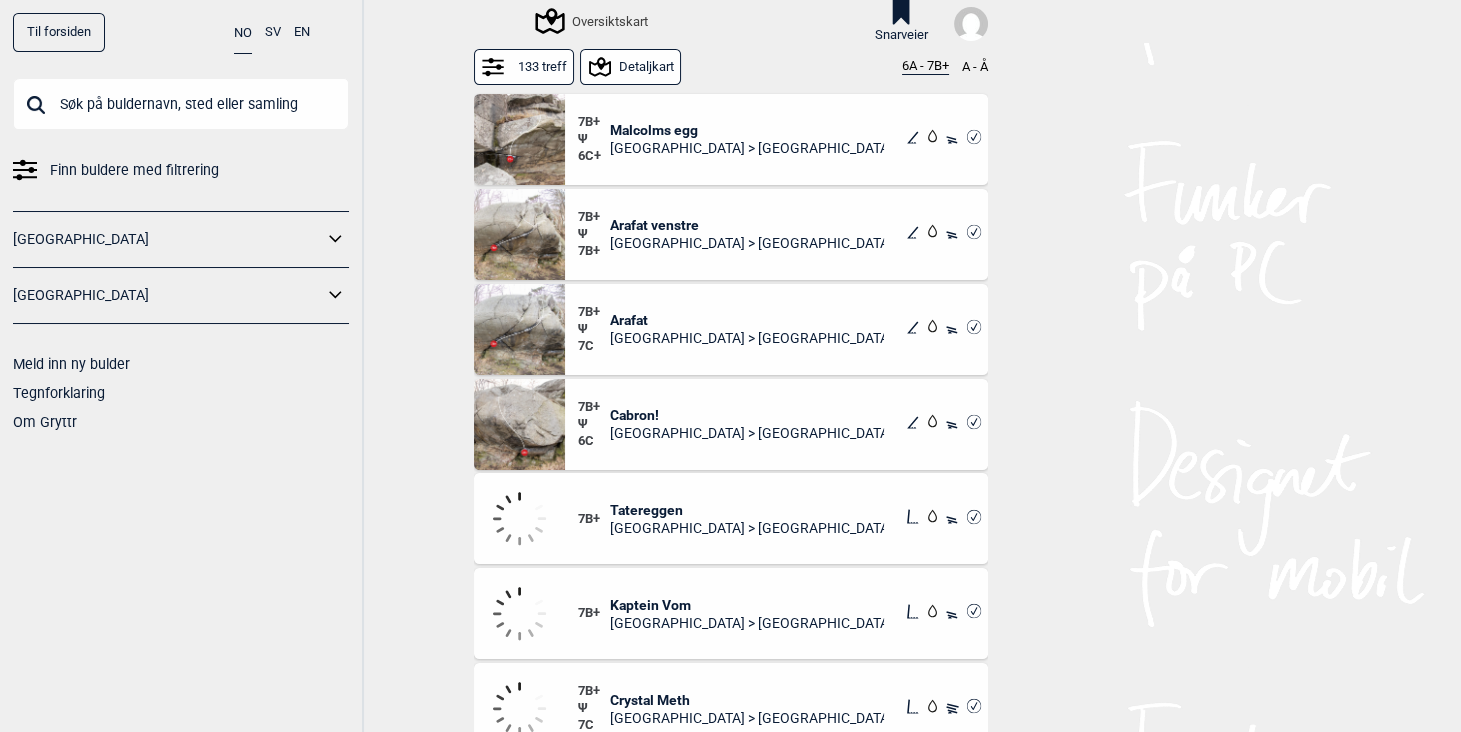 scroll, scrollTop: 12014, scrollLeft: 0, axis: vertical 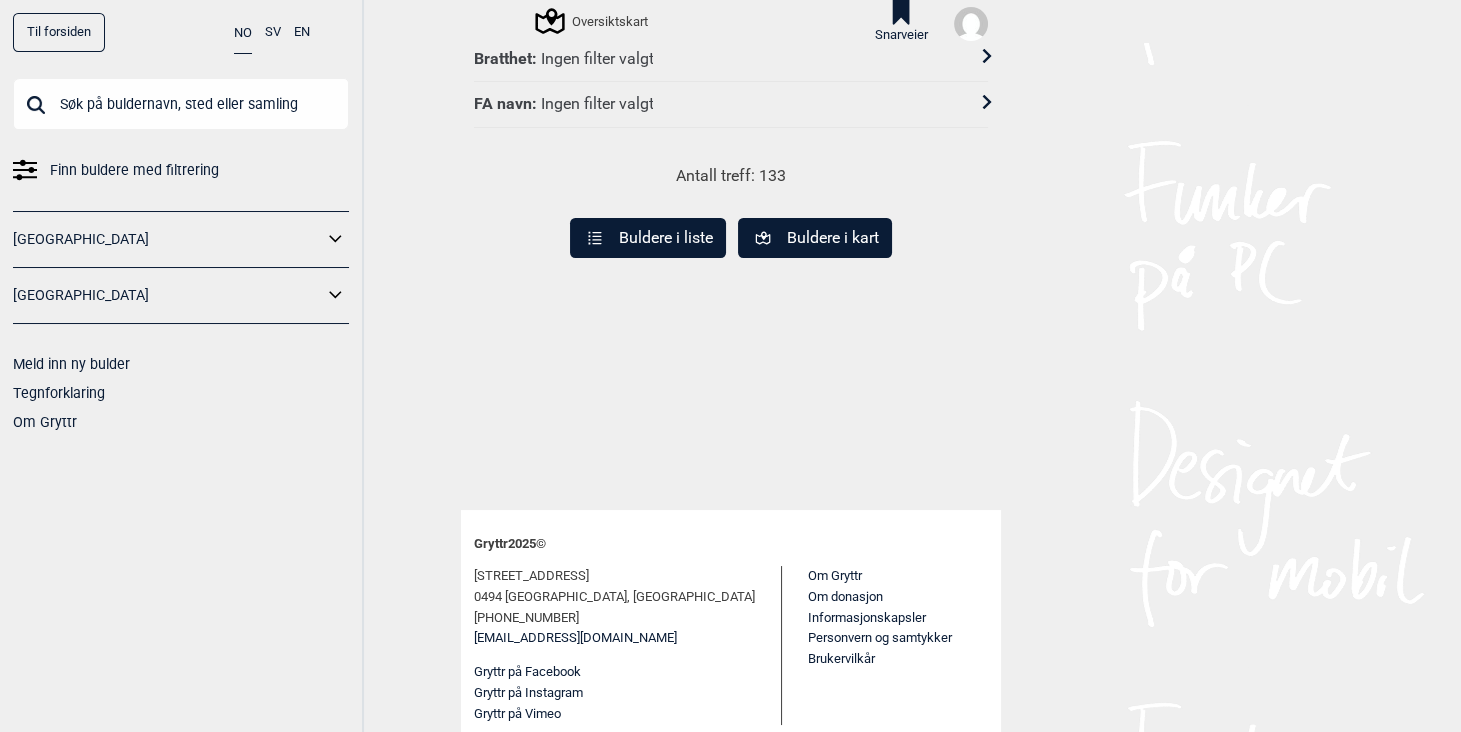 click on "Buldere i kart" at bounding box center [815, 238] 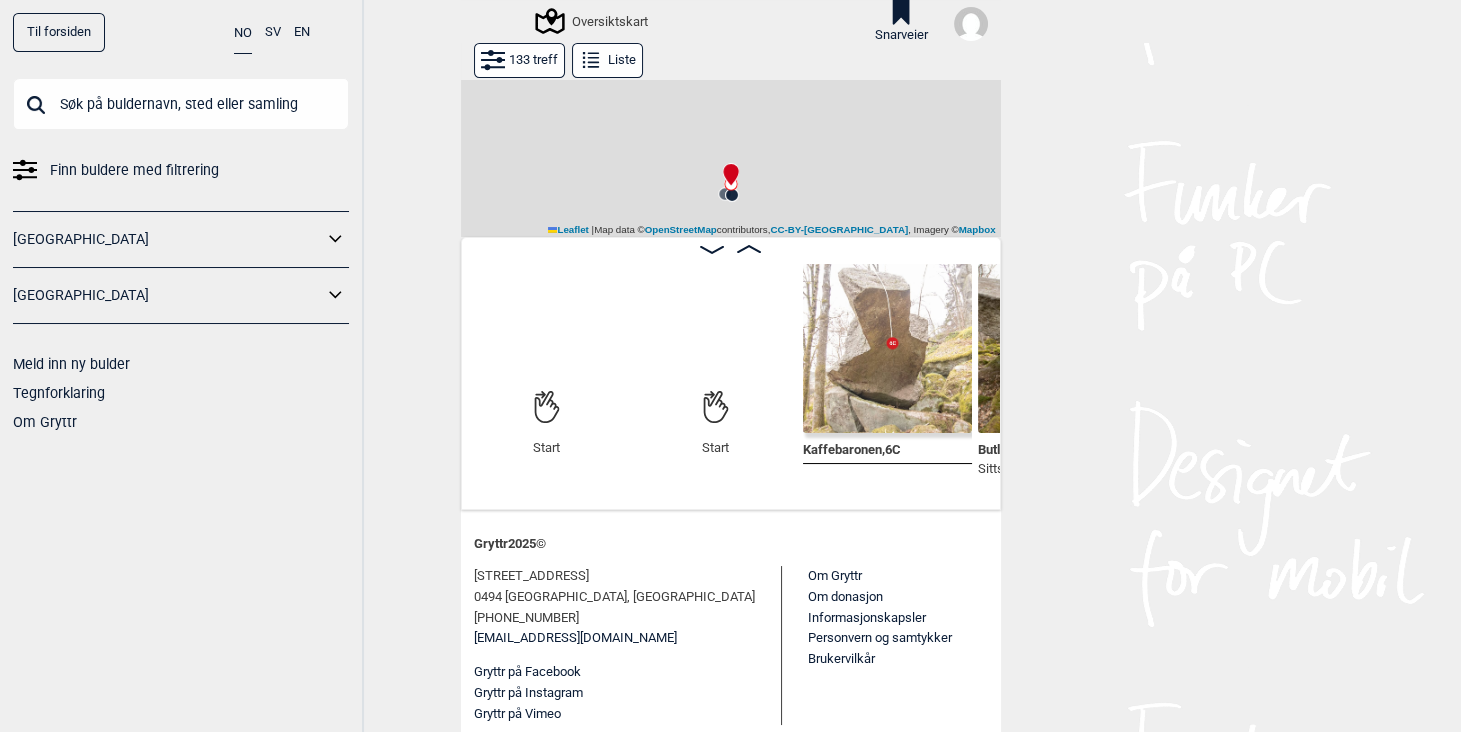 scroll, scrollTop: 0, scrollLeft: 157, axis: horizontal 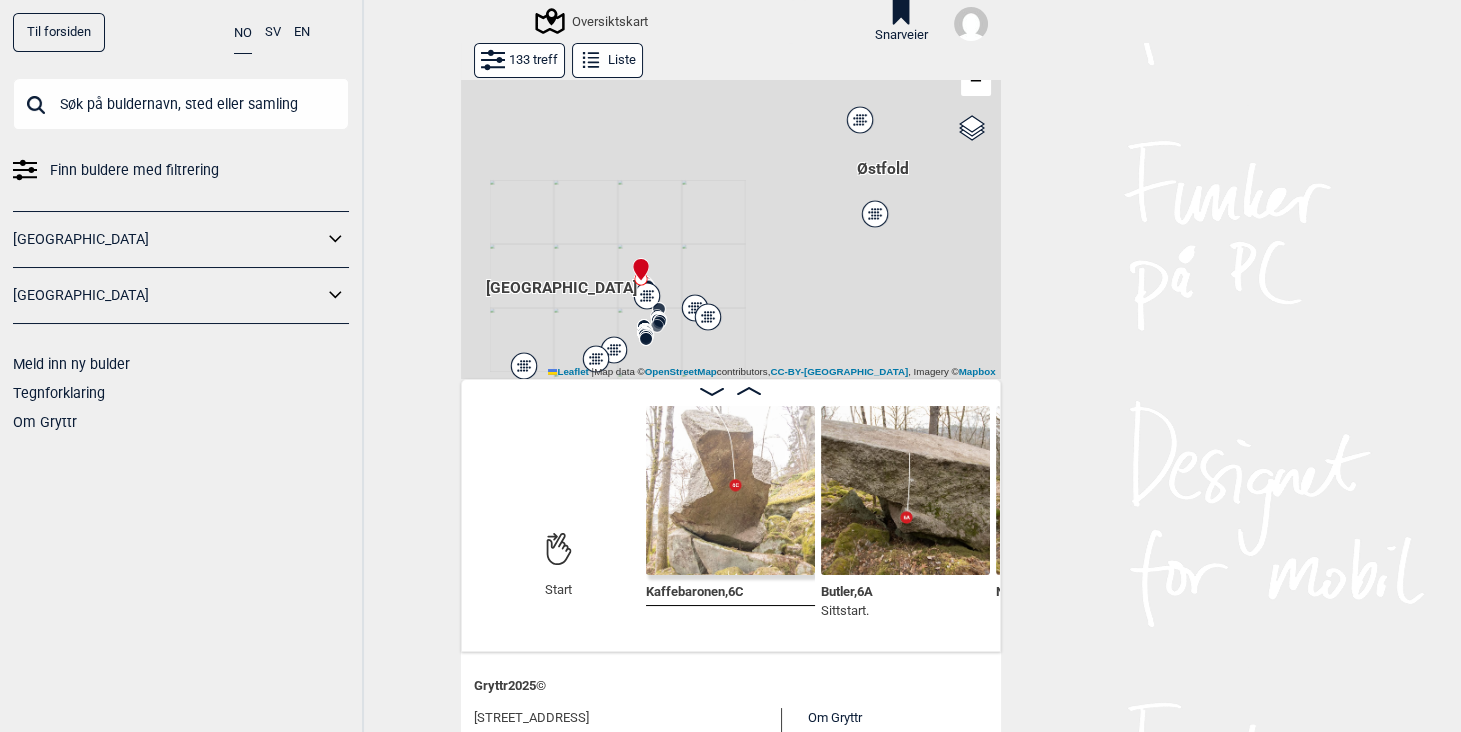 drag, startPoint x: 912, startPoint y: 175, endPoint x: 652, endPoint y: 231, distance: 265.9624 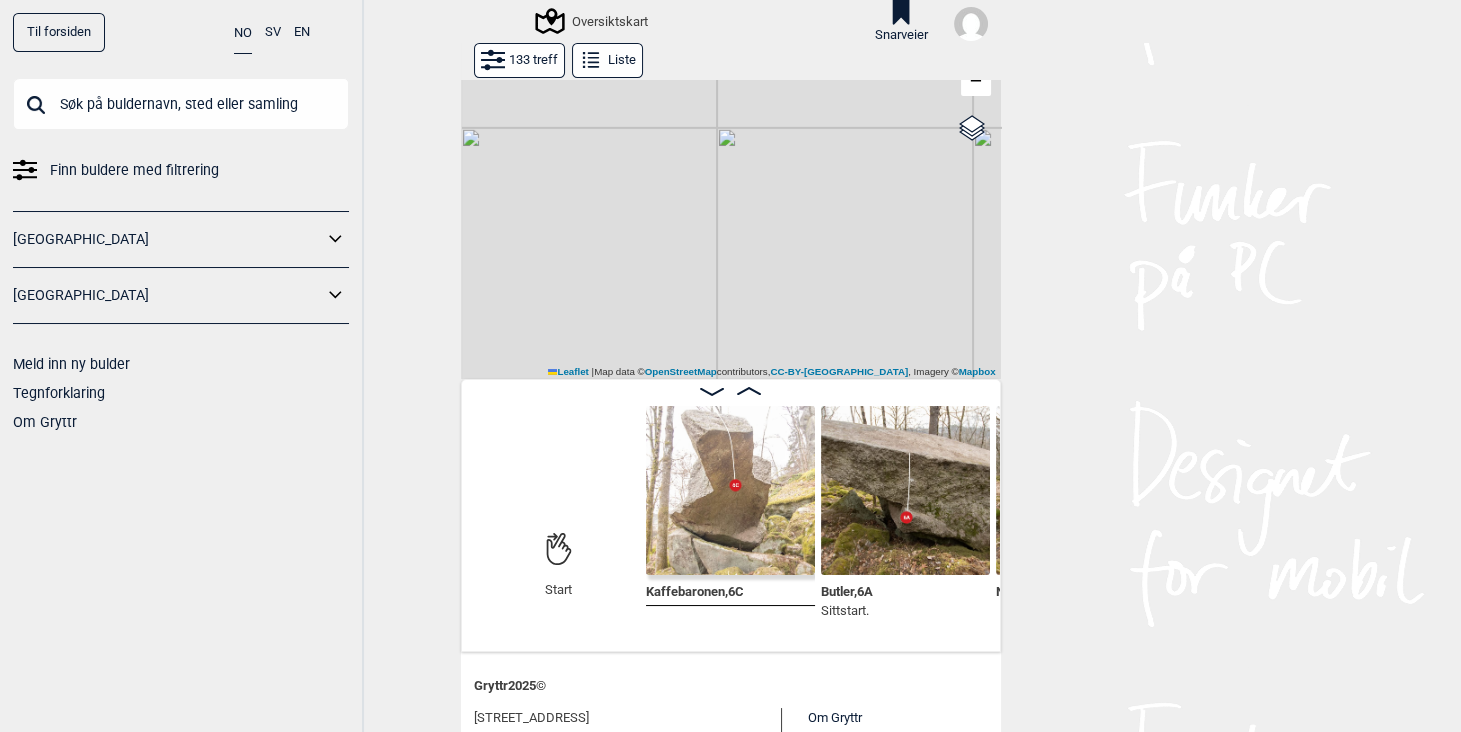 drag, startPoint x: 734, startPoint y: 226, endPoint x: 816, endPoint y: 480, distance: 266.90823 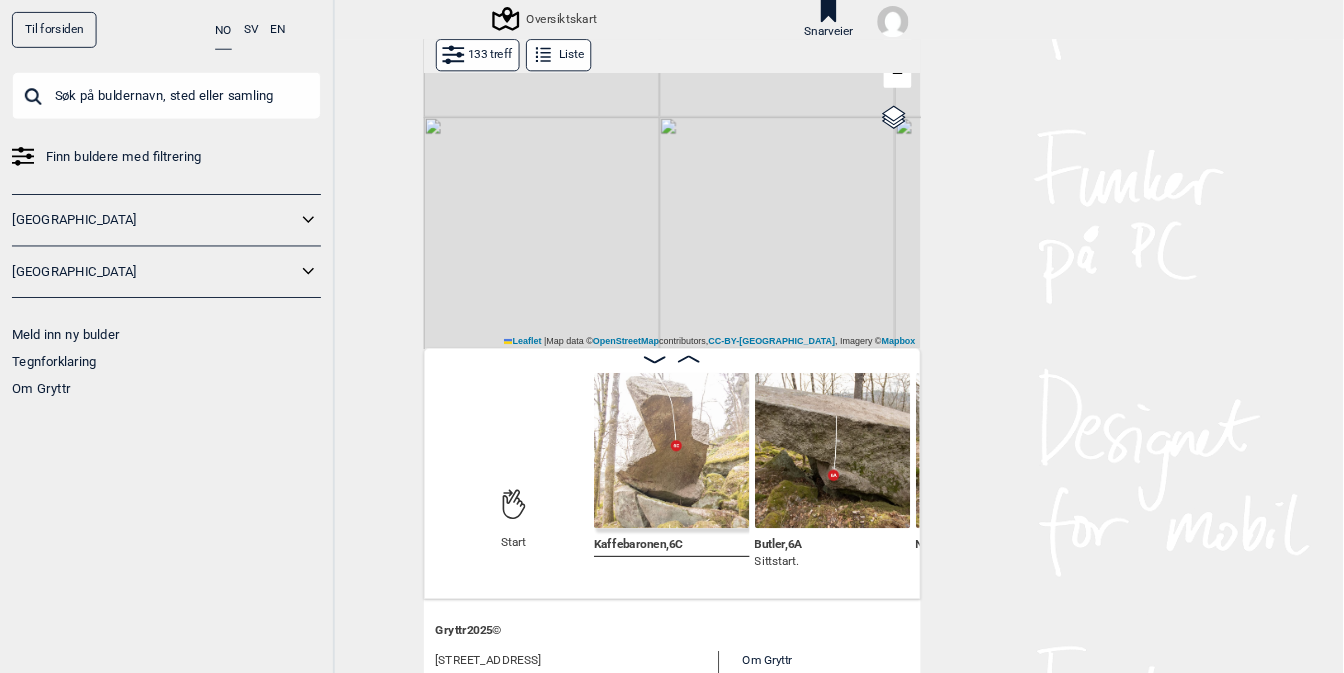 scroll, scrollTop: 80, scrollLeft: 0, axis: vertical 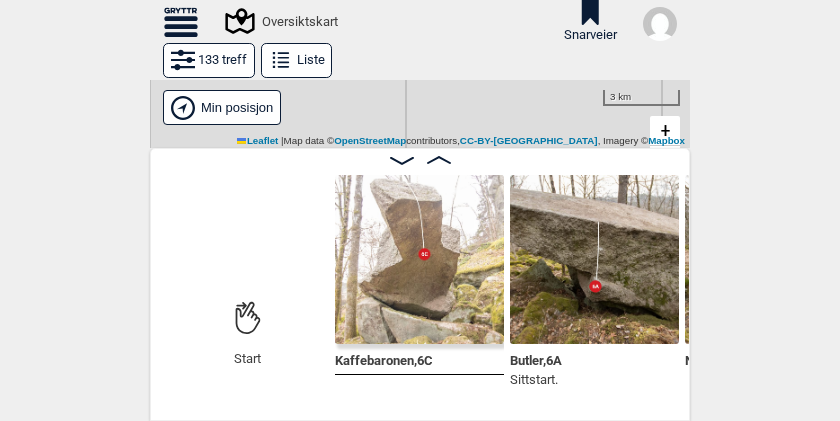 click 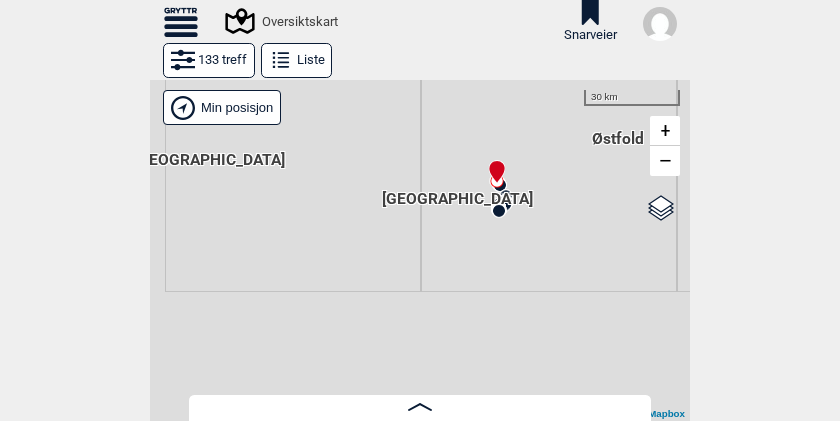 drag, startPoint x: 310, startPoint y: 289, endPoint x: 509, endPoint y: 318, distance: 201.10196 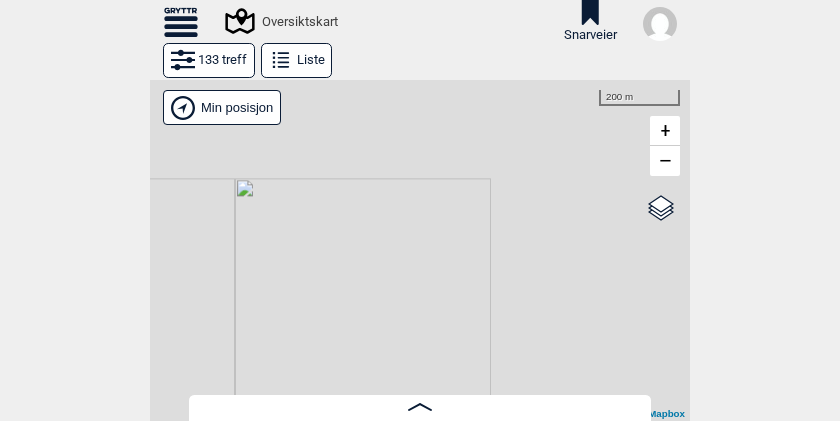drag, startPoint x: 551, startPoint y: 195, endPoint x: 274, endPoint y: 442, distance: 371.1307 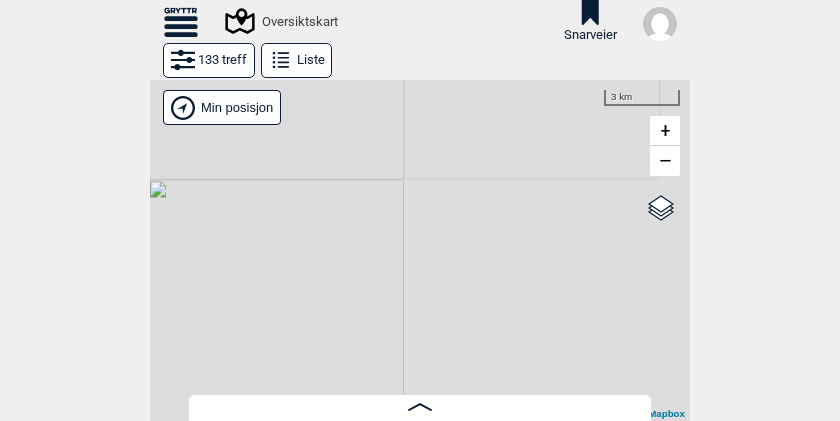 drag, startPoint x: 531, startPoint y: 168, endPoint x: 219, endPoint y: 460, distance: 427.32657 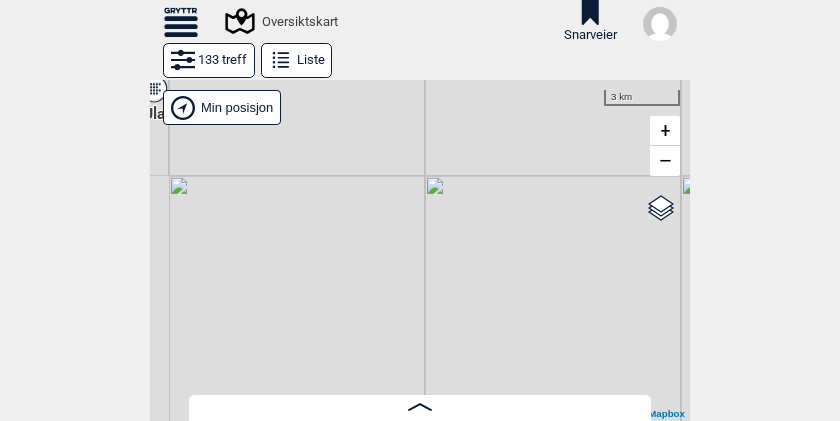 drag, startPoint x: 363, startPoint y: 168, endPoint x: 642, endPoint y: 421, distance: 376.6298 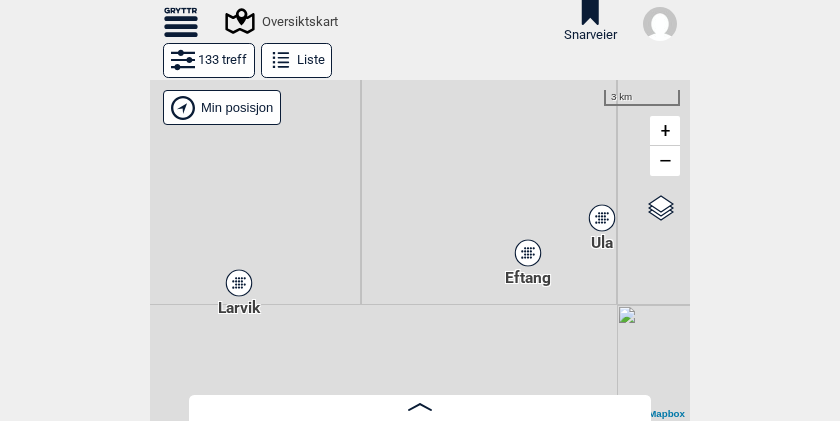 drag, startPoint x: 363, startPoint y: 247, endPoint x: 807, endPoint y: 374, distance: 461.80624 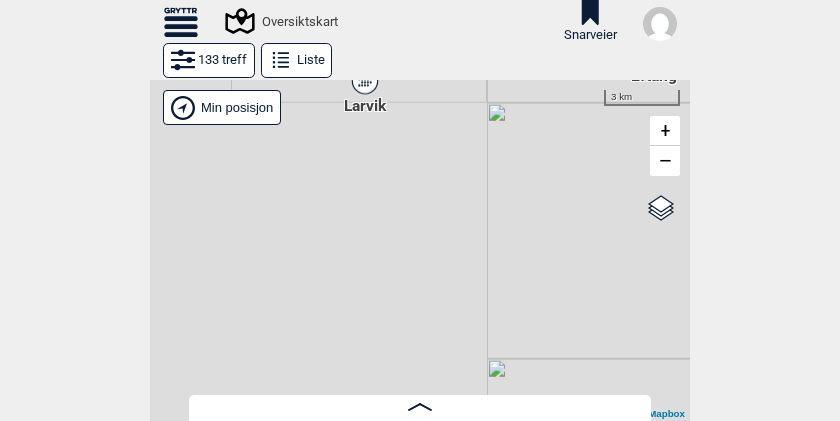 drag, startPoint x: 370, startPoint y: 272, endPoint x: 498, endPoint y: 71, distance: 238.29604 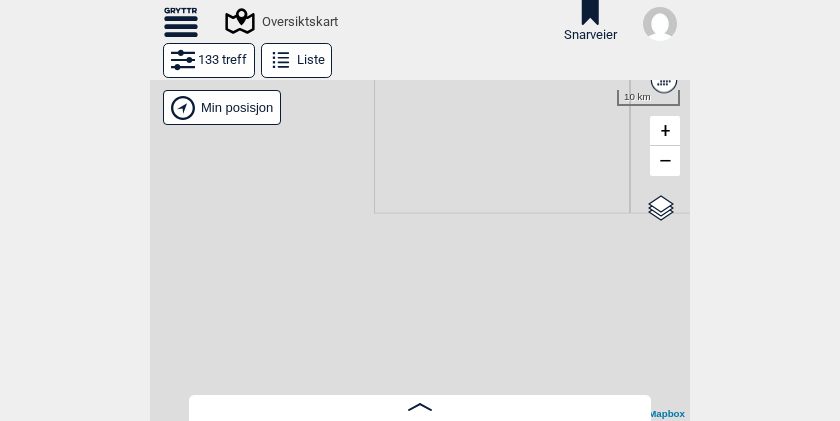 drag, startPoint x: 333, startPoint y: 171, endPoint x: 587, endPoint y: 132, distance: 256.97665 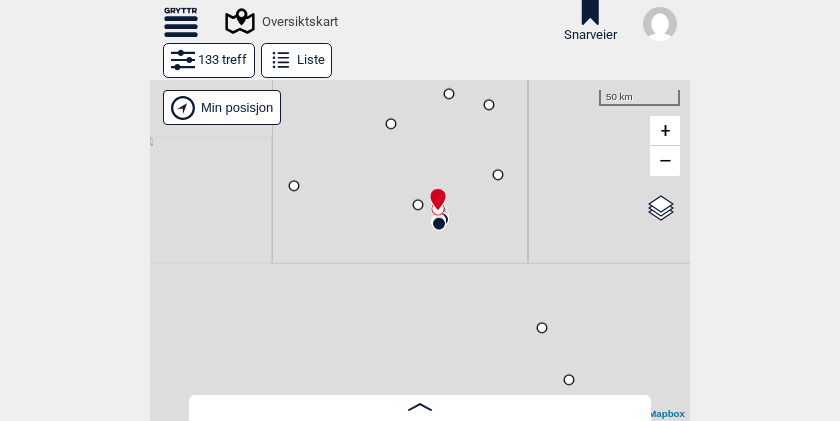 drag, startPoint x: 551, startPoint y: 127, endPoint x: 444, endPoint y: 239, distance: 154.89674 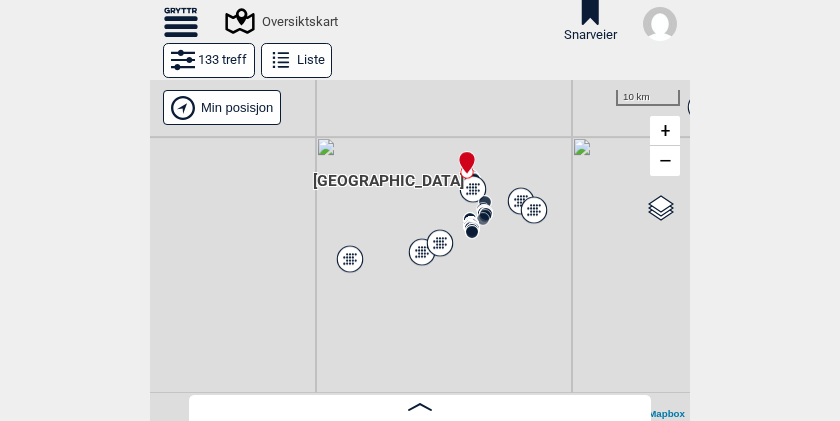 drag, startPoint x: 387, startPoint y: 197, endPoint x: 441, endPoint y: 257, distance: 80.72174 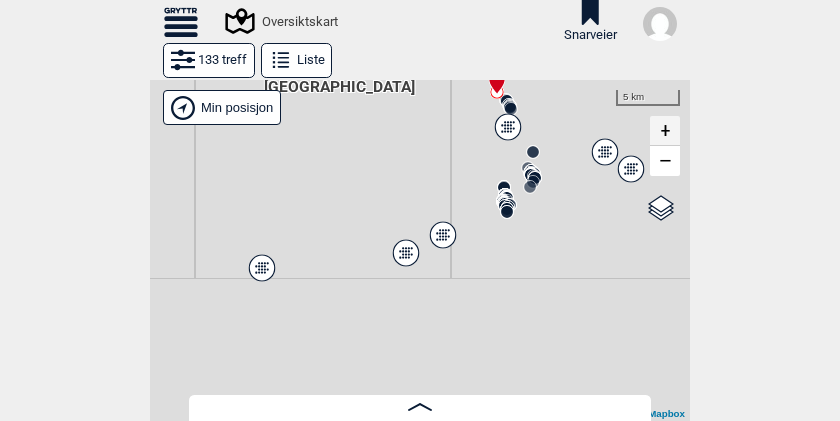 click on "+" at bounding box center [665, 131] 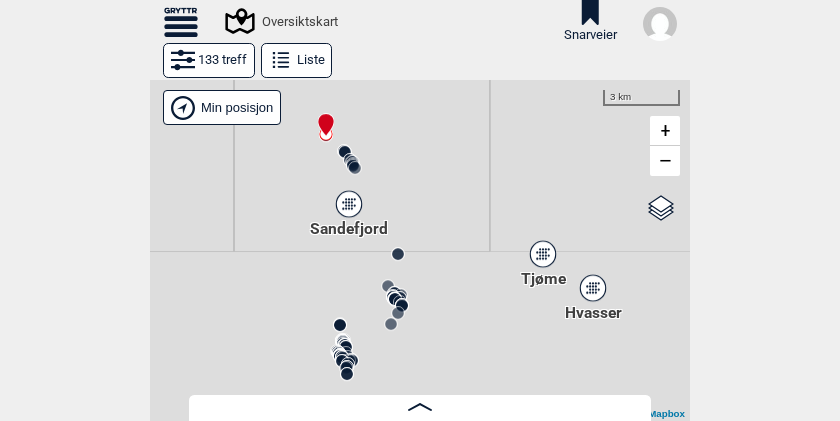 drag, startPoint x: 525, startPoint y: 194, endPoint x: 277, endPoint y: 258, distance: 256.12497 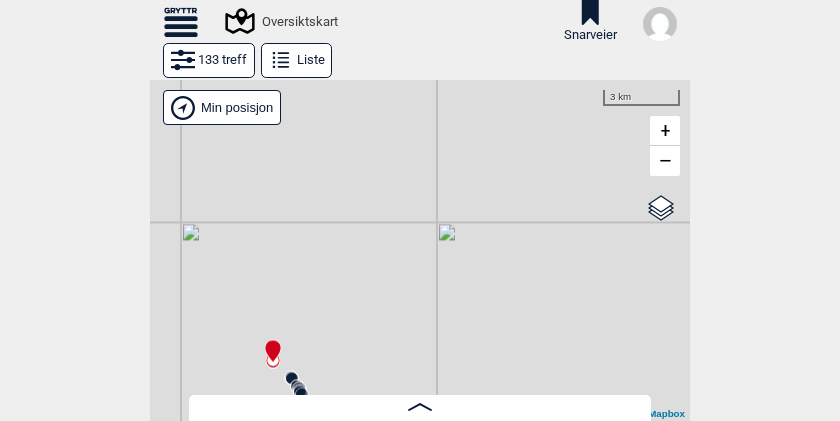 drag, startPoint x: 451, startPoint y: 180, endPoint x: 398, endPoint y: 406, distance: 232.13142 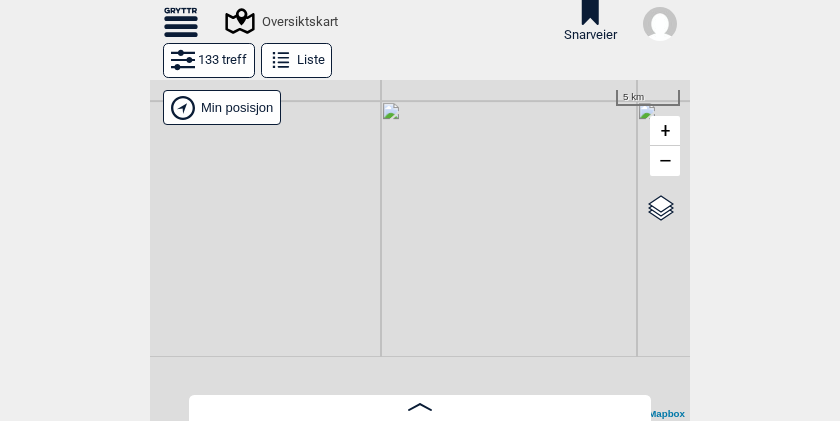 drag, startPoint x: 432, startPoint y: 144, endPoint x: 831, endPoint y: -64, distance: 449.96112 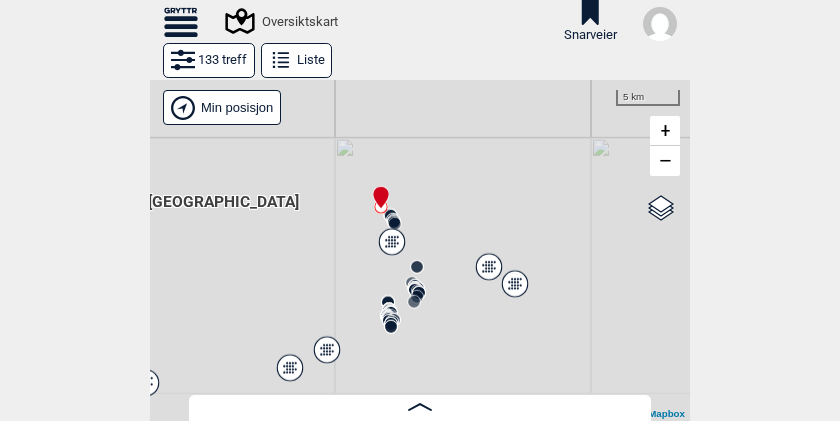 drag, startPoint x: 559, startPoint y: 274, endPoint x: 513, endPoint y: 55, distance: 223.77892 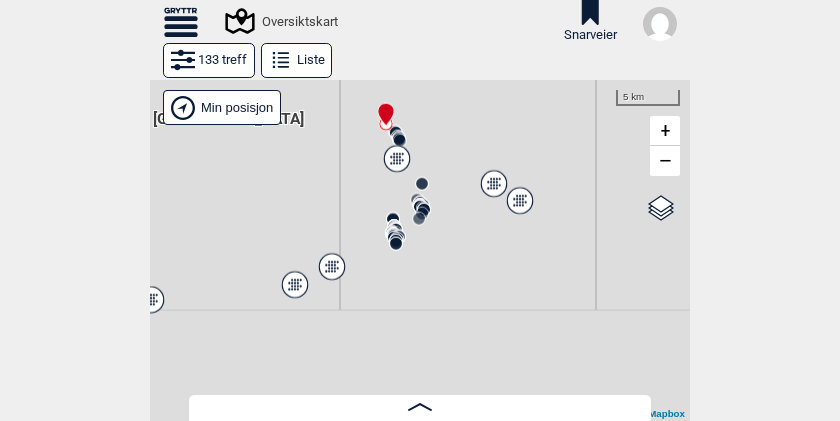 drag, startPoint x: 442, startPoint y: 260, endPoint x: 447, endPoint y: 177, distance: 83.15047 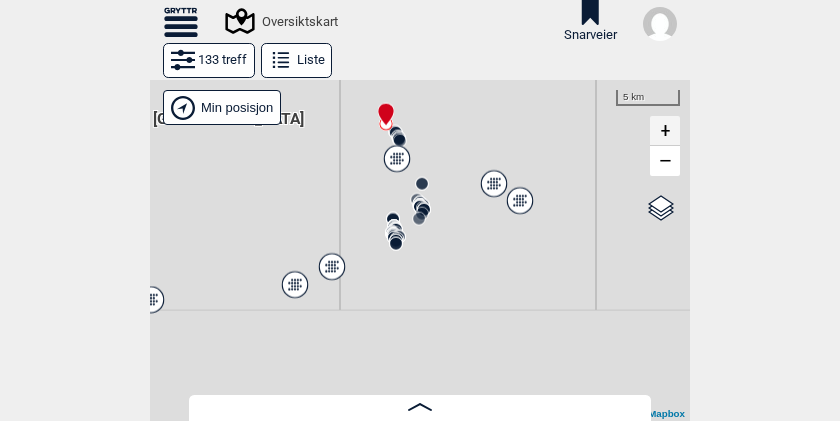 click on "+" at bounding box center (665, 131) 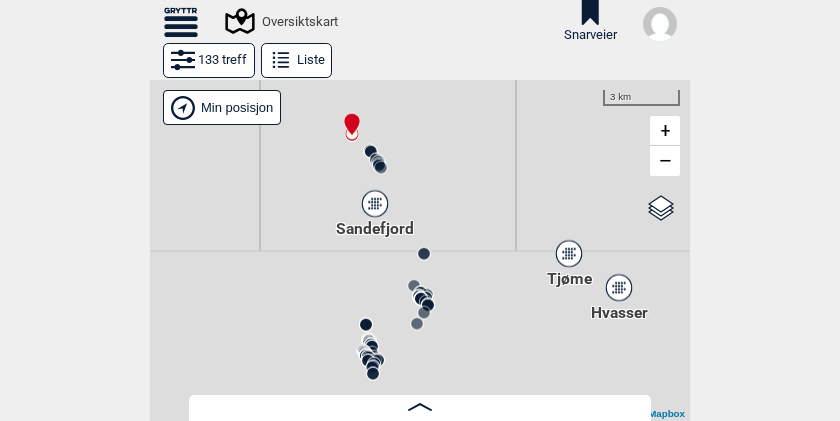 click at bounding box center [420, 250] 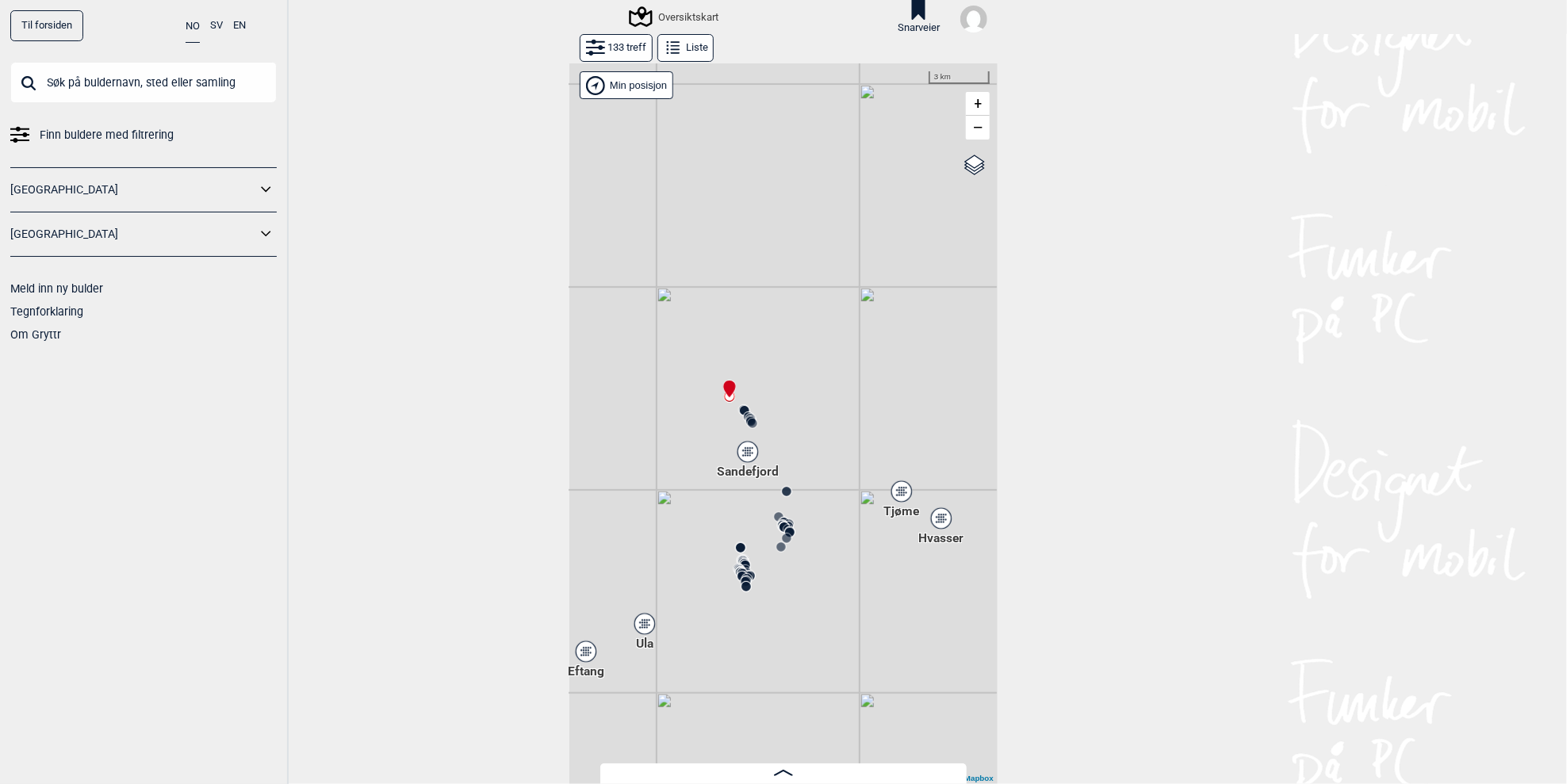 click at bounding box center [784, 773] 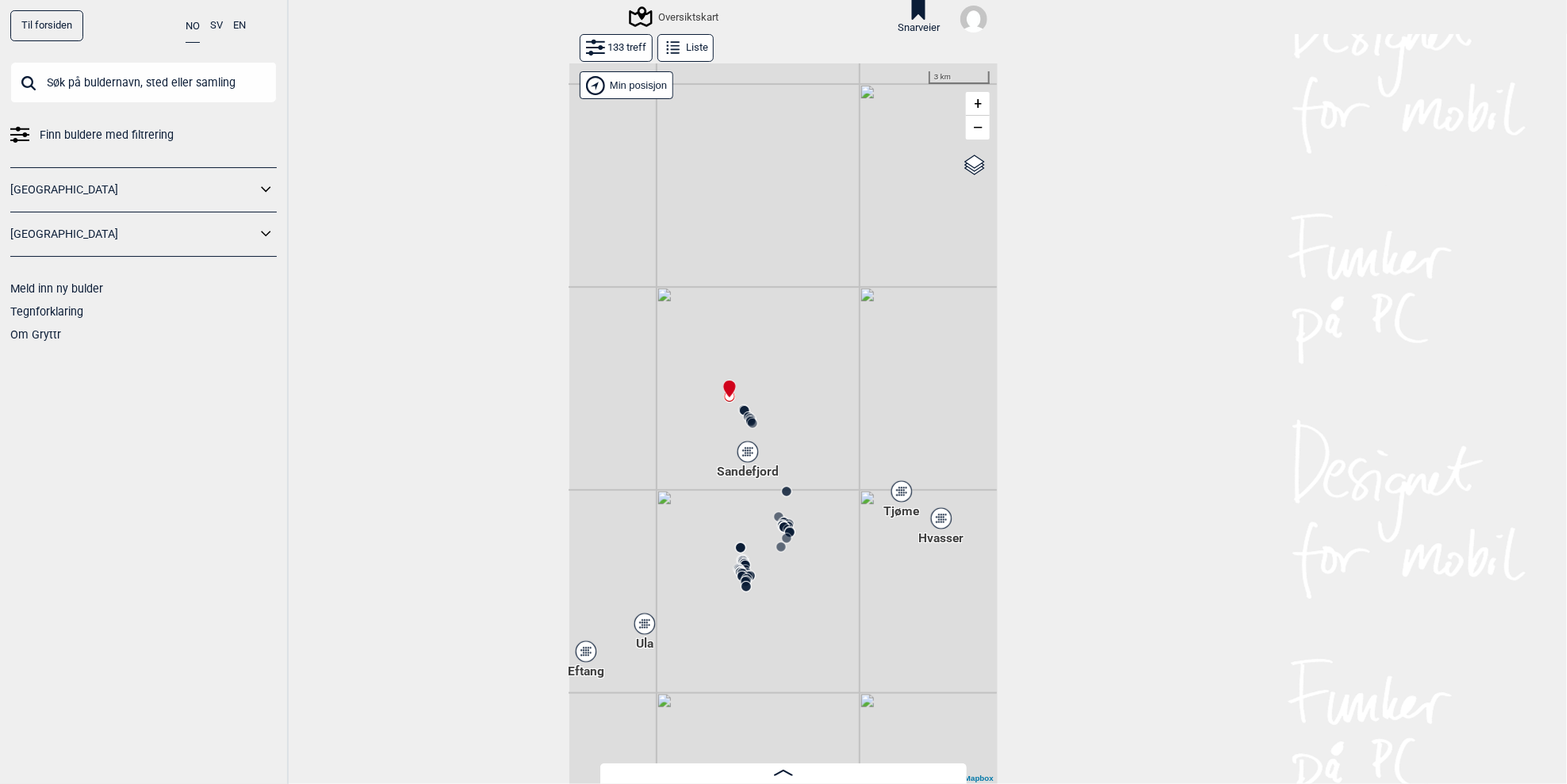 click 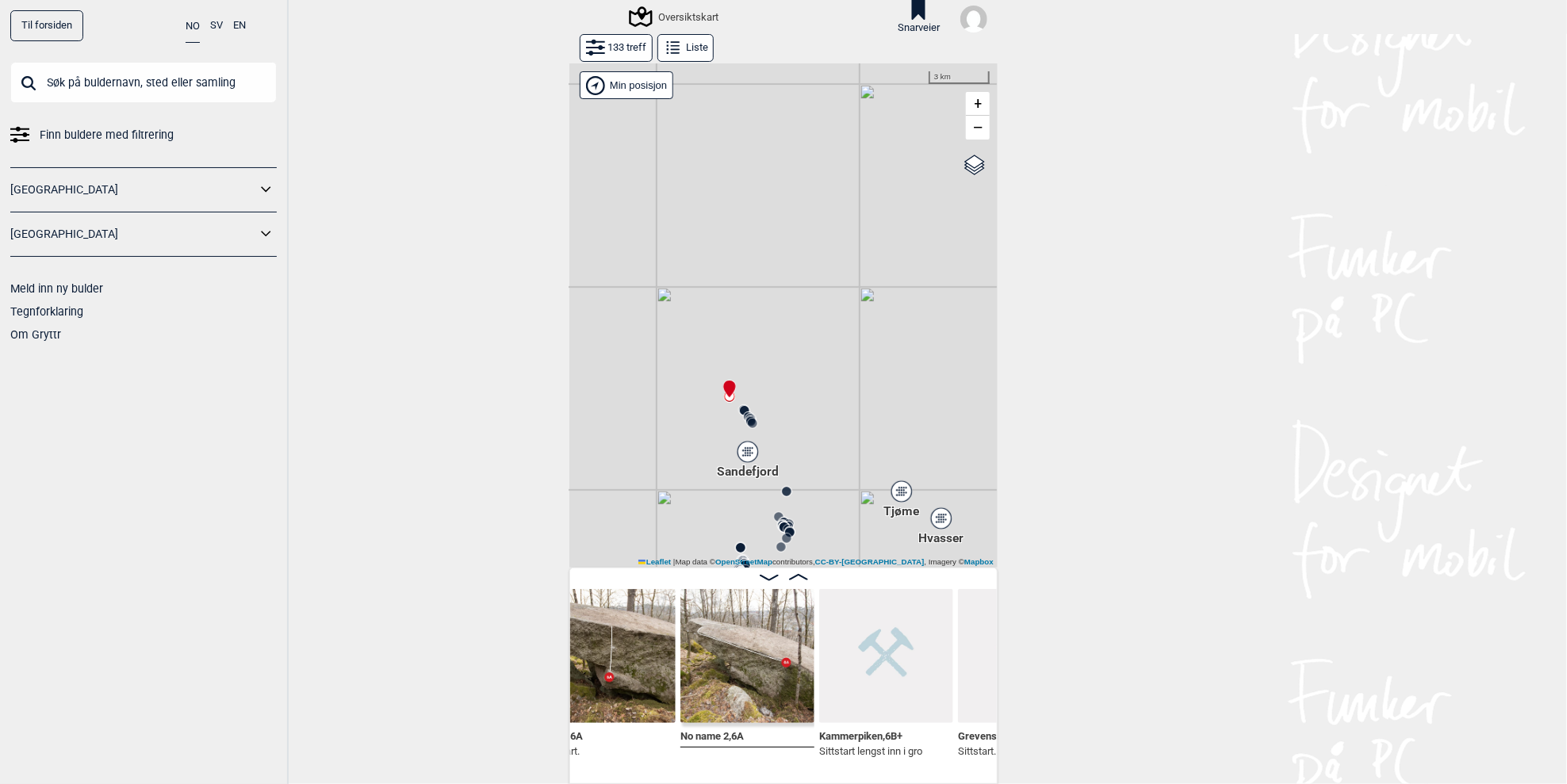 scroll, scrollTop: 0, scrollLeft: 434, axis: horizontal 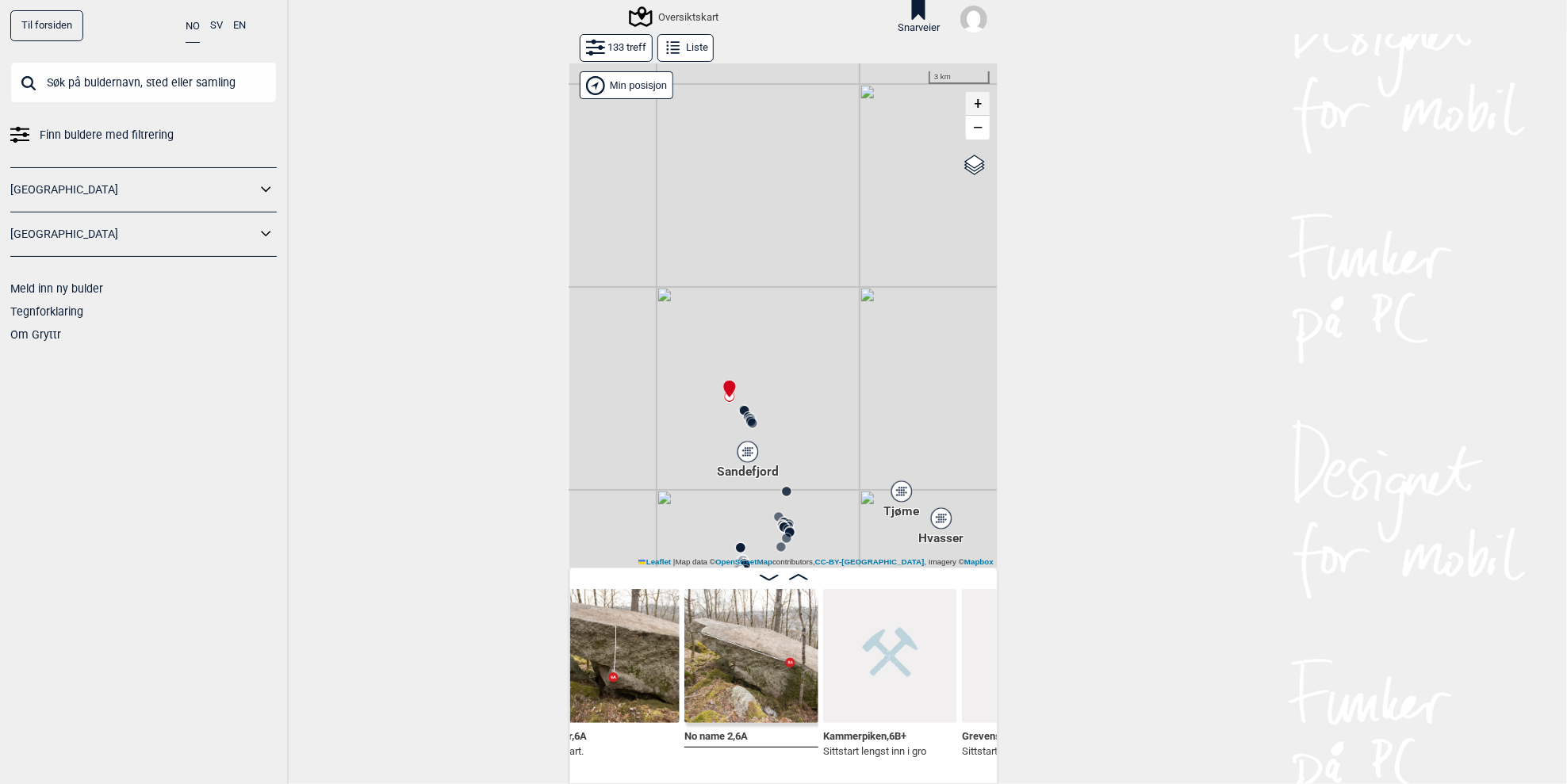 click on "+" at bounding box center (978, 104) 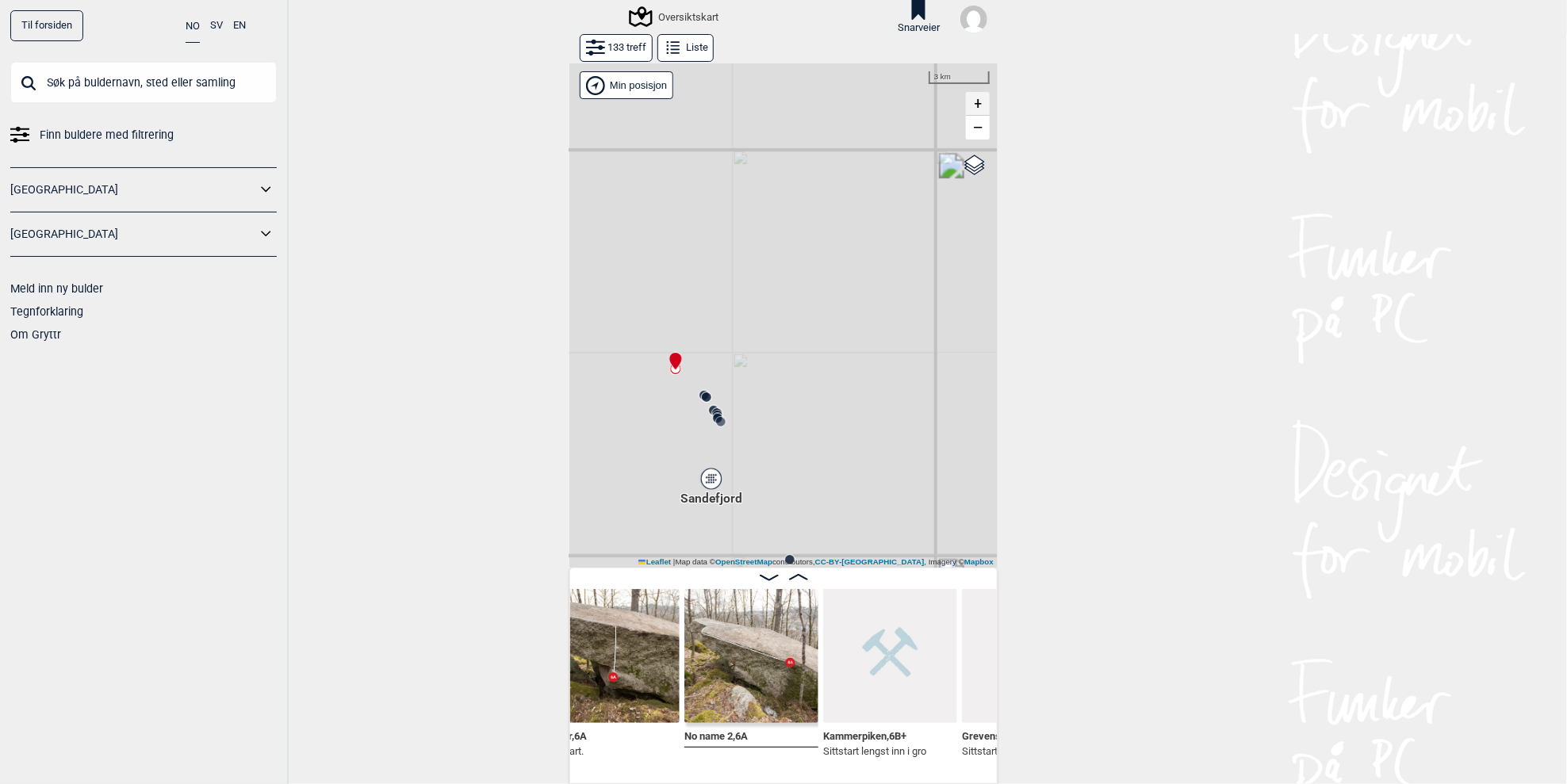 click on "+" at bounding box center (978, 104) 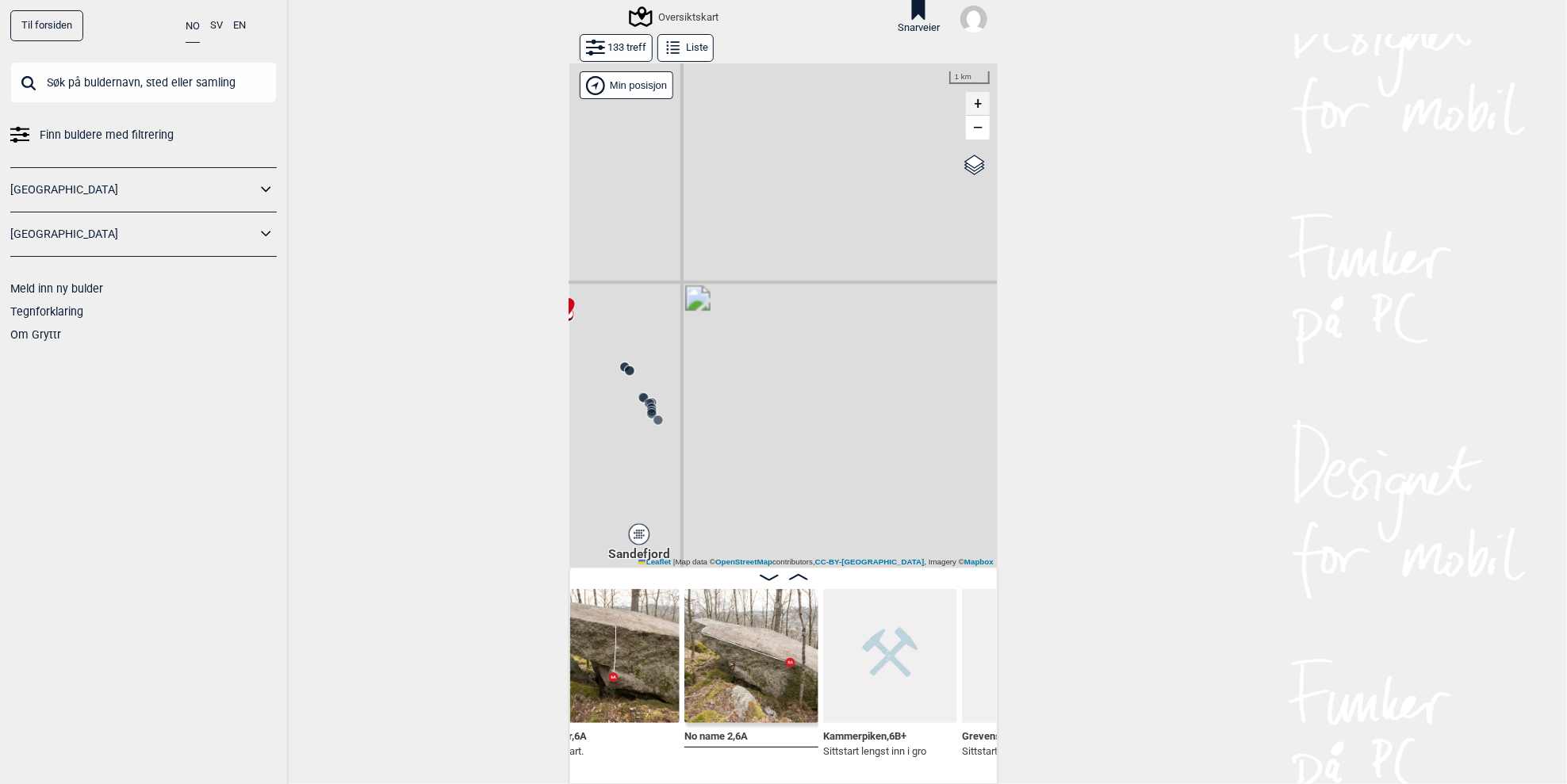 click on "+" at bounding box center (978, 104) 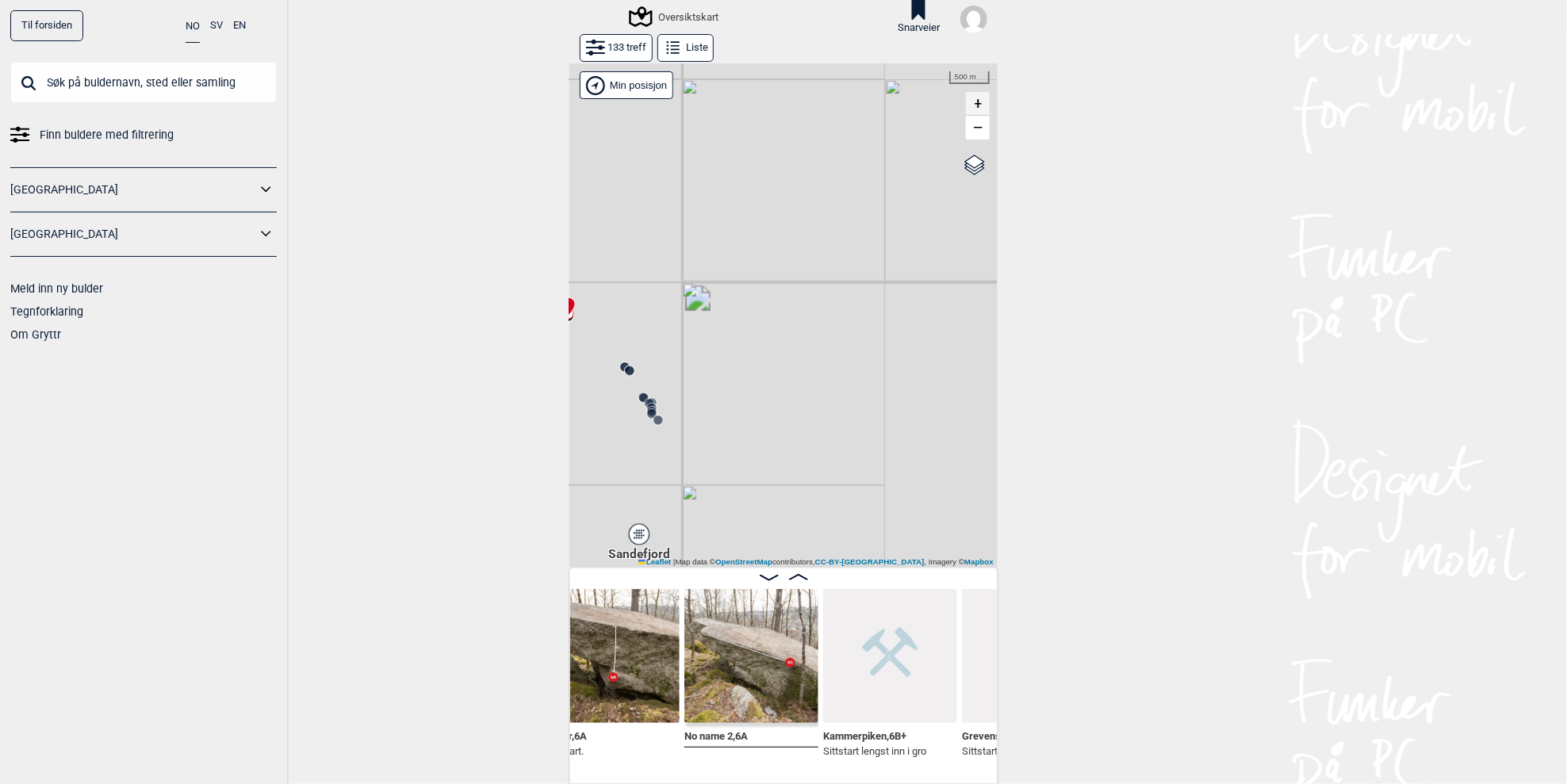 click on "+" at bounding box center [978, 104] 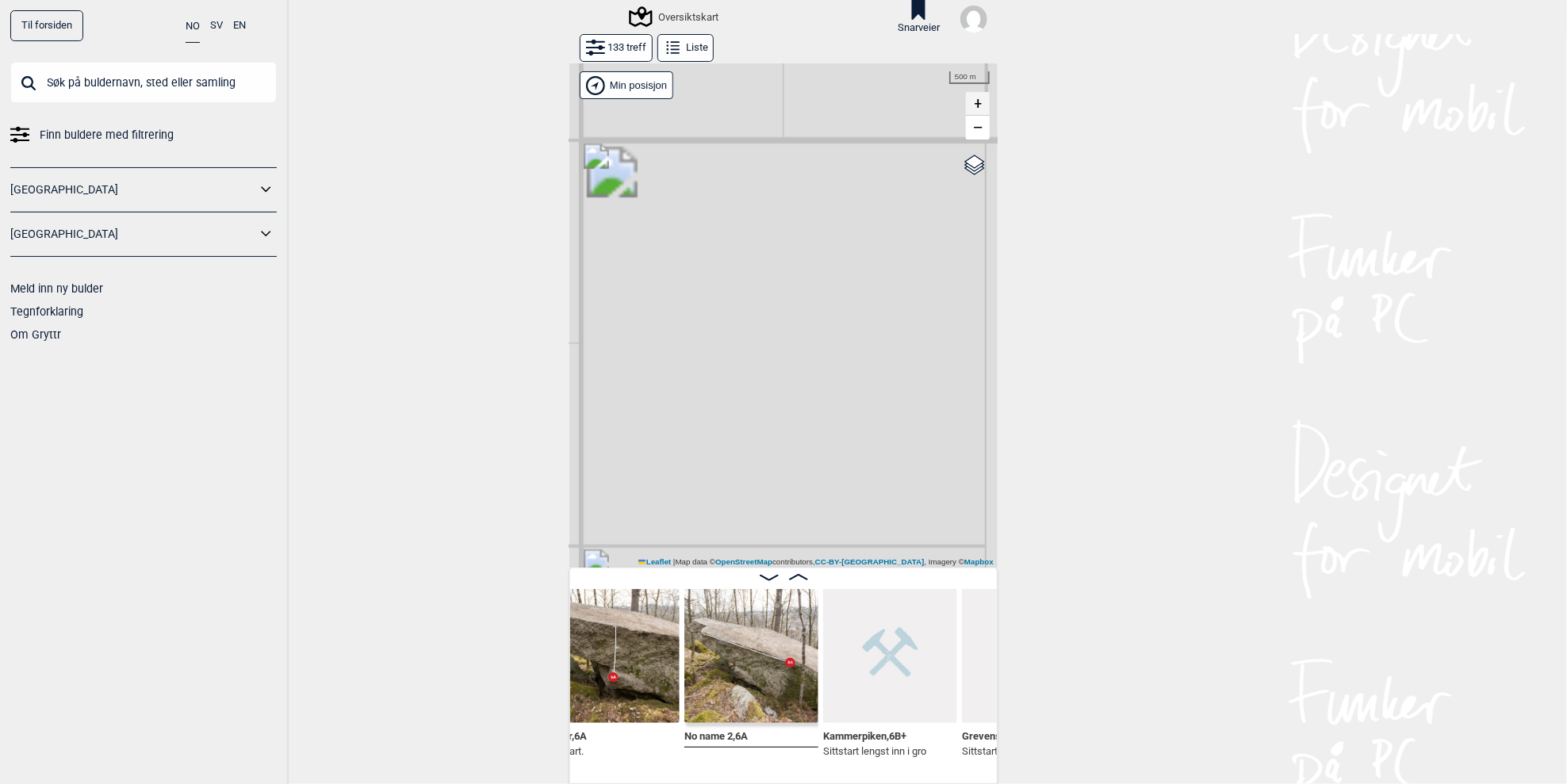 click on "+" at bounding box center [978, 104] 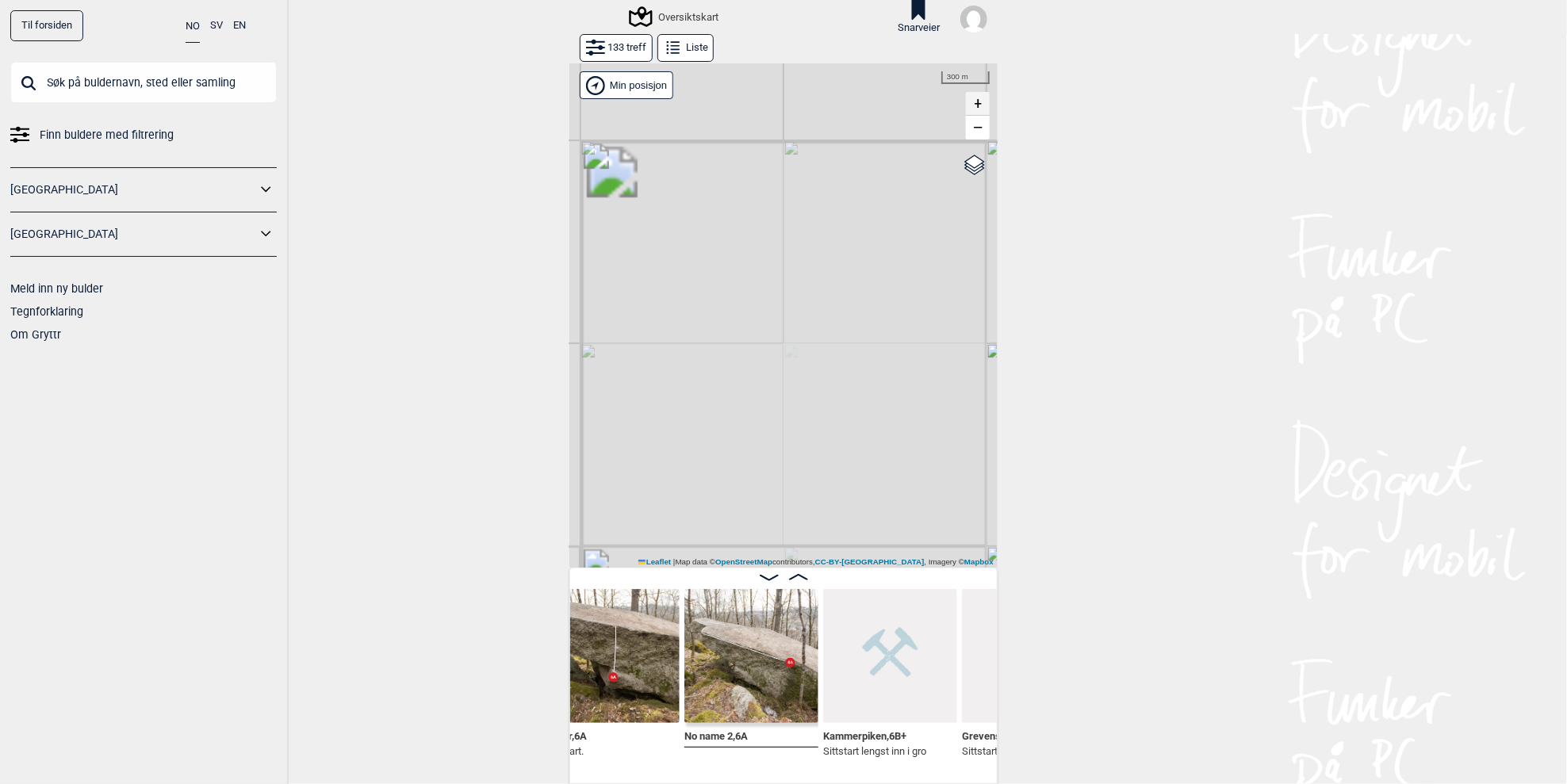 click on "+" at bounding box center [978, 104] 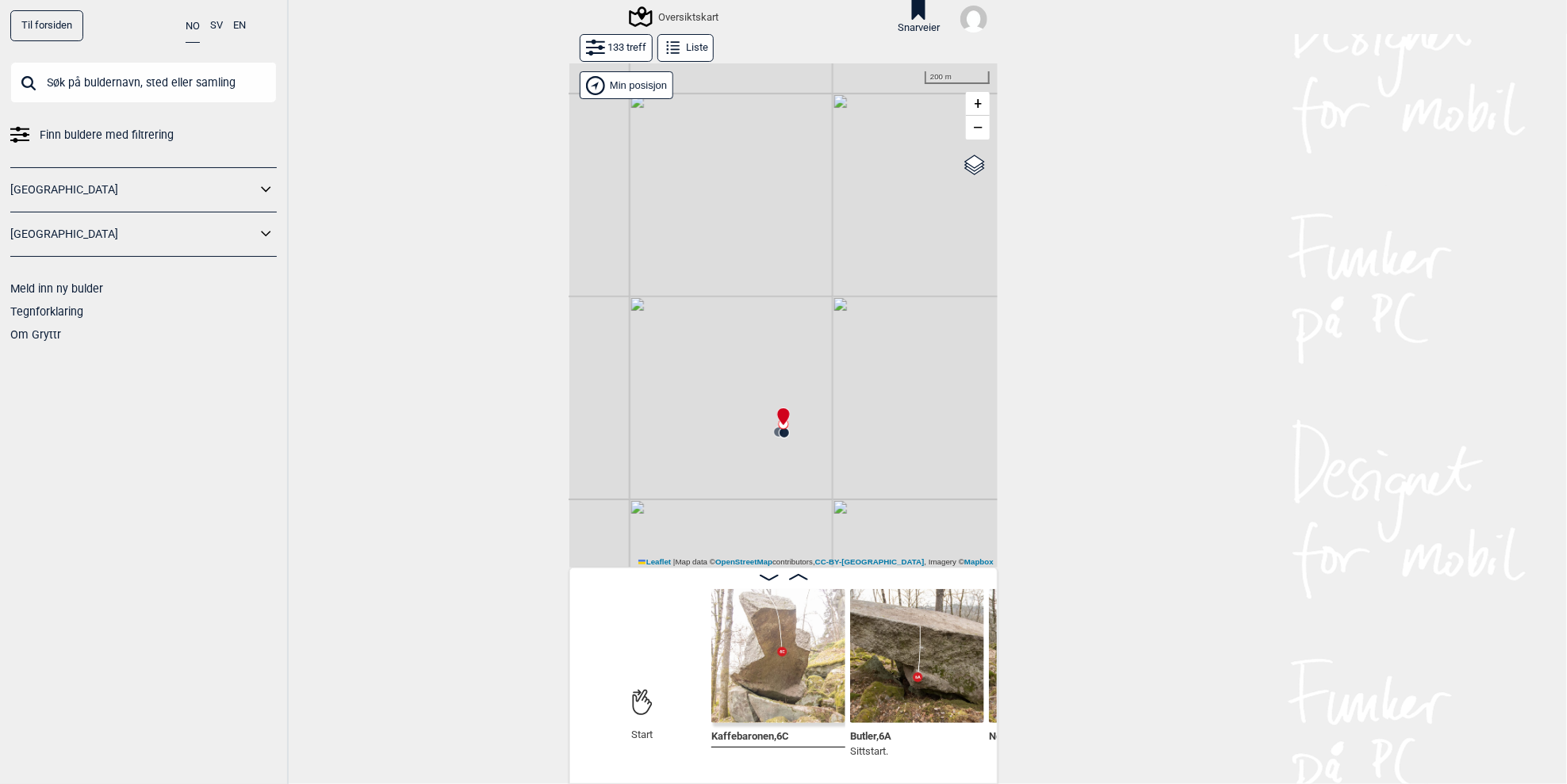 scroll, scrollTop: 0, scrollLeft: 174, axis: horizontal 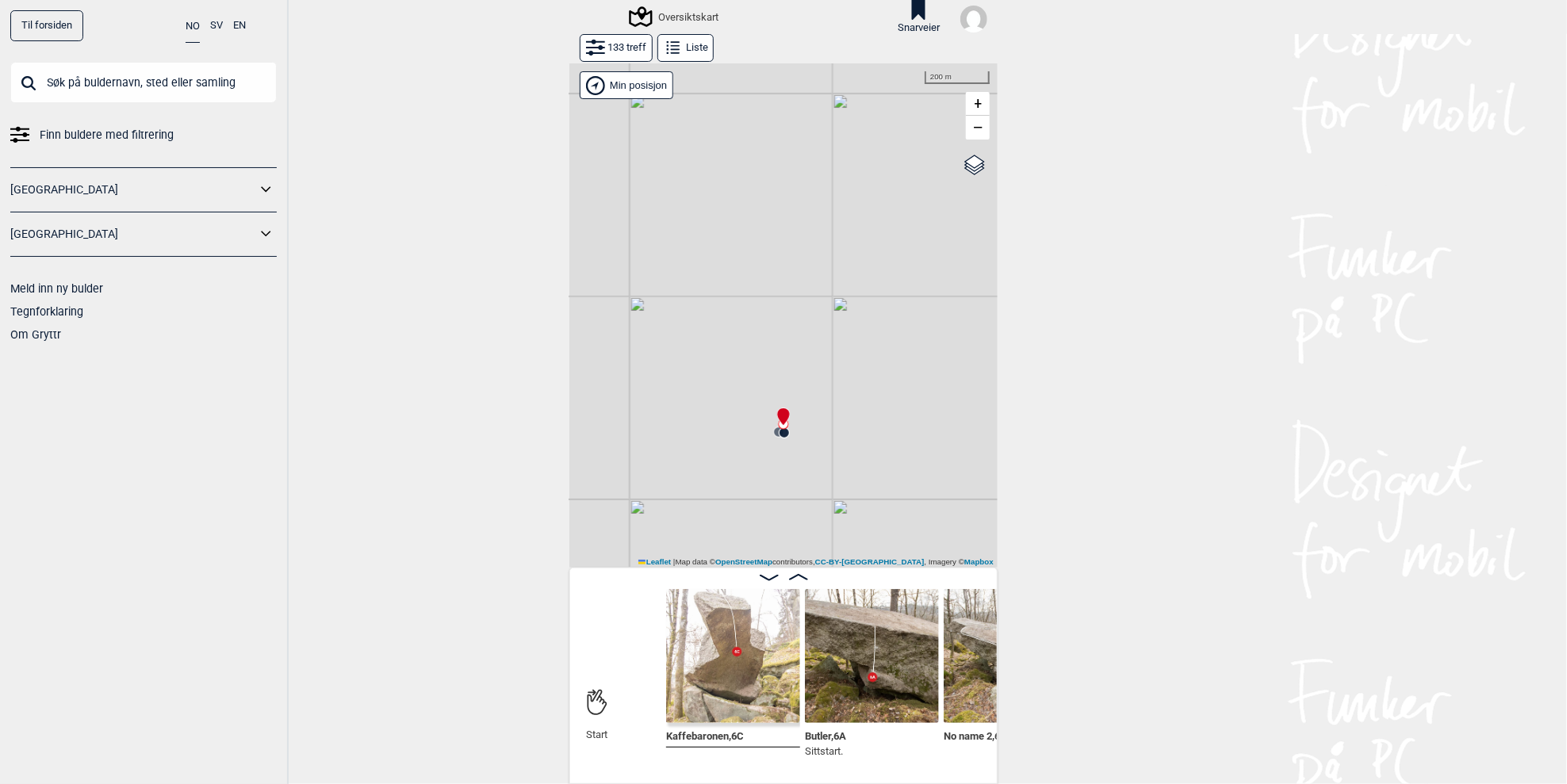click at bounding box center (733, 656) 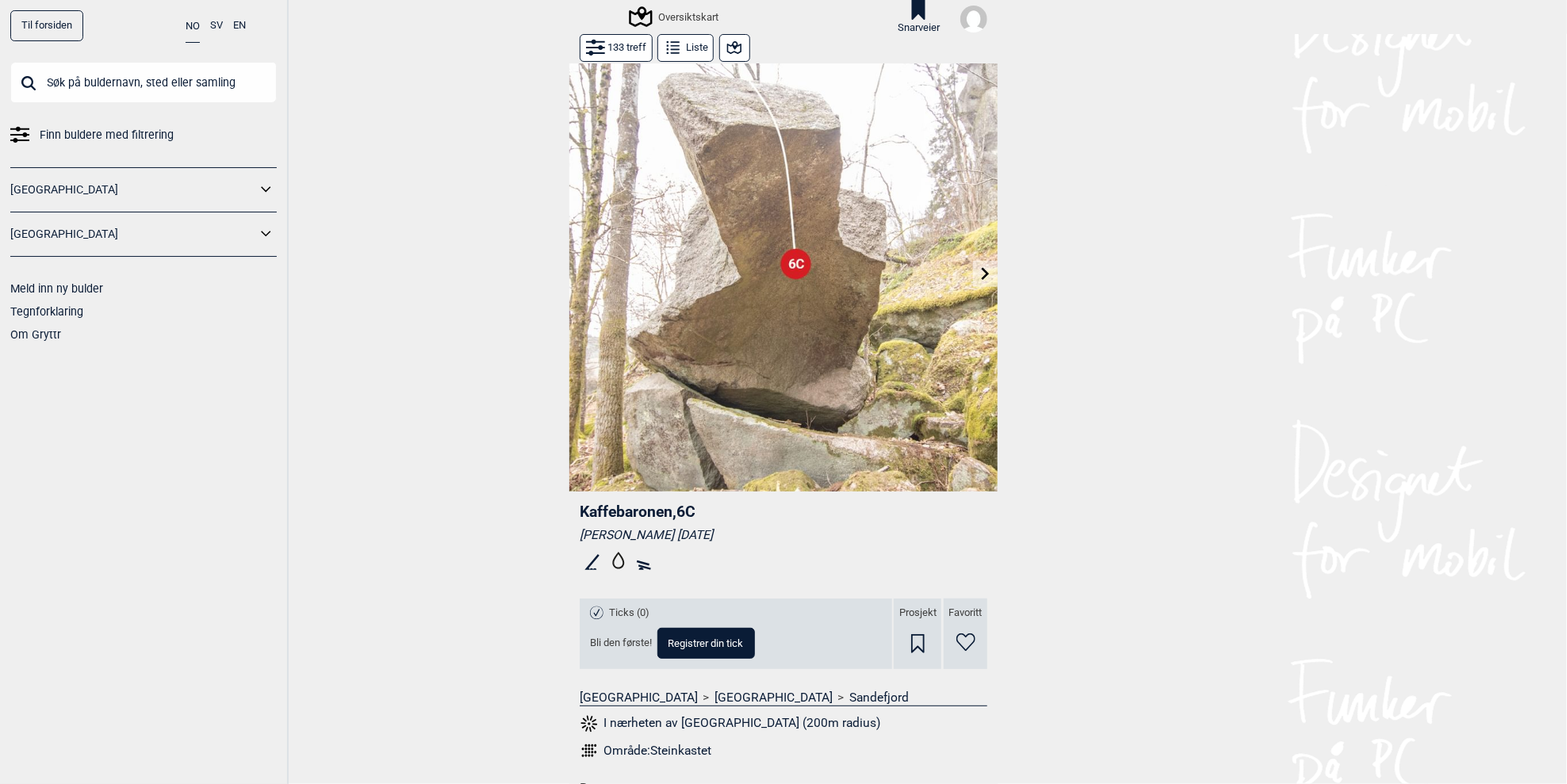 scroll, scrollTop: 0, scrollLeft: 0, axis: both 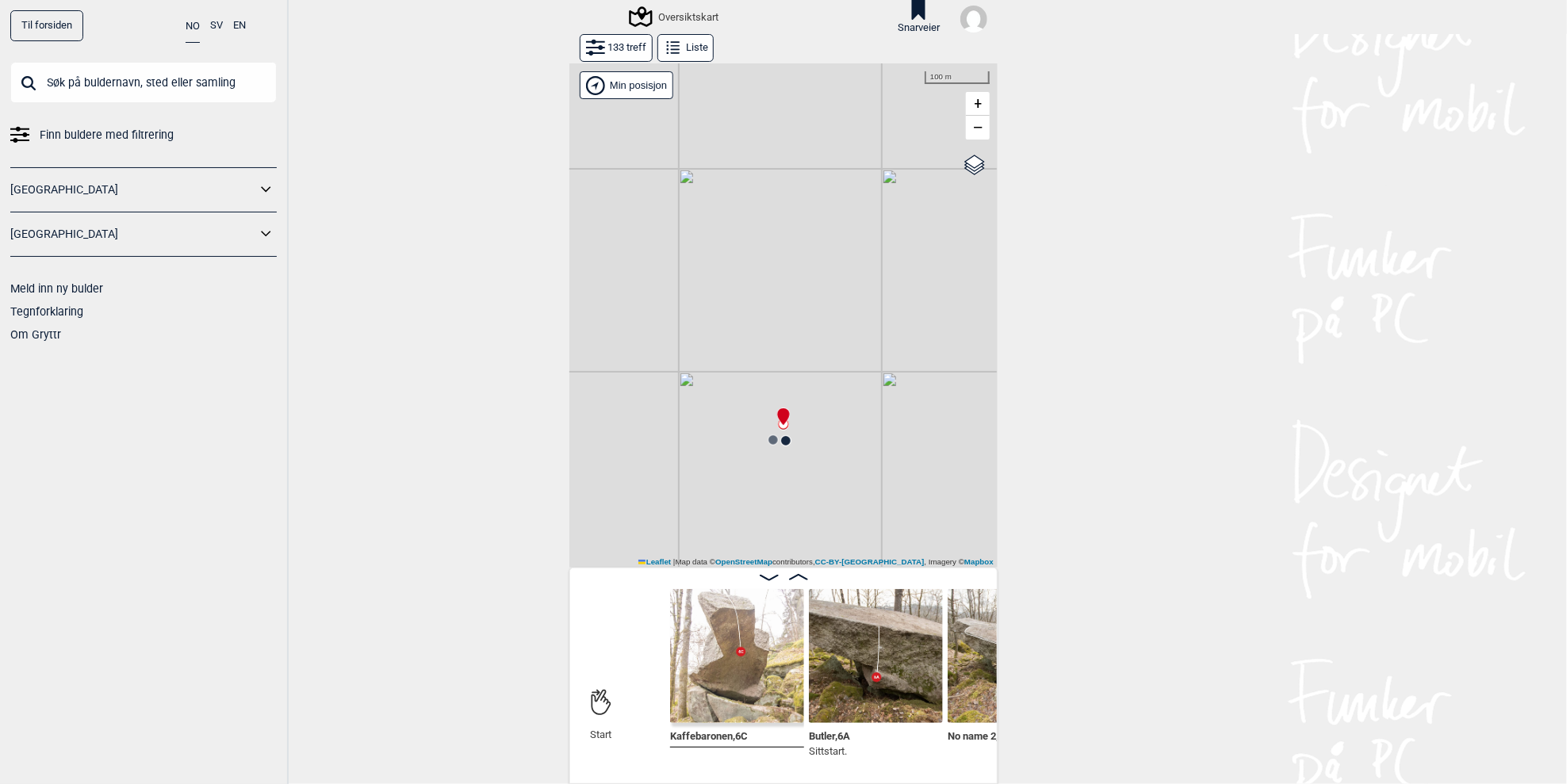 click at bounding box center [737, 656] 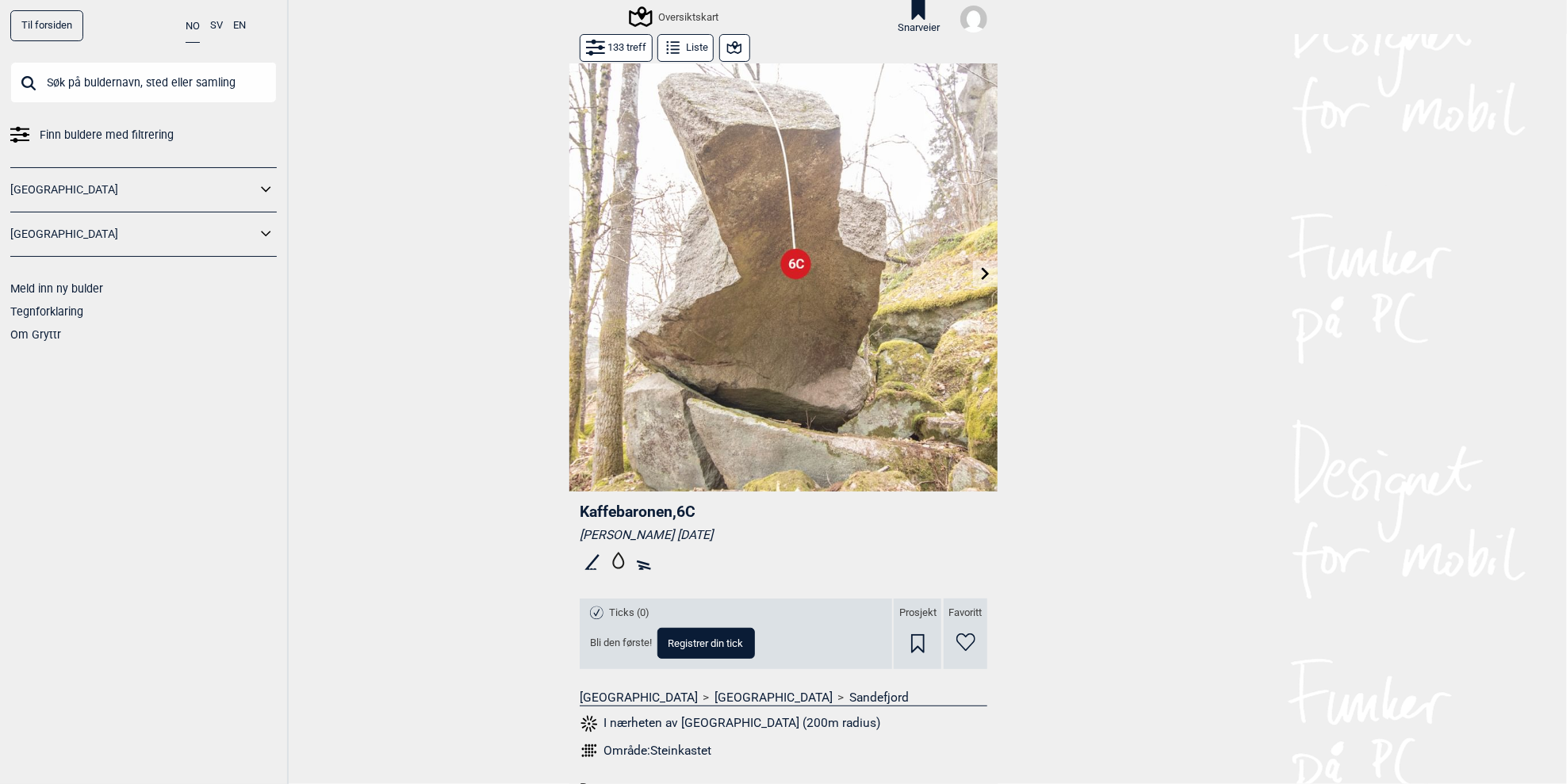 click 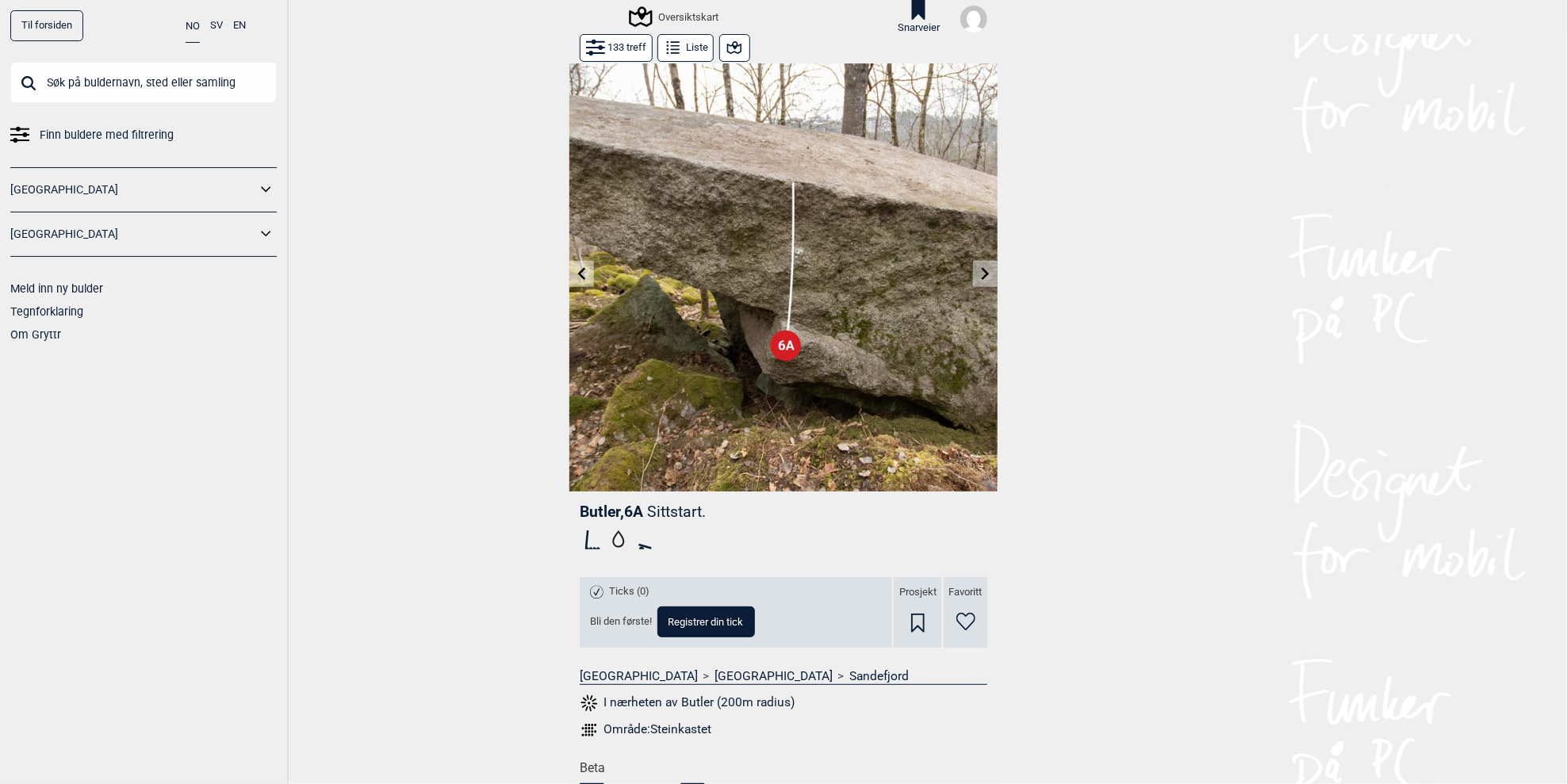 click at bounding box center [581, 273] 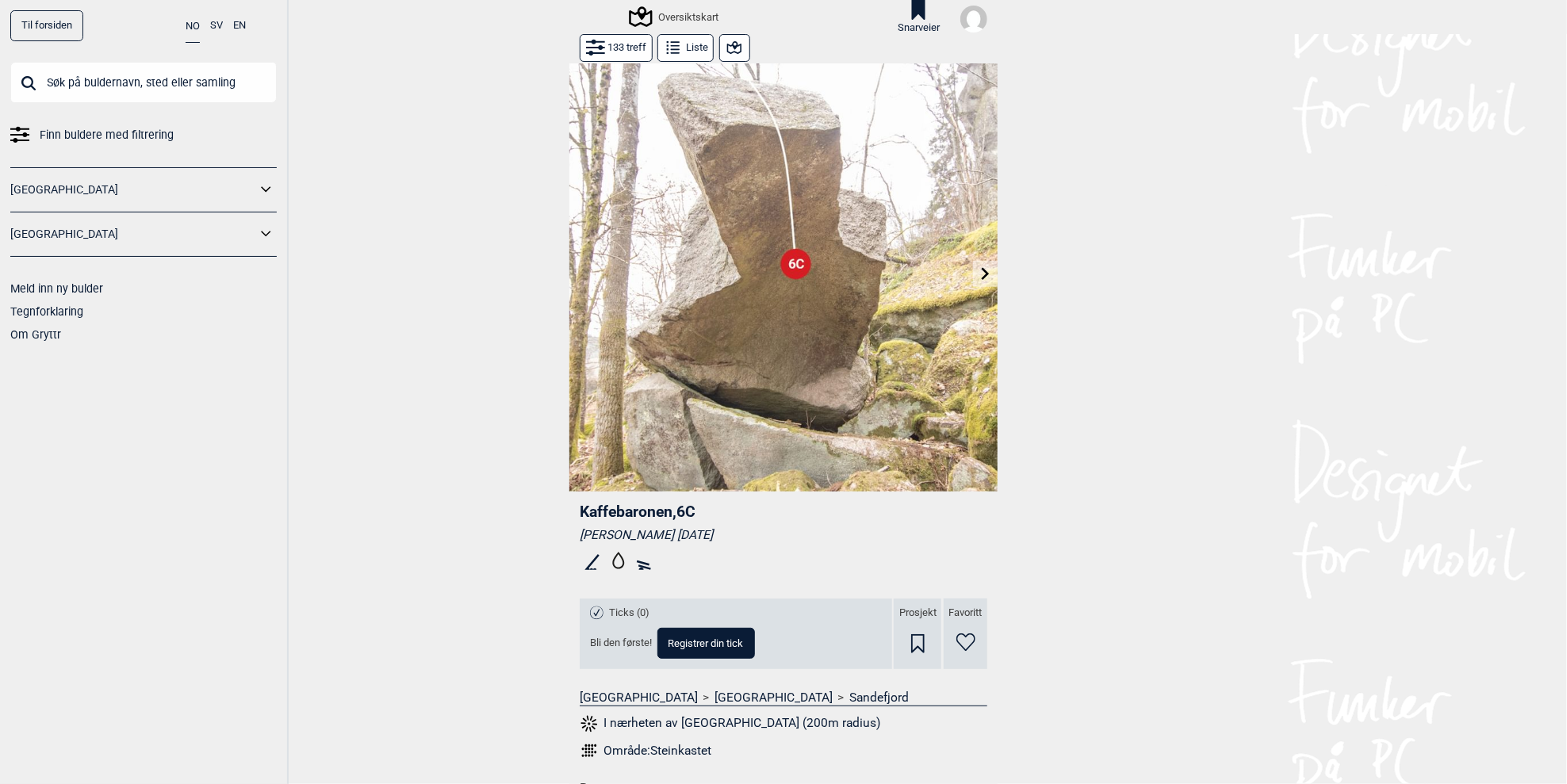 click at bounding box center (985, 273) 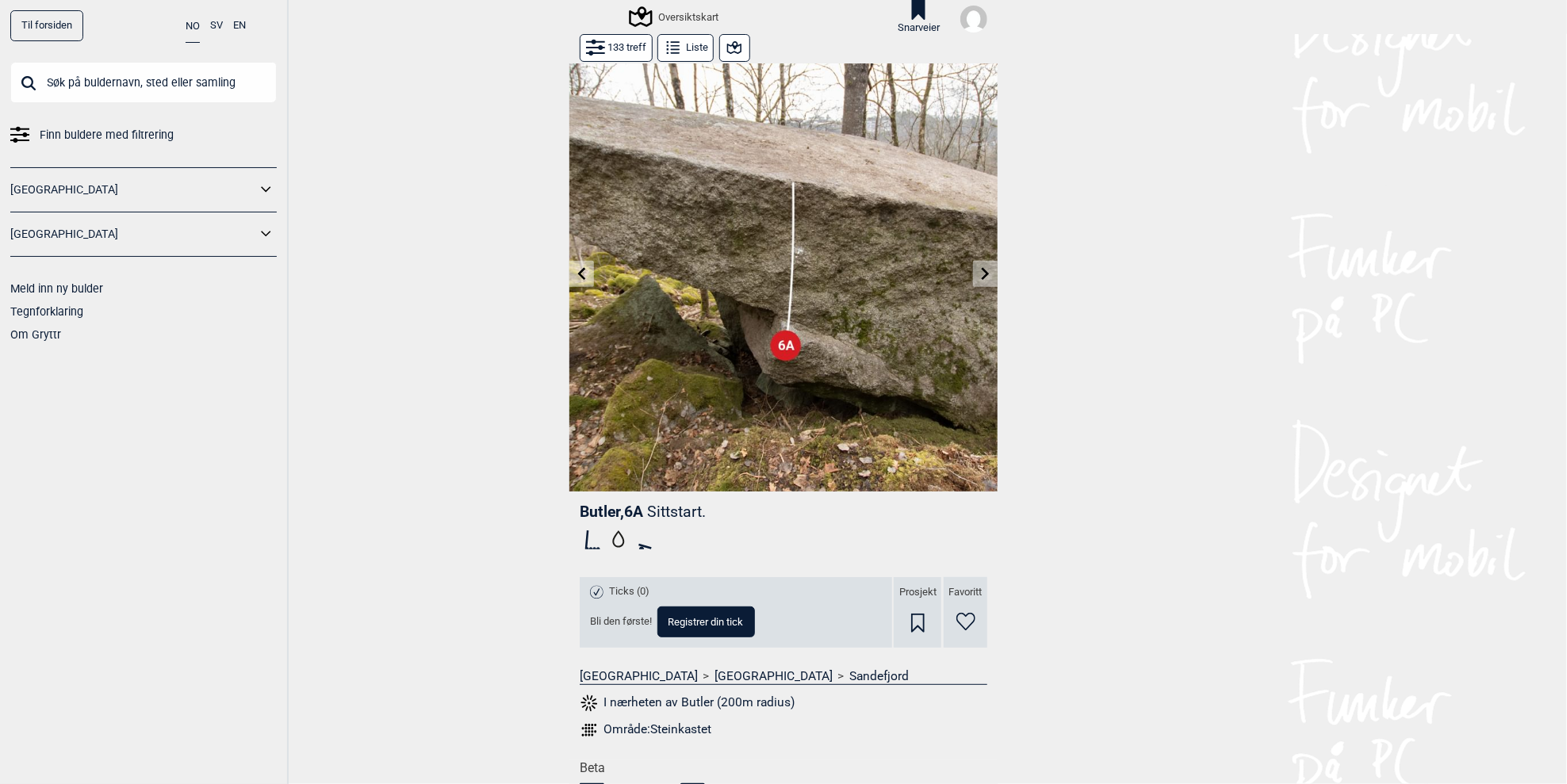 click at bounding box center [985, 273] 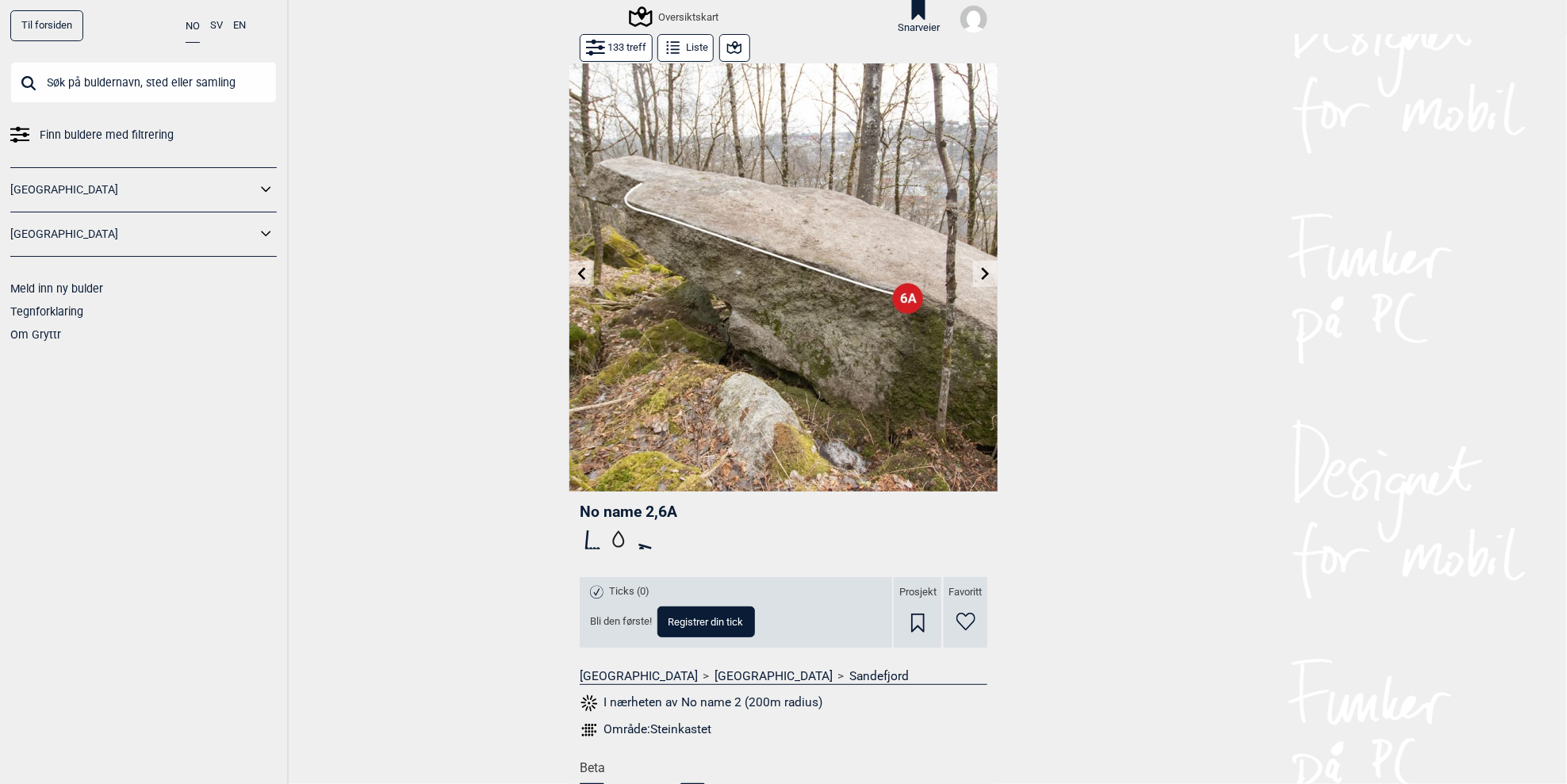 click at bounding box center [985, 273] 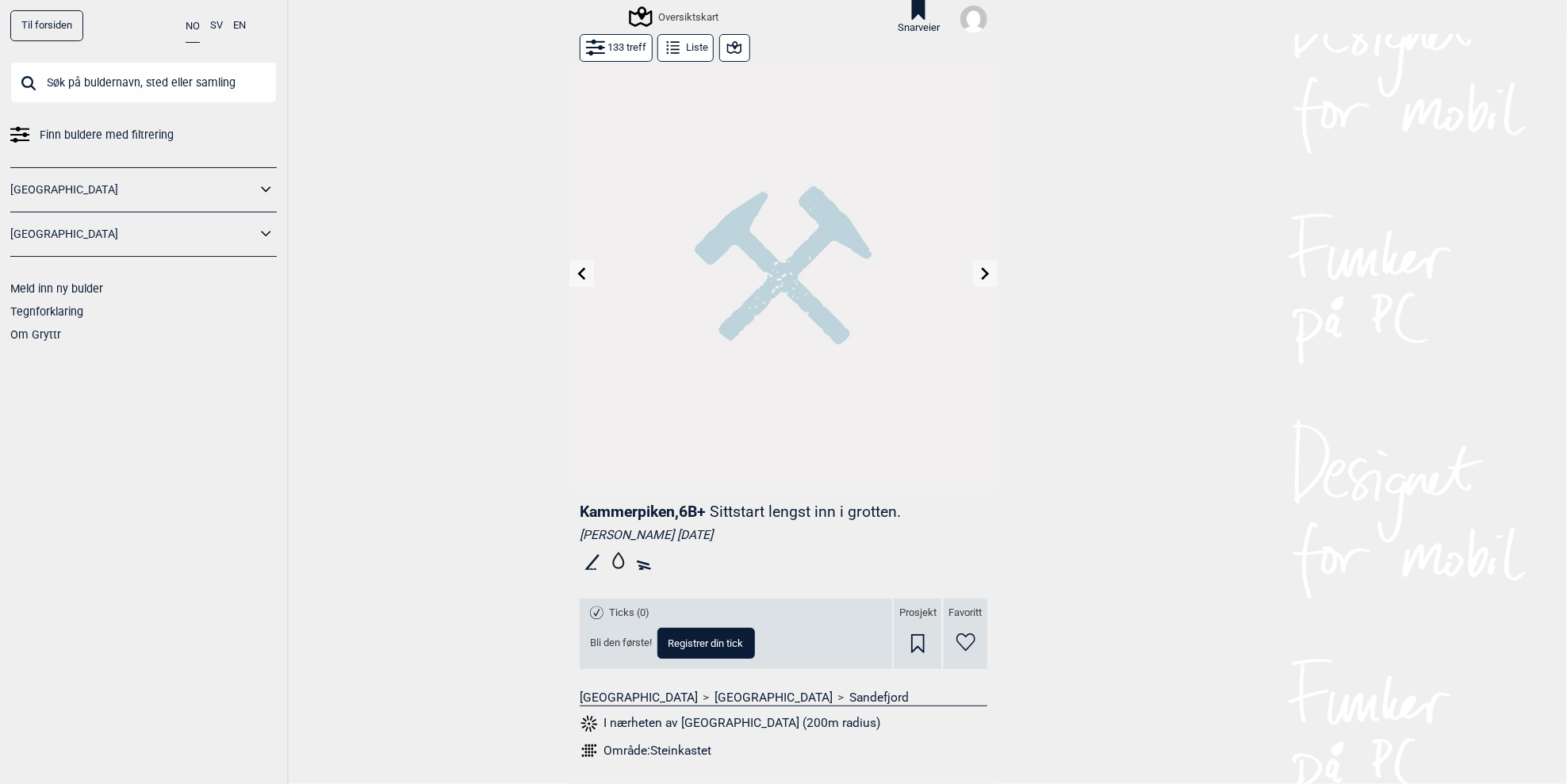 click at bounding box center (985, 273) 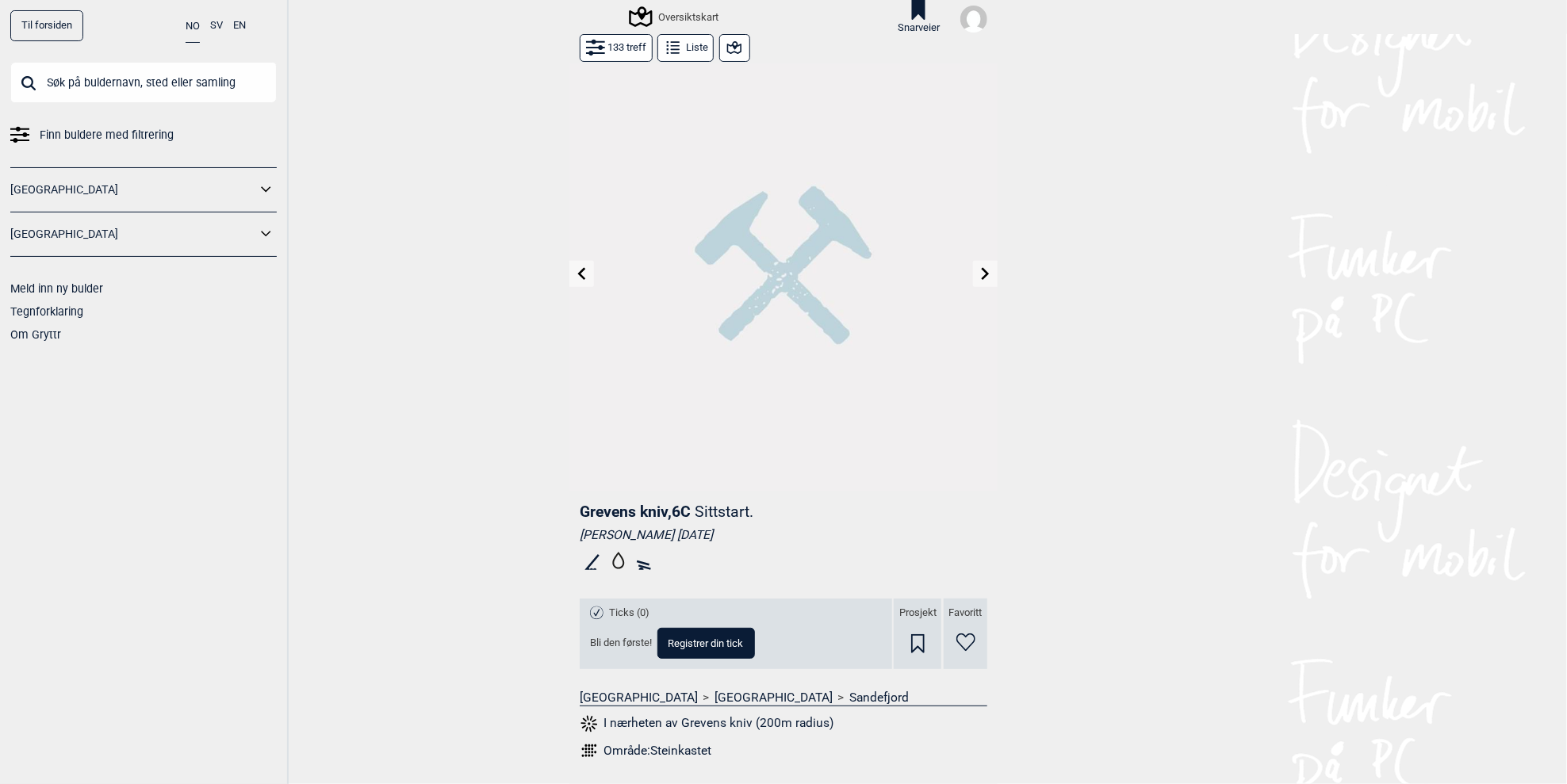click at bounding box center (985, 273) 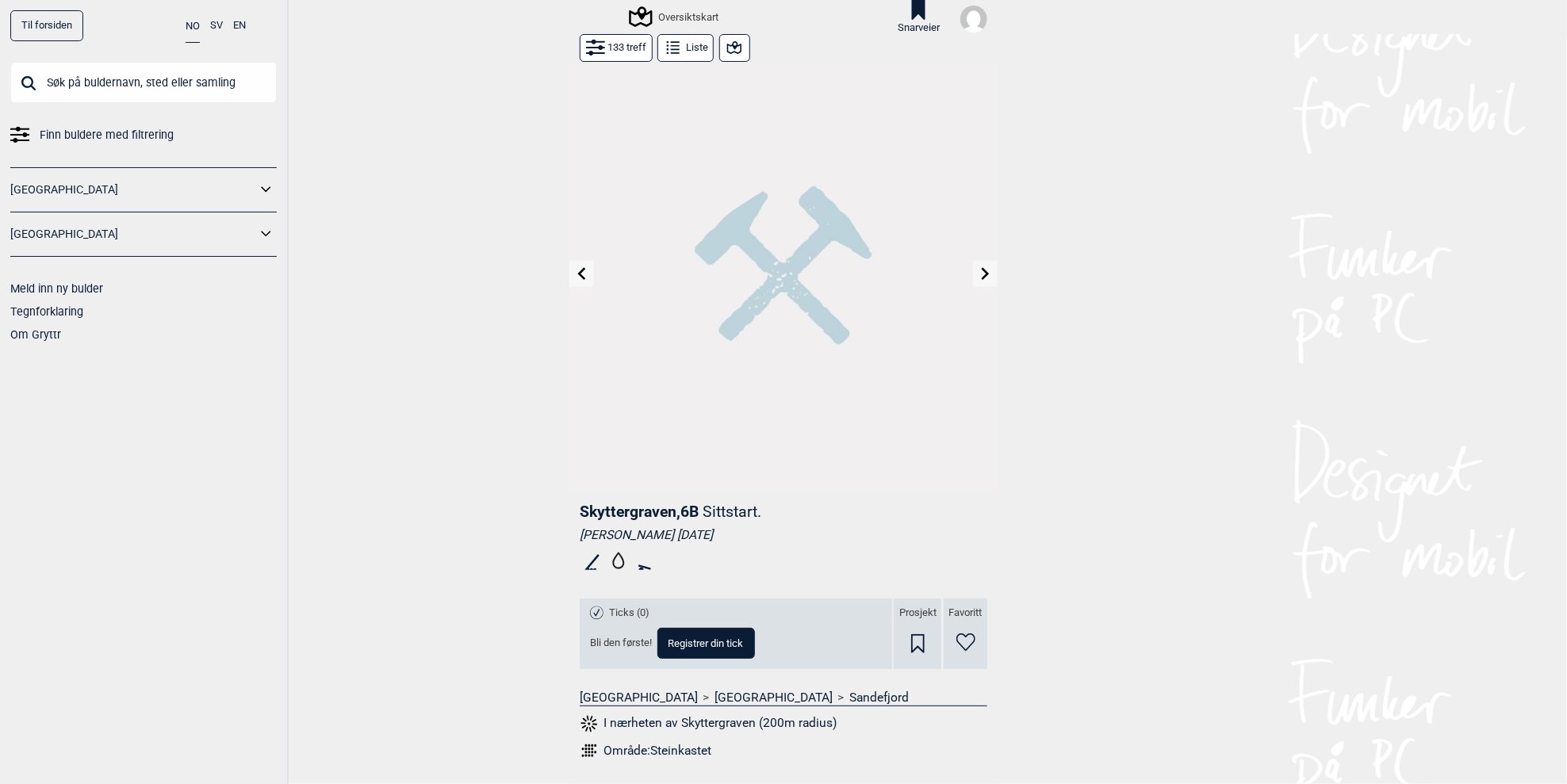 click at bounding box center (985, 273) 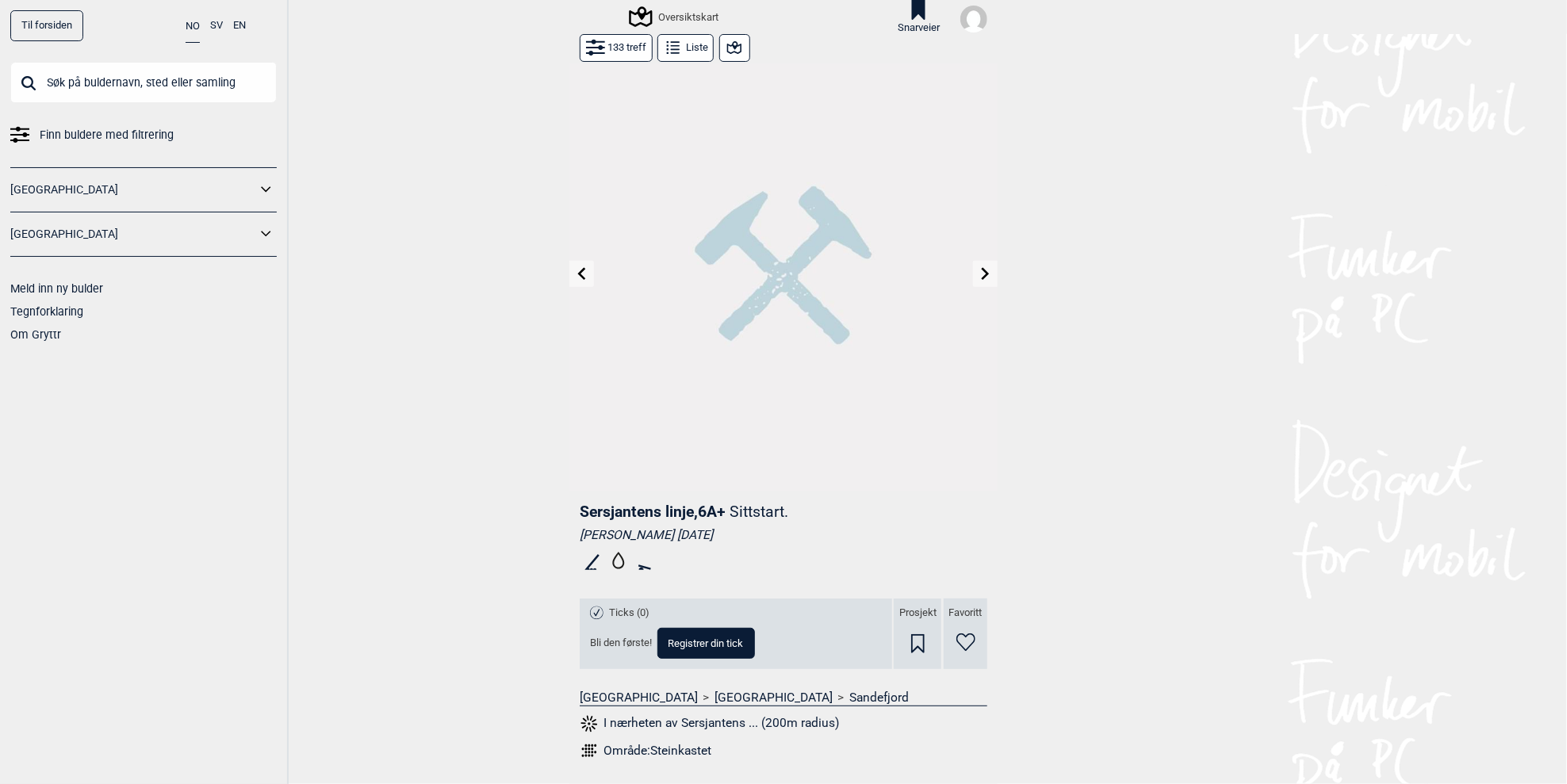 click at bounding box center [985, 273] 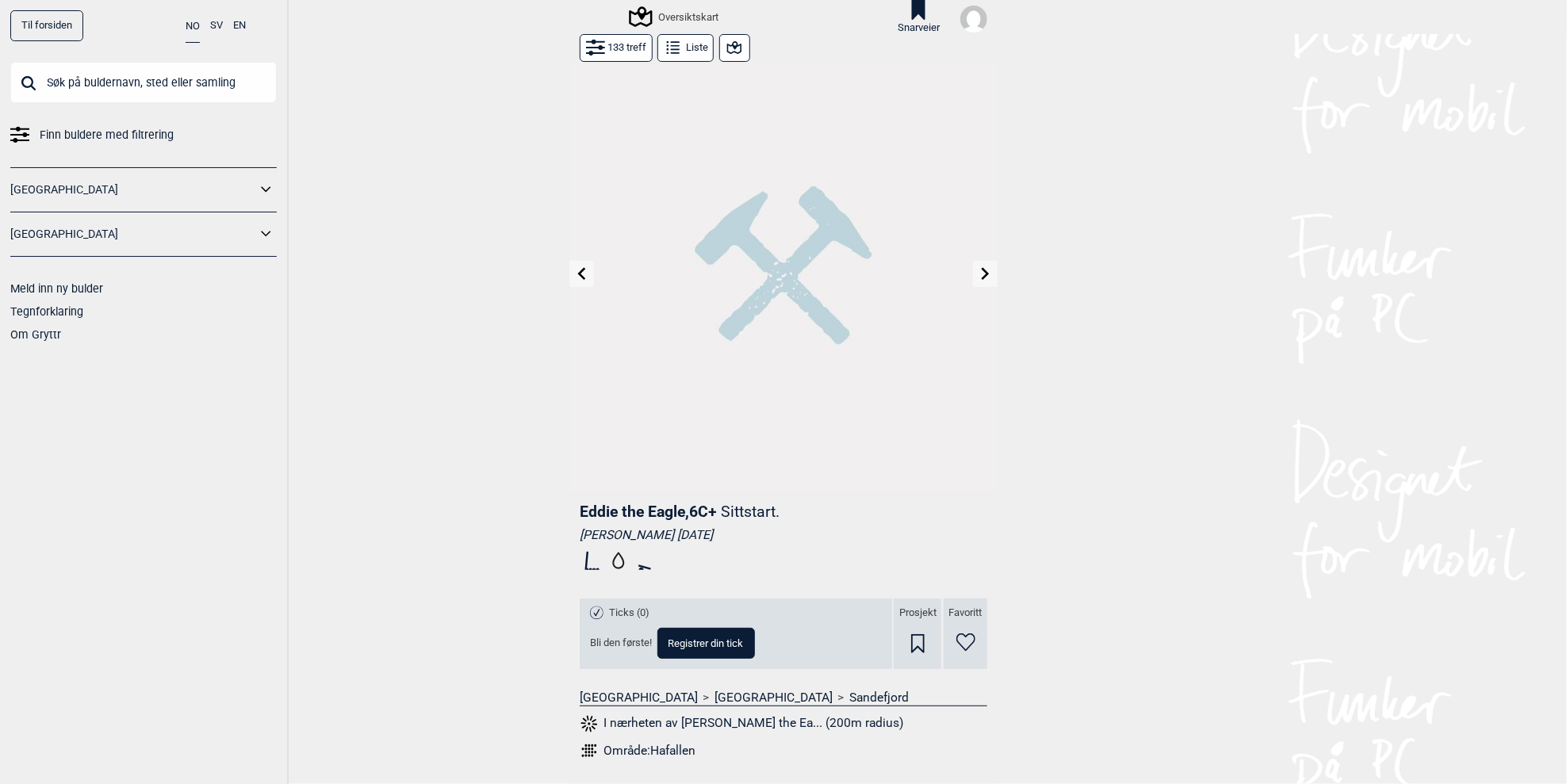 click at bounding box center [985, 273] 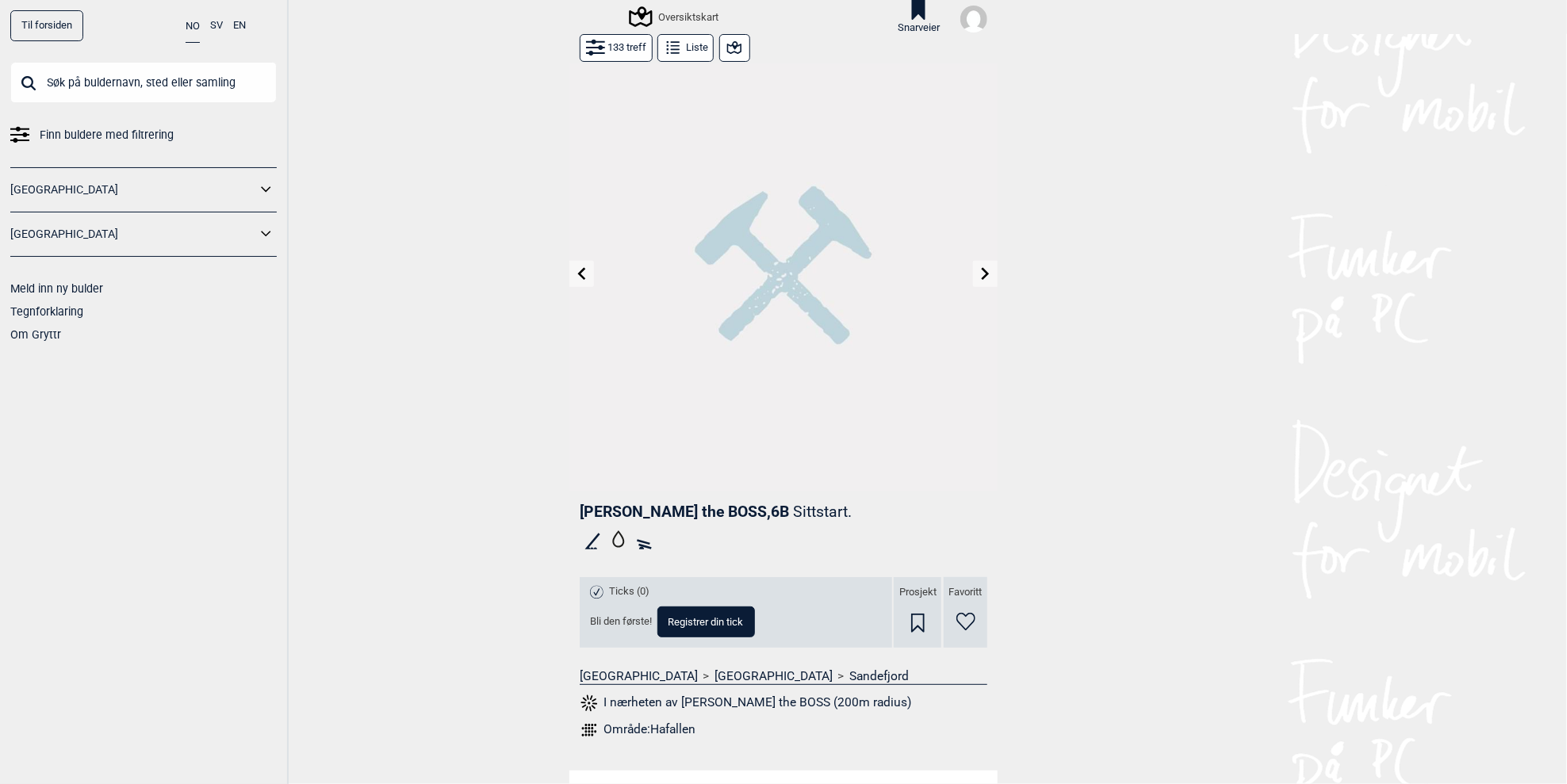 click at bounding box center [985, 273] 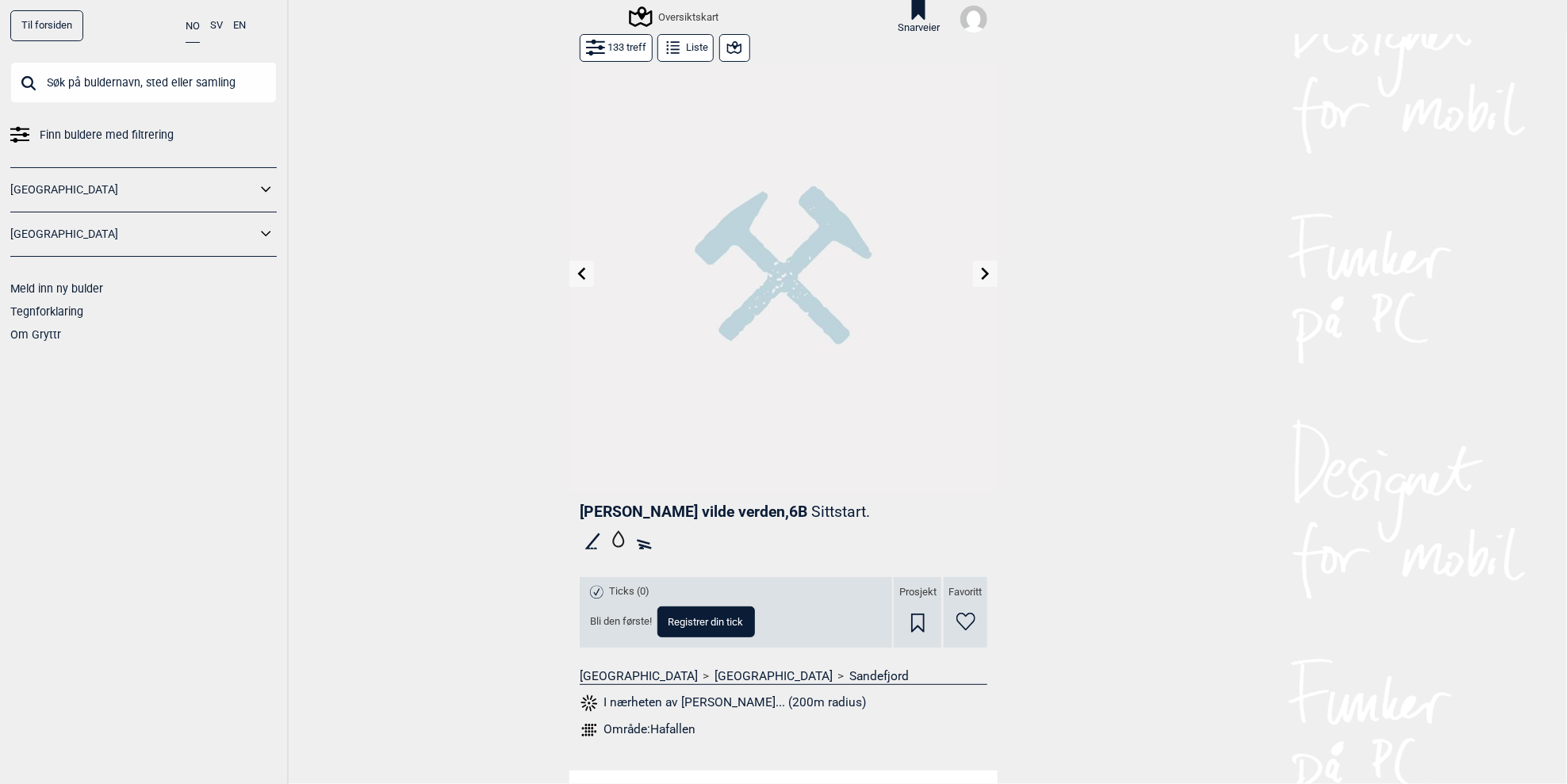 click at bounding box center (985, 273) 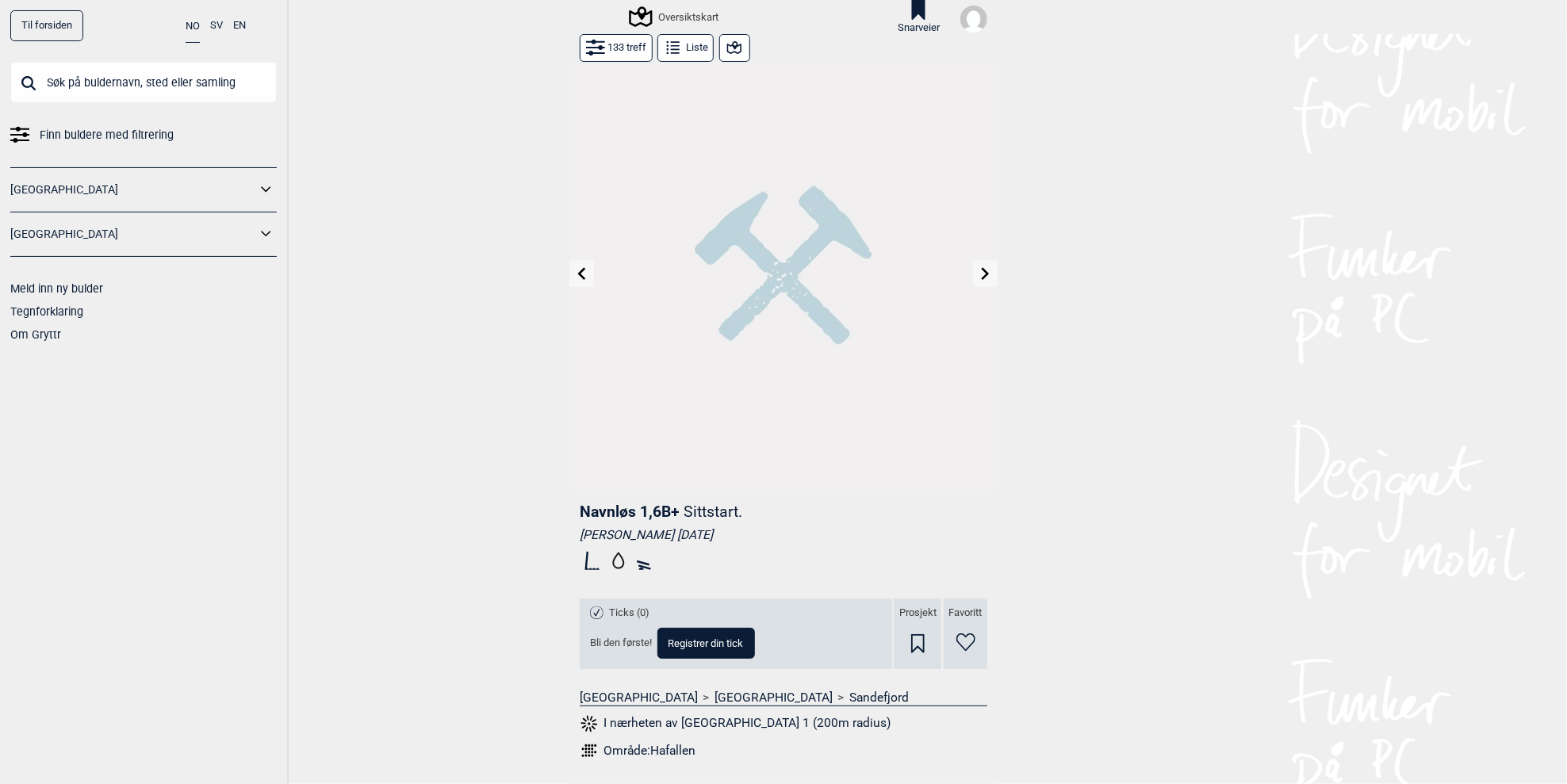 click at bounding box center [985, 273] 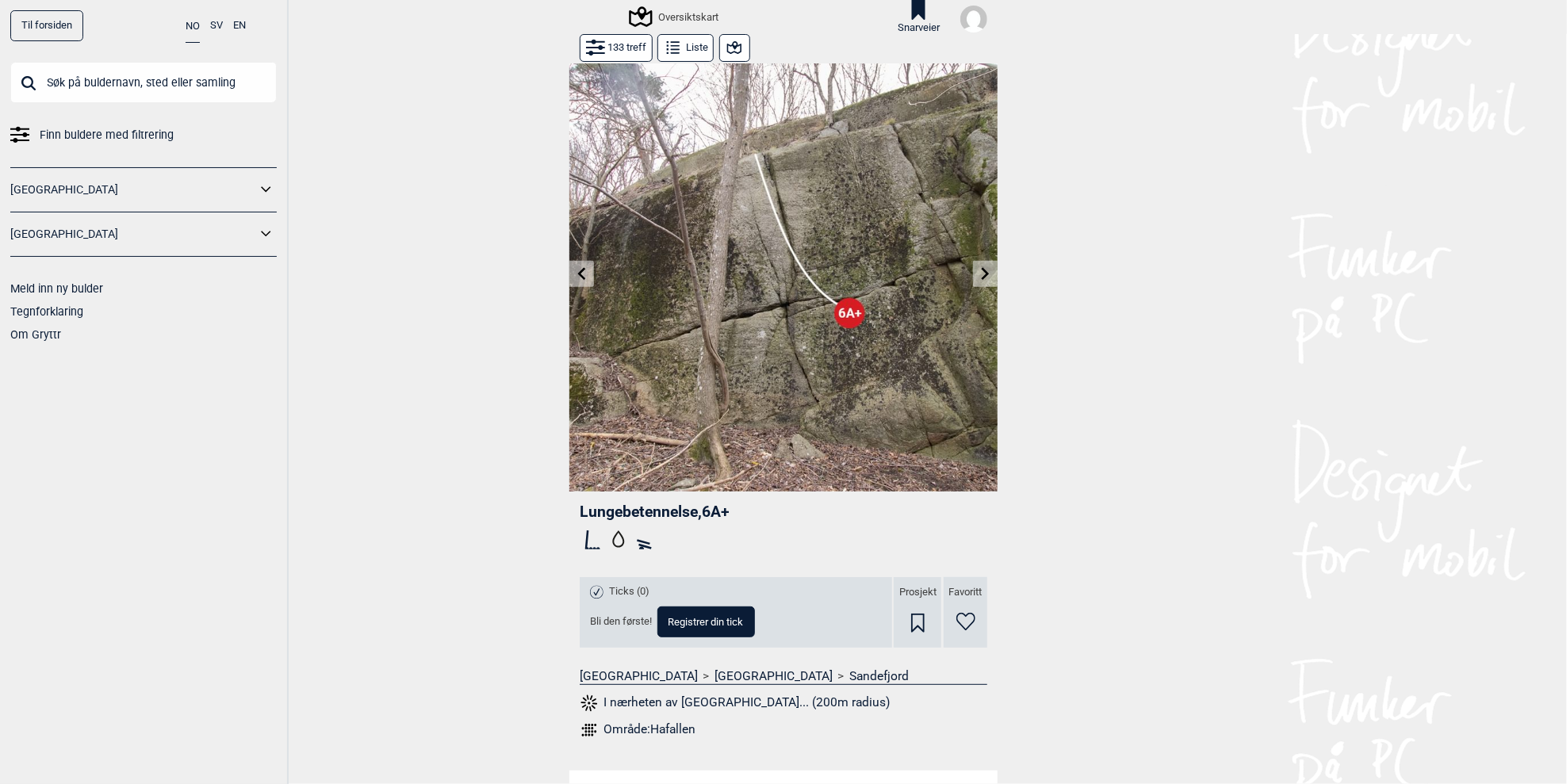 click at bounding box center (985, 273) 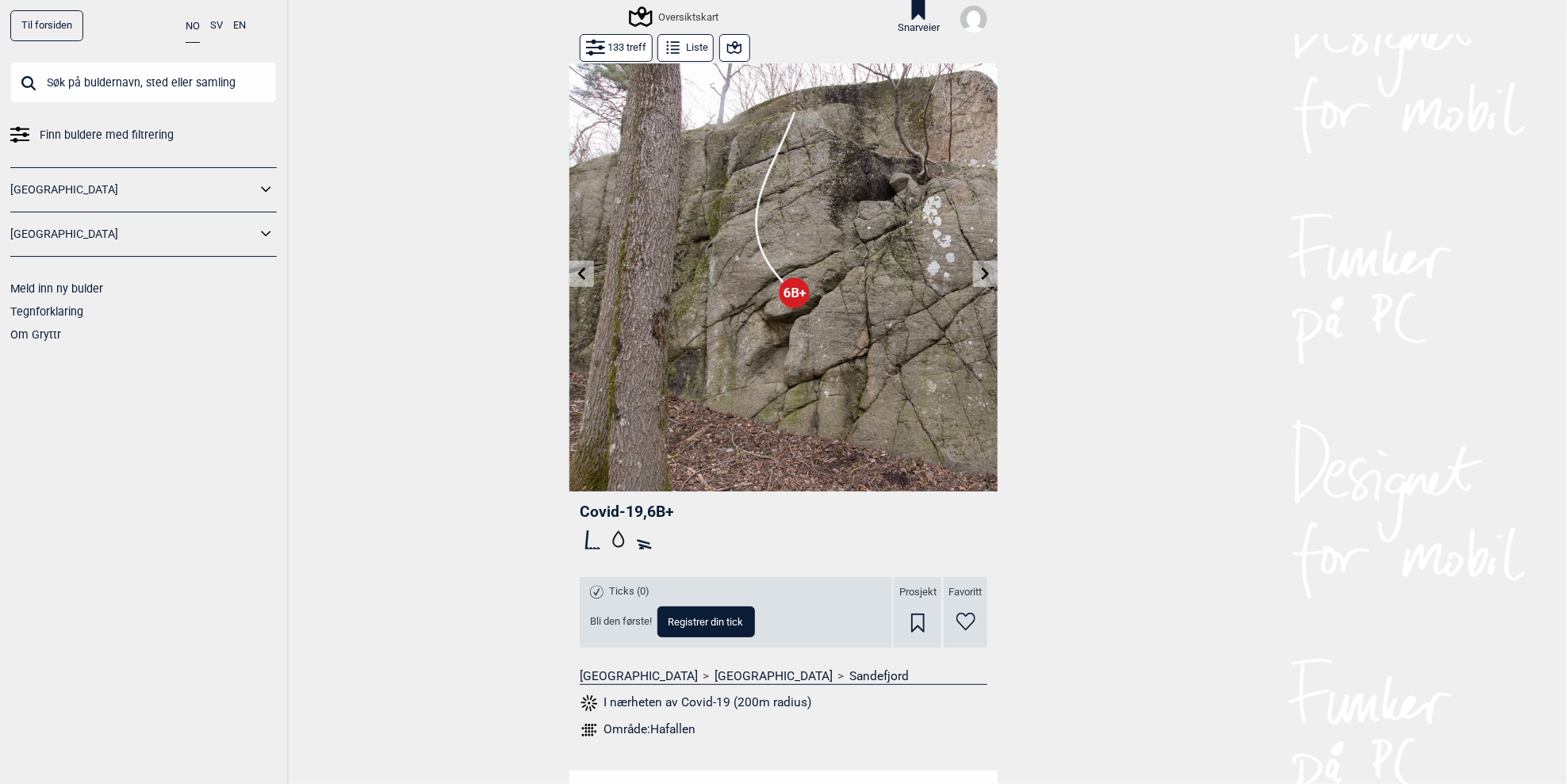 click at bounding box center [985, 273] 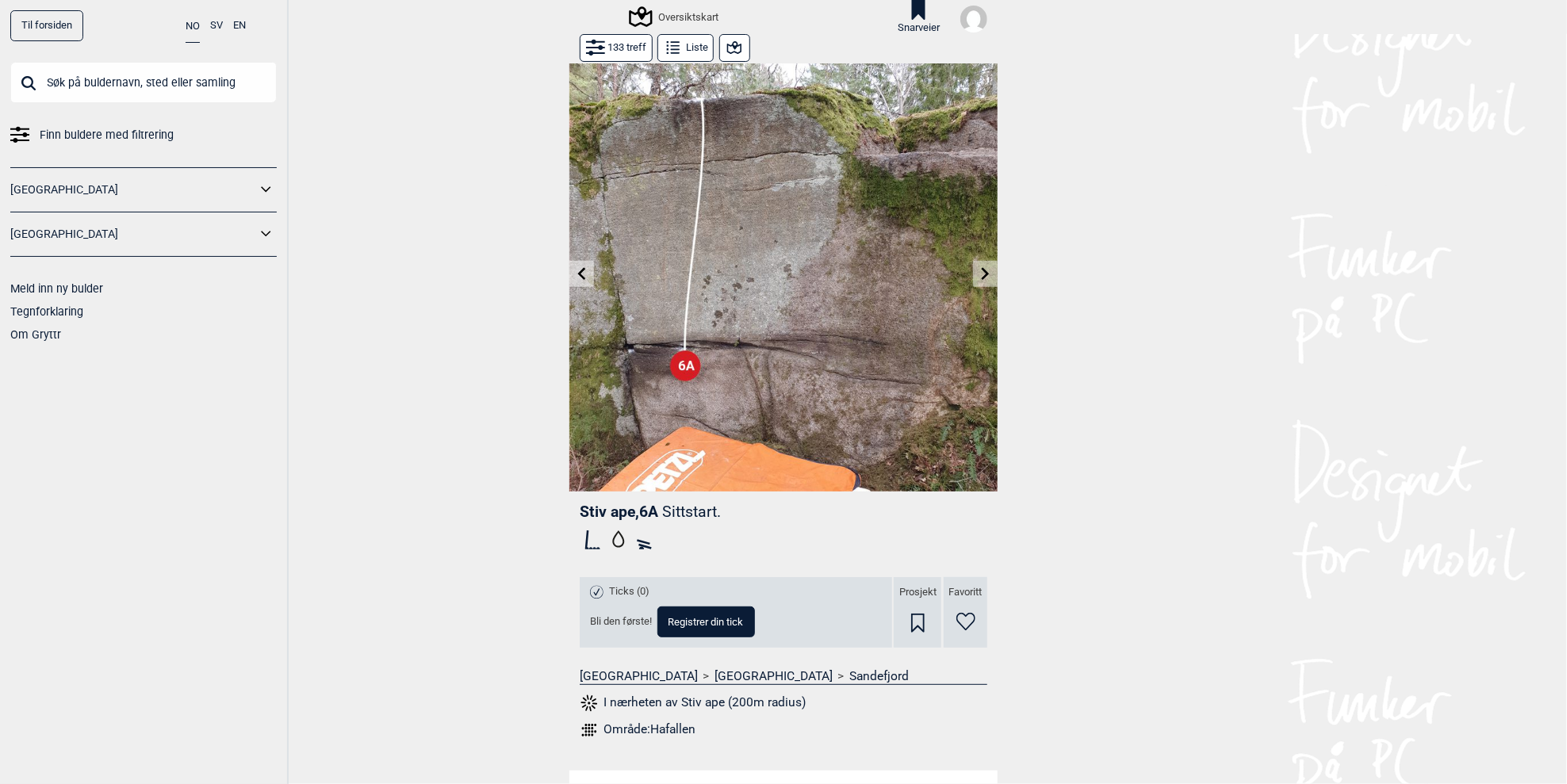 click at bounding box center [985, 273] 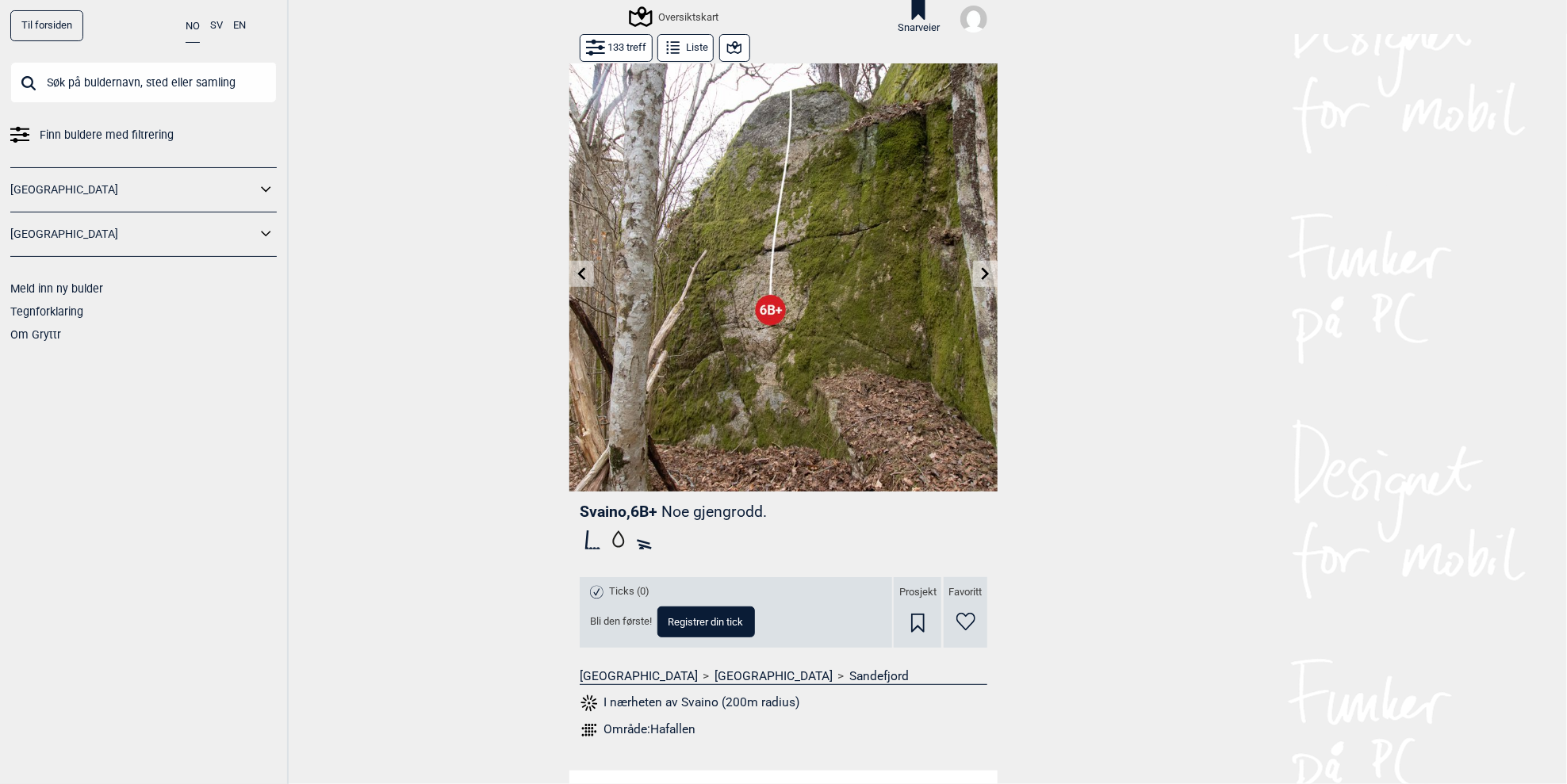 click at bounding box center [985, 273] 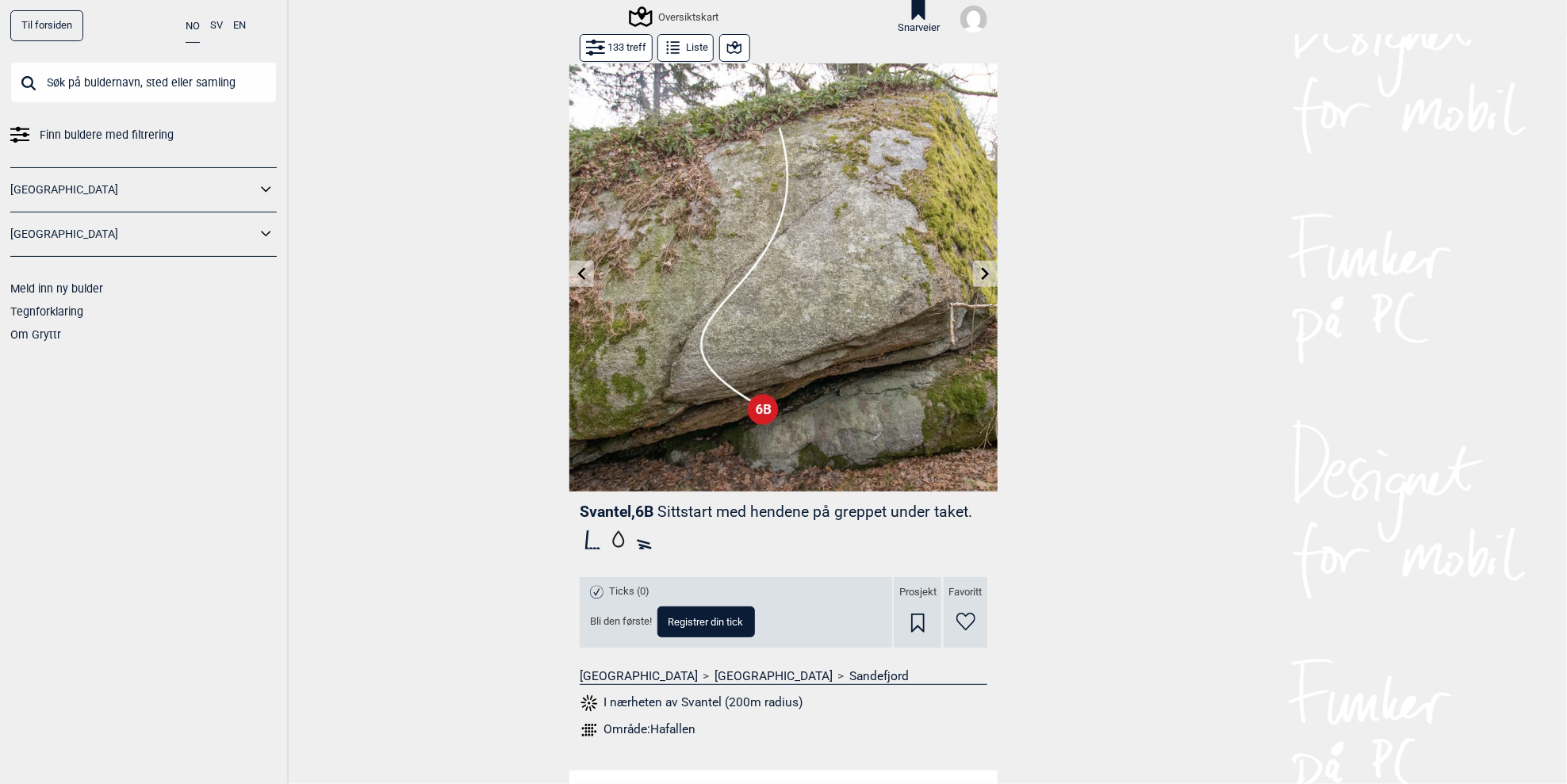 click at bounding box center (985, 273) 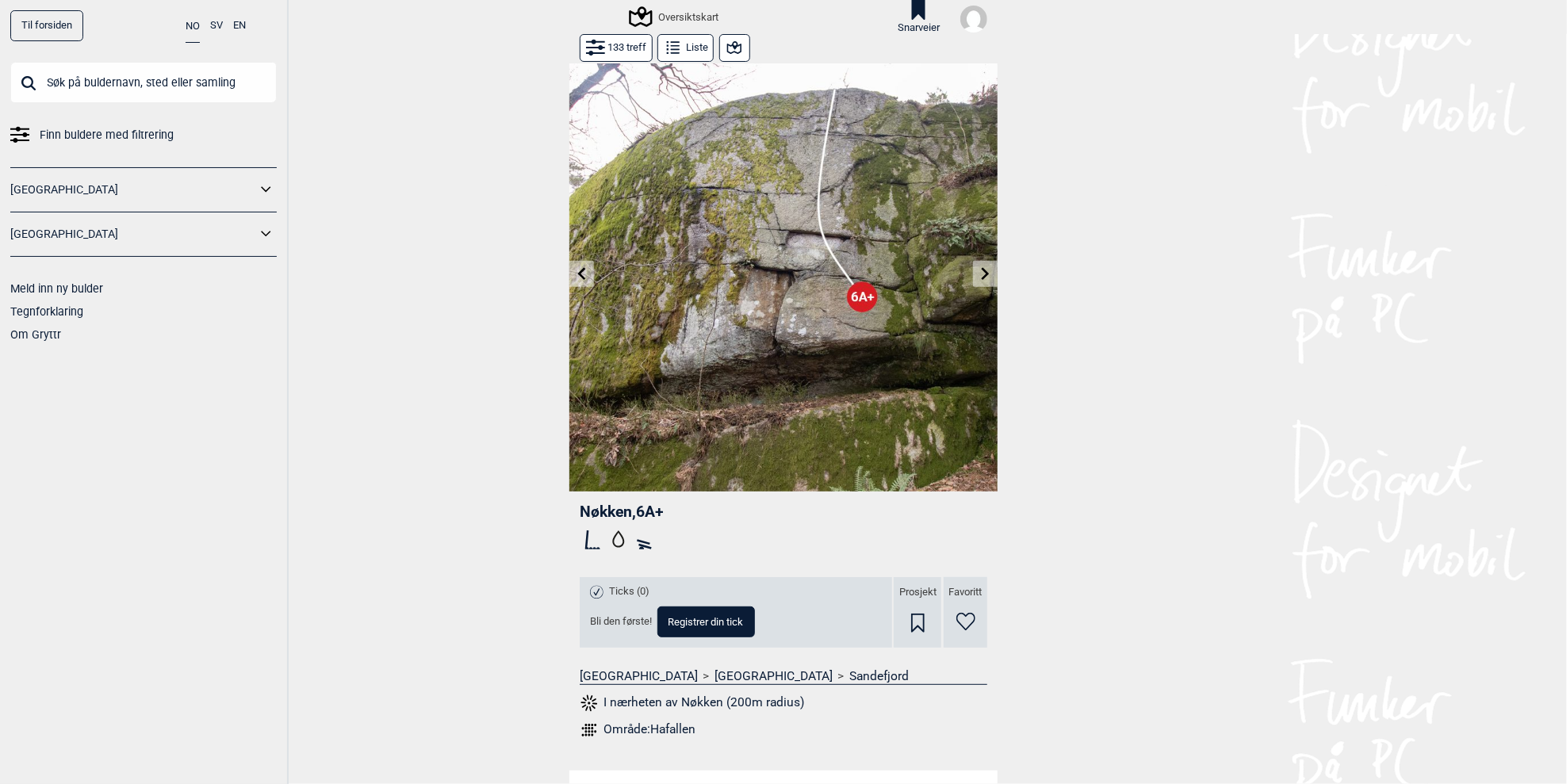 click at bounding box center [985, 273] 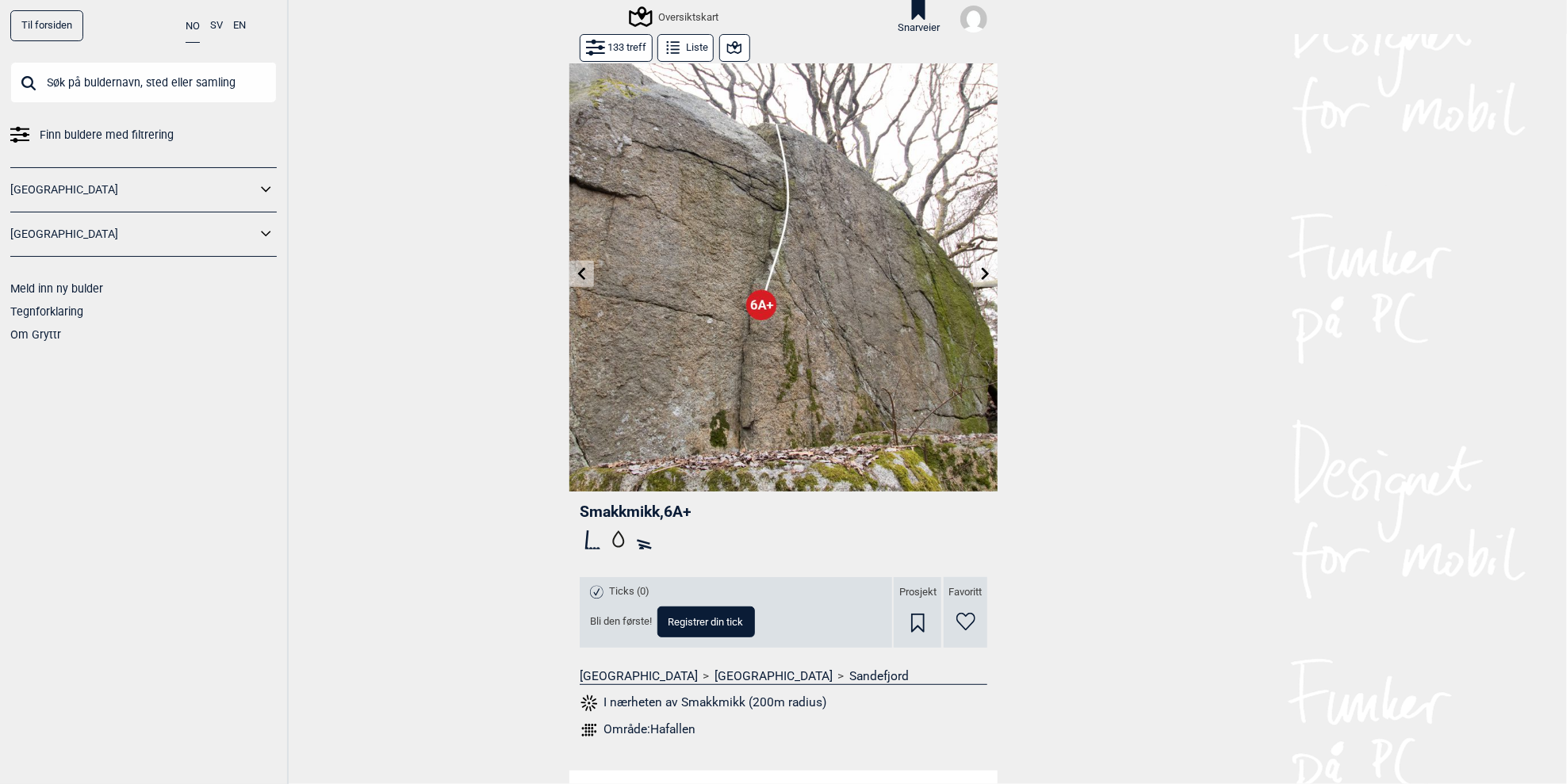 click at bounding box center (985, 273) 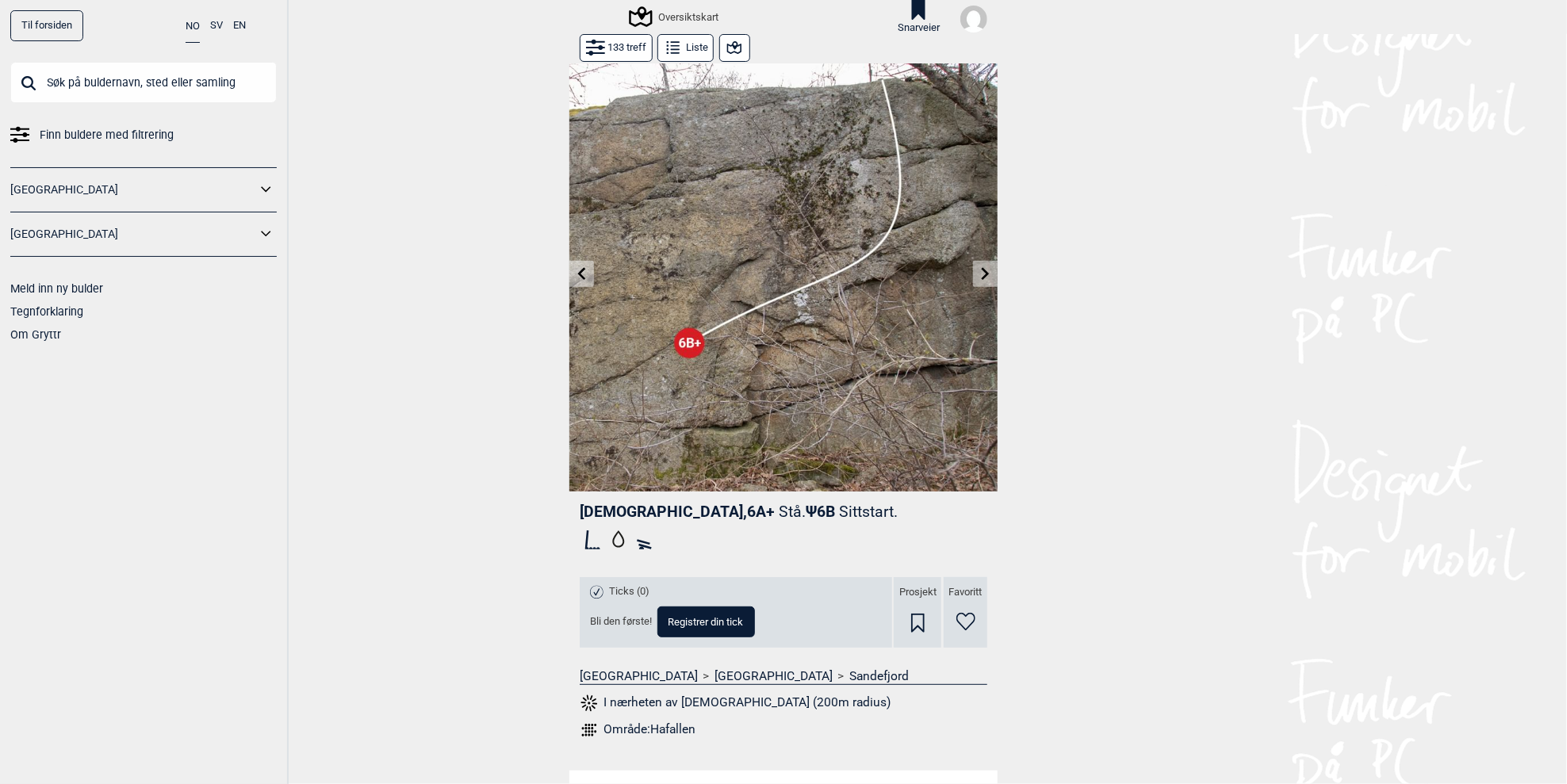 click at bounding box center (985, 273) 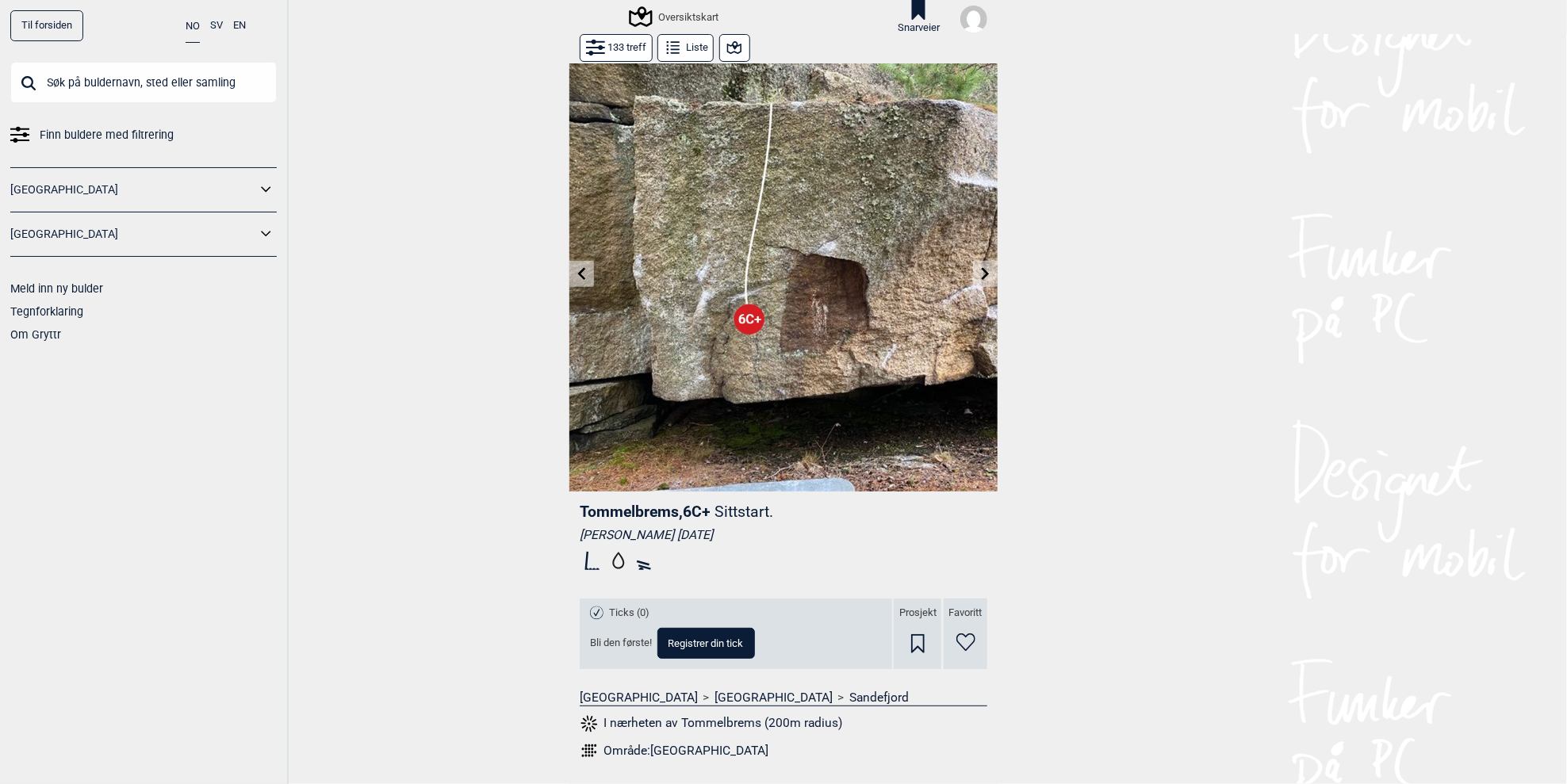 click at bounding box center (985, 273) 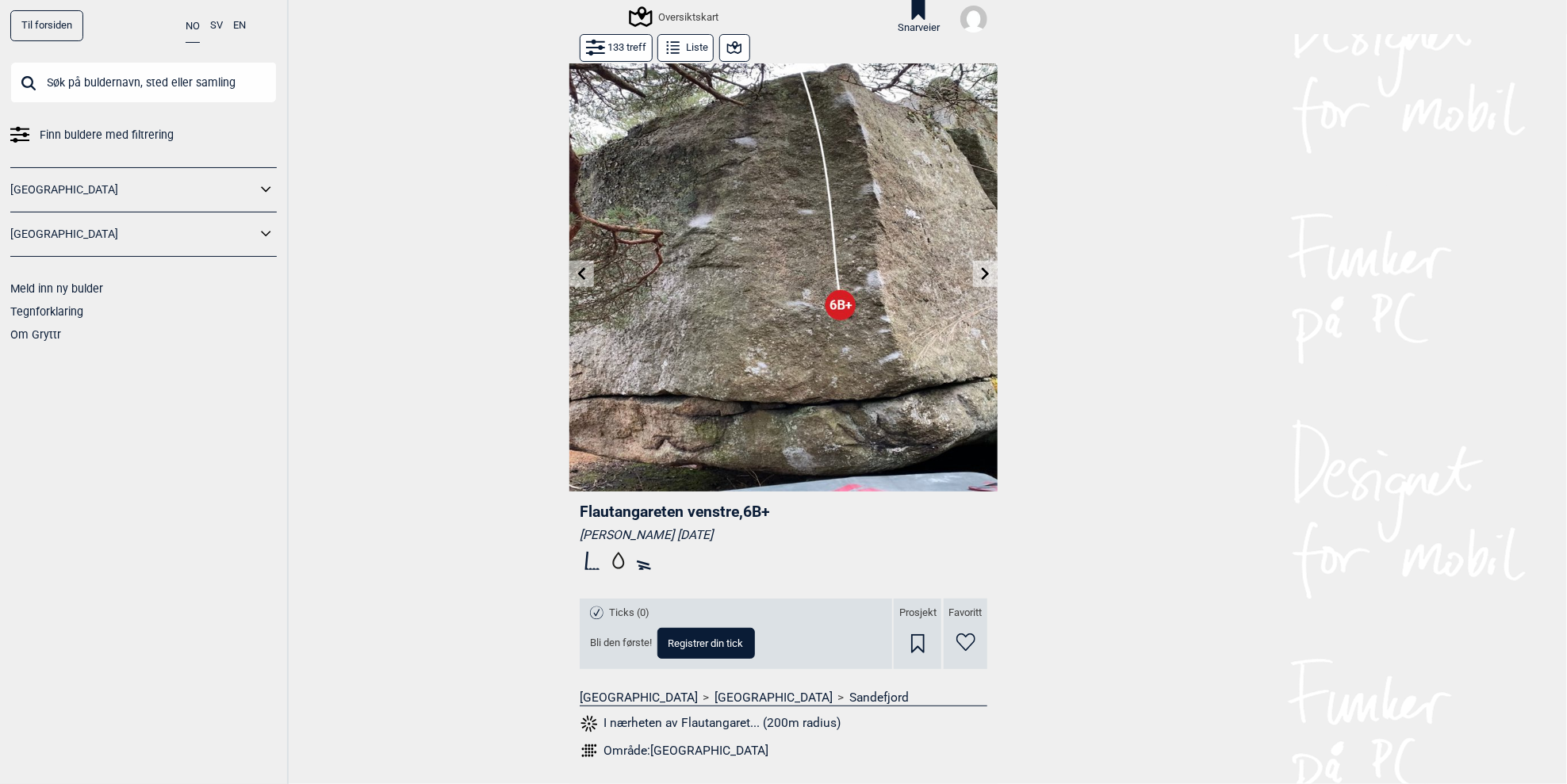 click at bounding box center (985, 273) 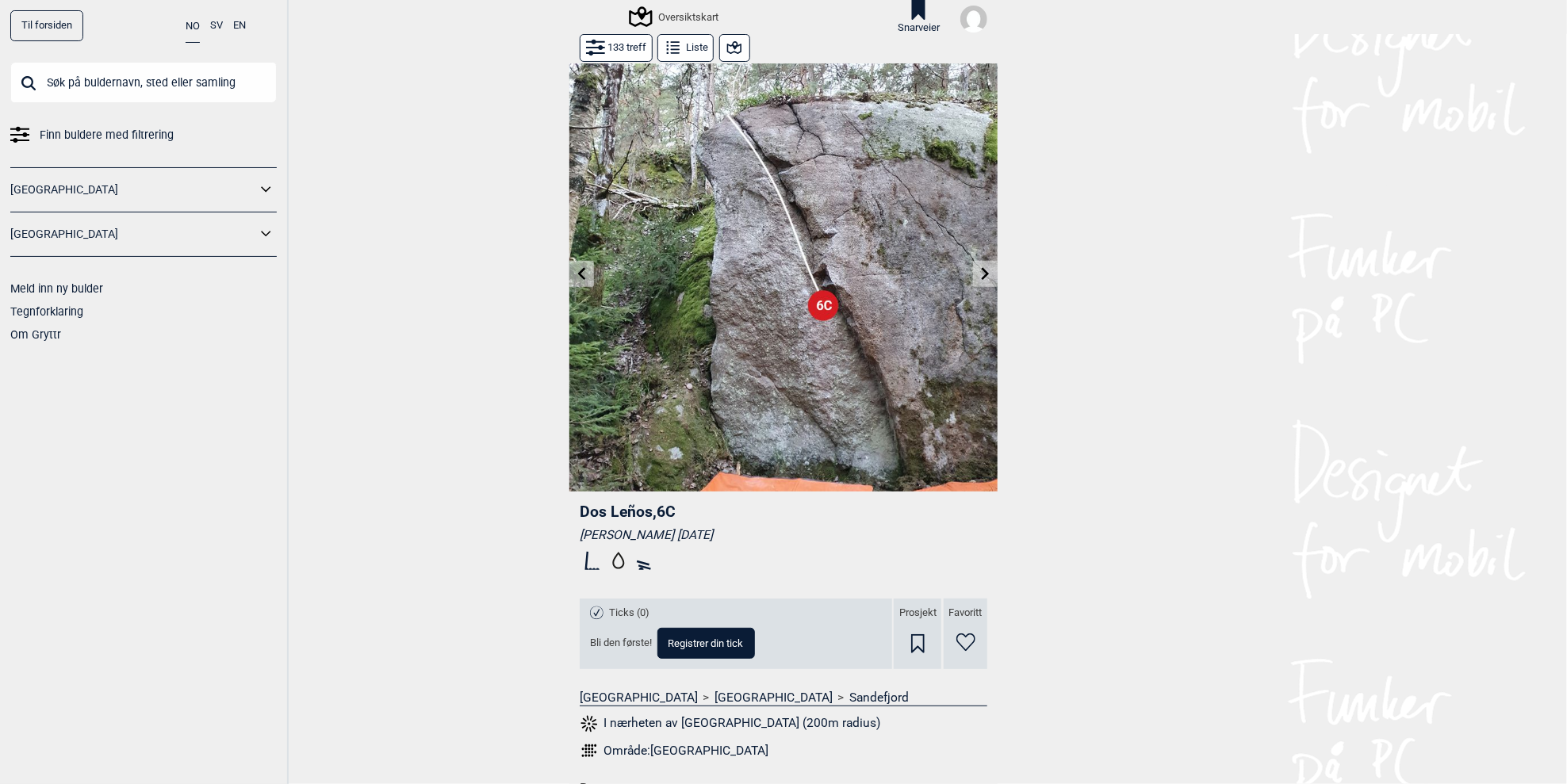 click at bounding box center [985, 273] 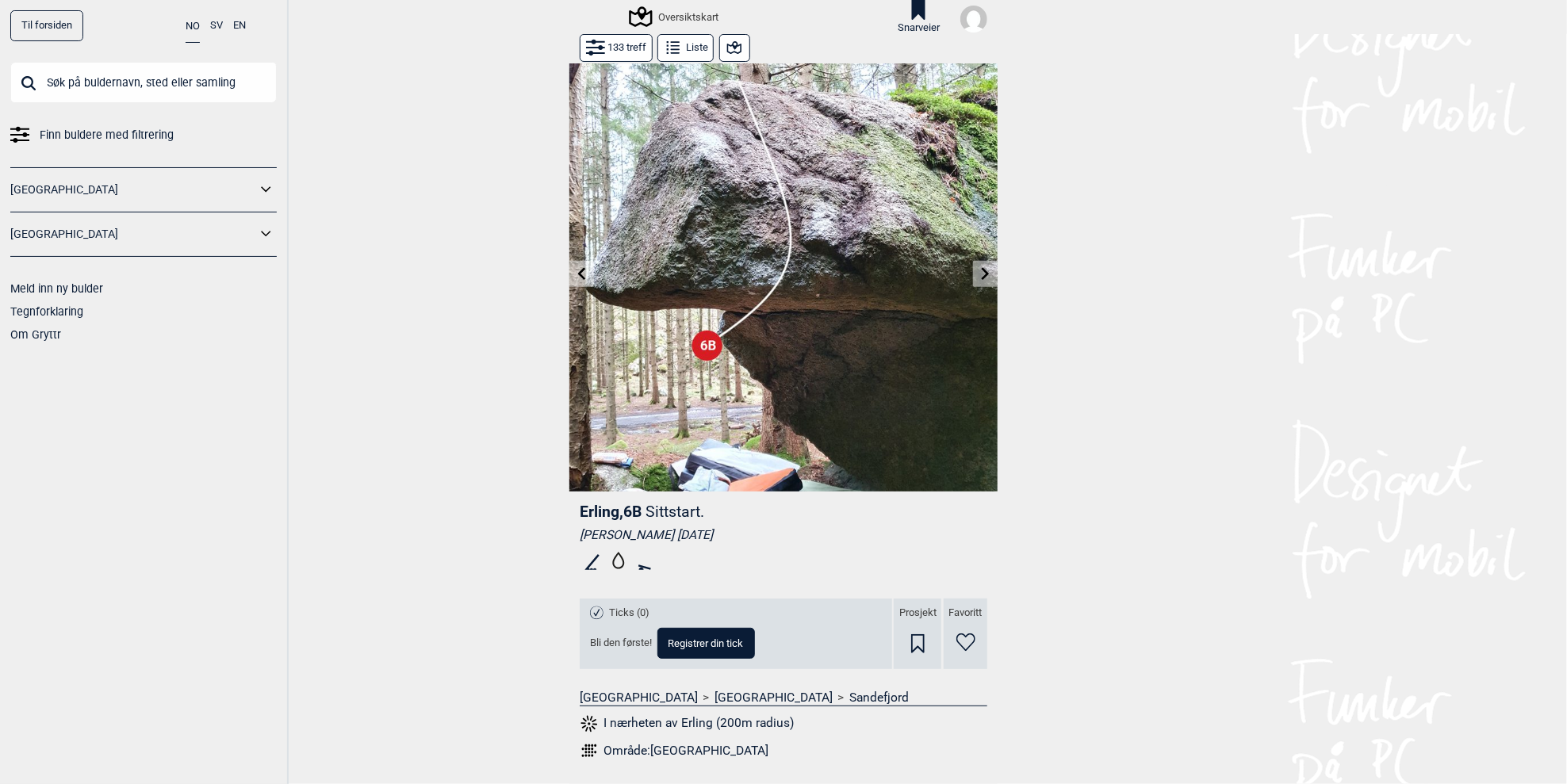 click at bounding box center (985, 273) 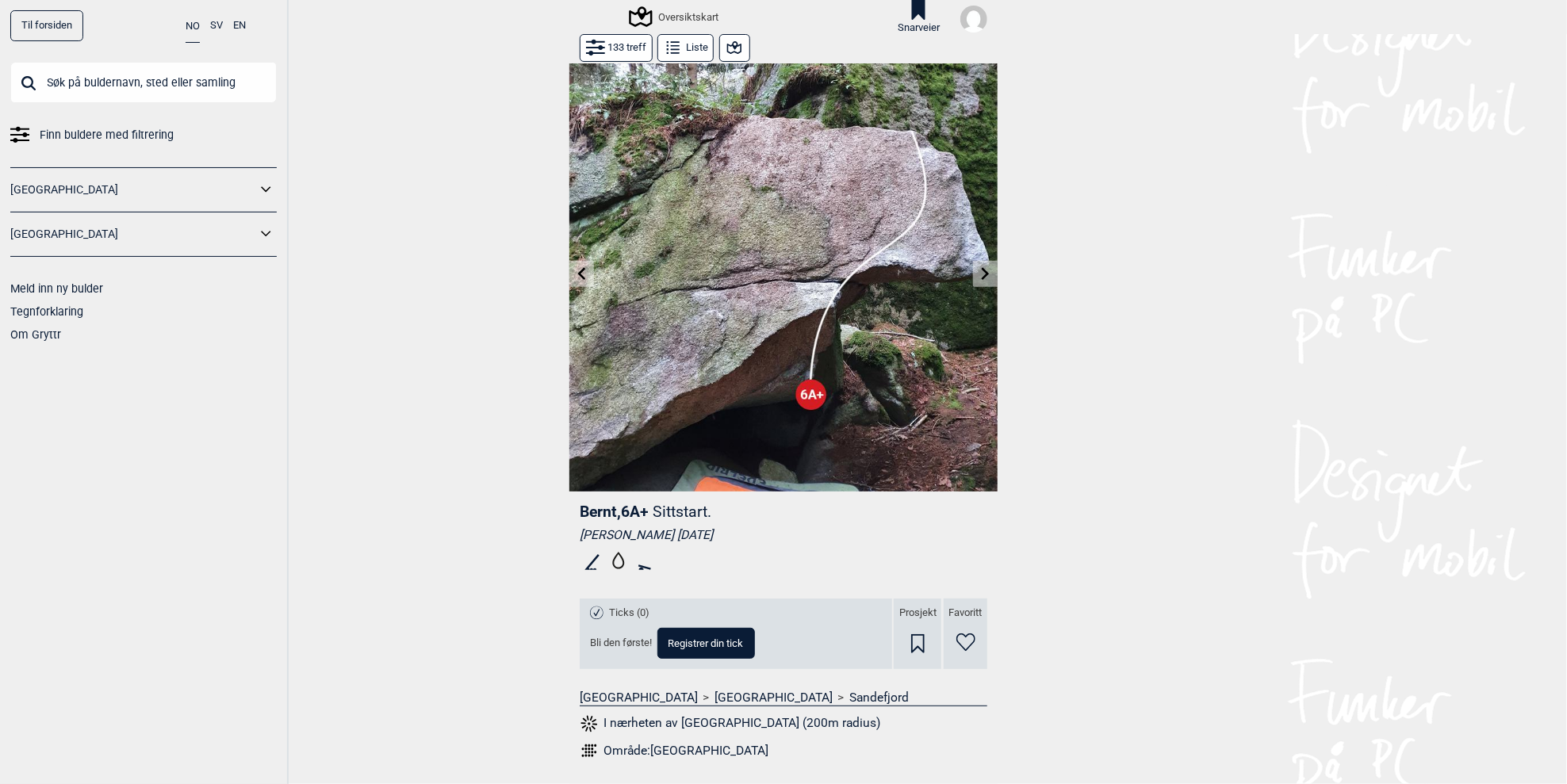 click at bounding box center (985, 273) 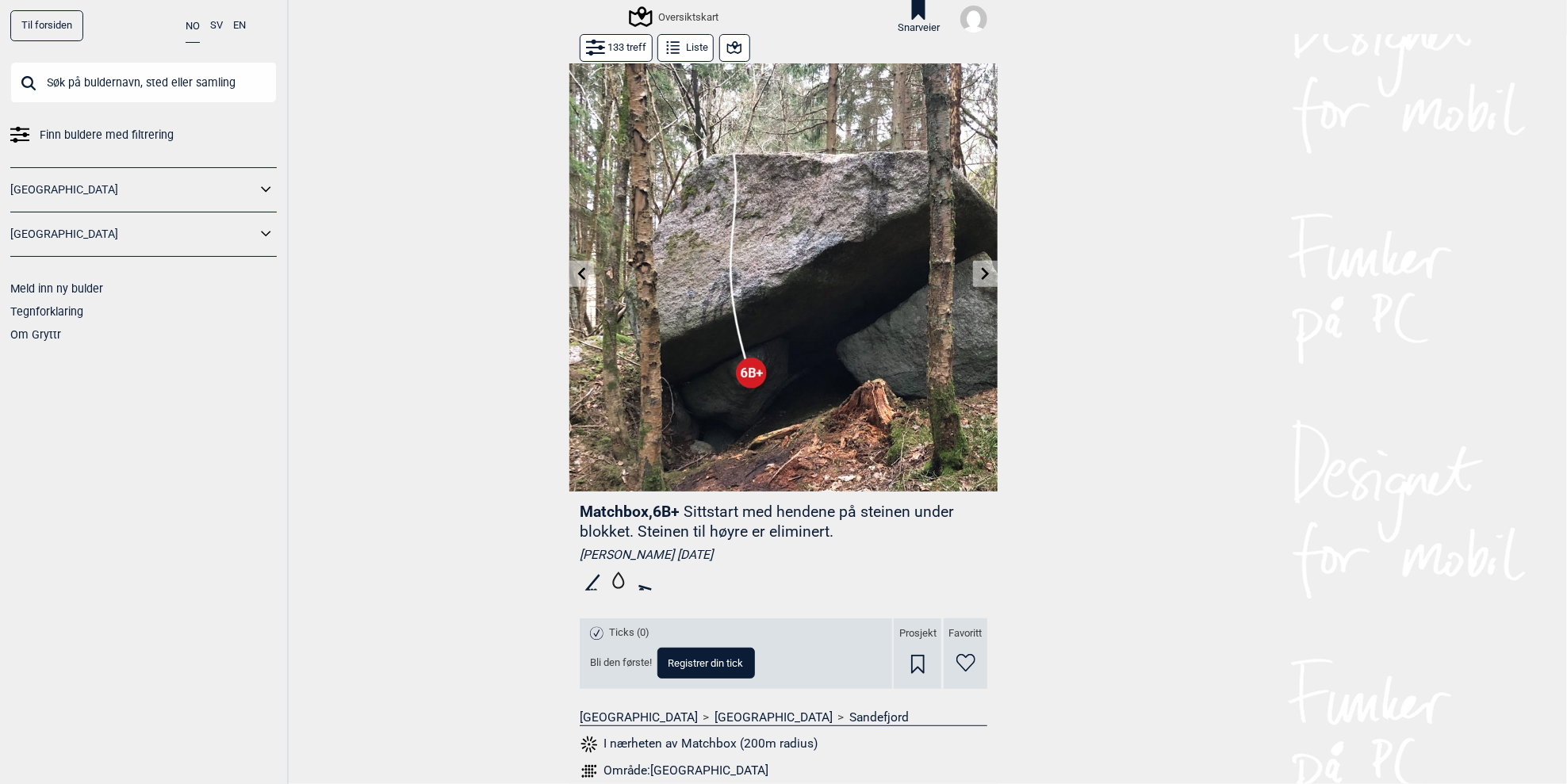 click at bounding box center [985, 273] 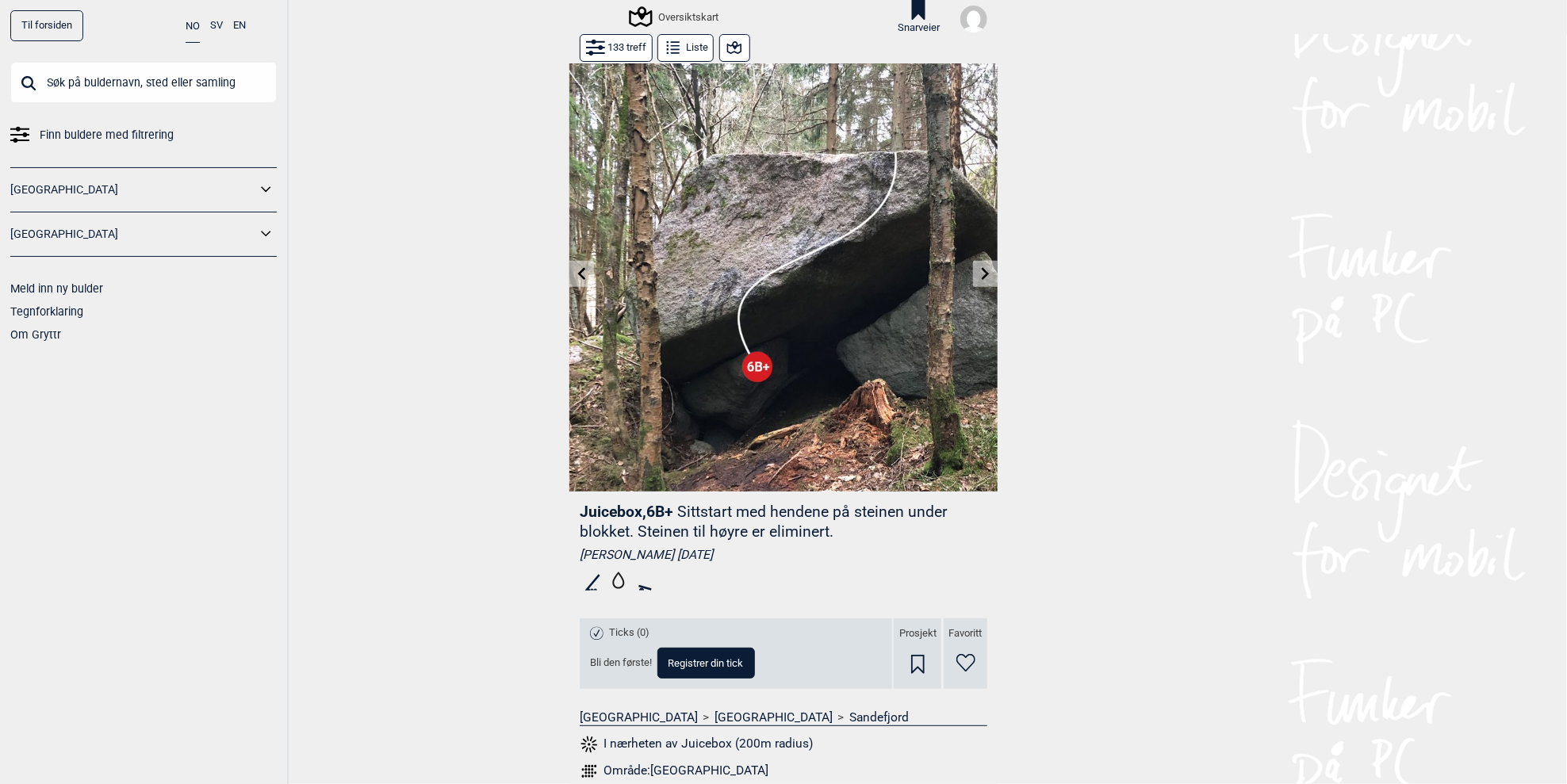 click at bounding box center (985, 273) 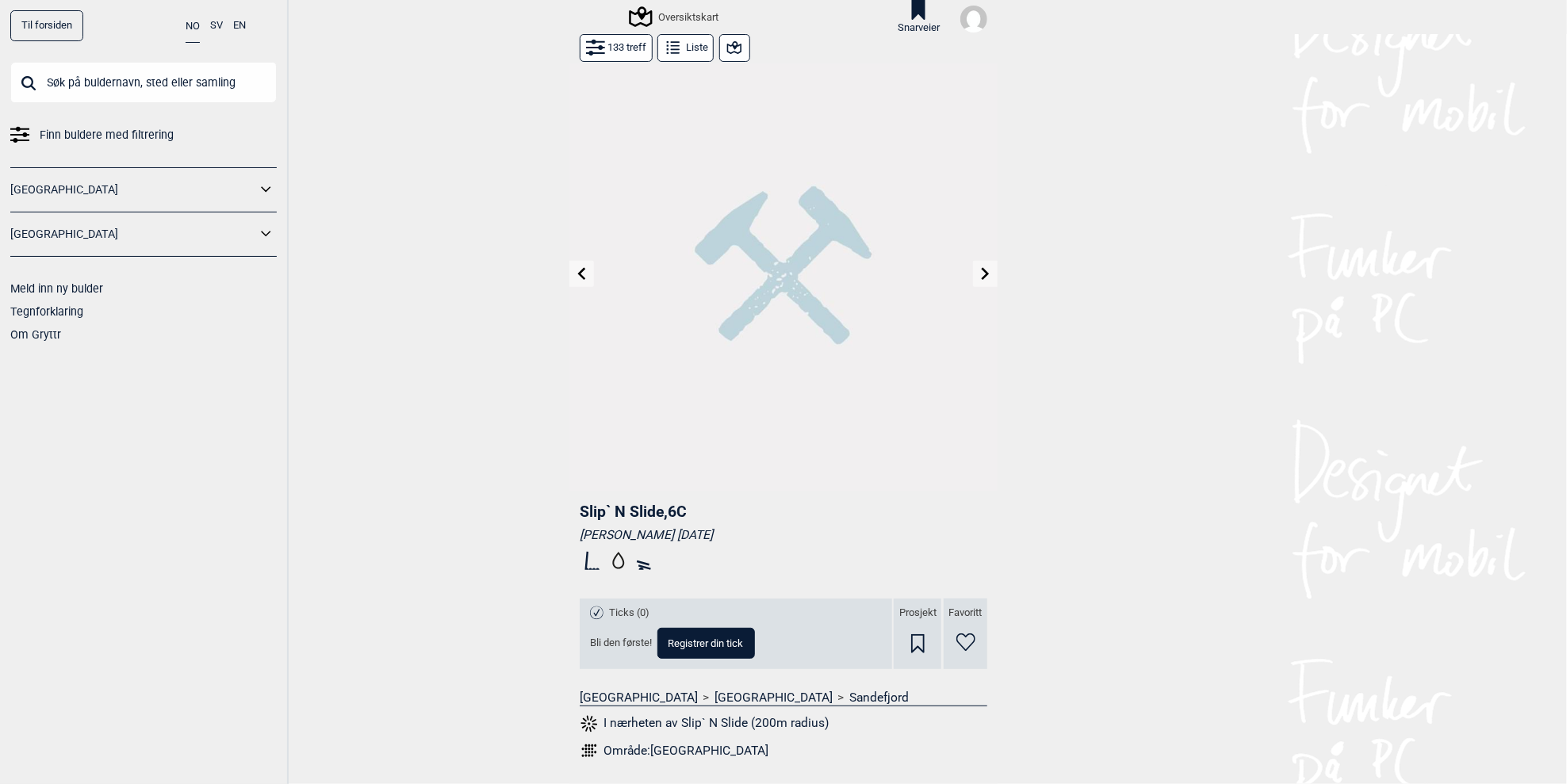 click at bounding box center (985, 273) 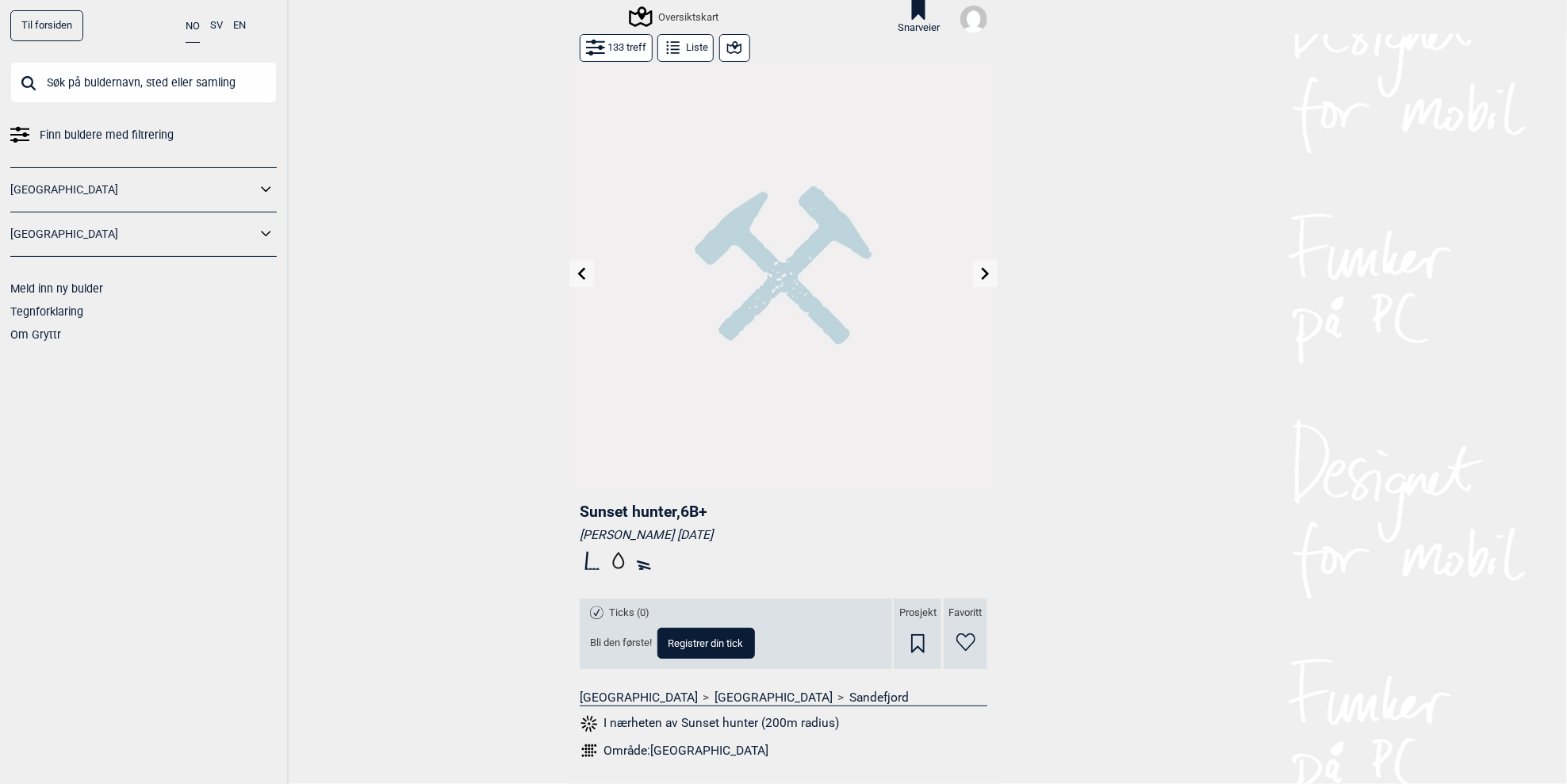 click at bounding box center [985, 273] 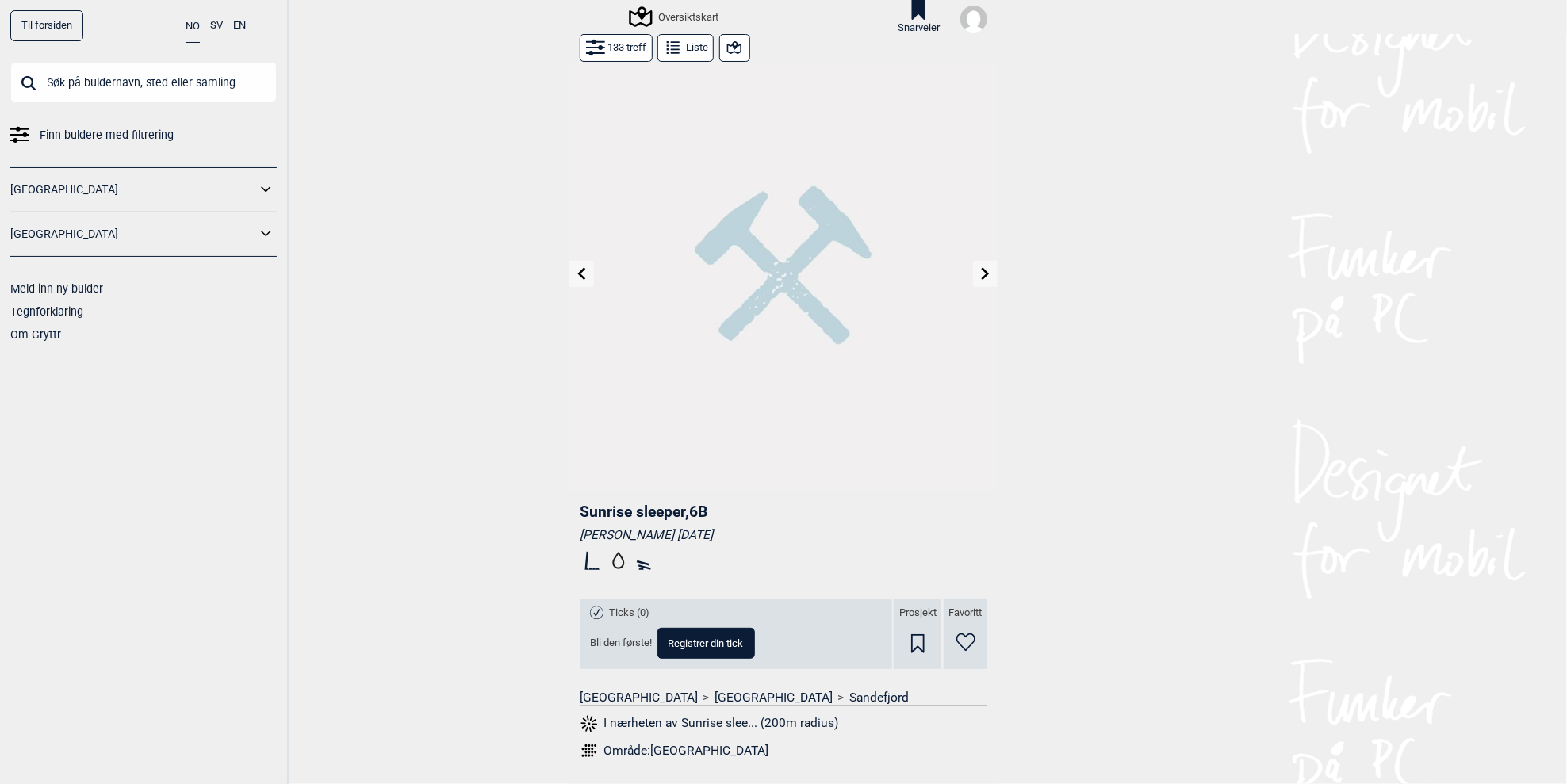 click at bounding box center [985, 273] 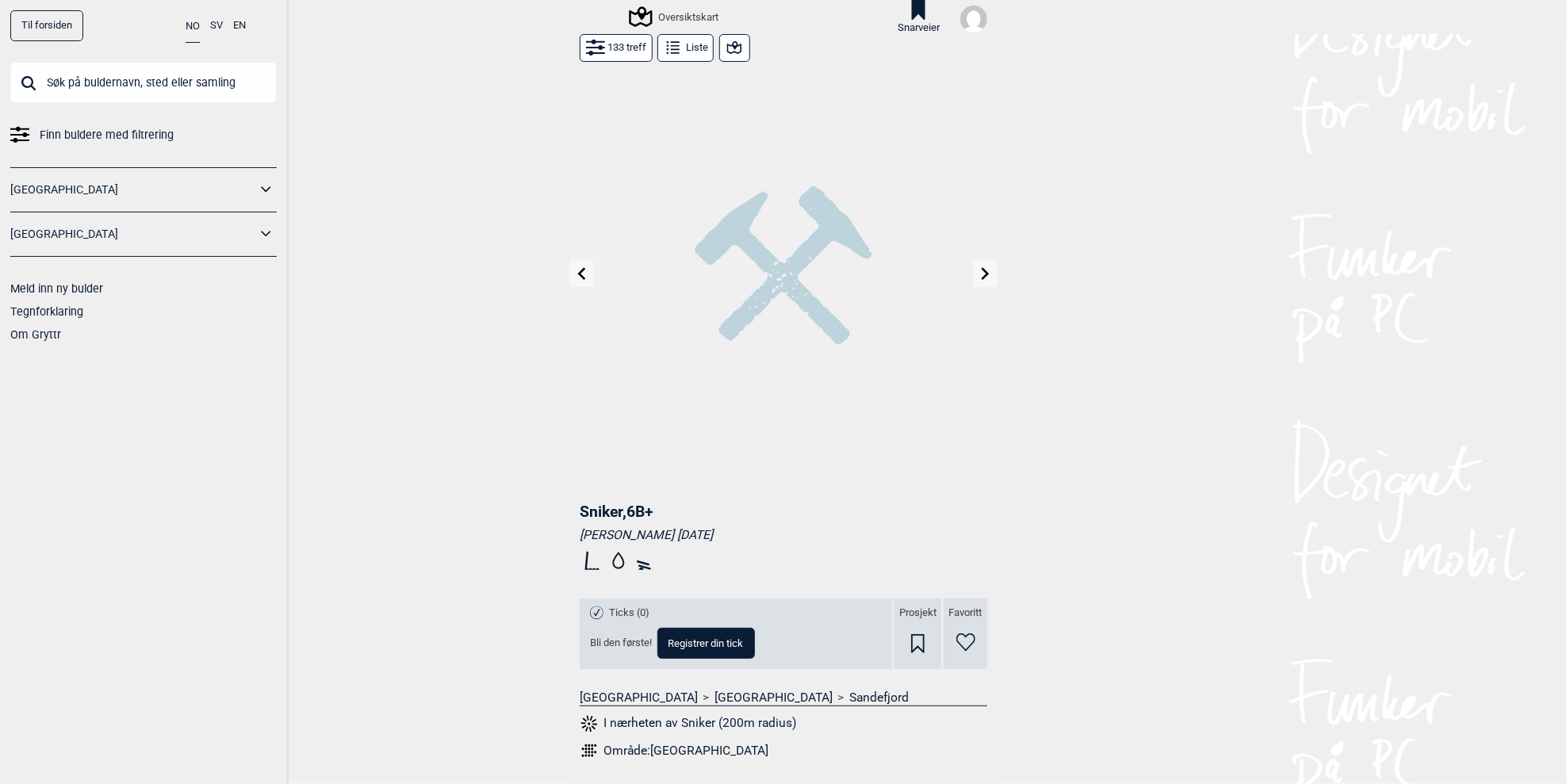 click at bounding box center (985, 273) 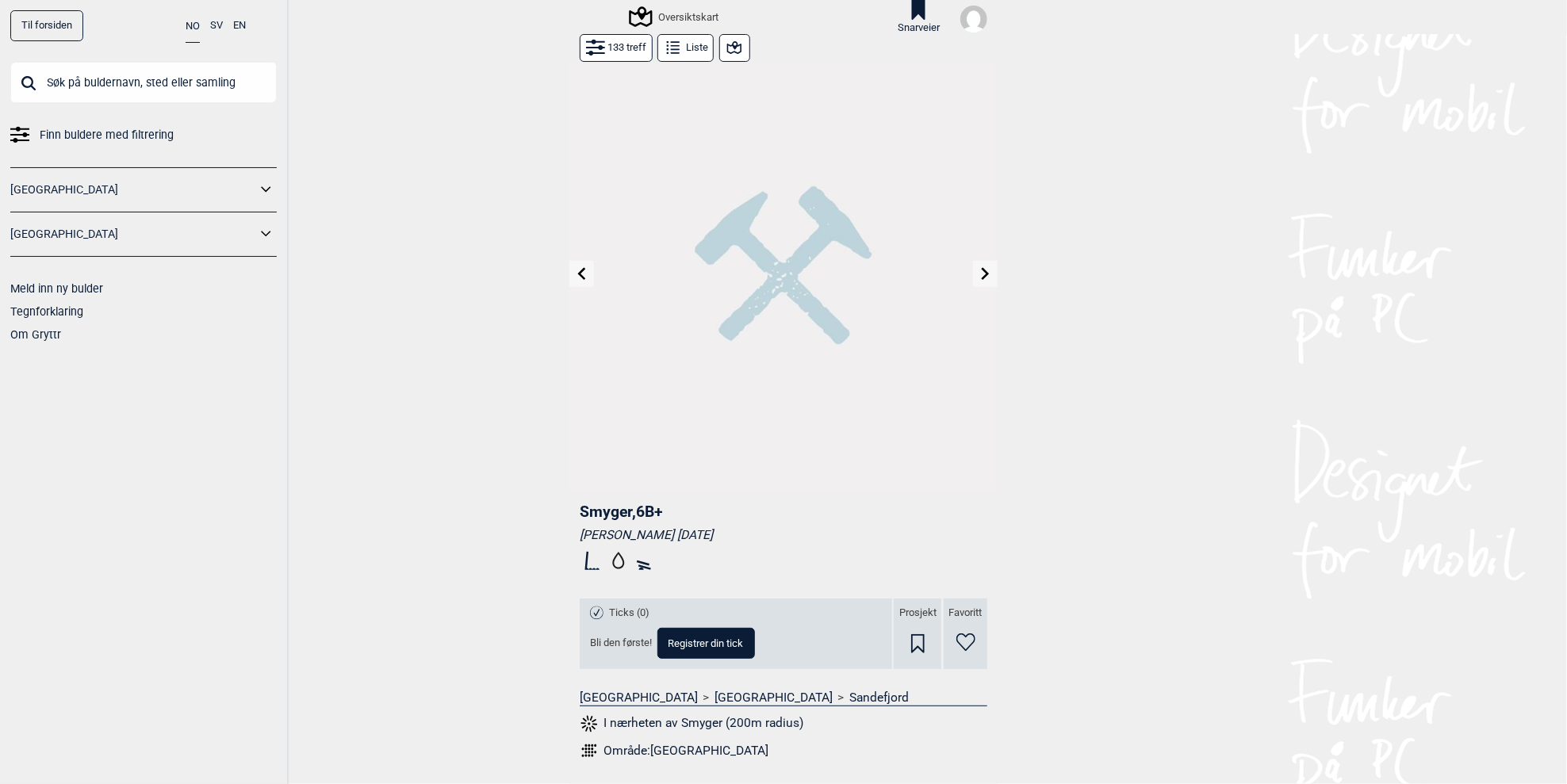 click at bounding box center [985, 273] 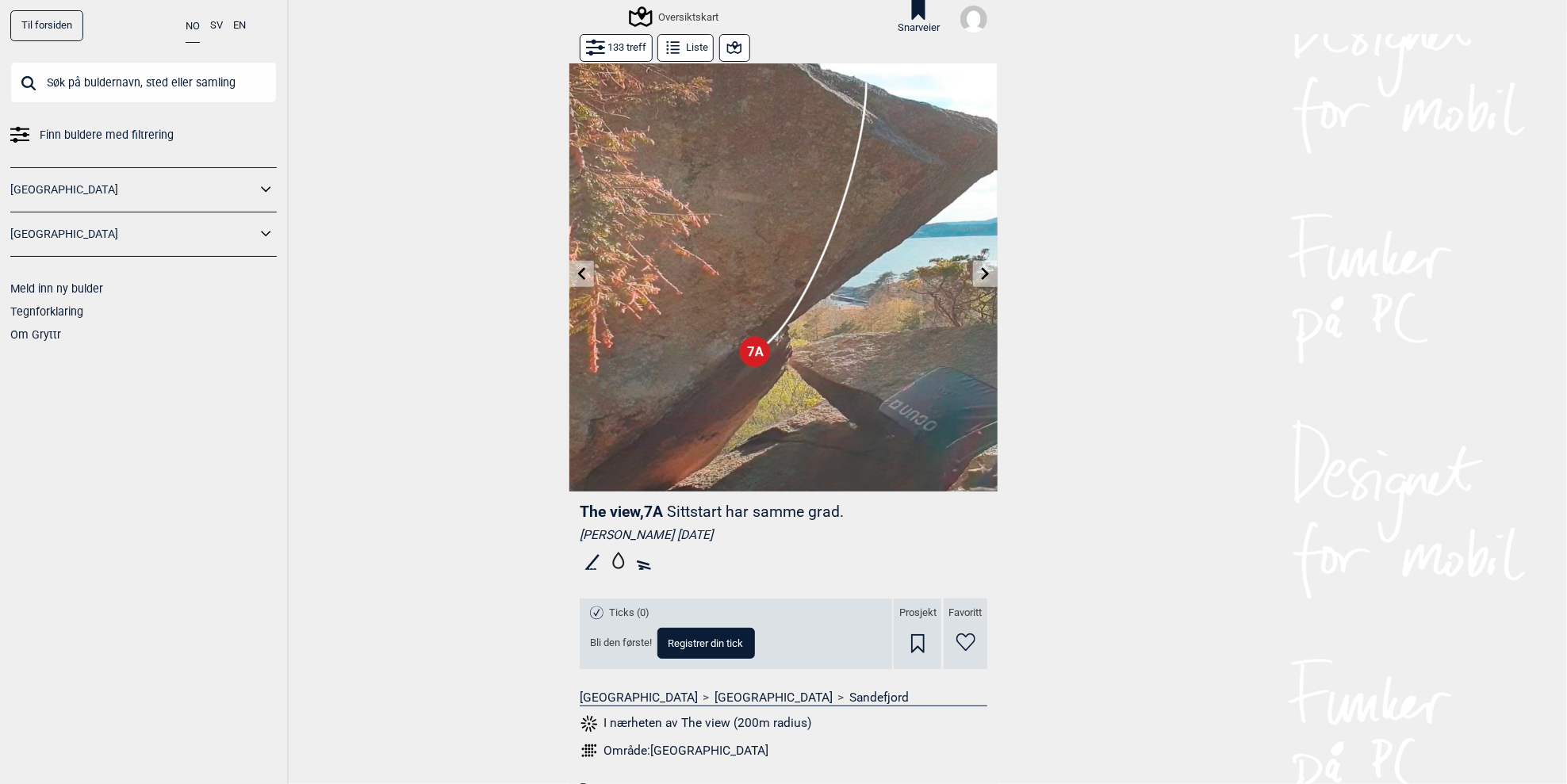 click at bounding box center [985, 273] 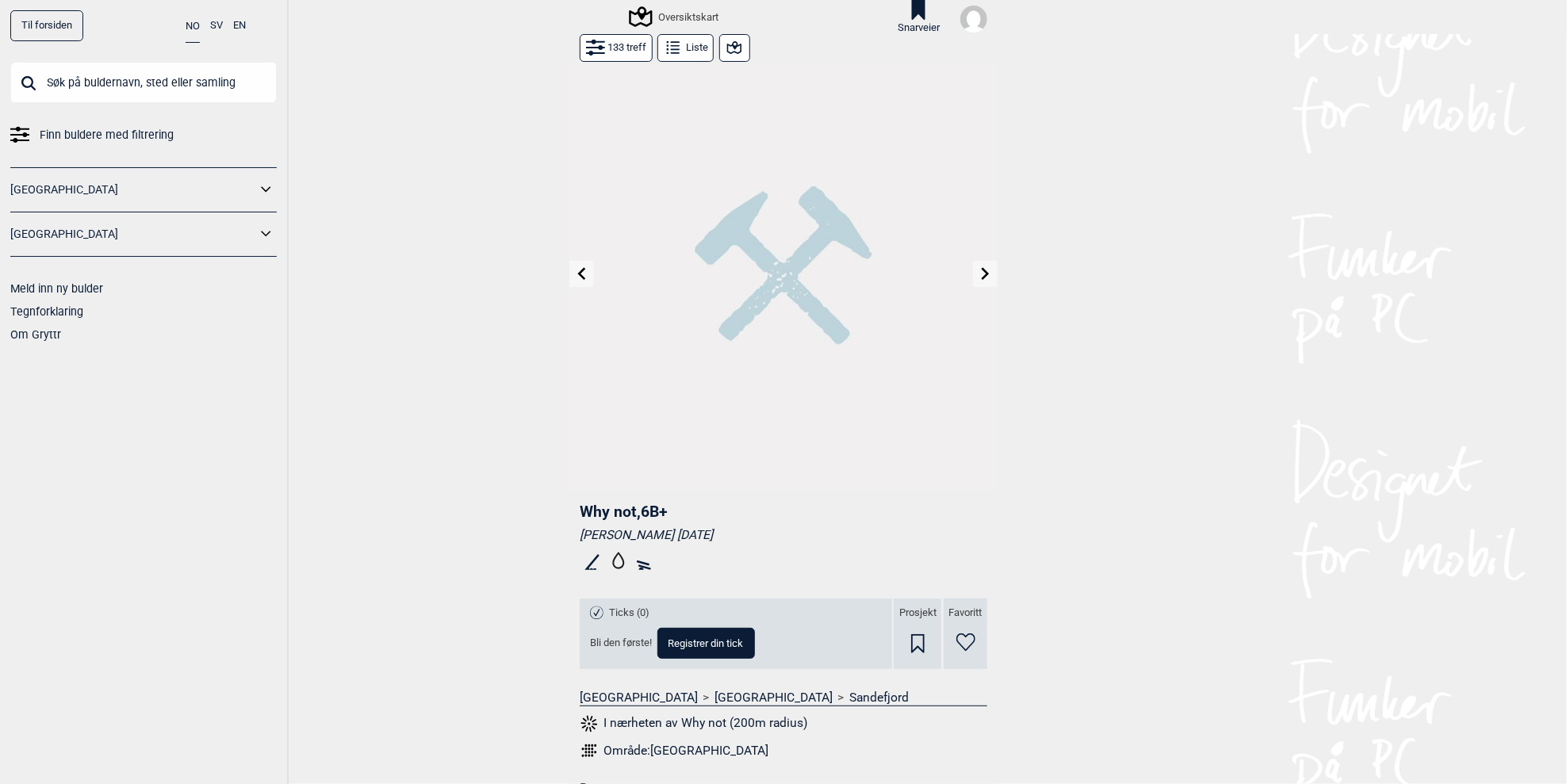 click at bounding box center [985, 273] 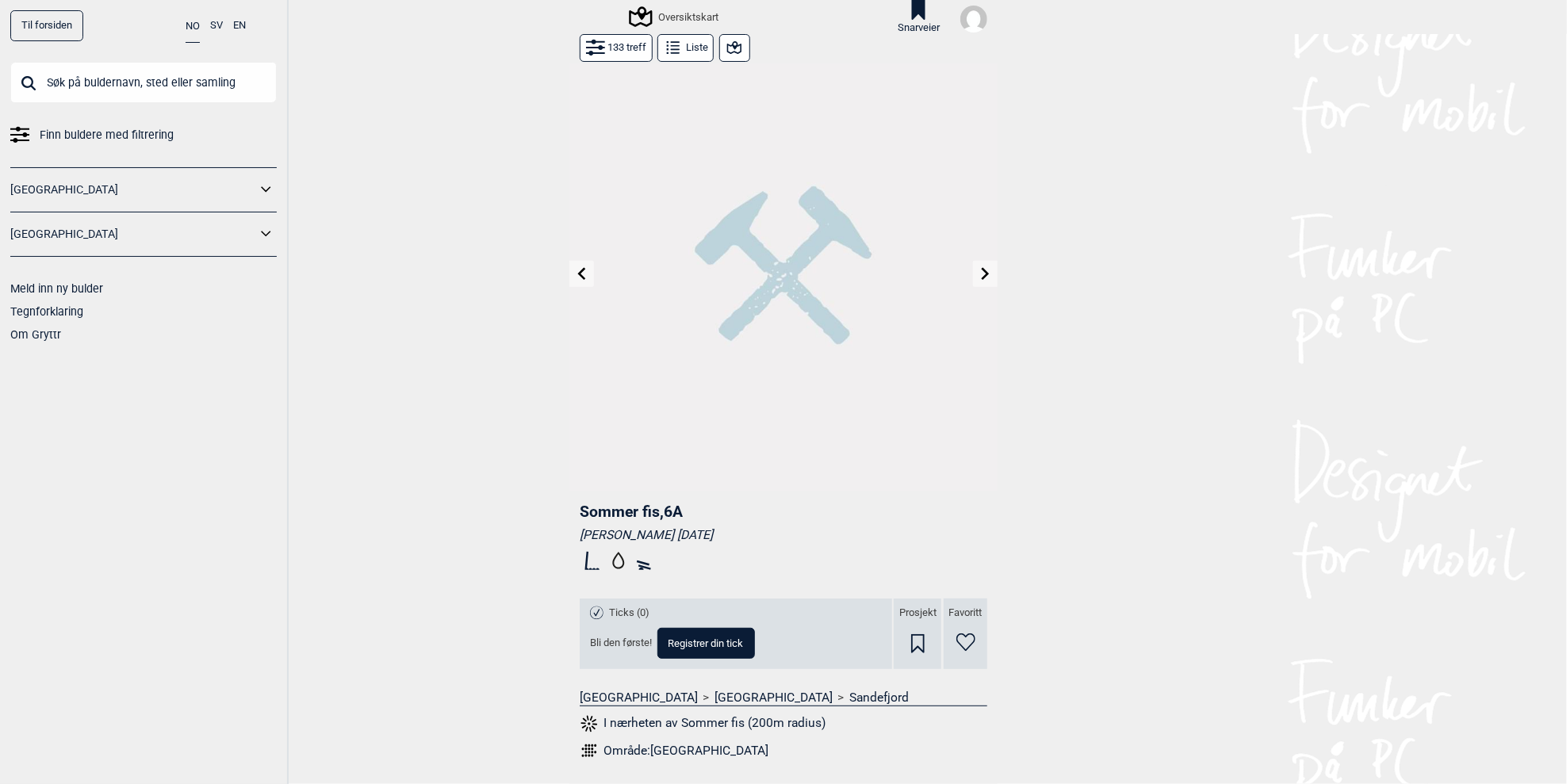 click at bounding box center (985, 273) 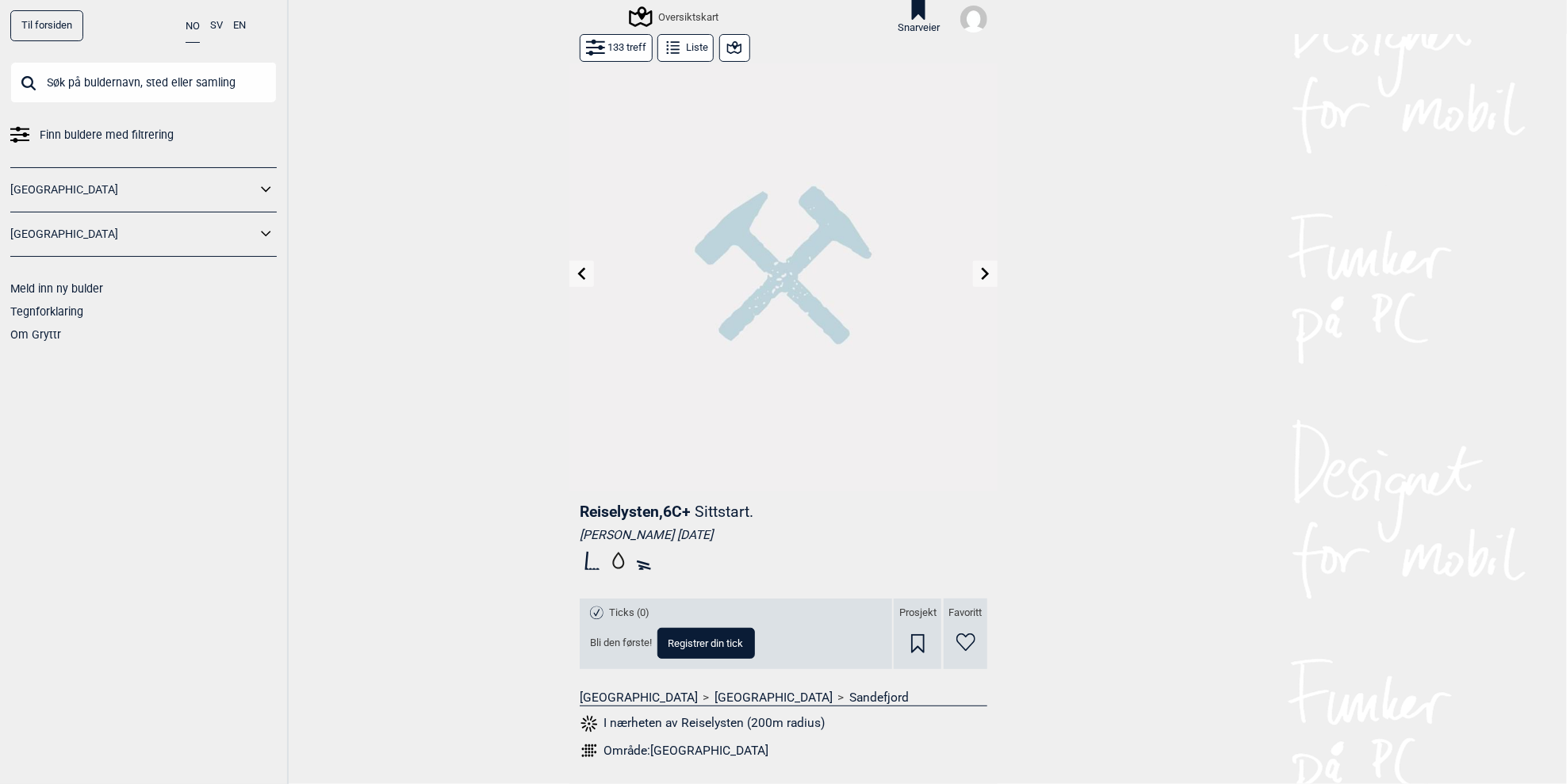 click at bounding box center [985, 273] 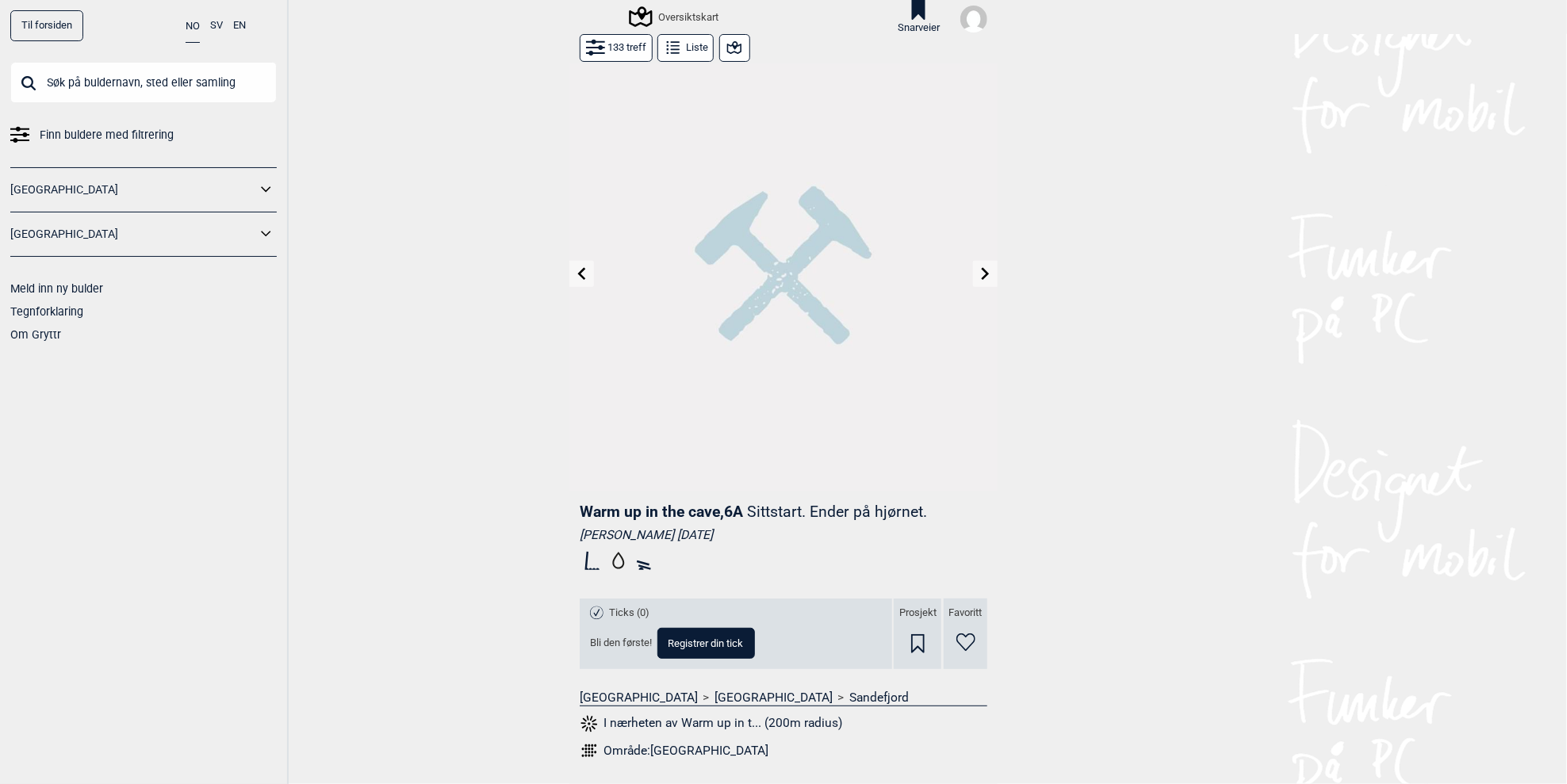 click at bounding box center (985, 273) 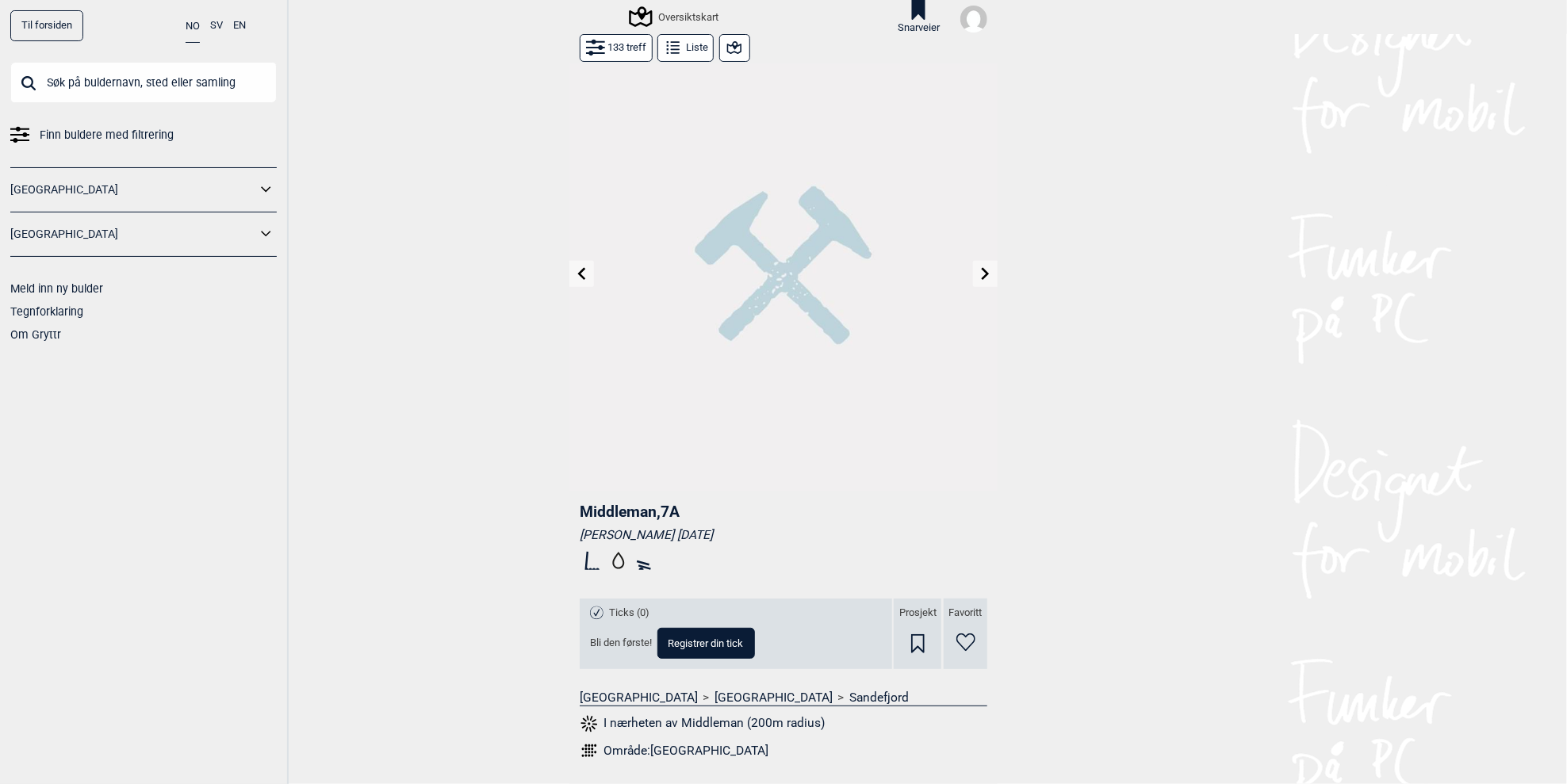 click at bounding box center (985, 273) 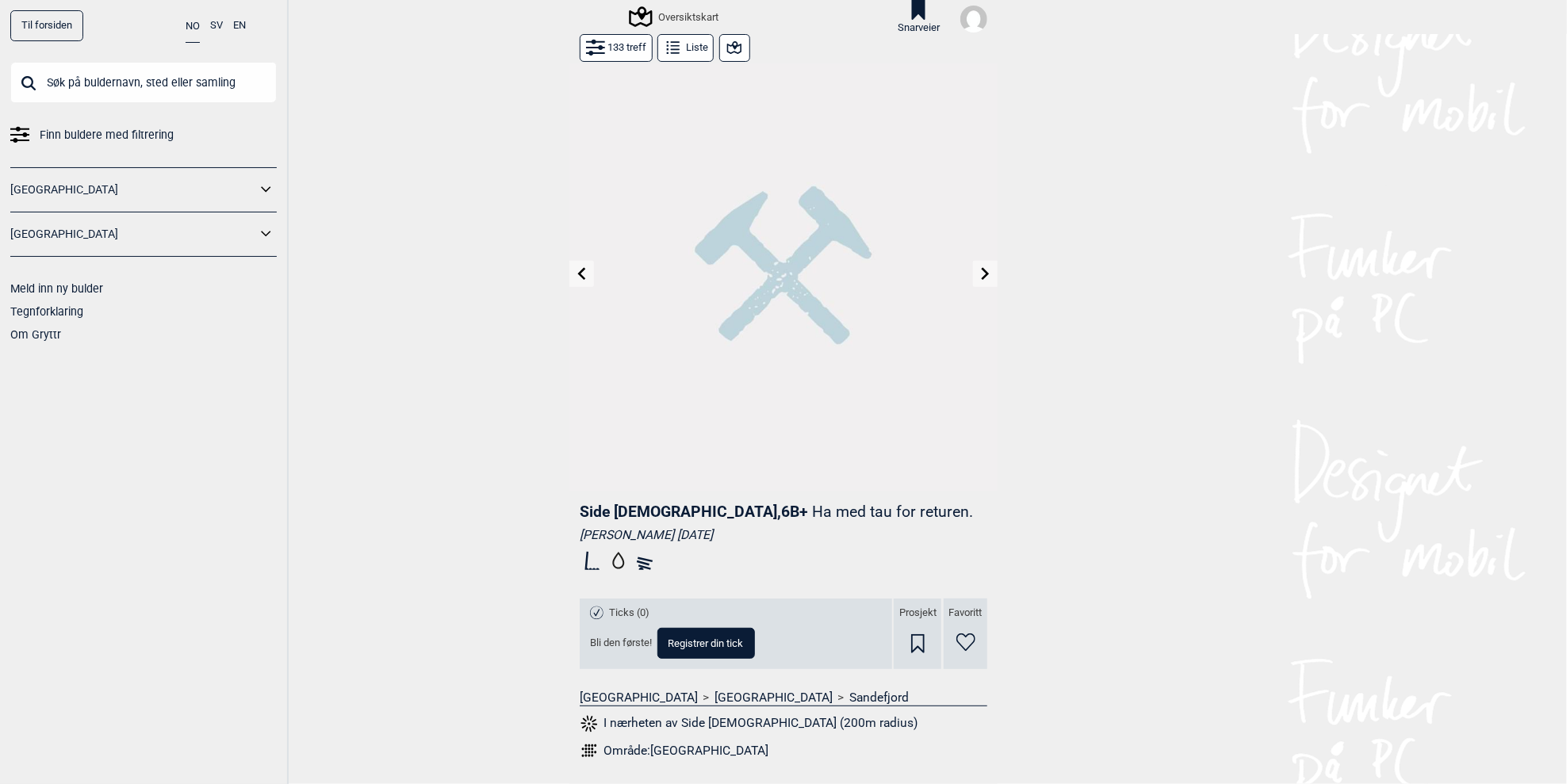 click at bounding box center (985, 273) 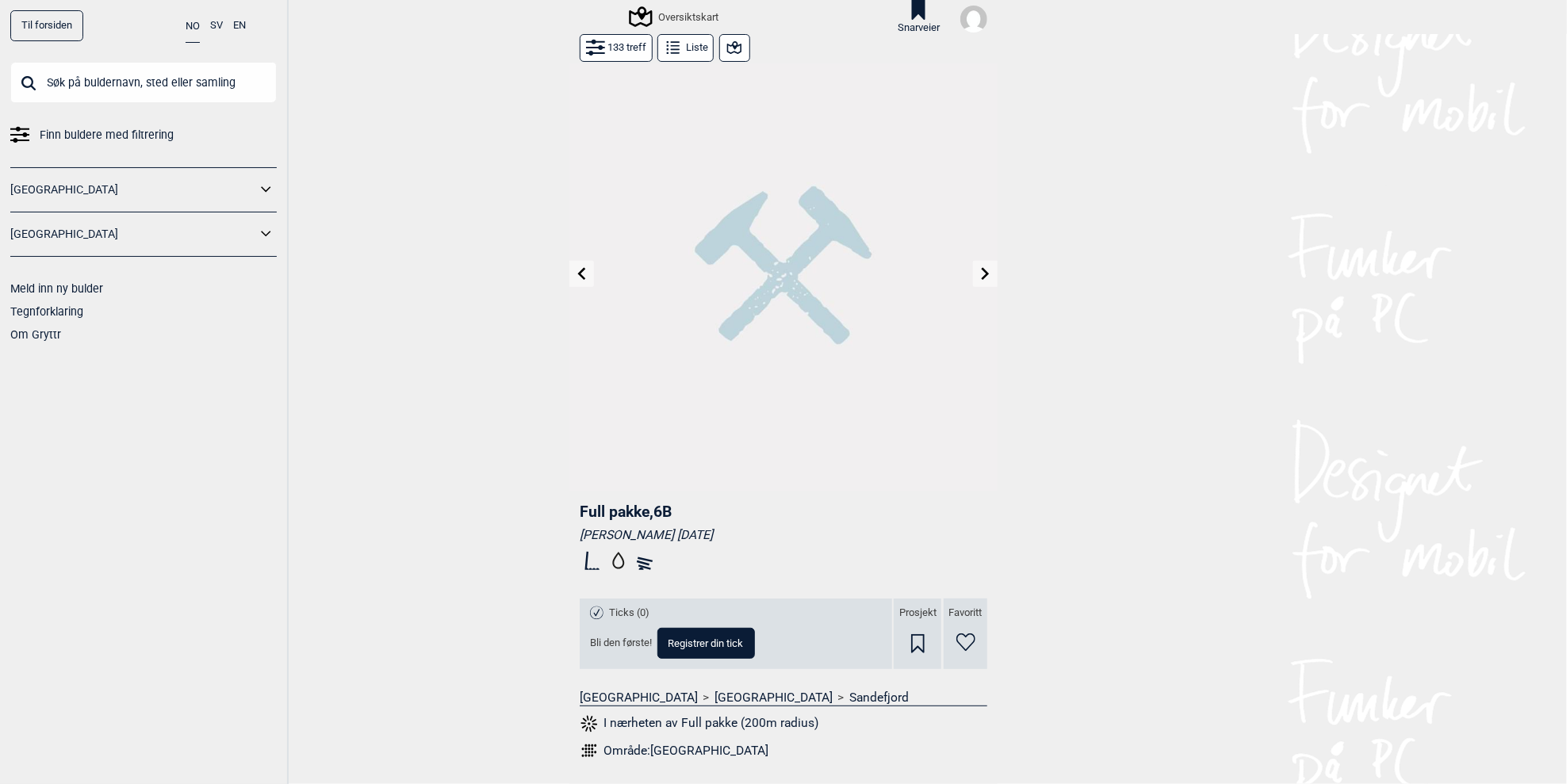 click at bounding box center (985, 273) 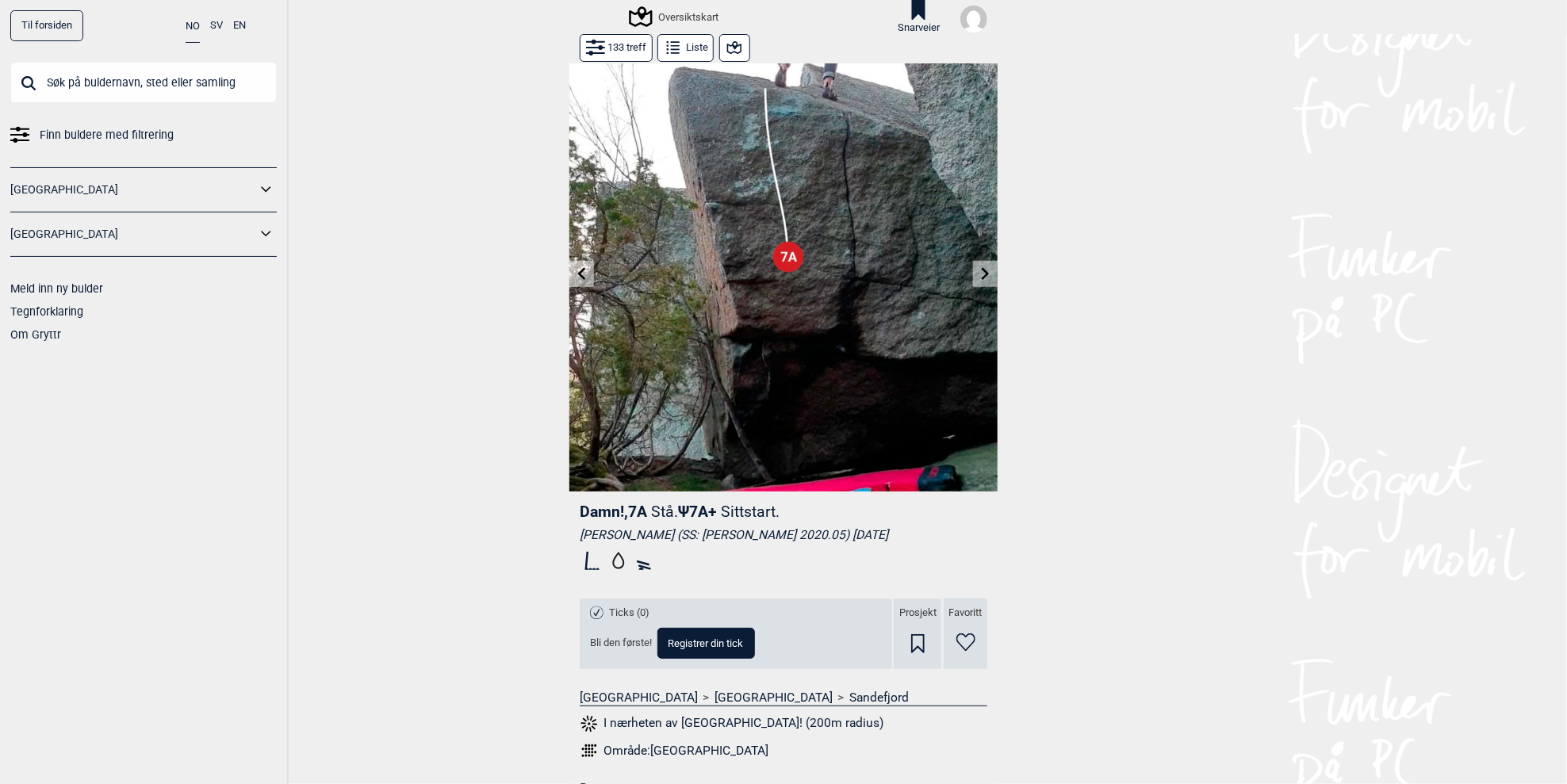 click at bounding box center (985, 273) 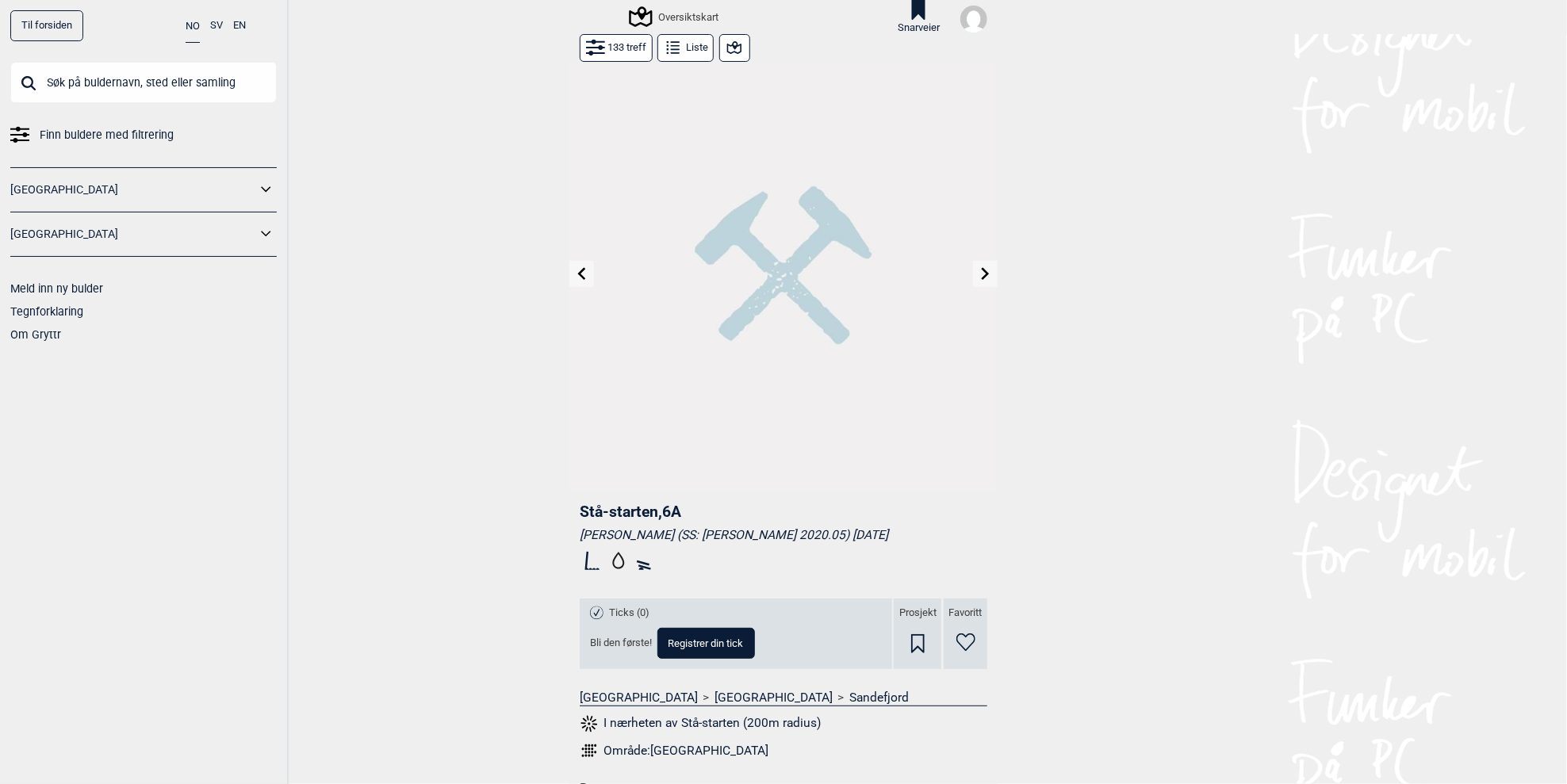 click at bounding box center (985, 273) 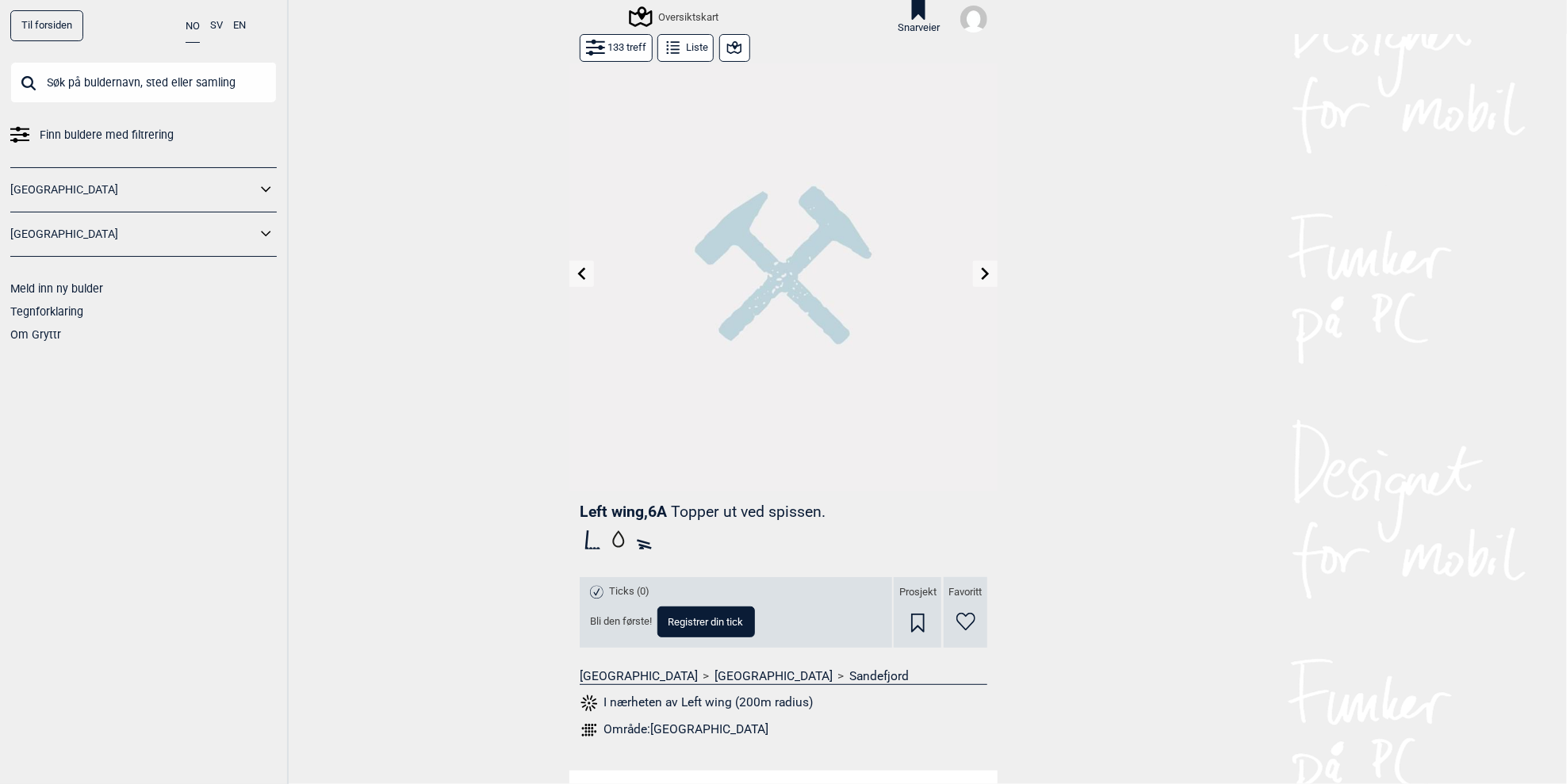 click at bounding box center [985, 273] 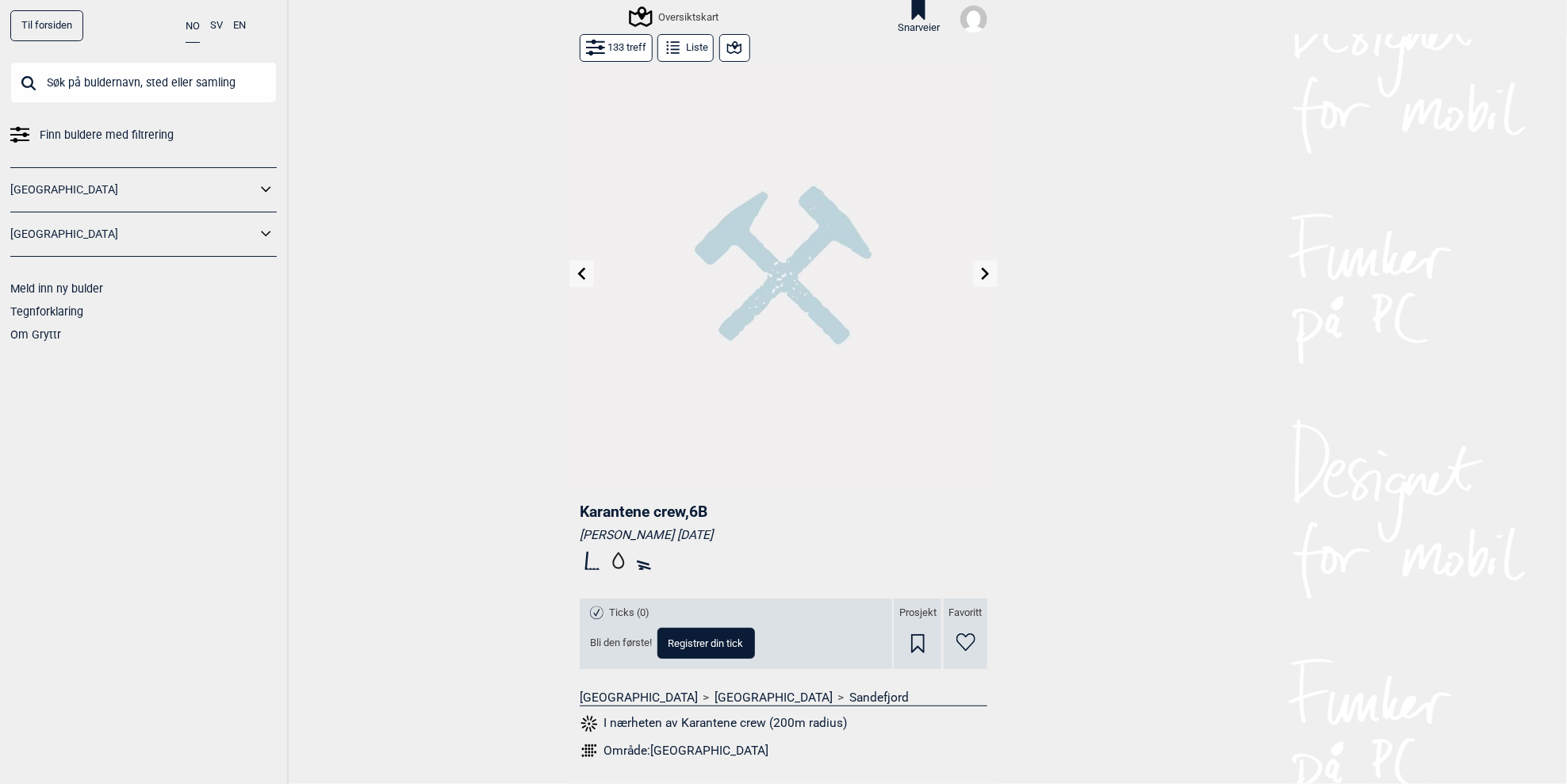 click at bounding box center [985, 273] 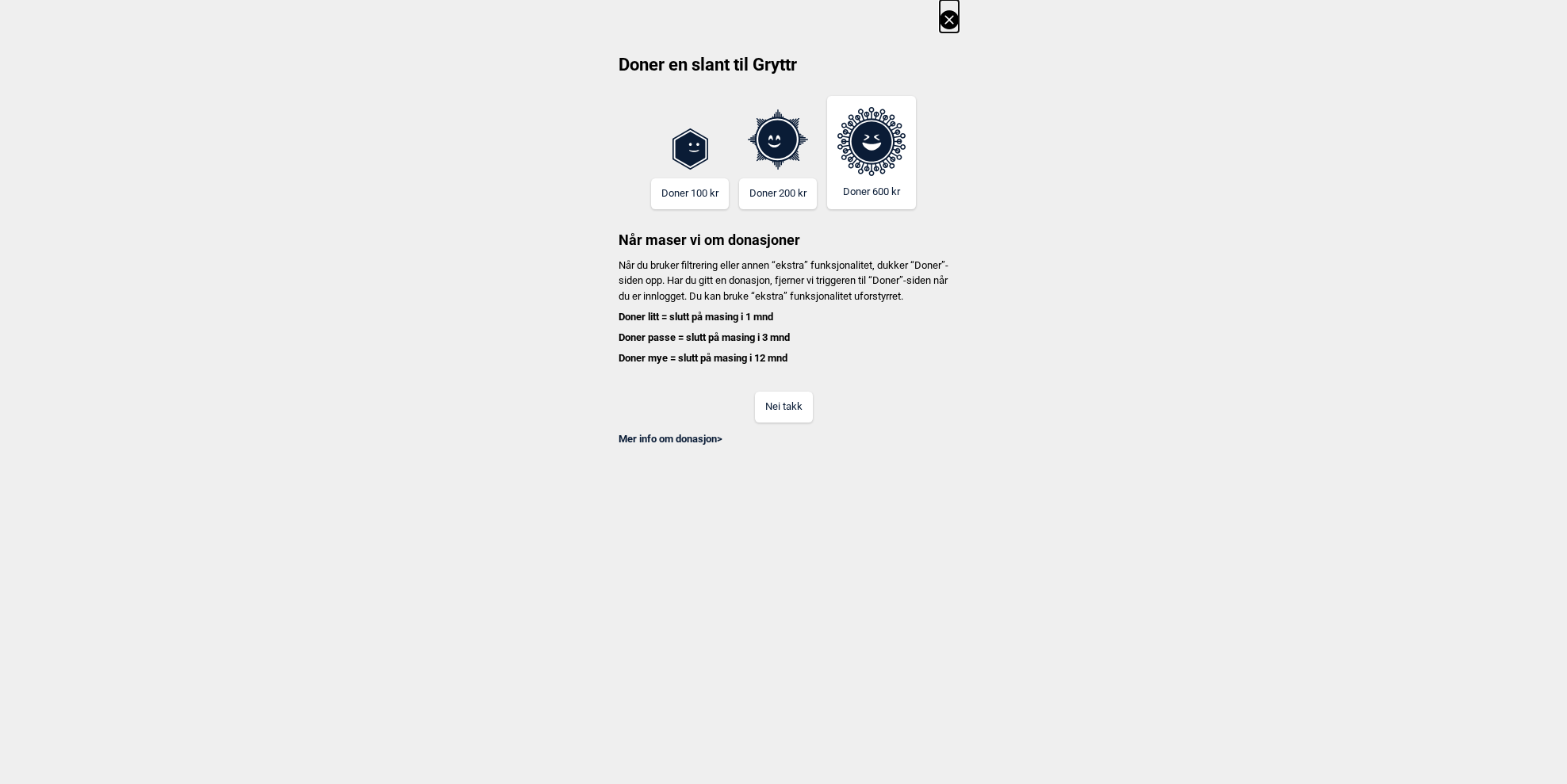 scroll, scrollTop: 0, scrollLeft: 0, axis: both 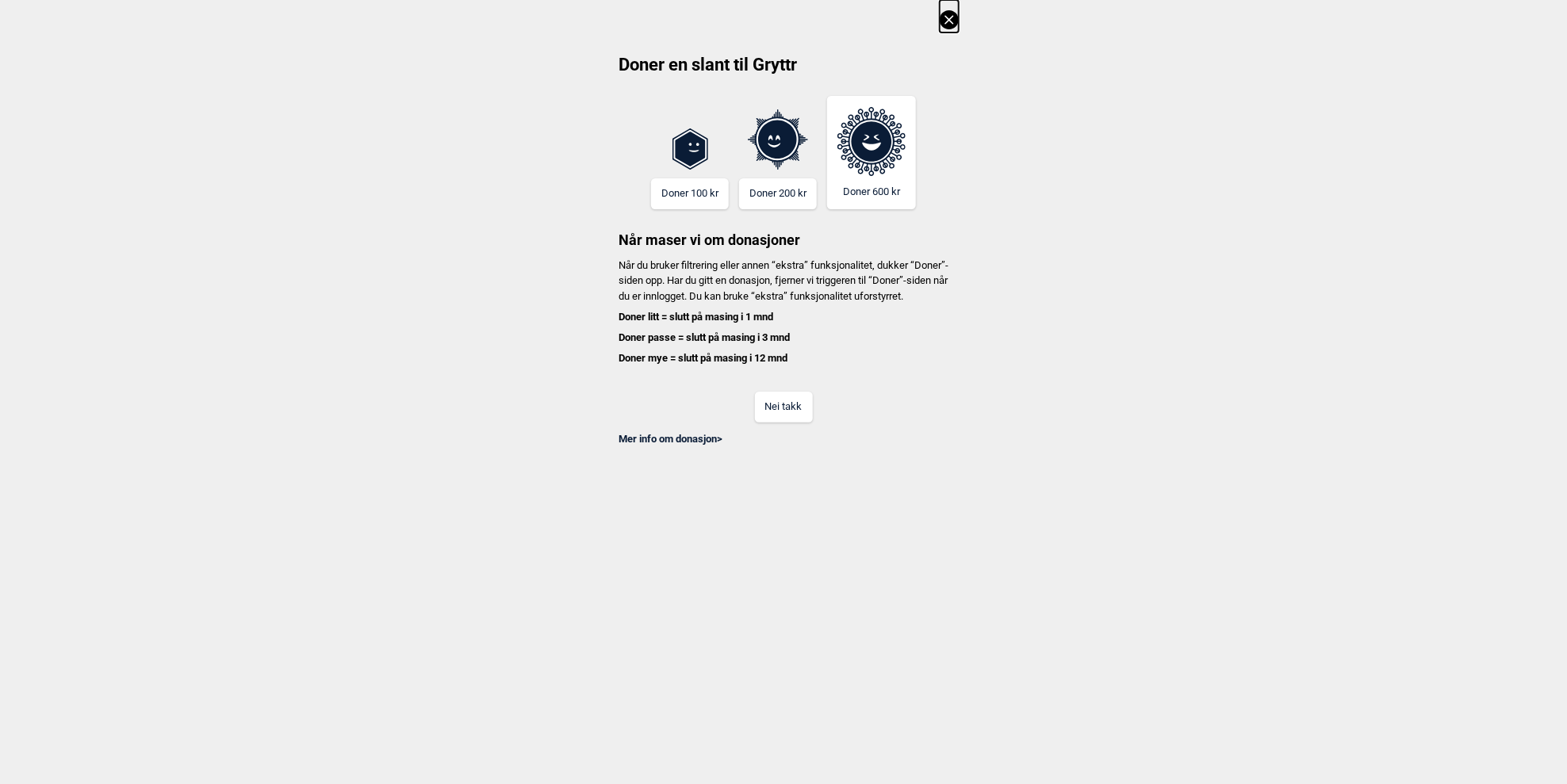 click on "Nei takk" at bounding box center [784, 396] 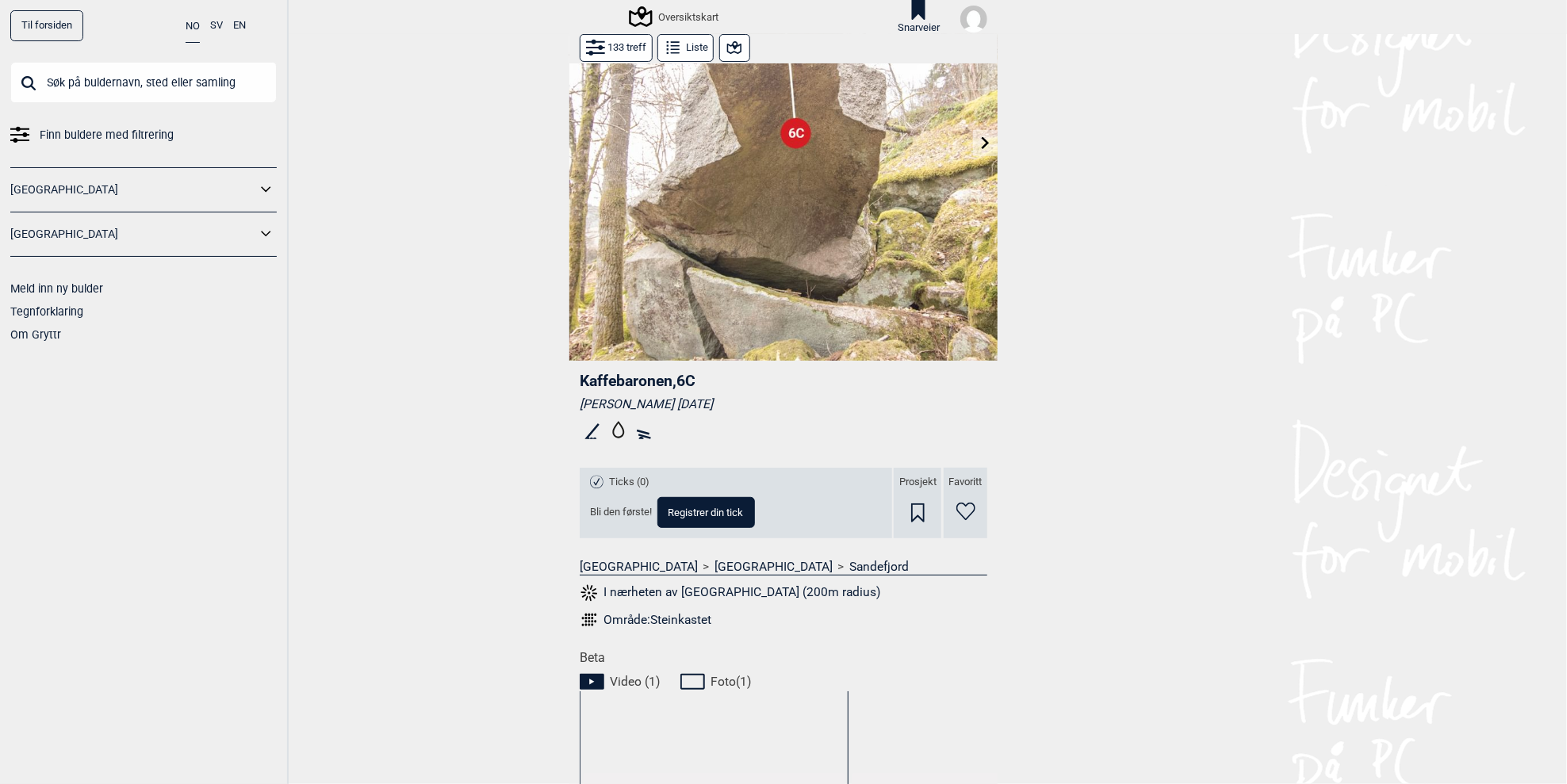 scroll, scrollTop: 140, scrollLeft: 0, axis: vertical 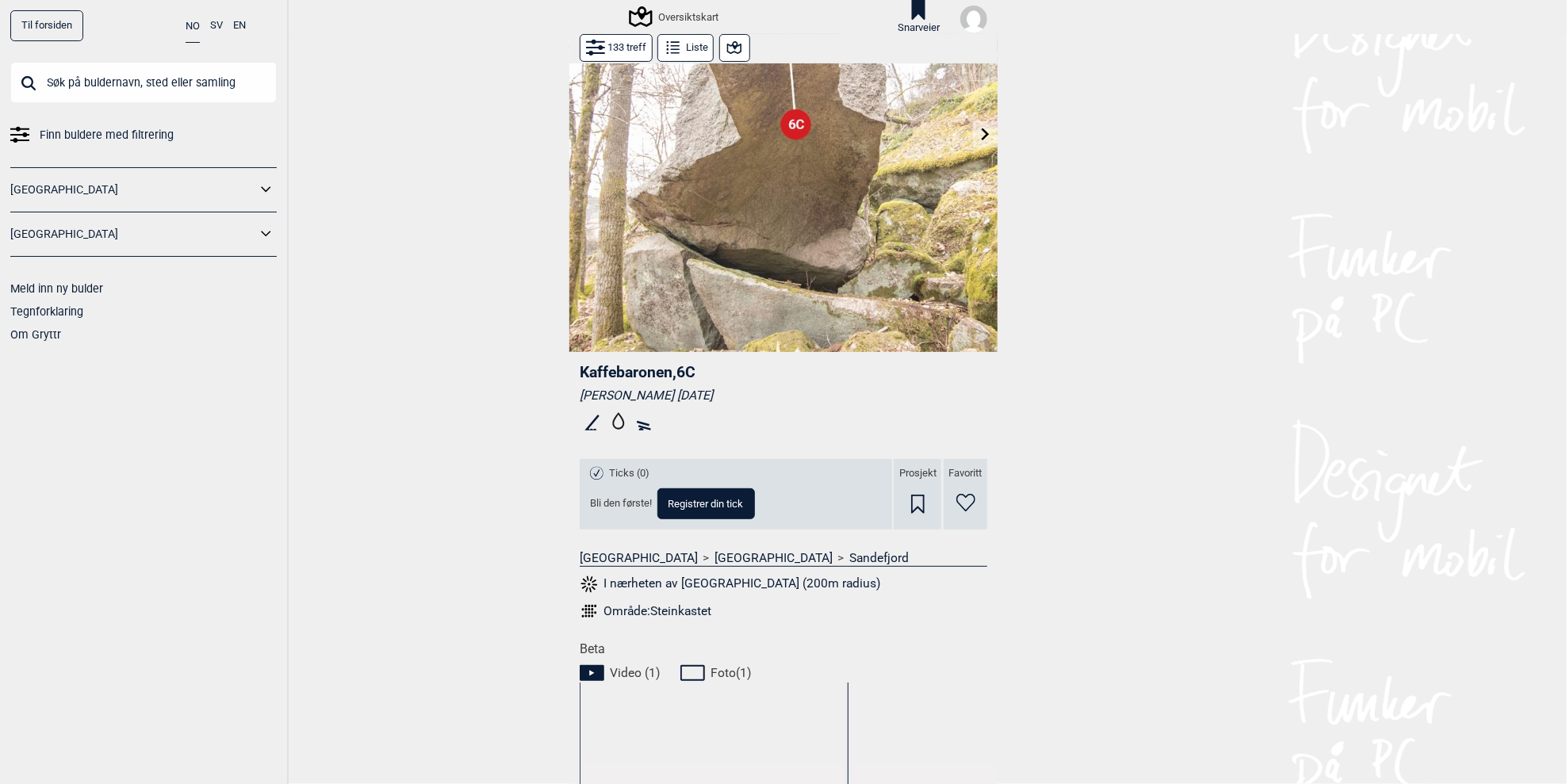 click on "Område:  Steinkastet" at bounding box center [658, 611] 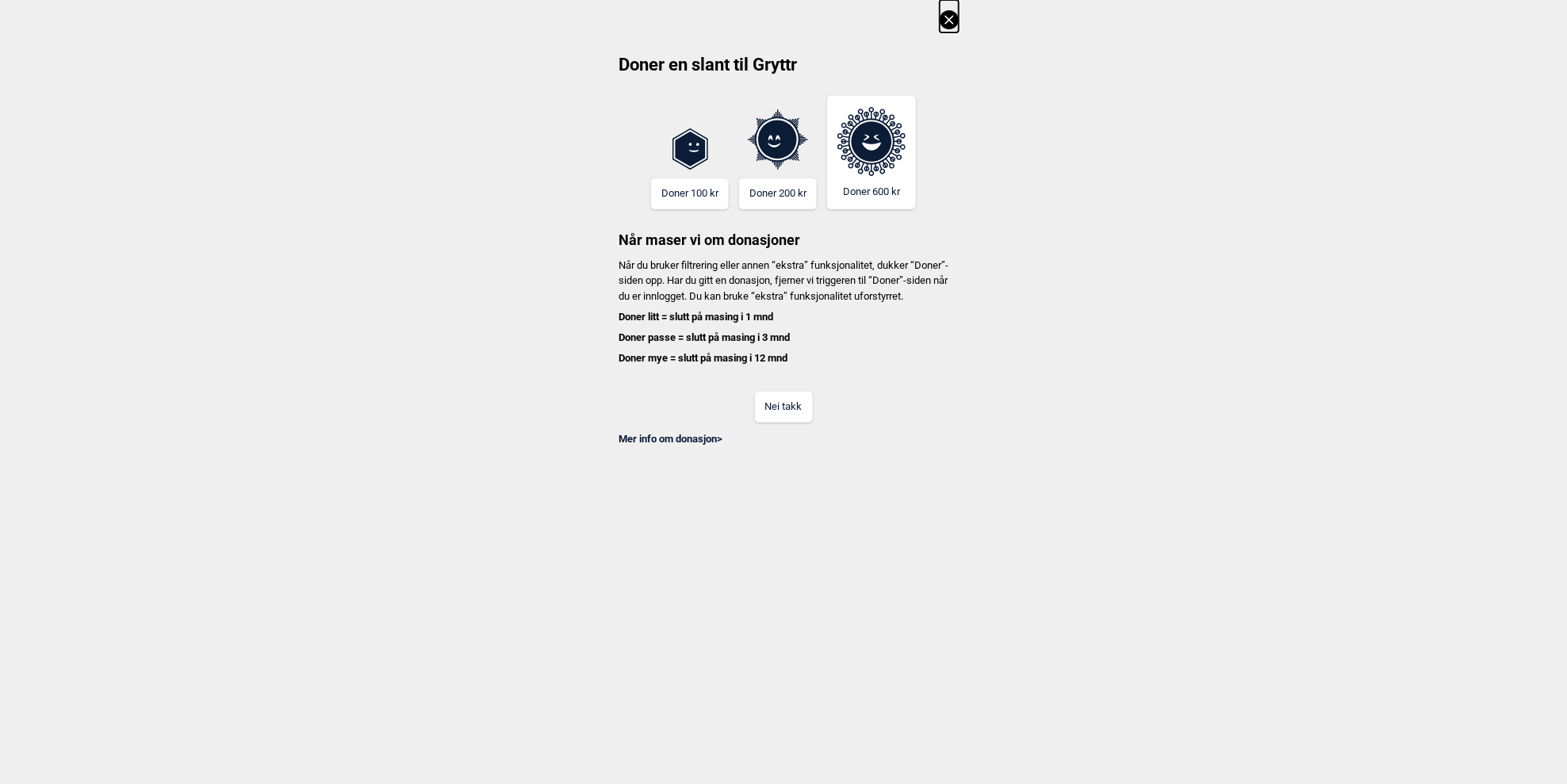 click on "Nei takk" at bounding box center [784, 407] 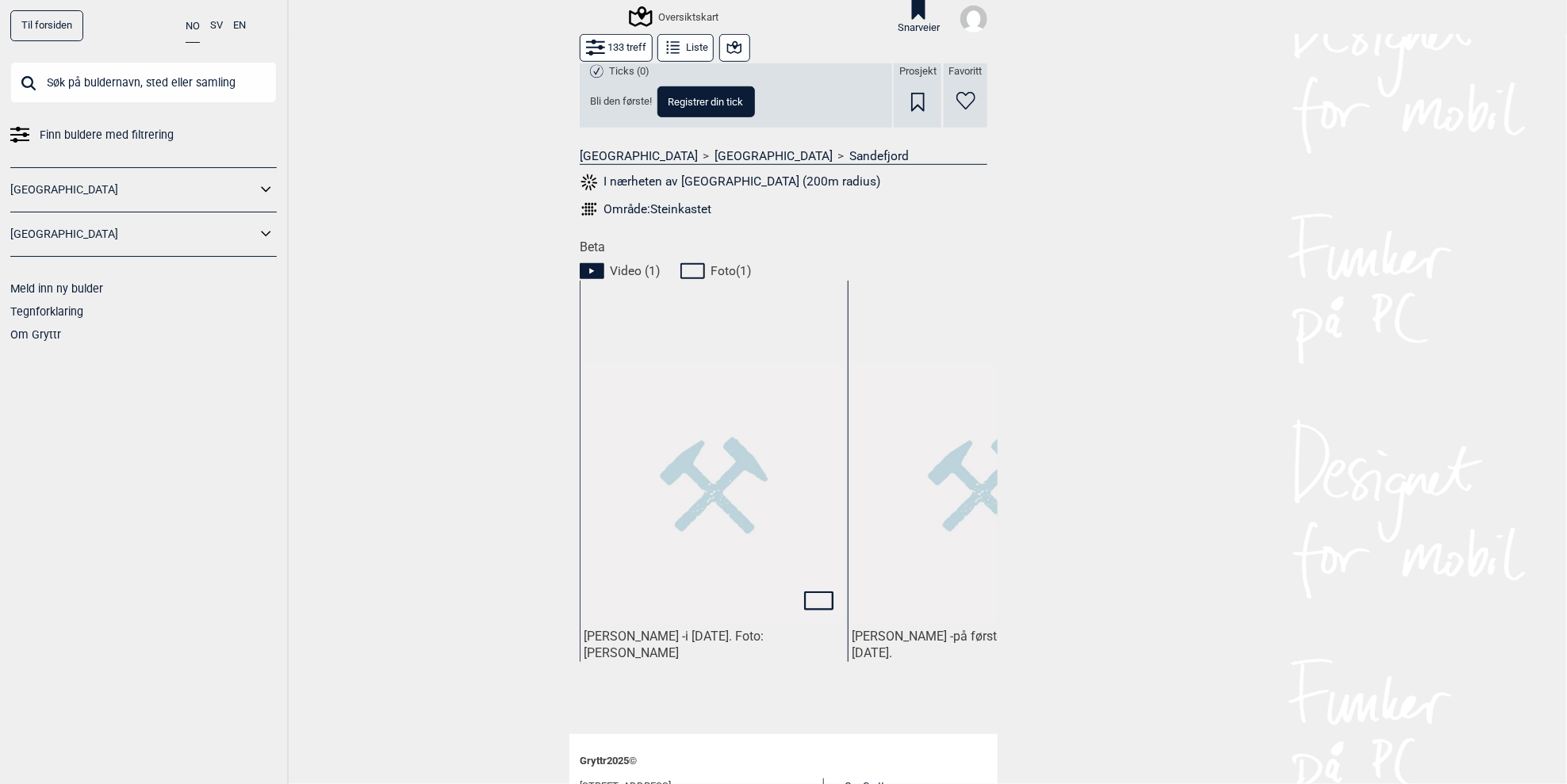 scroll, scrollTop: 611, scrollLeft: 0, axis: vertical 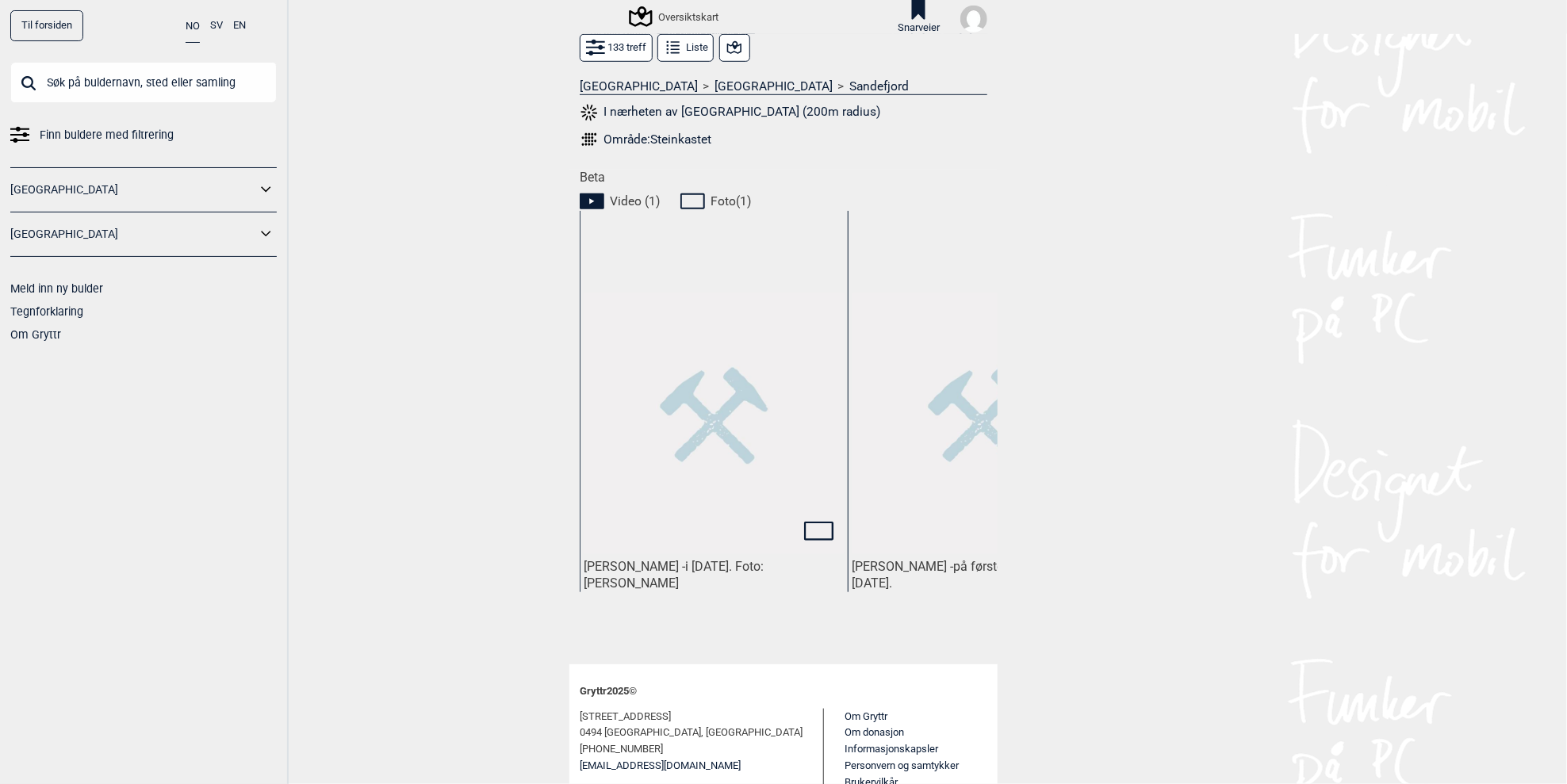 click on "I nærheten av [GEOGRAPHIC_DATA] (200m radius)" at bounding box center [730, 113] 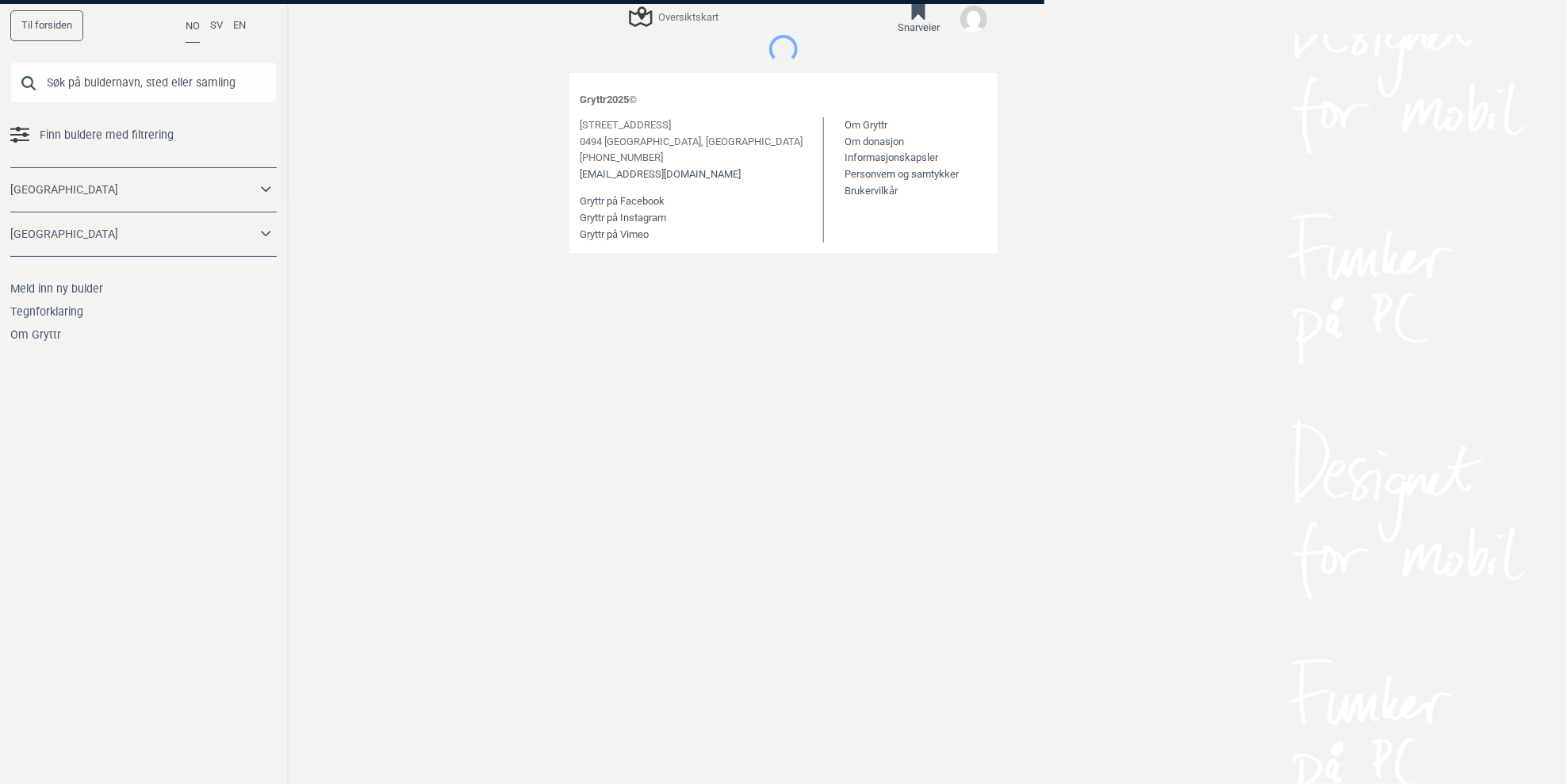 scroll, scrollTop: 9, scrollLeft: 0, axis: vertical 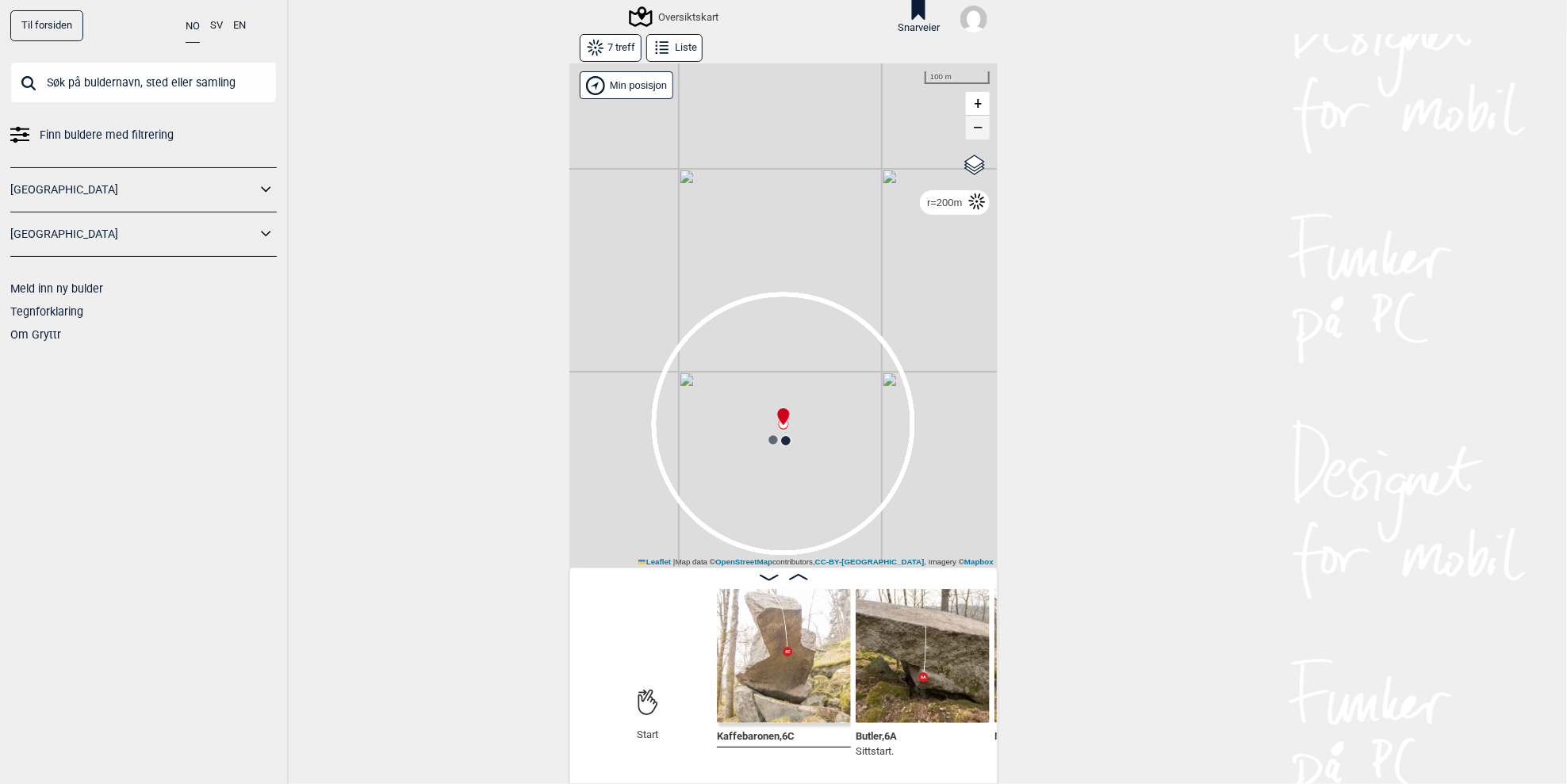 click on "−" at bounding box center [978, 128] 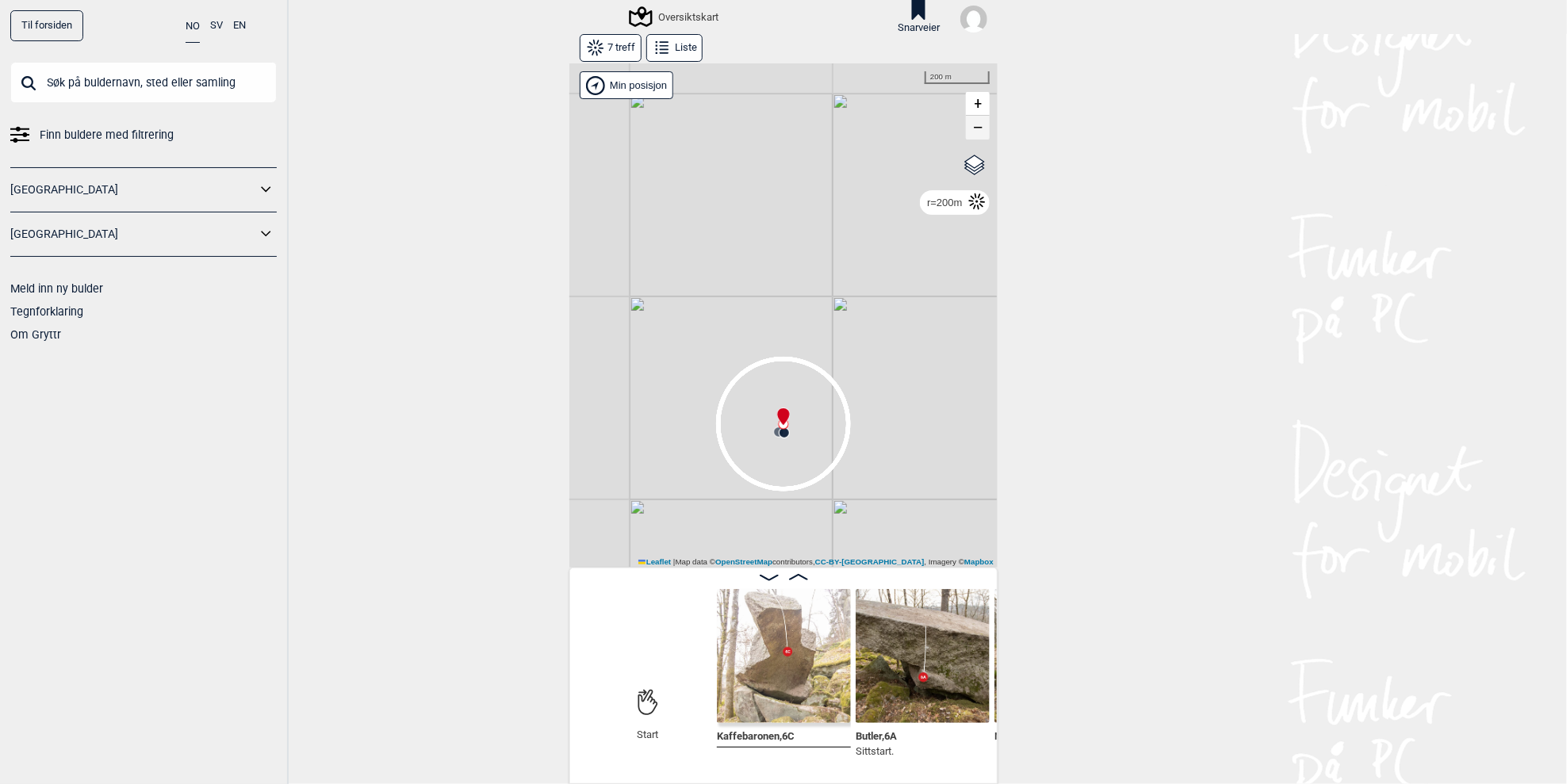 click on "−" at bounding box center [978, 128] 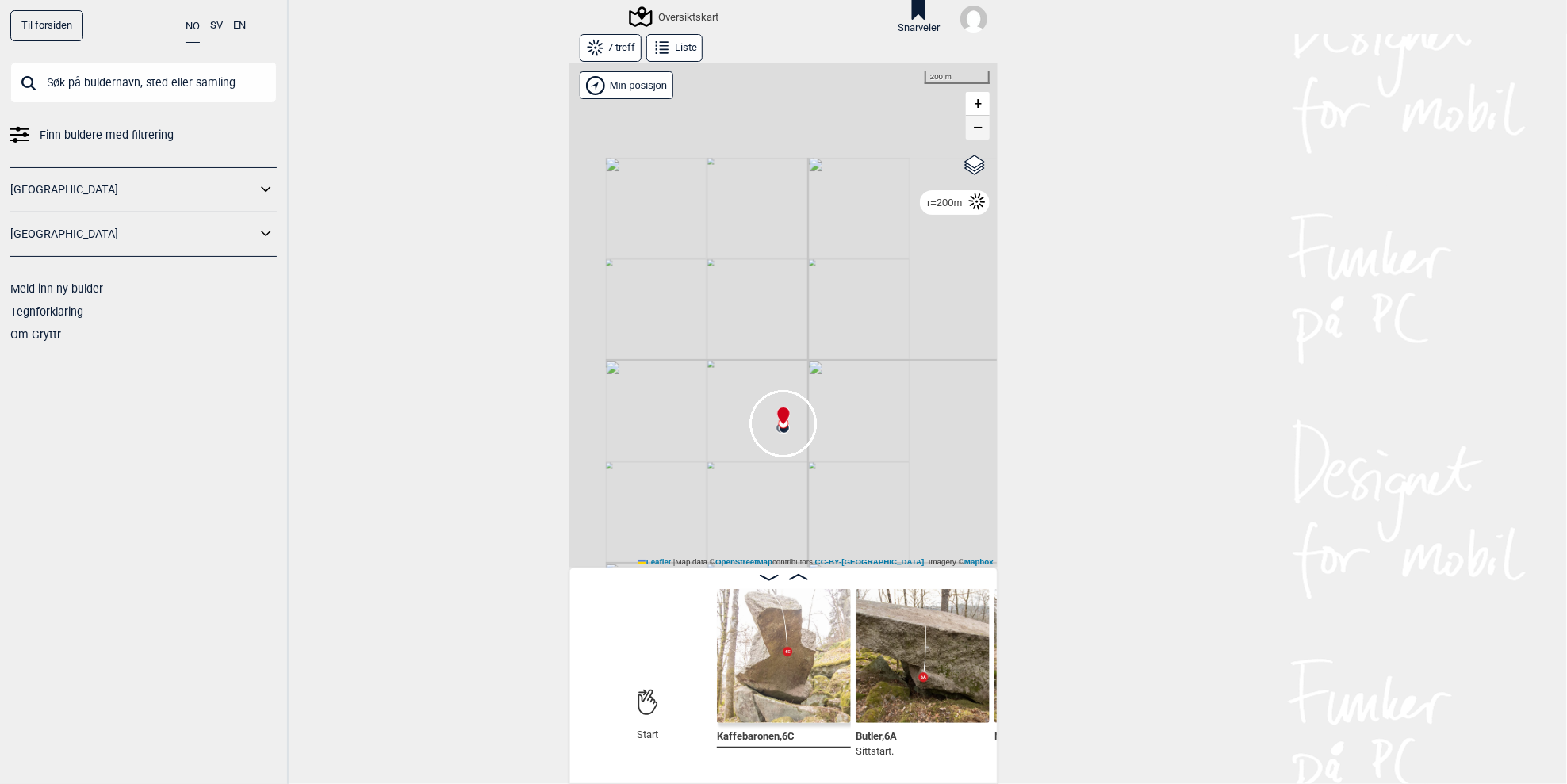 click on "−" at bounding box center (978, 128) 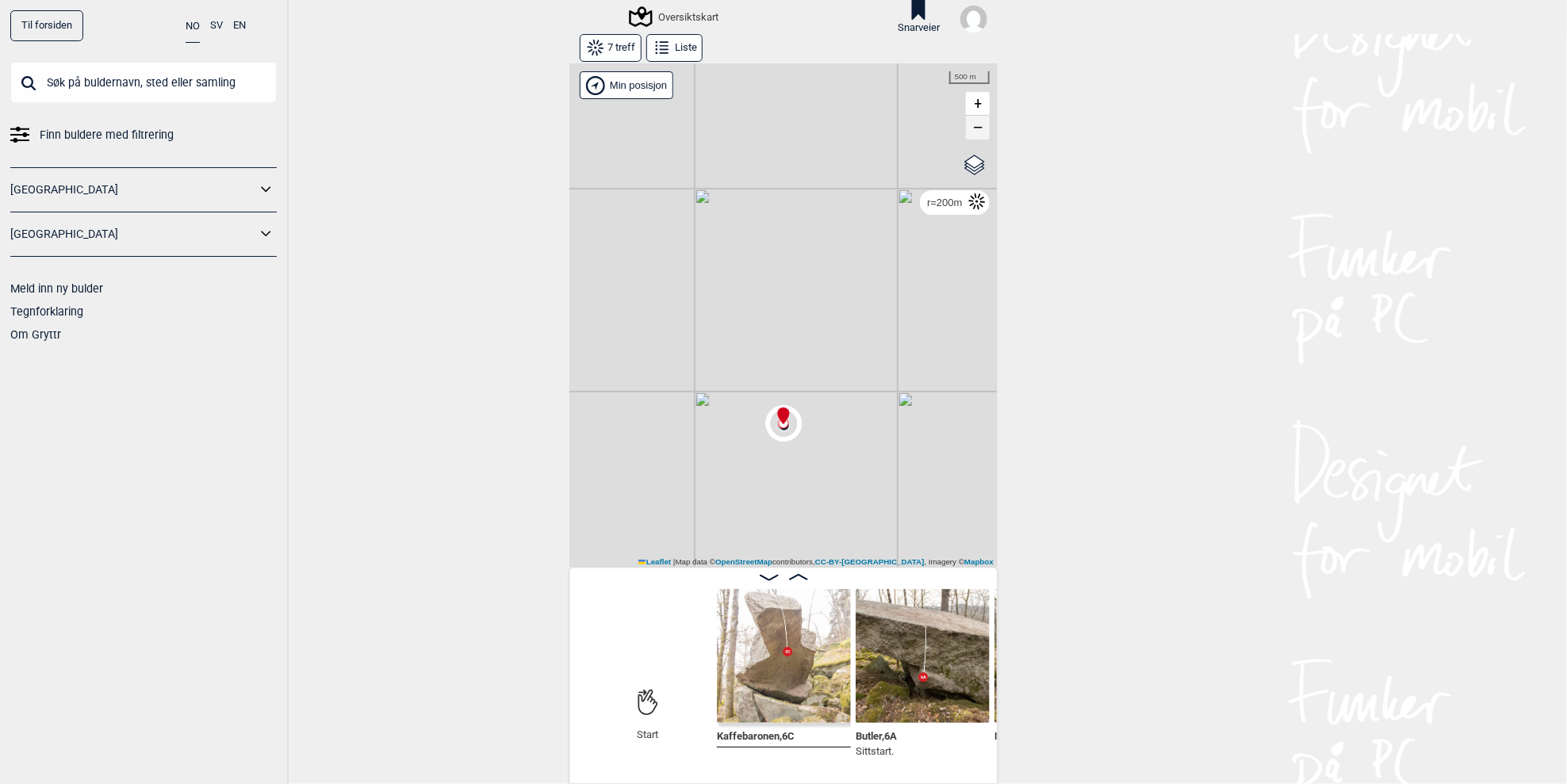click on "−" at bounding box center [978, 128] 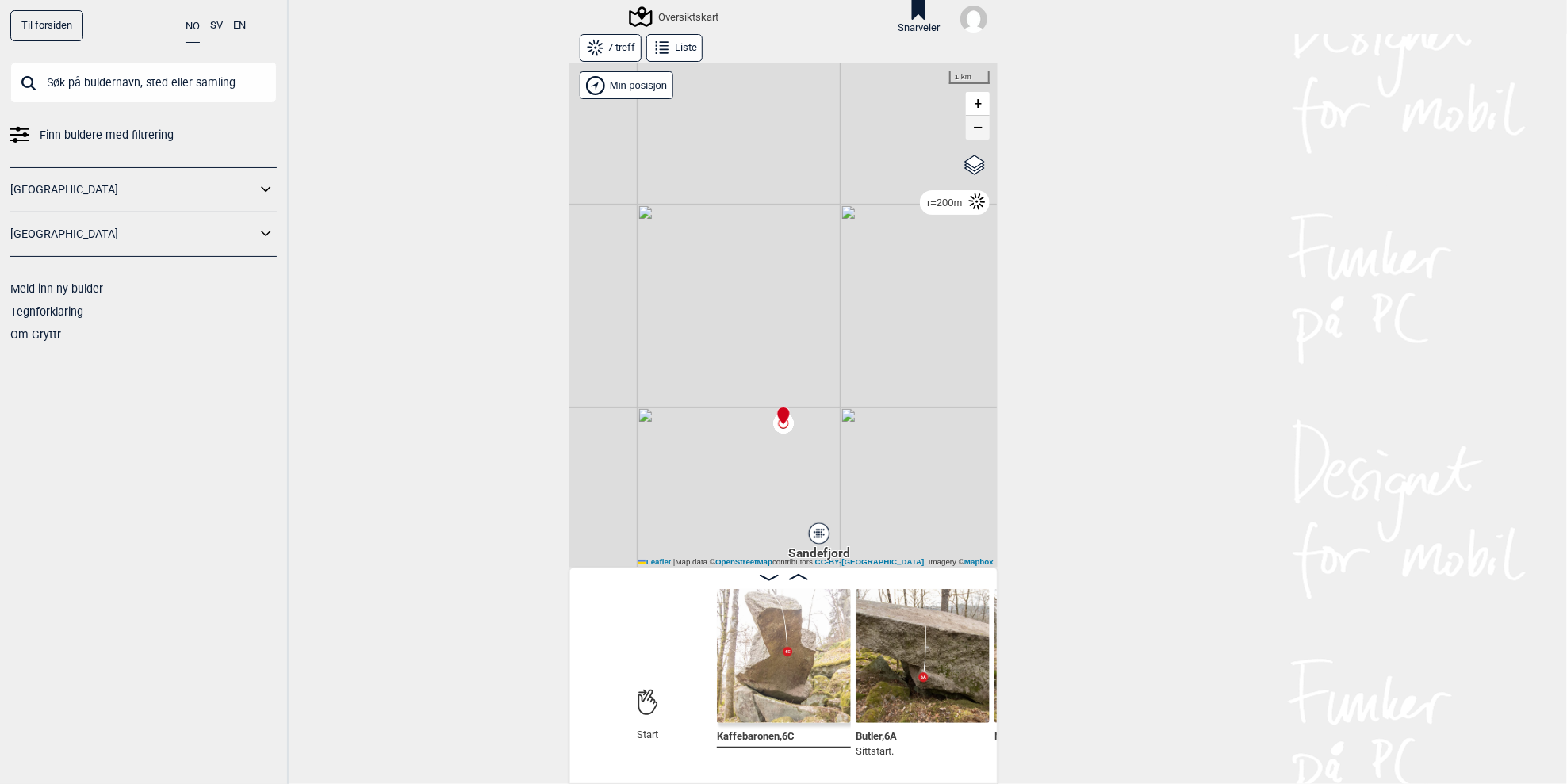 click on "−" at bounding box center (978, 128) 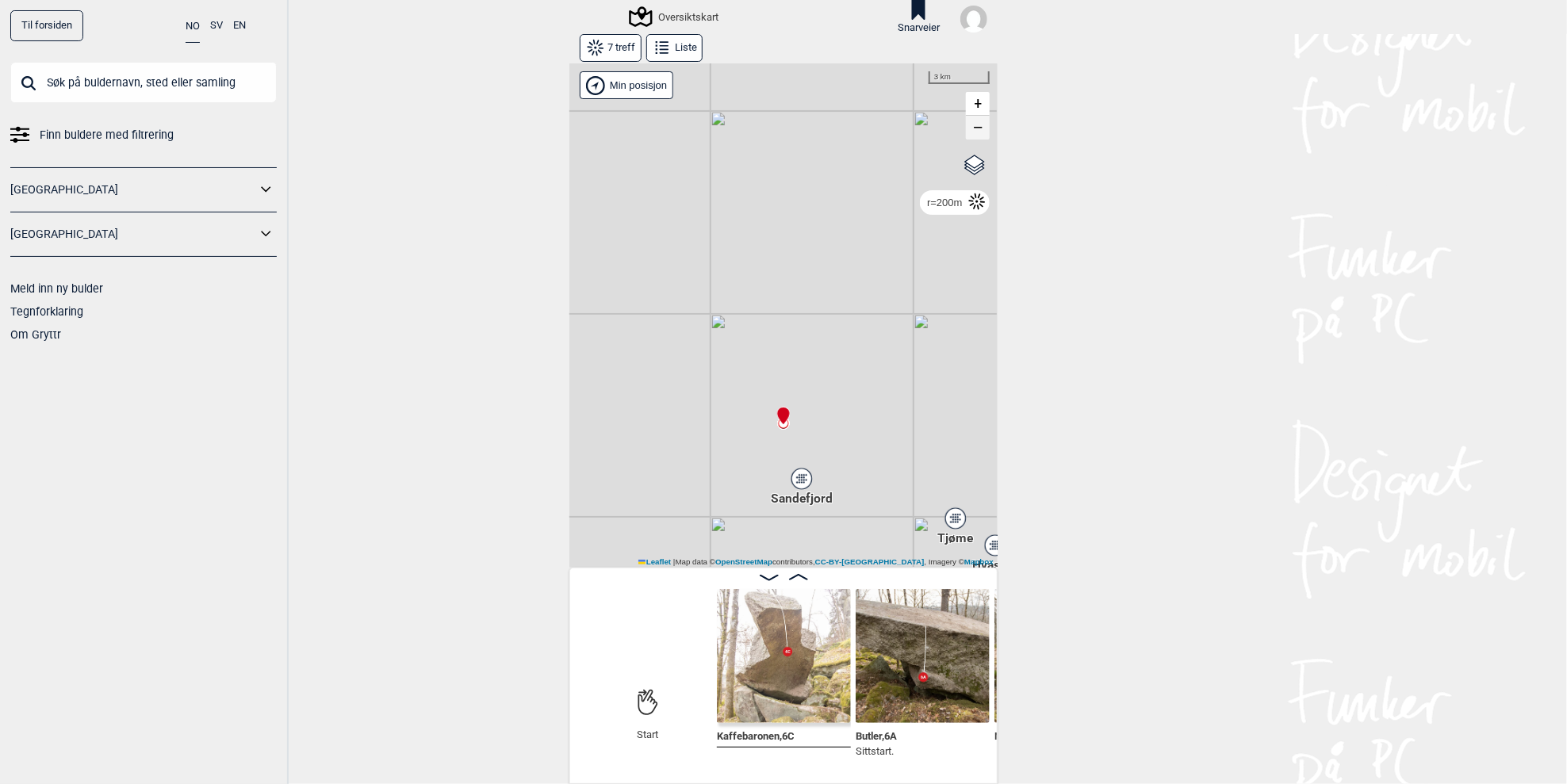 click on "−" at bounding box center (978, 128) 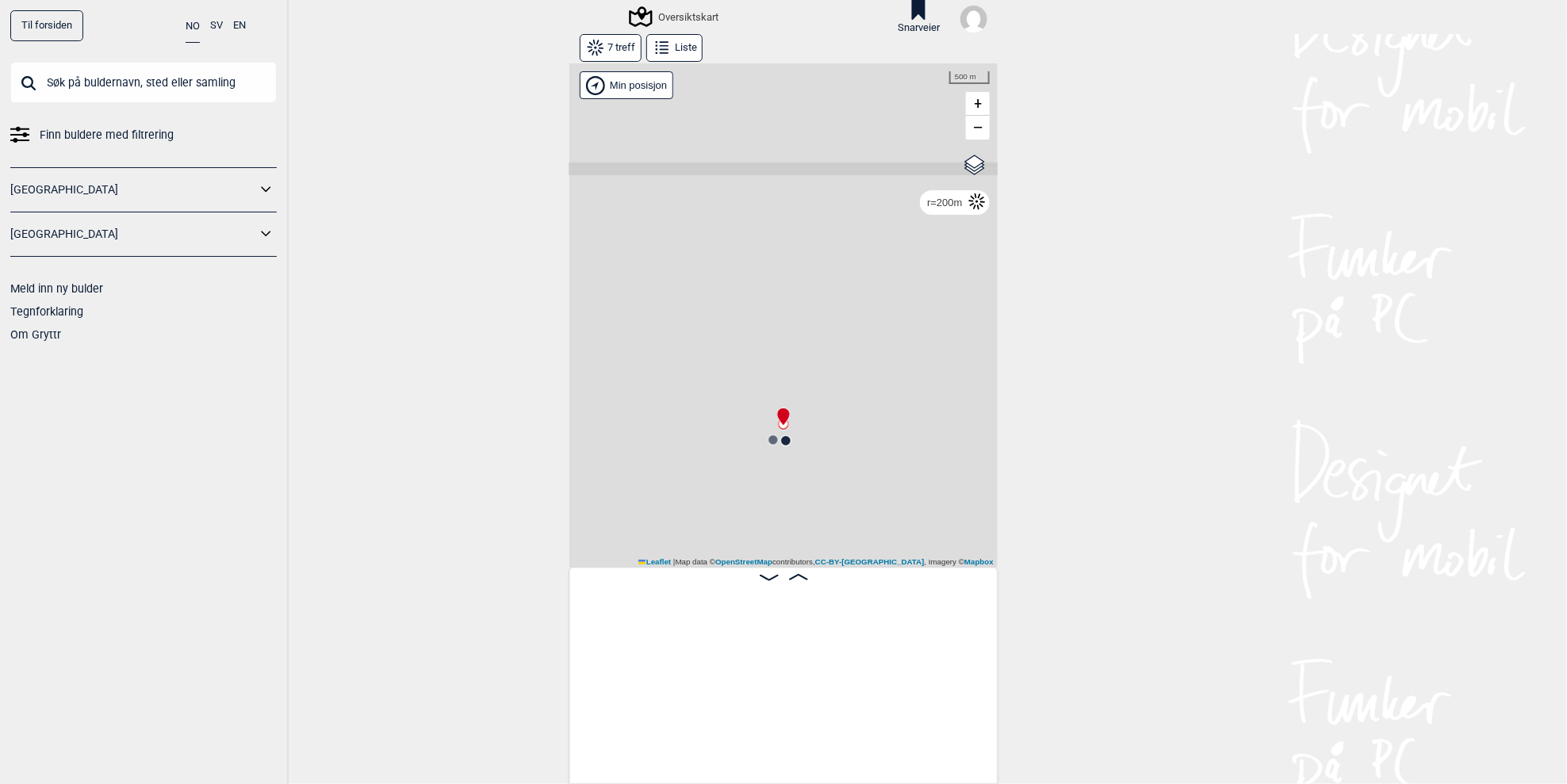 scroll, scrollTop: 0, scrollLeft: 124, axis: horizontal 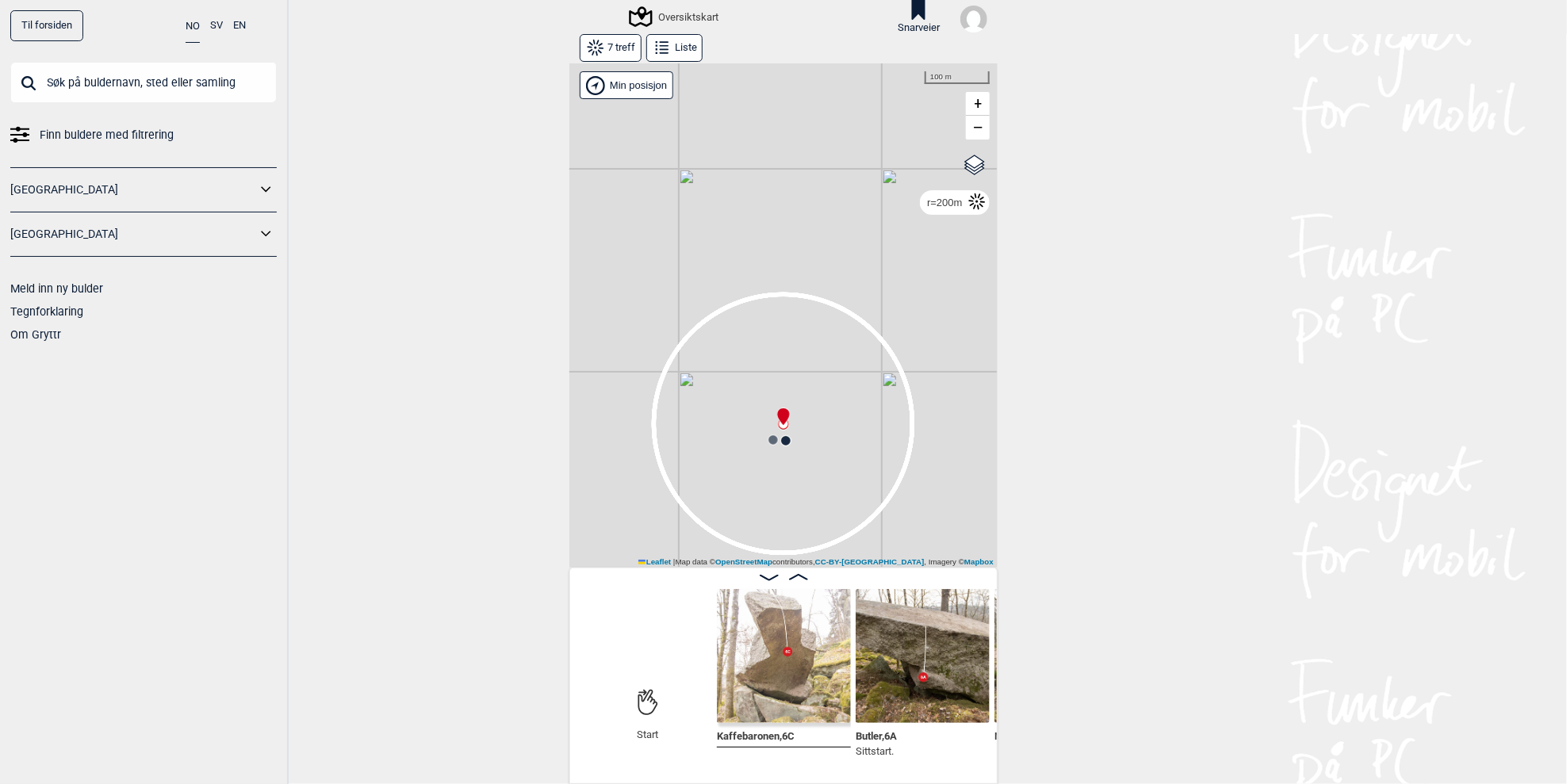 click at bounding box center (784, 656) 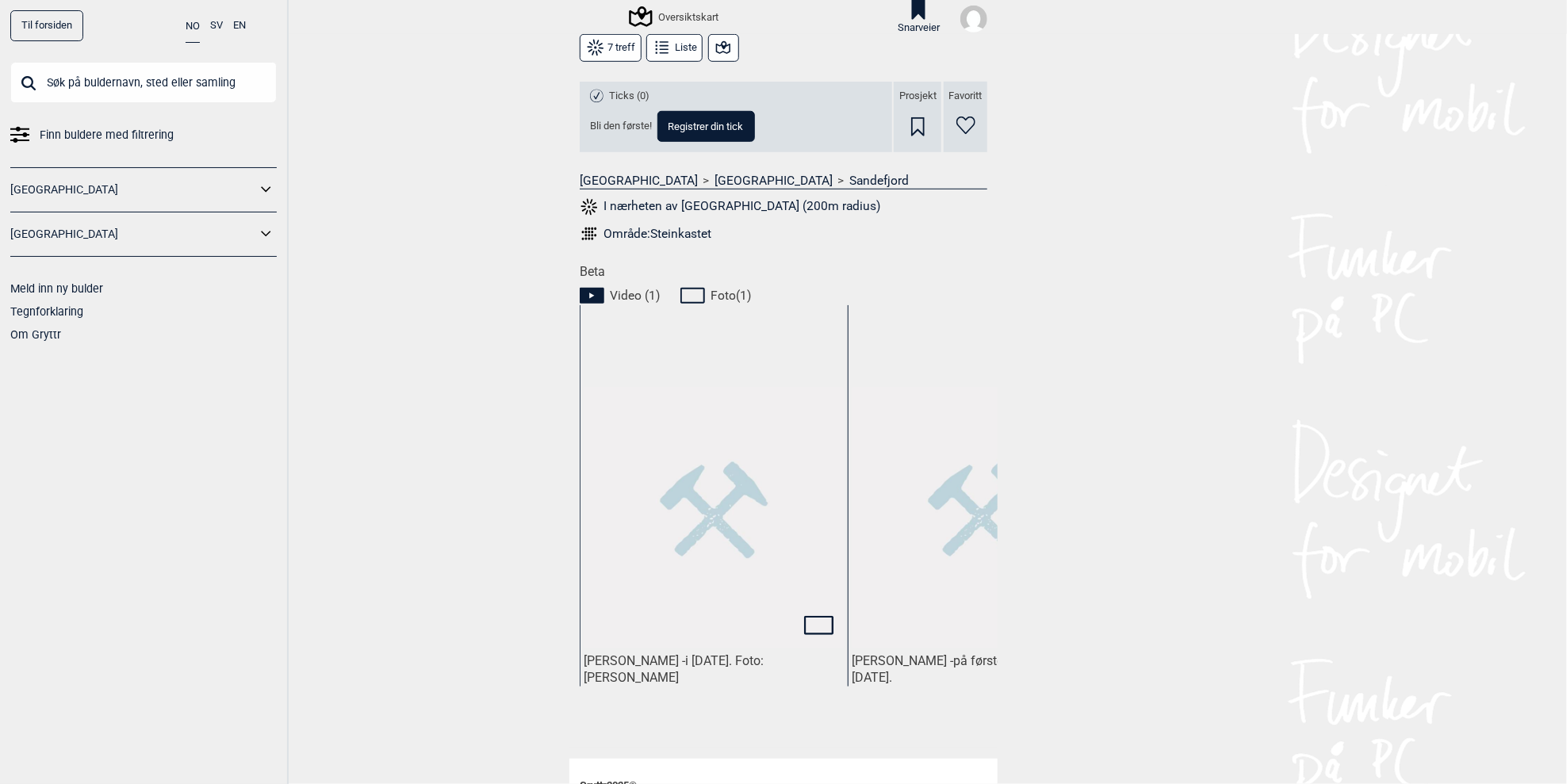 scroll, scrollTop: 537, scrollLeft: 0, axis: vertical 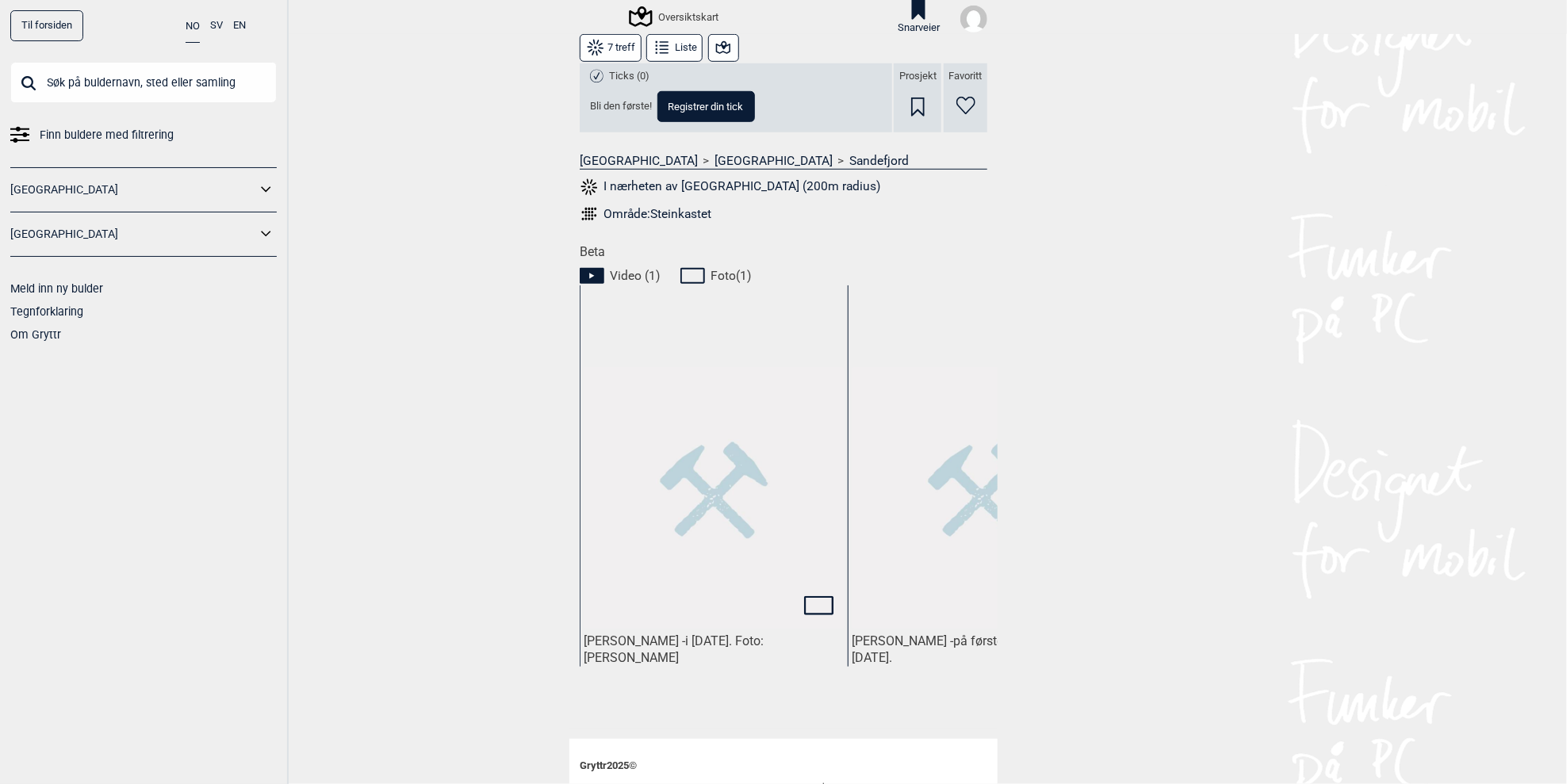 click 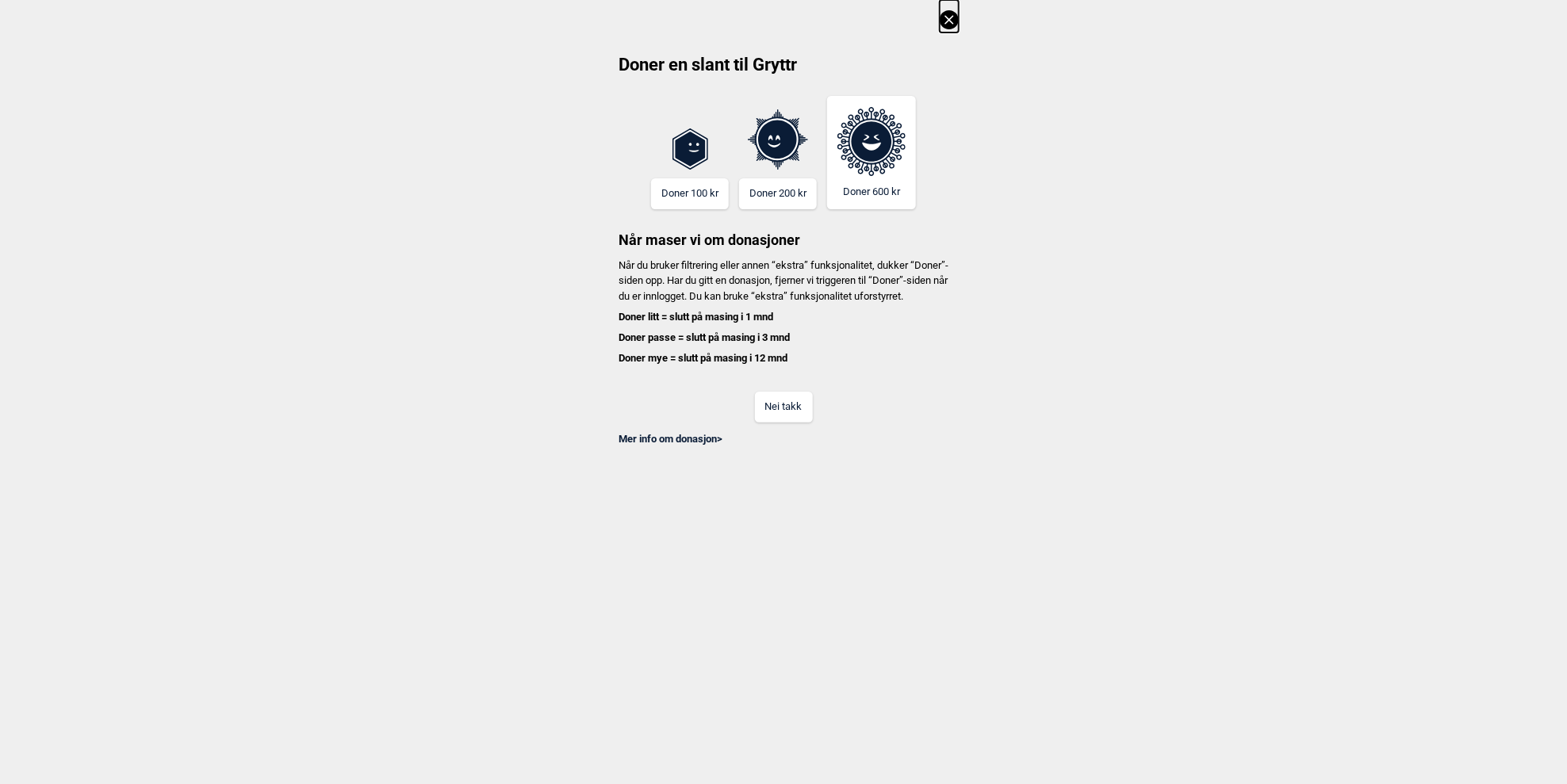 click on "Nei takk" at bounding box center (784, 407) 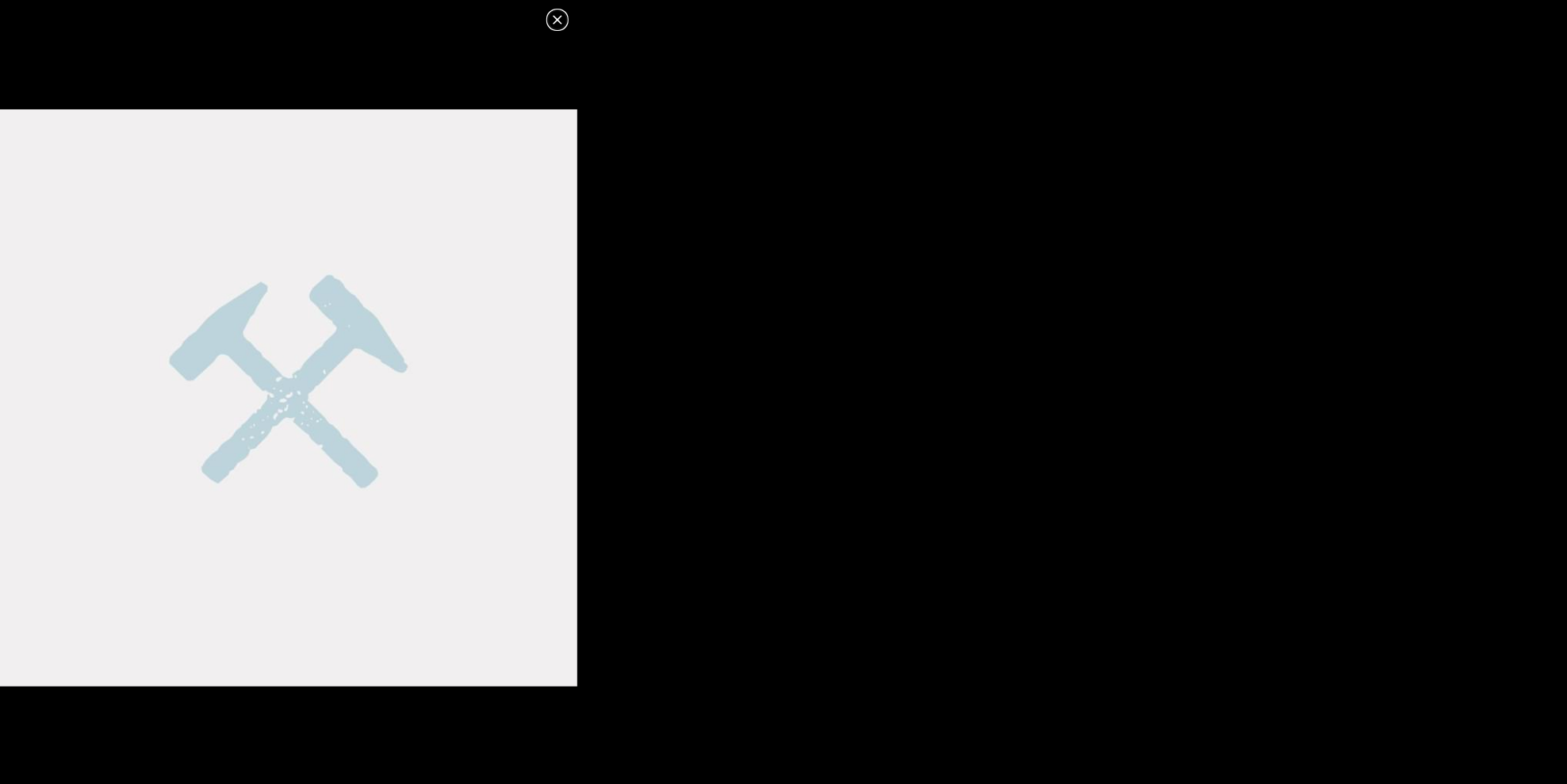click at bounding box center (289, 398) 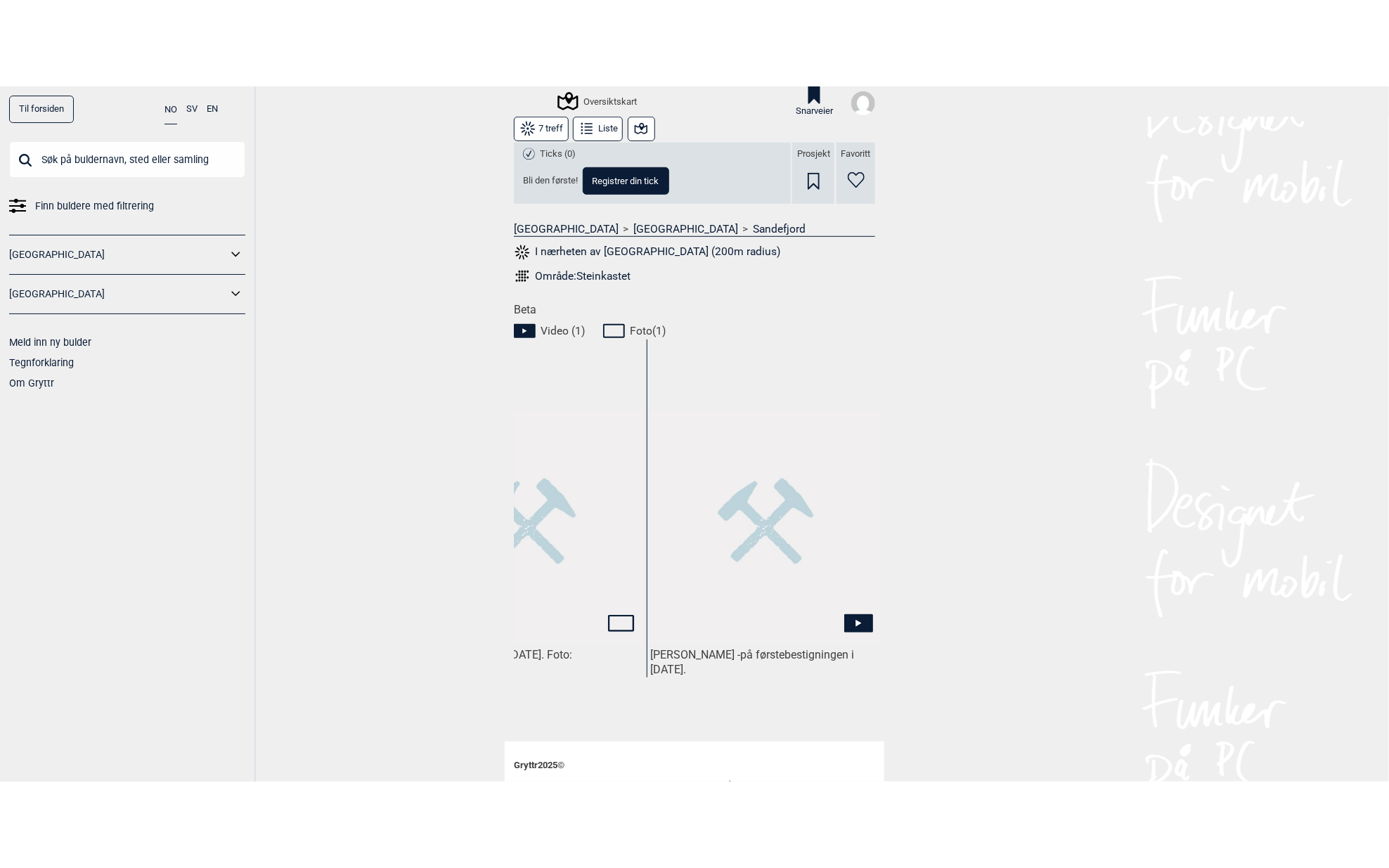 scroll, scrollTop: 0, scrollLeft: 105, axis: horizontal 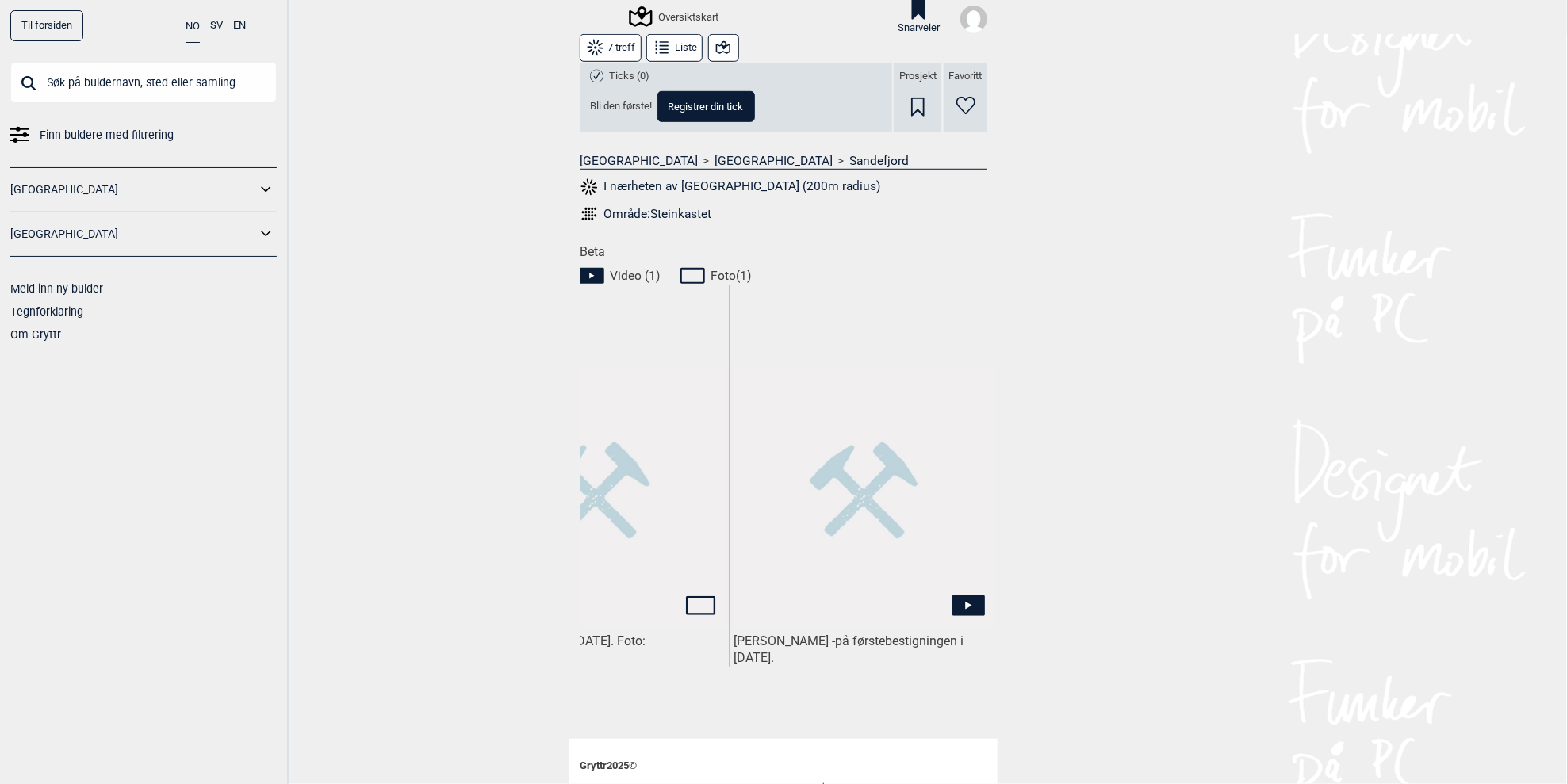 click at bounding box center (969, 608) 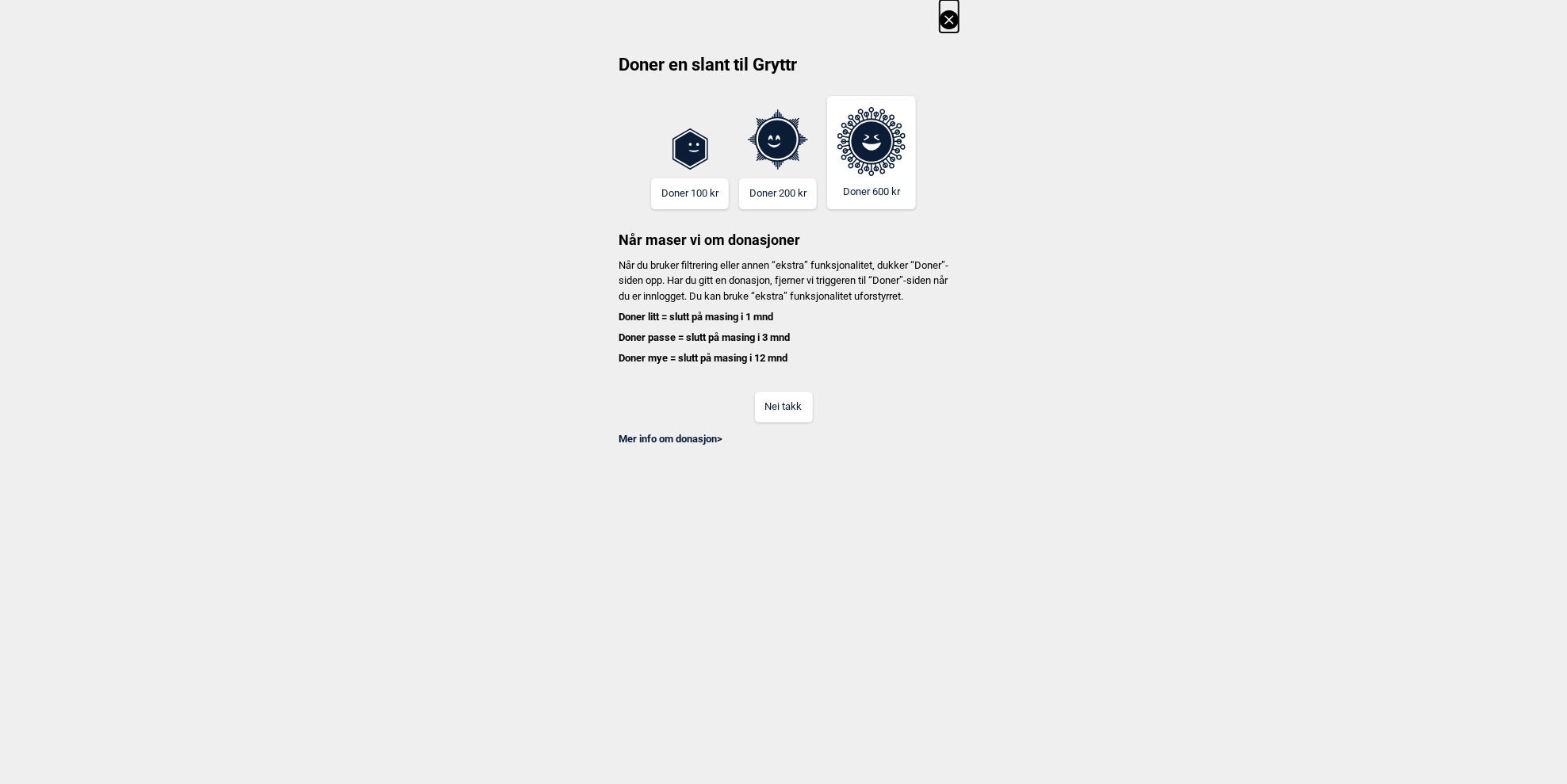 click on "Nei takk" at bounding box center [784, 407] 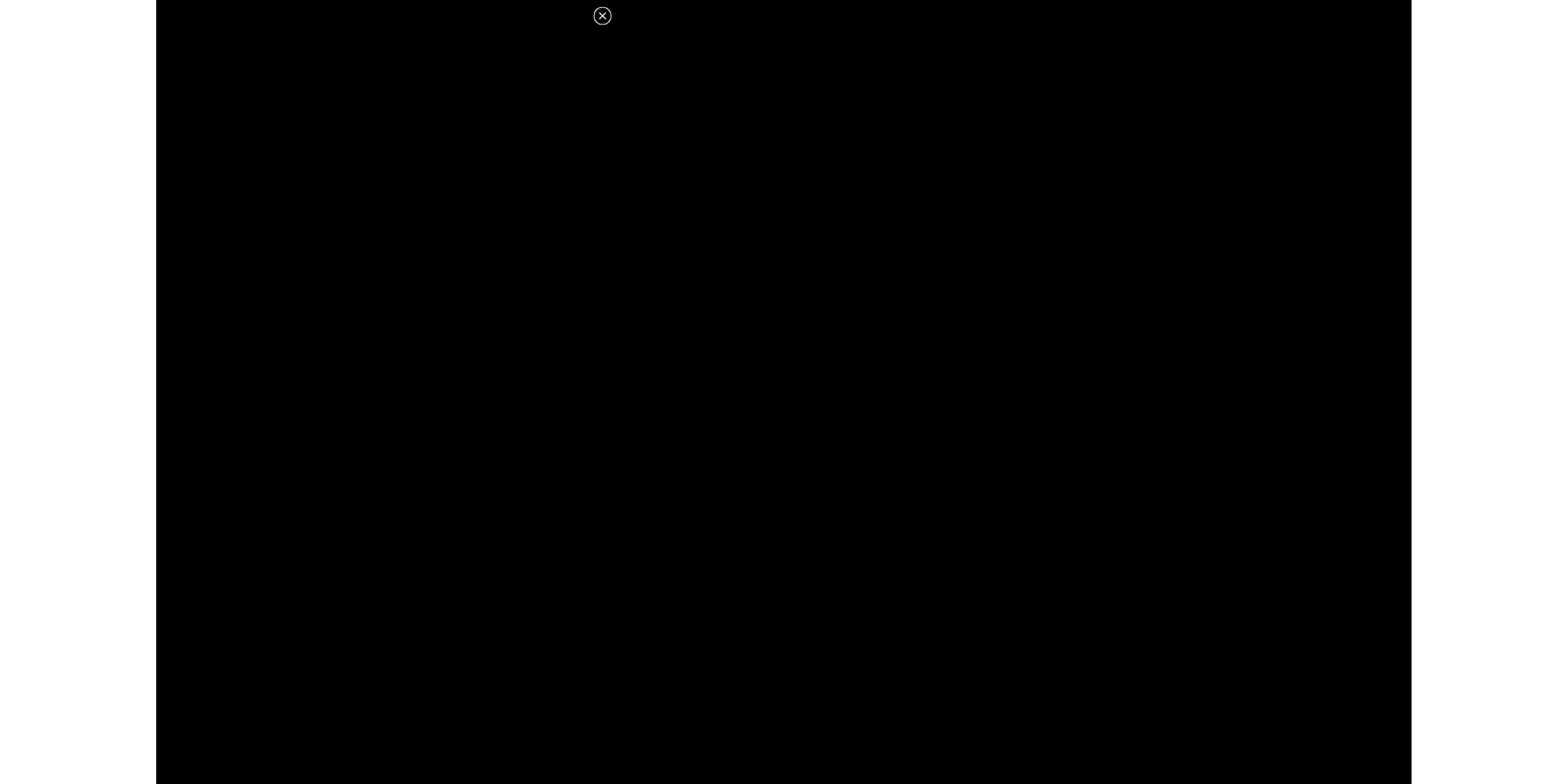 scroll, scrollTop: 468, scrollLeft: 0, axis: vertical 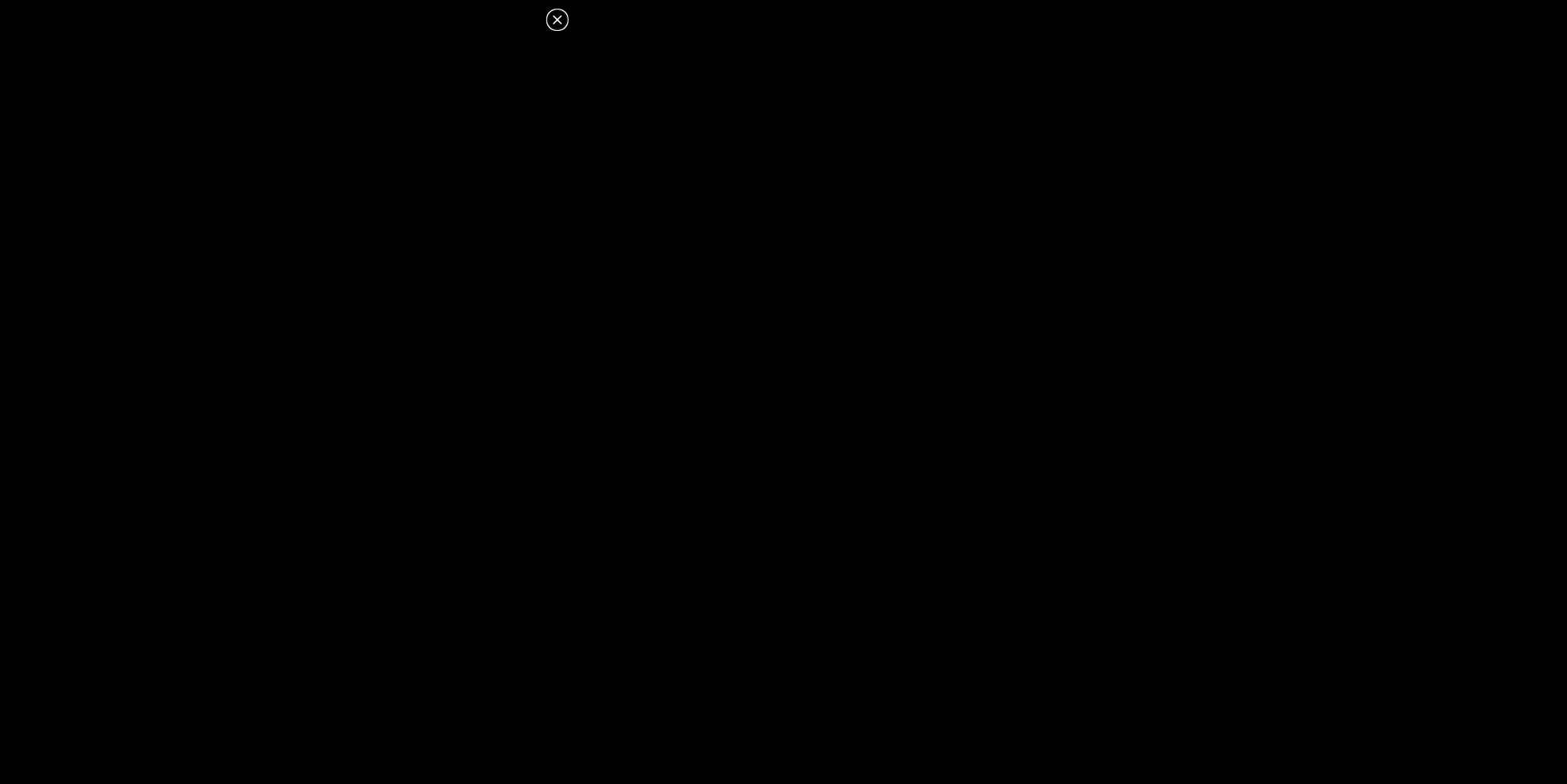 click 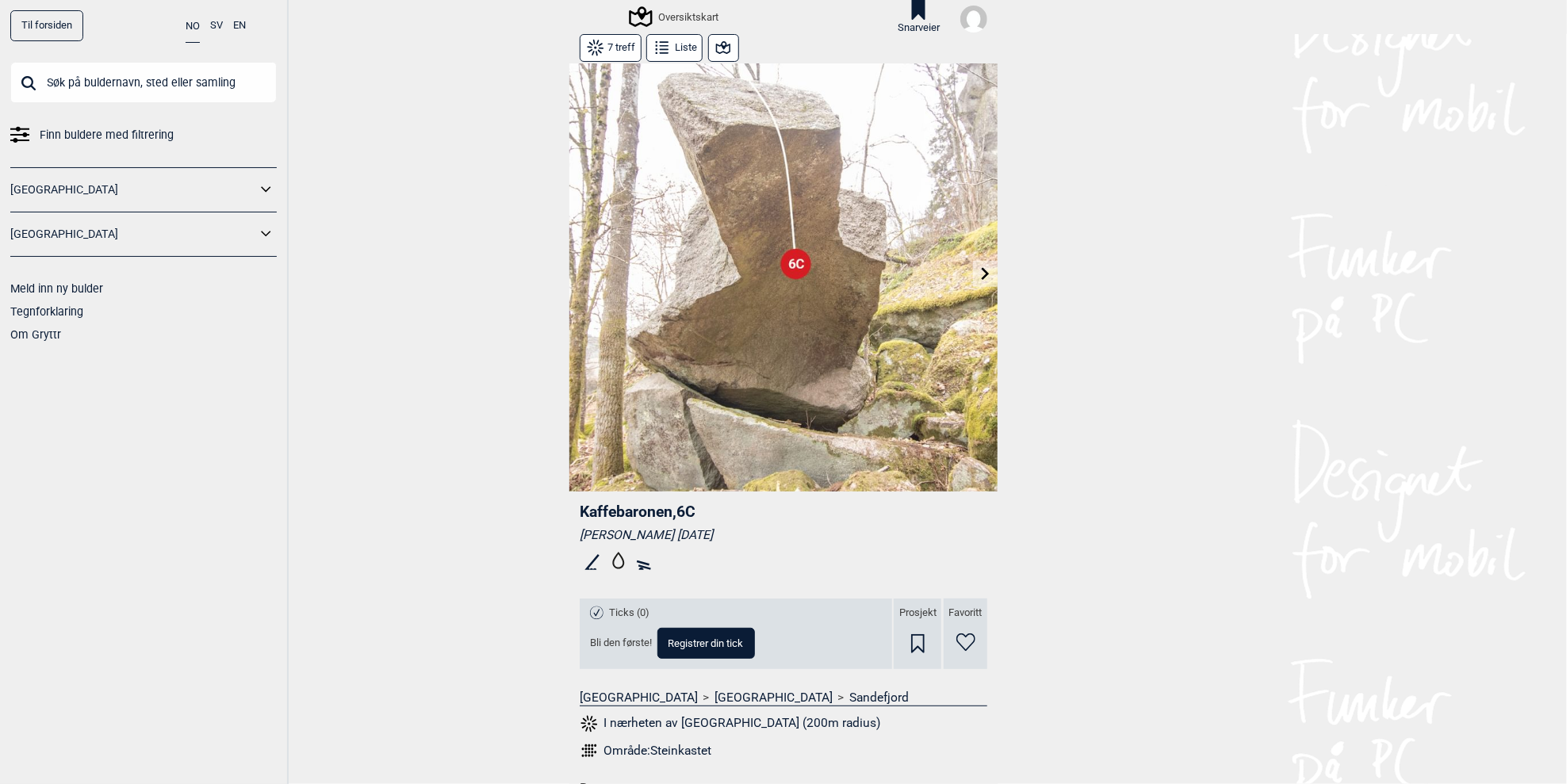 scroll, scrollTop: 0, scrollLeft: 0, axis: both 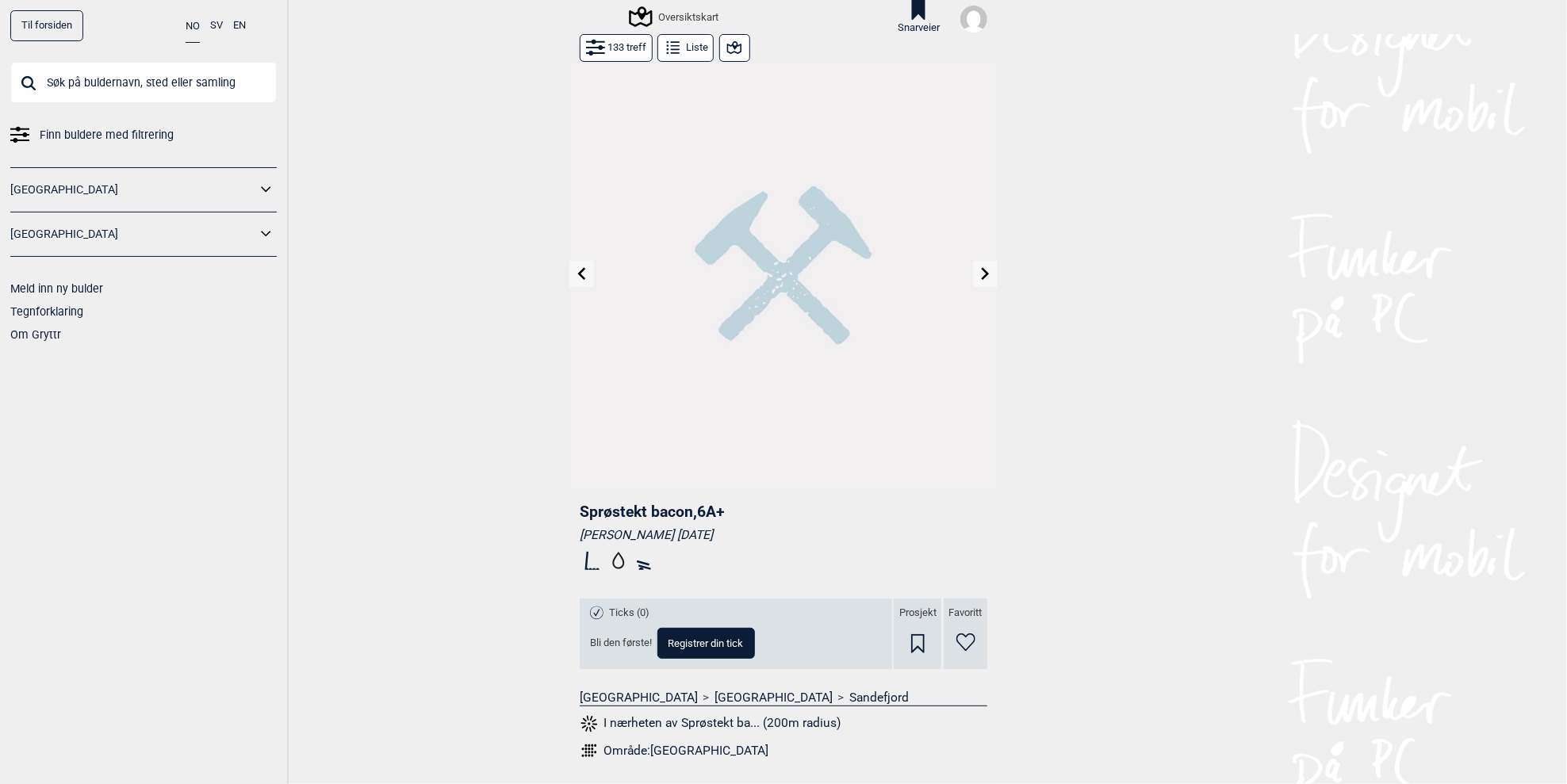 click at bounding box center [985, 273] 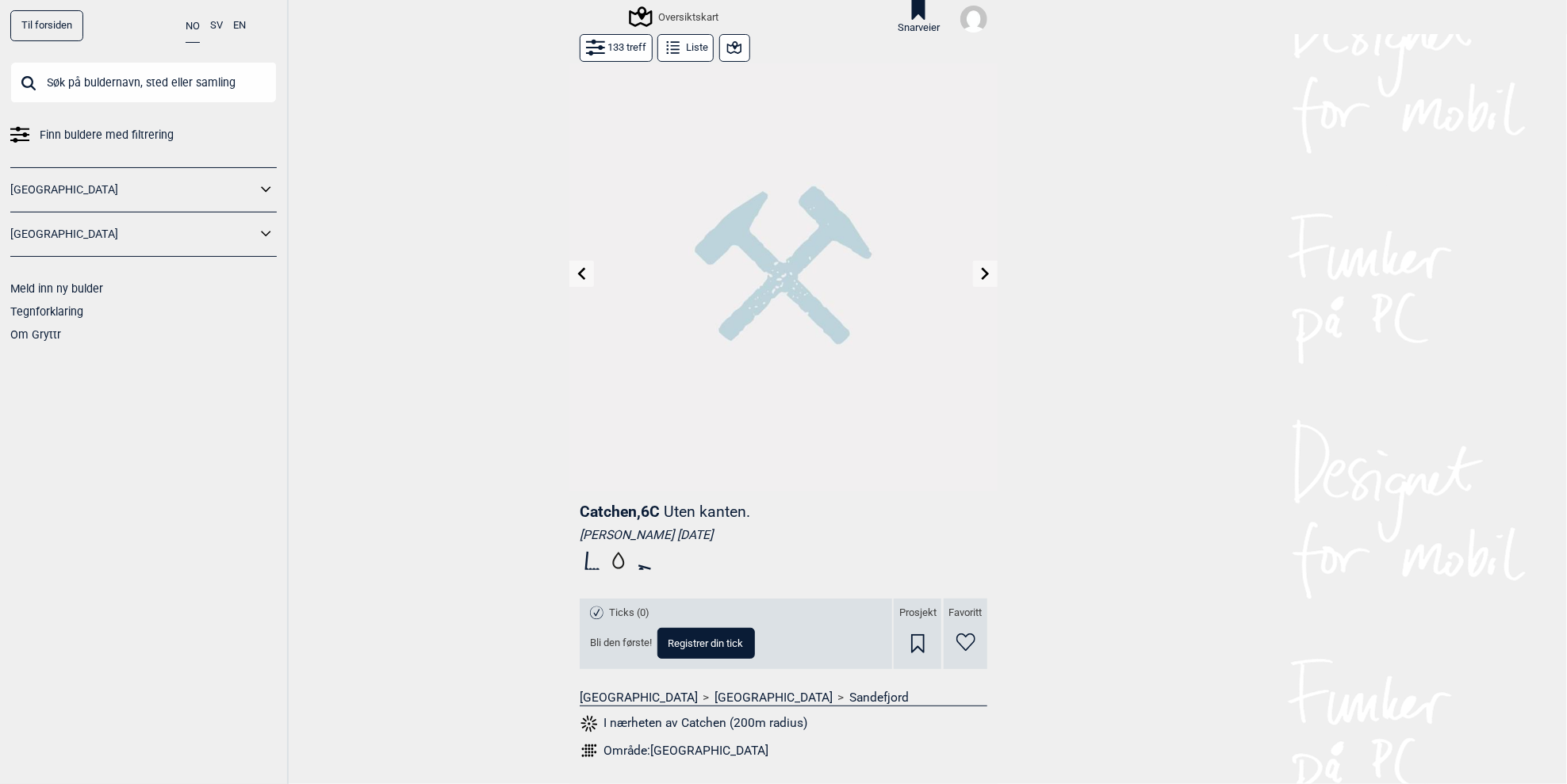 click at bounding box center (985, 273) 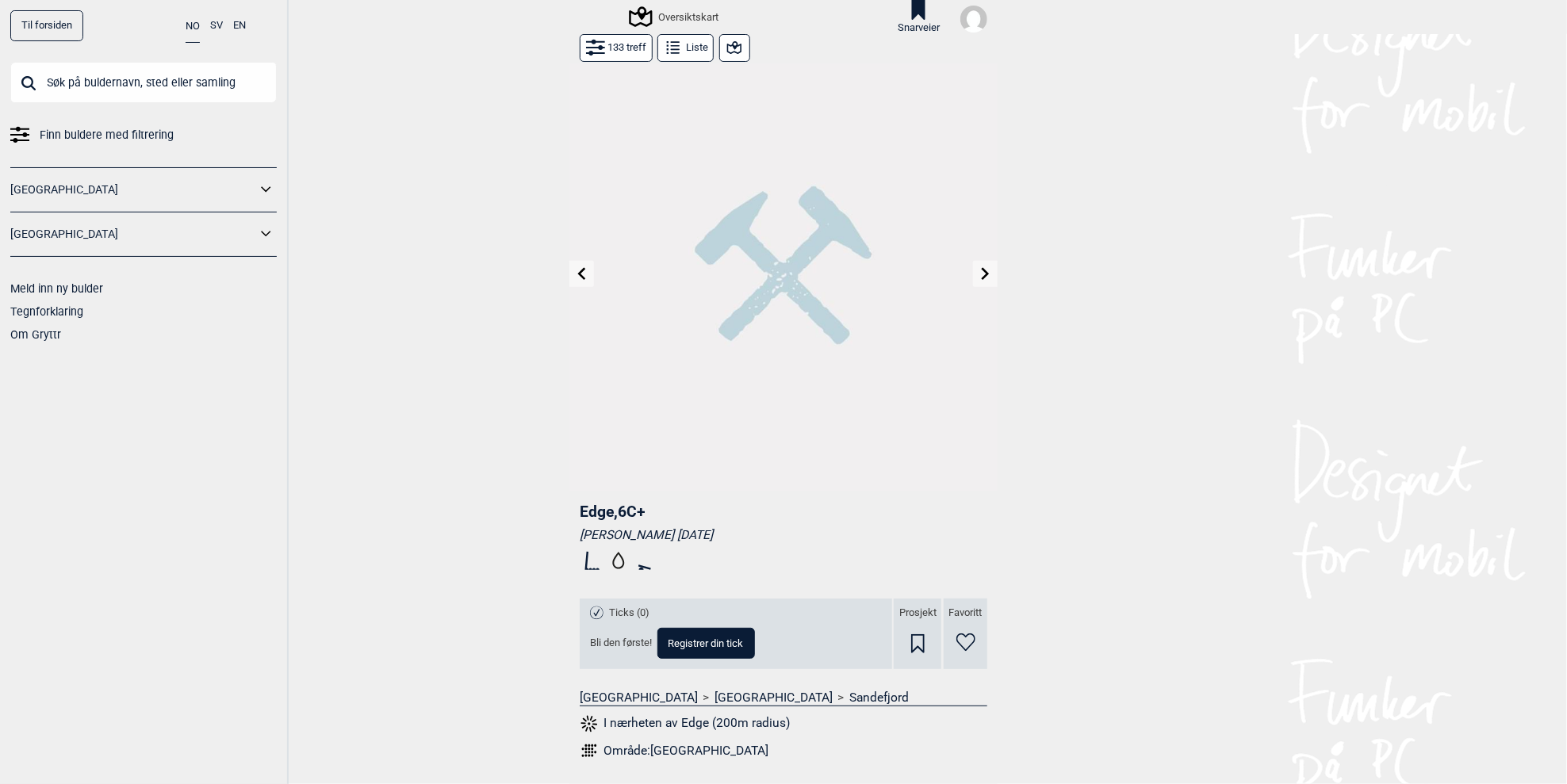 click at bounding box center [985, 273] 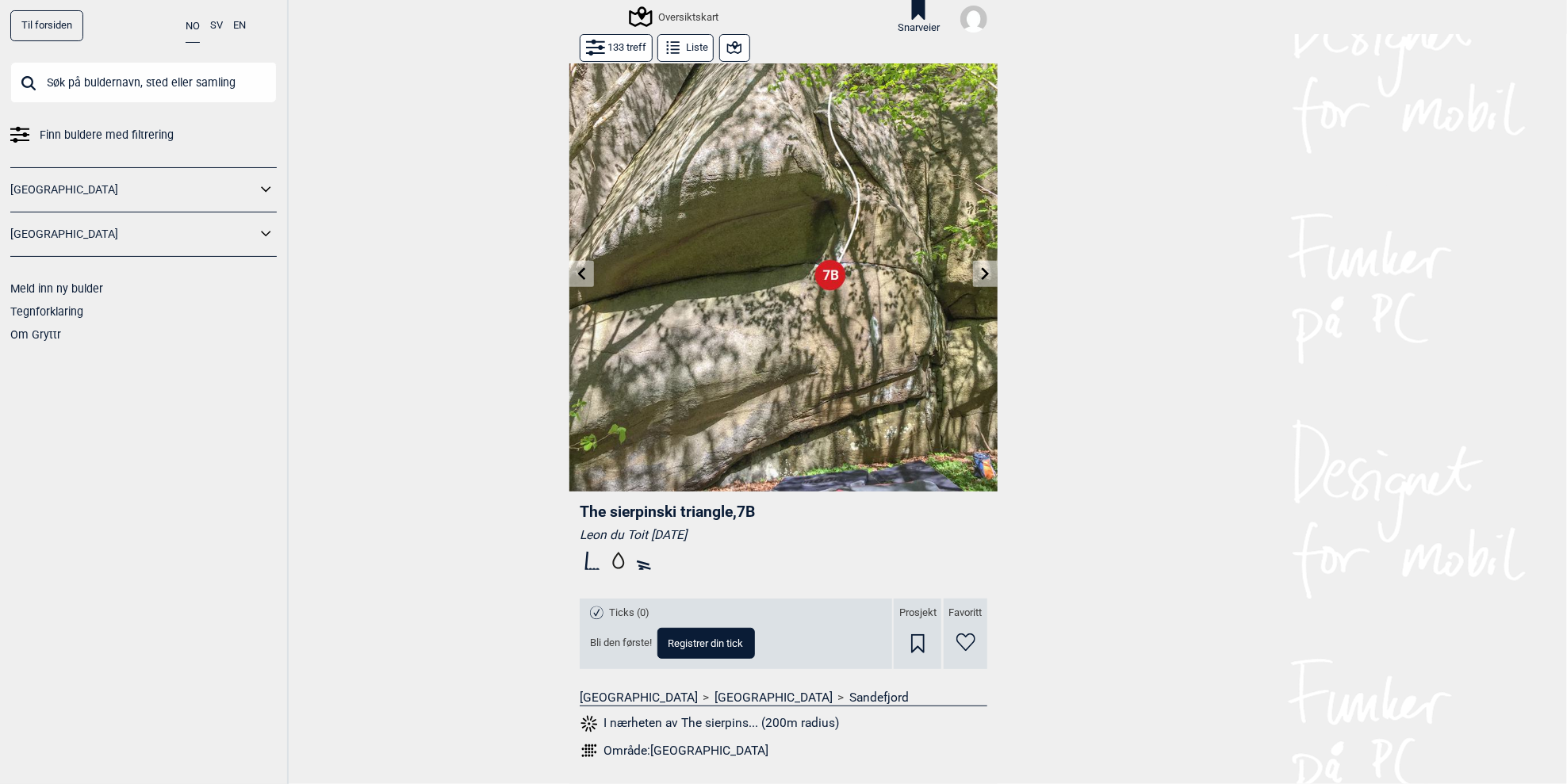 click at bounding box center (985, 273) 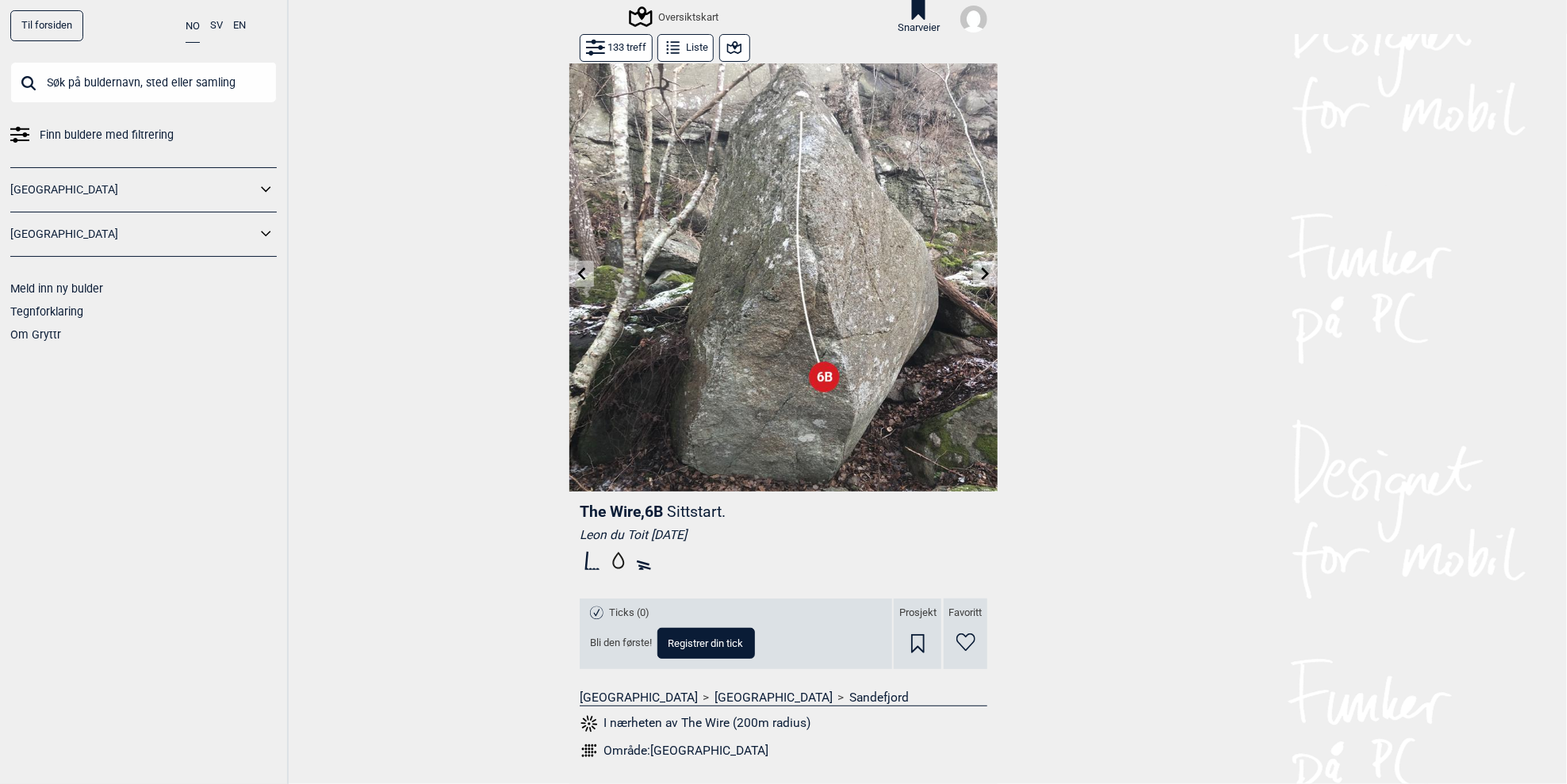 click at bounding box center [985, 273] 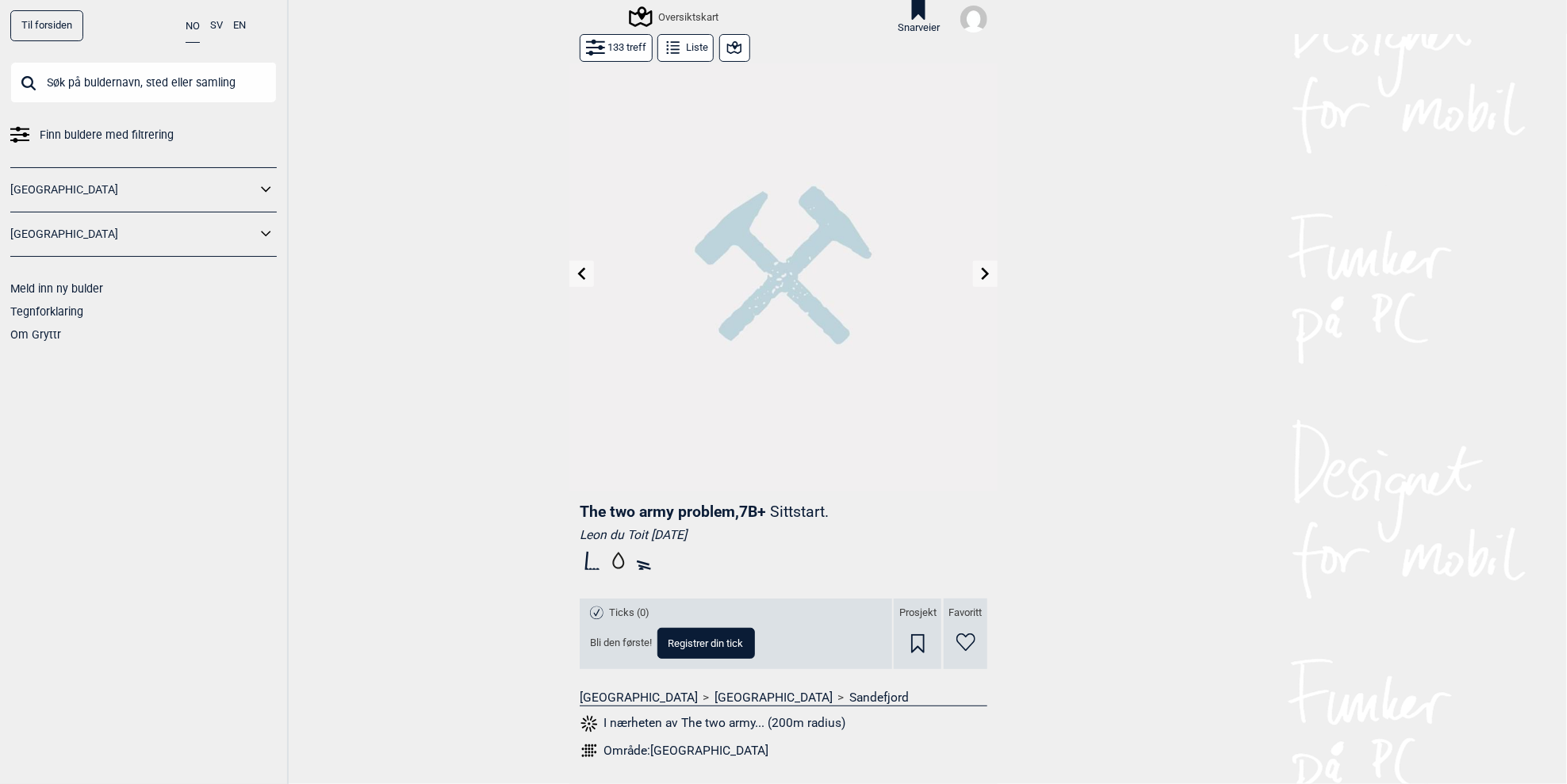 click at bounding box center (985, 273) 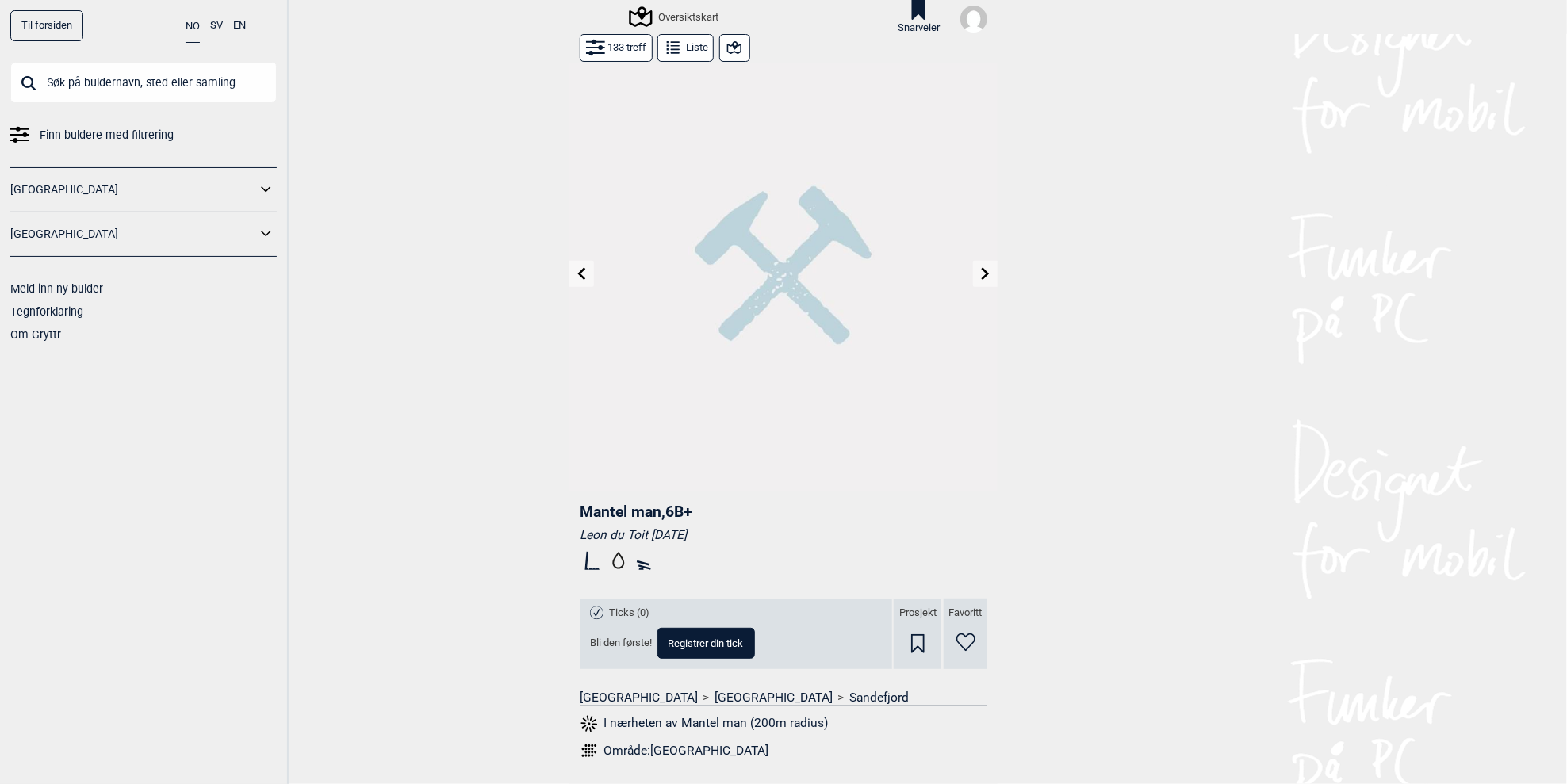 click at bounding box center [985, 273] 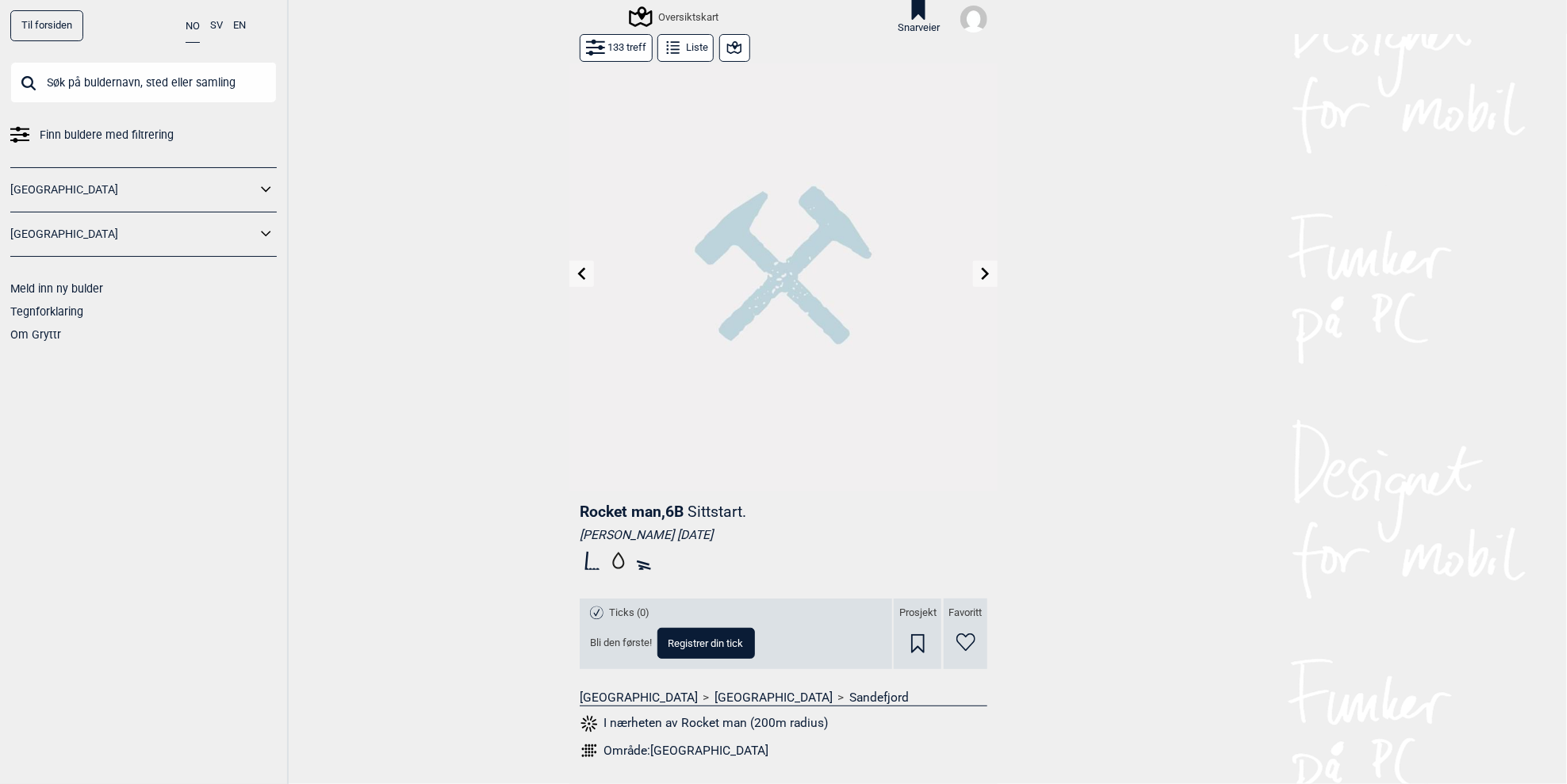 click at bounding box center [985, 273] 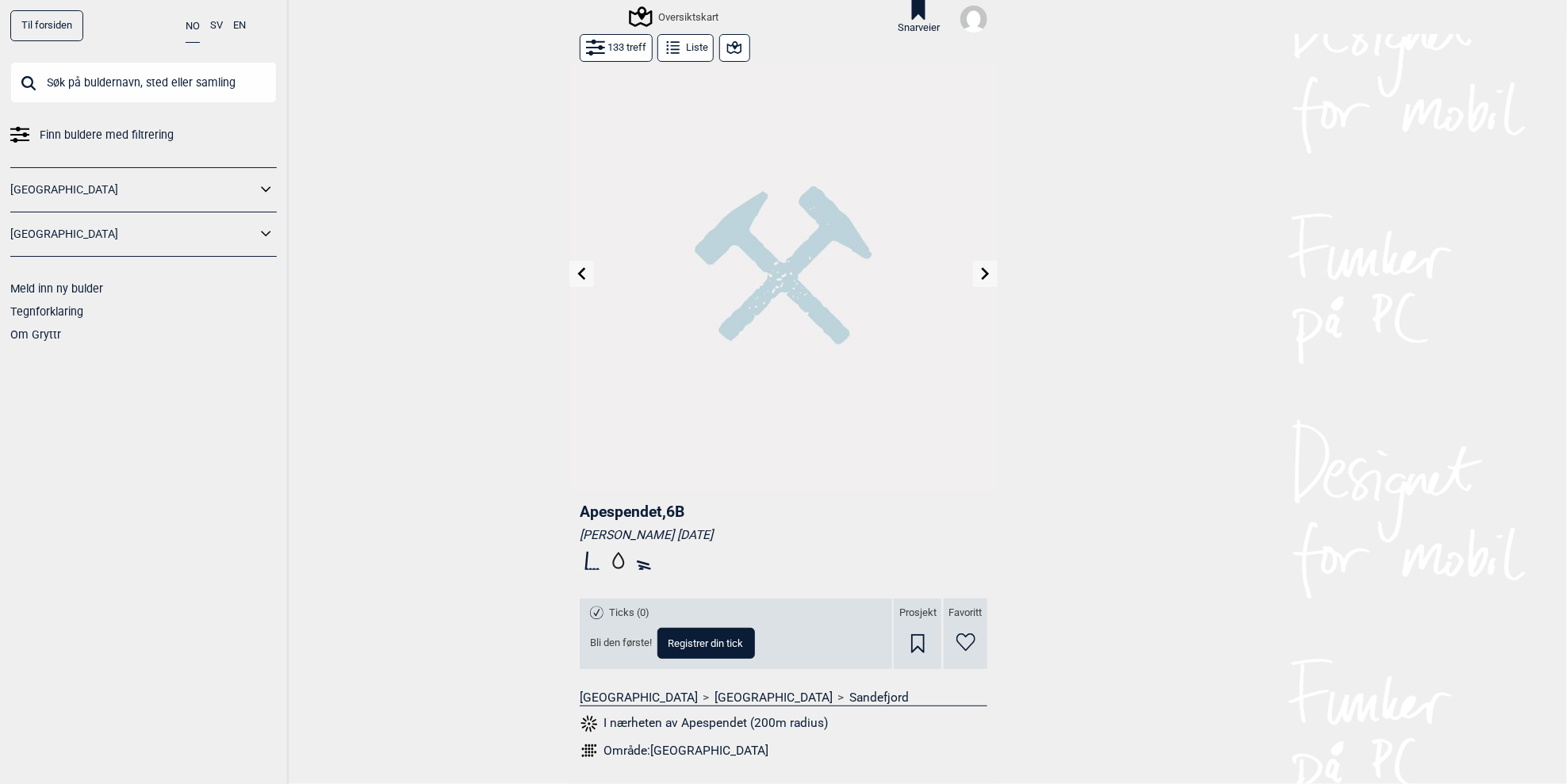 click at bounding box center [985, 273] 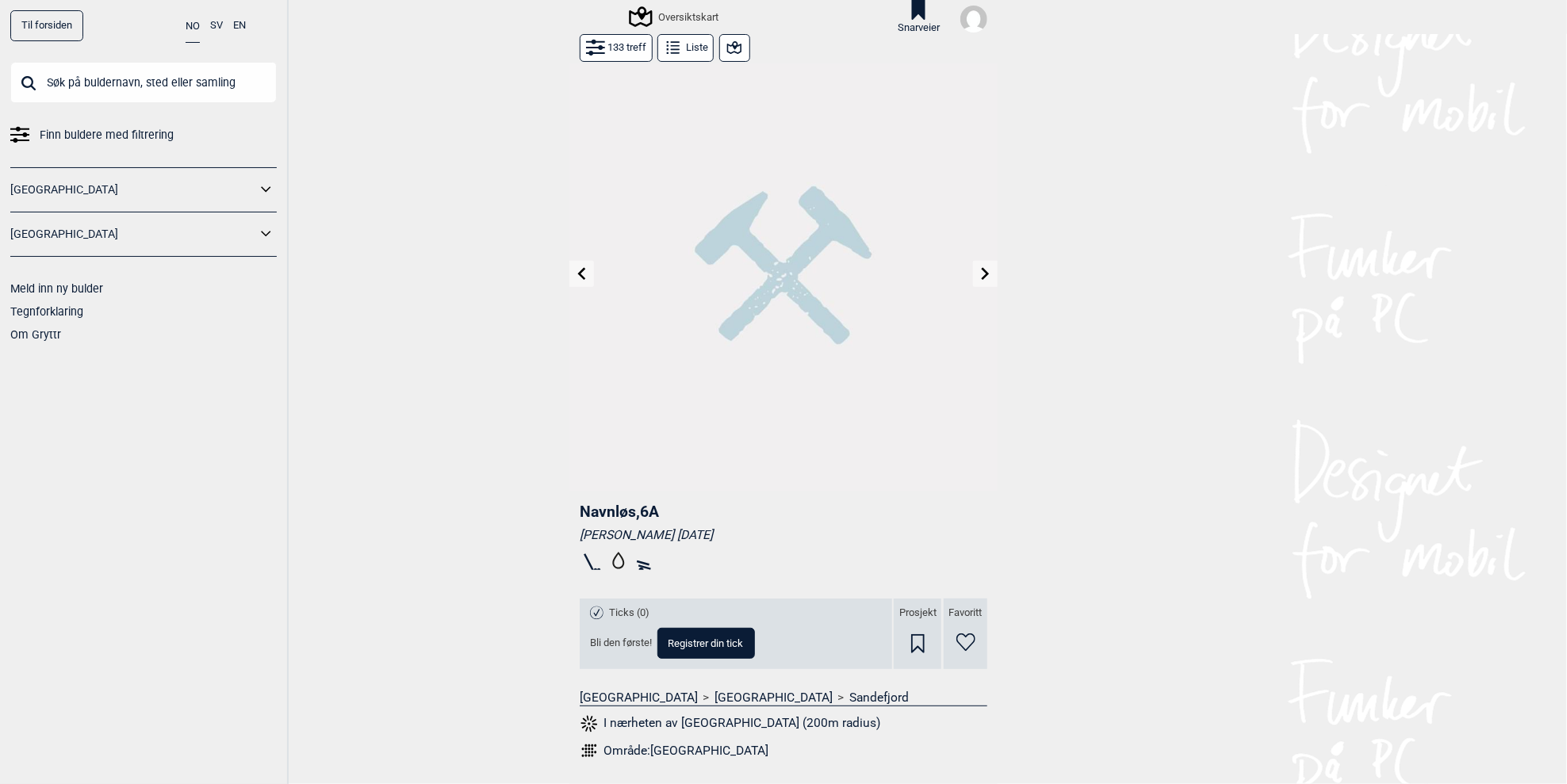 click at bounding box center [985, 273] 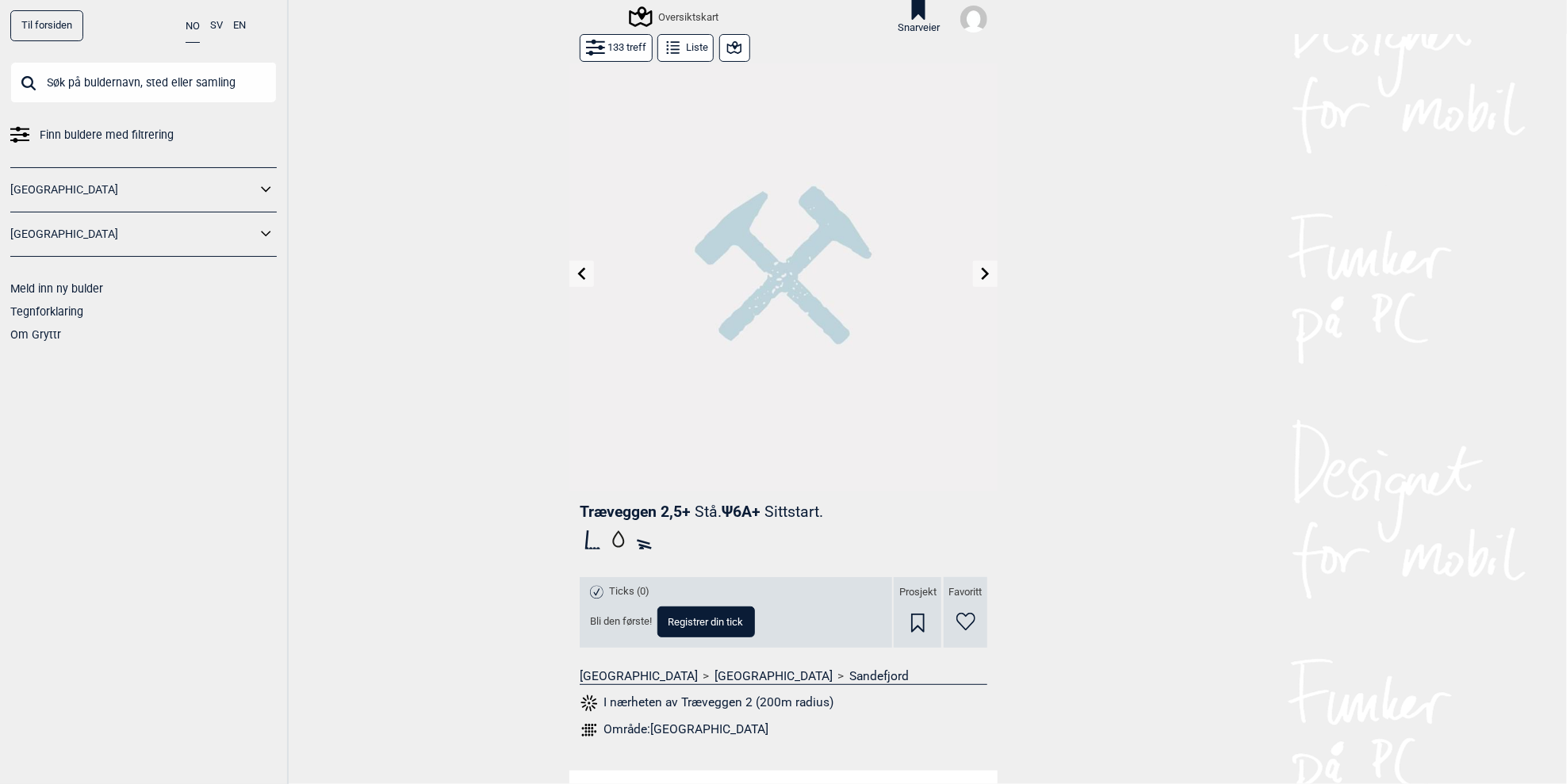 click at bounding box center (985, 273) 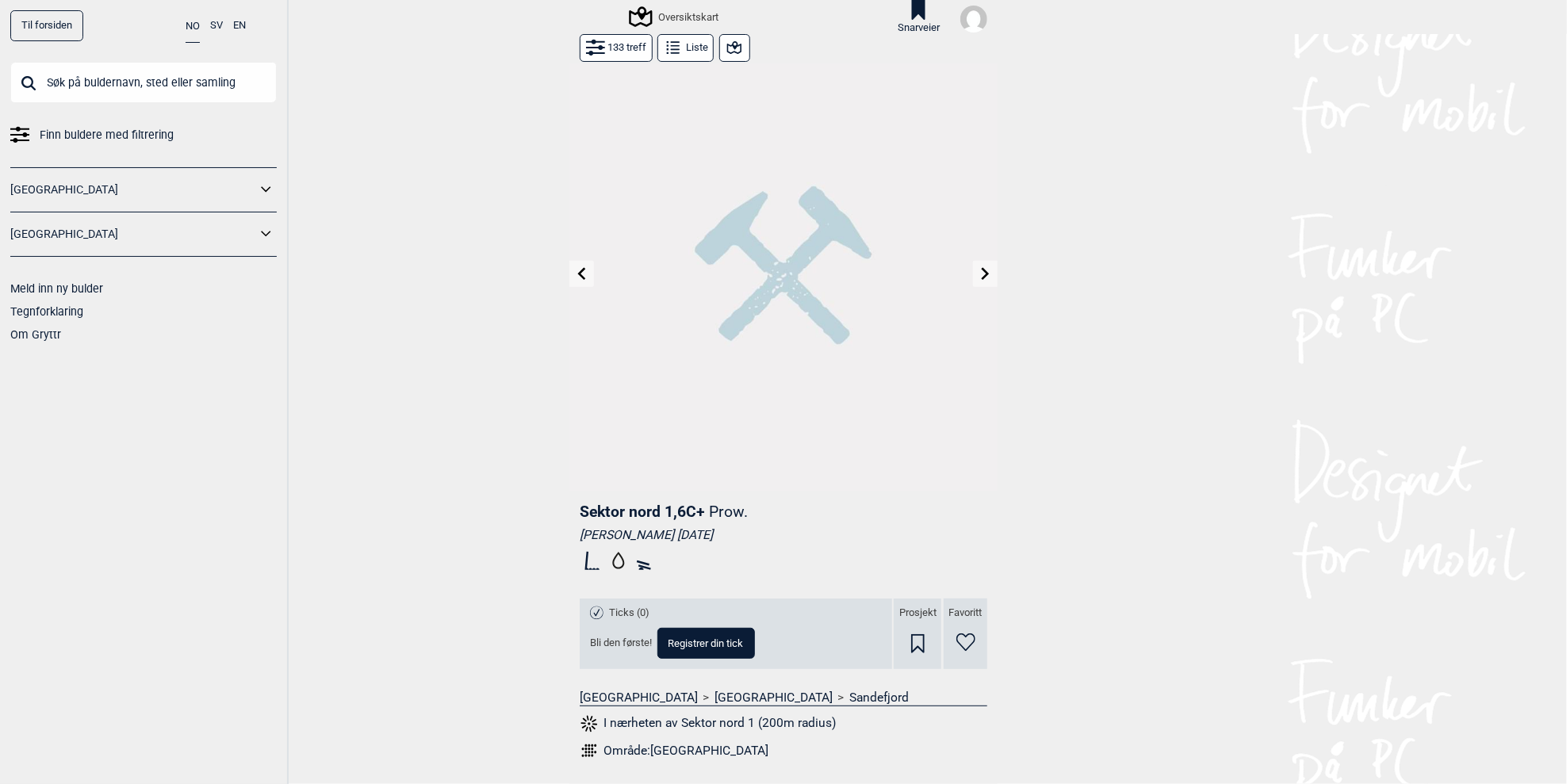 click at bounding box center (985, 273) 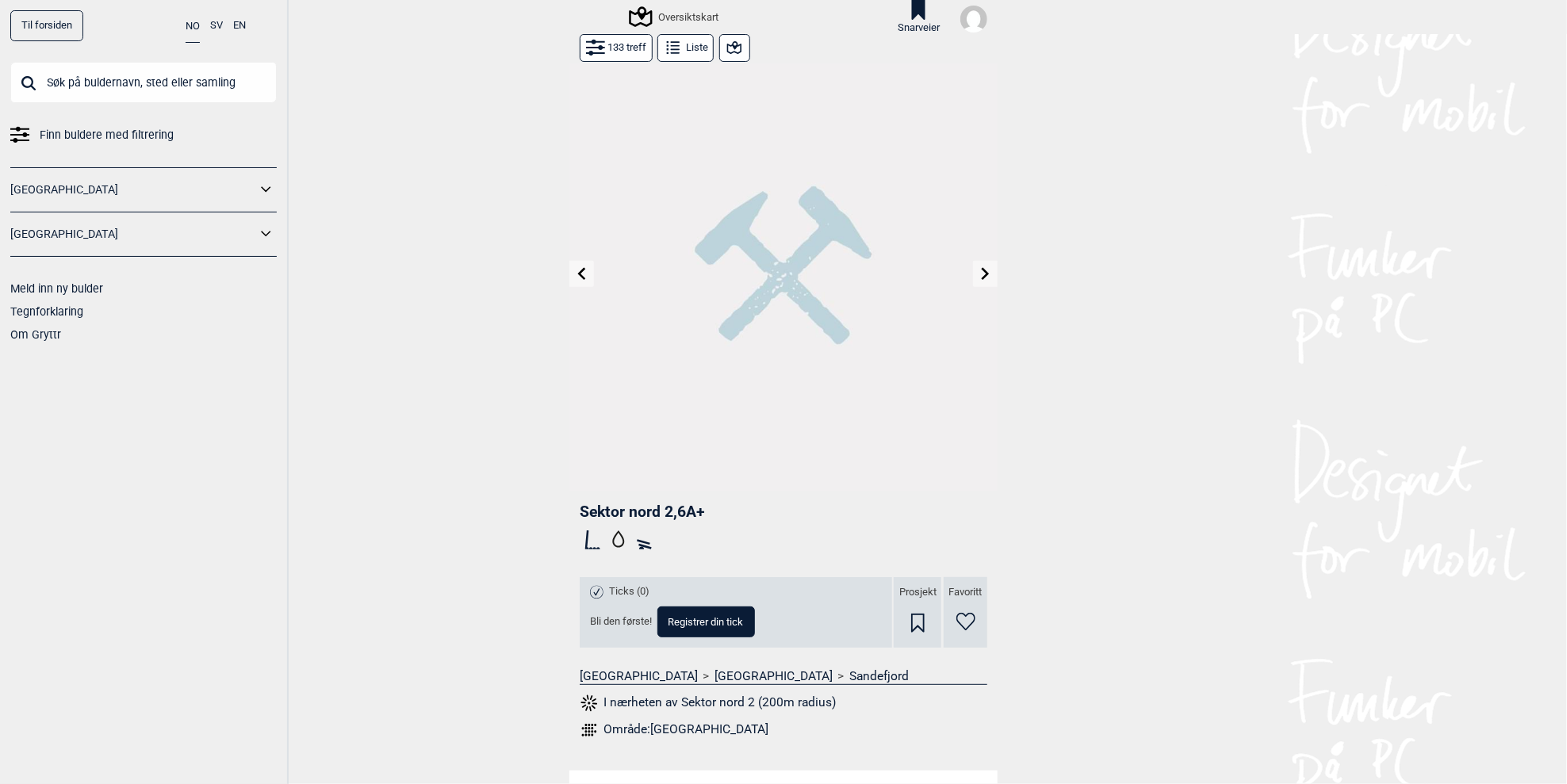 click at bounding box center (985, 273) 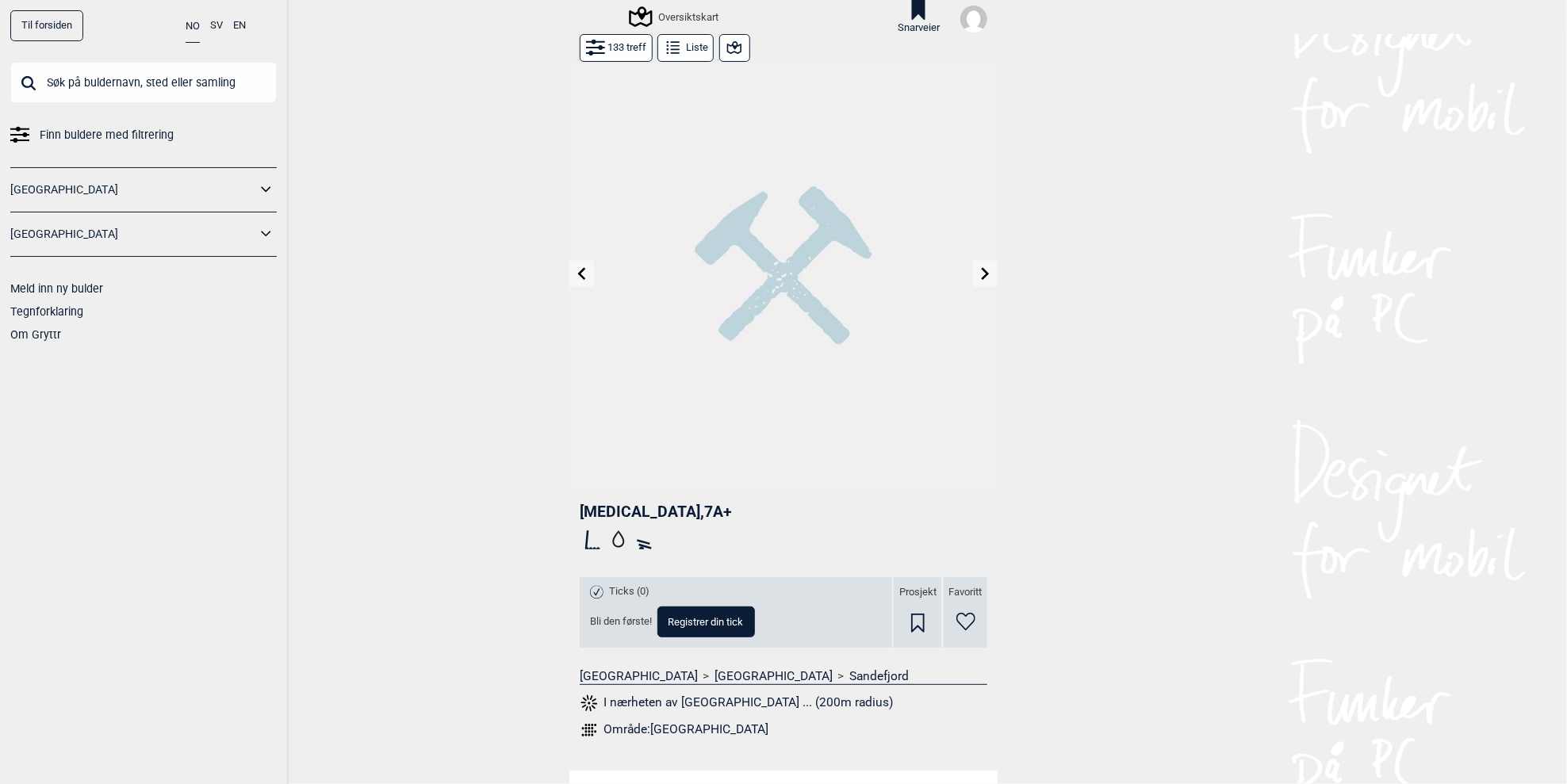 click at bounding box center [985, 273] 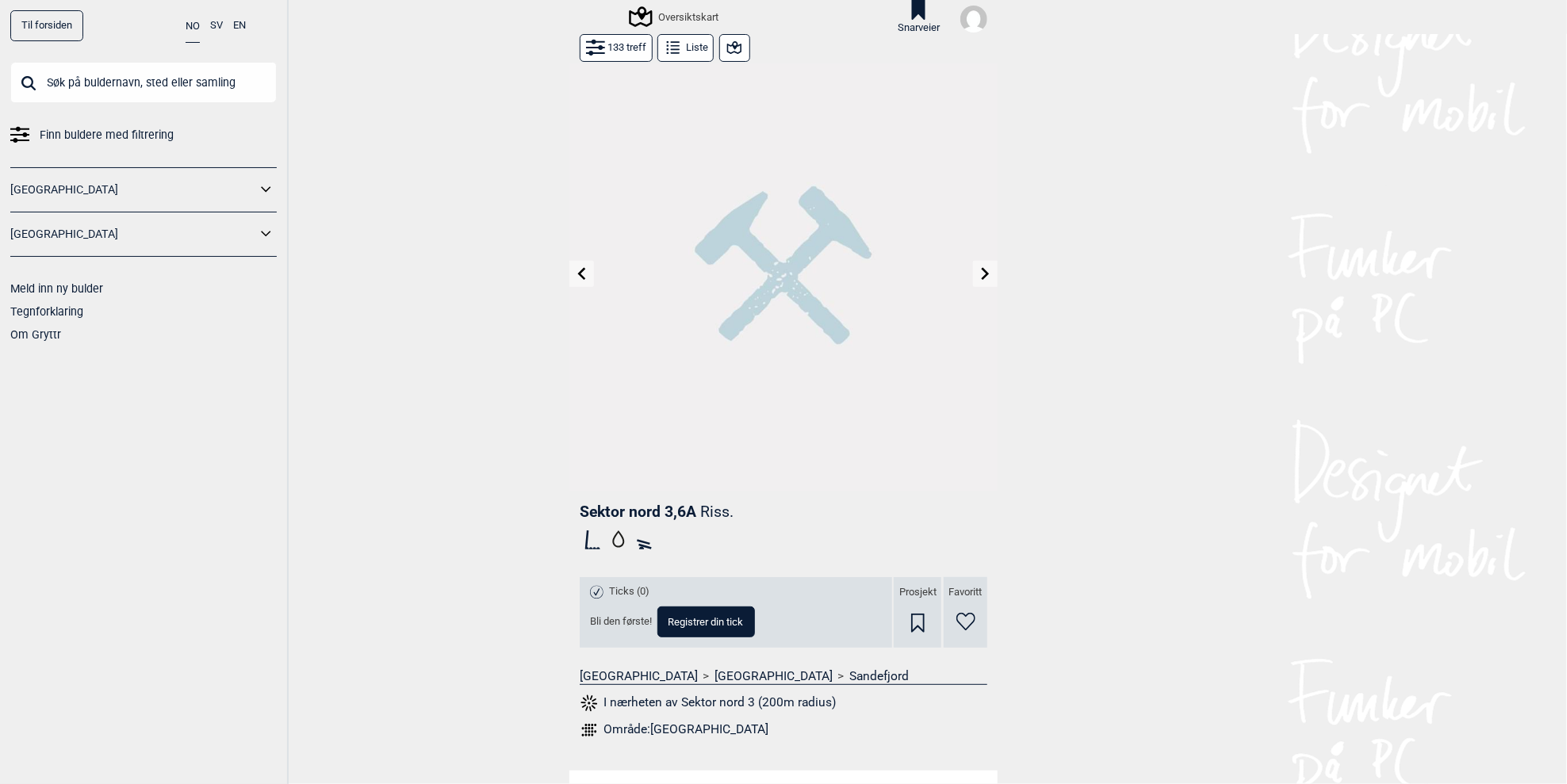 scroll, scrollTop: 2, scrollLeft: 0, axis: vertical 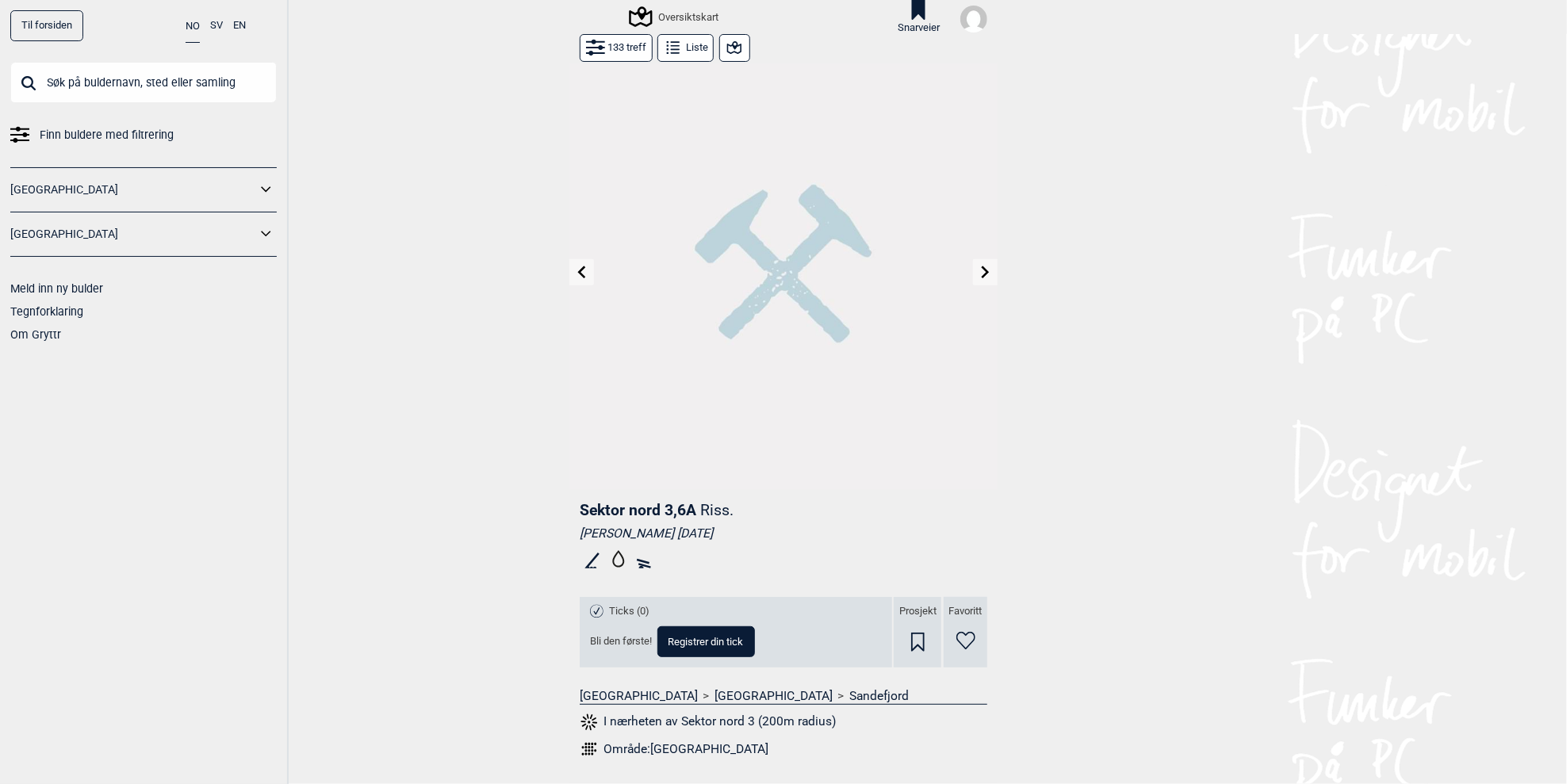 click 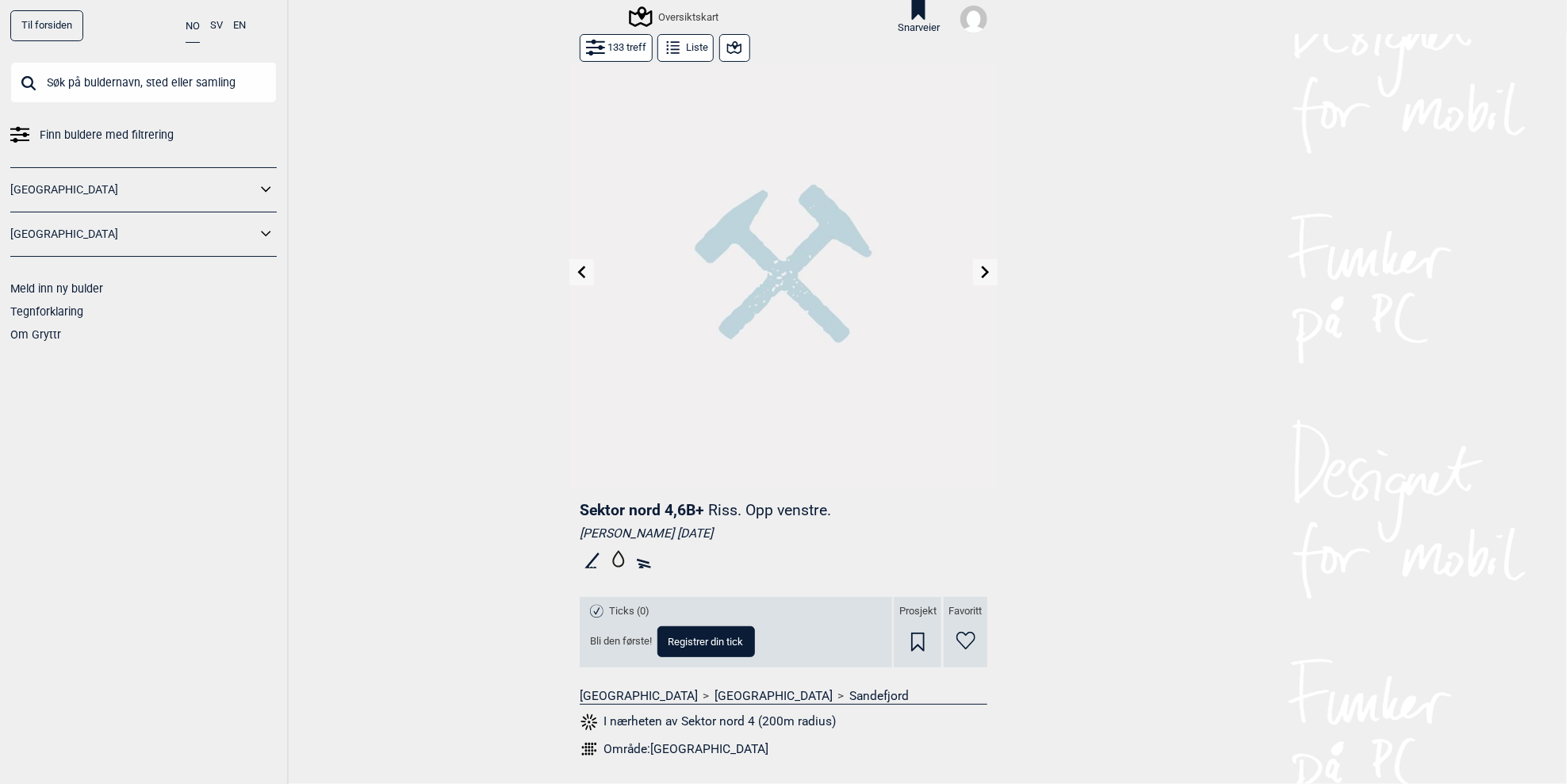 click 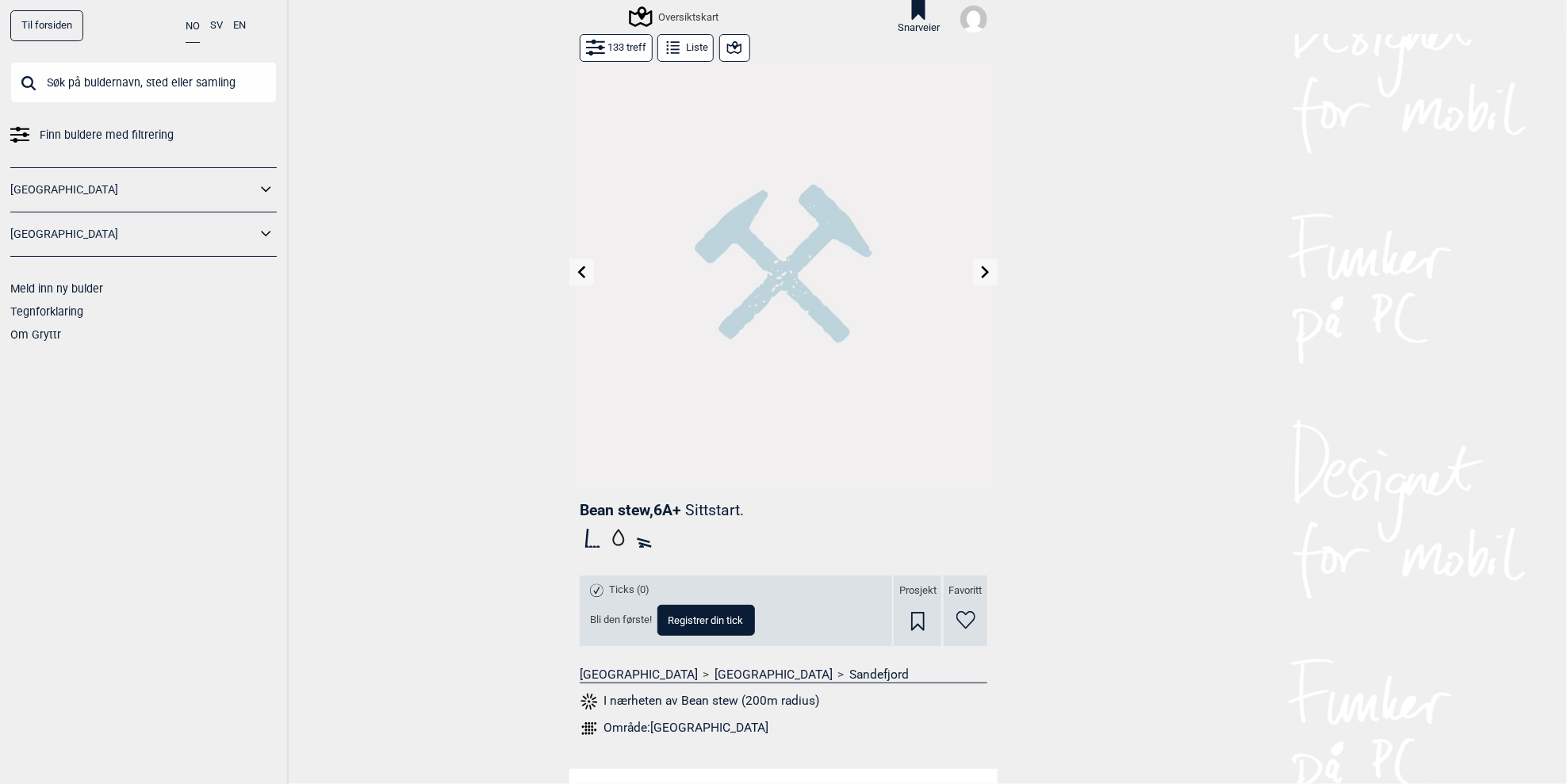 click 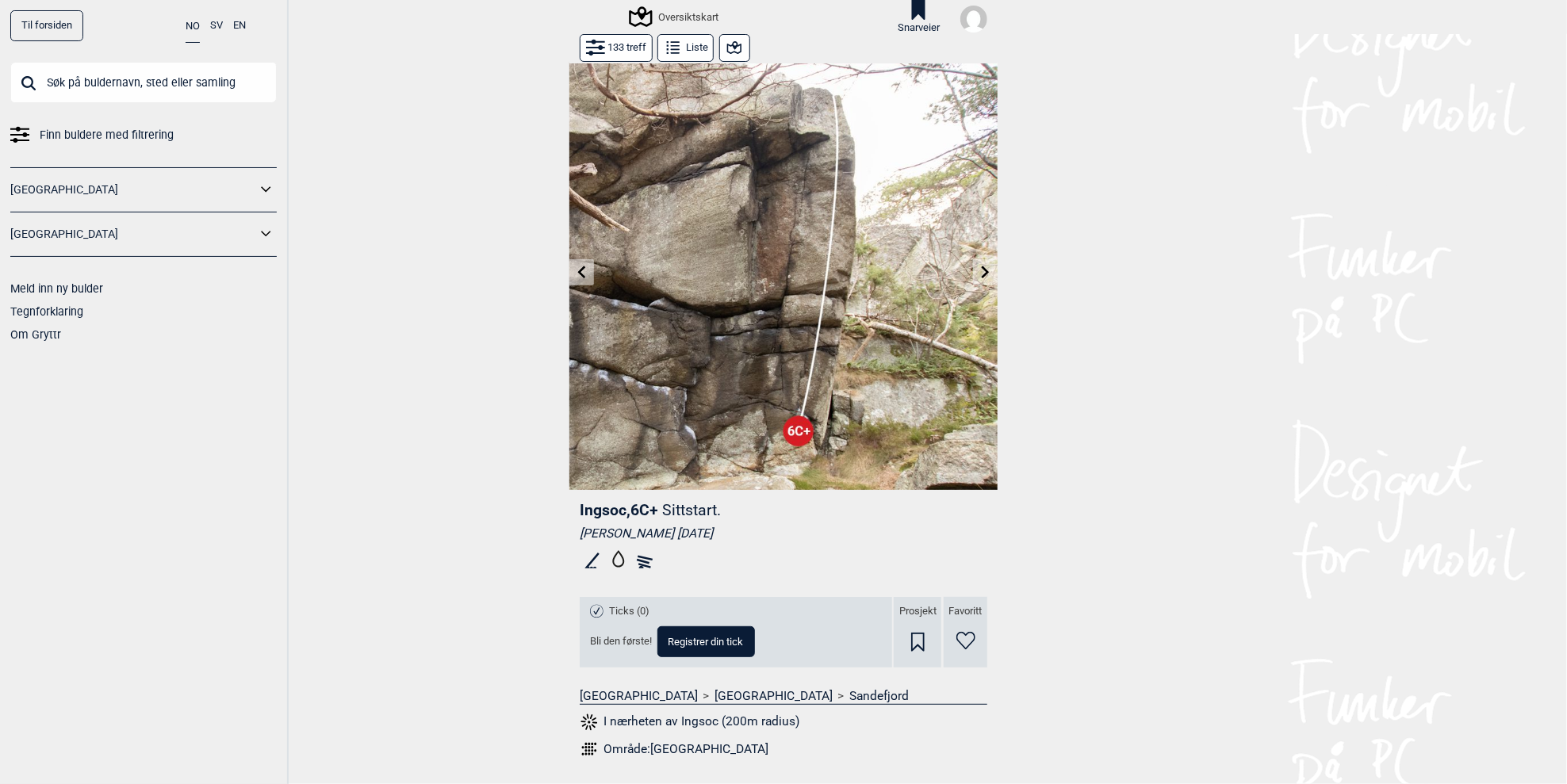 click 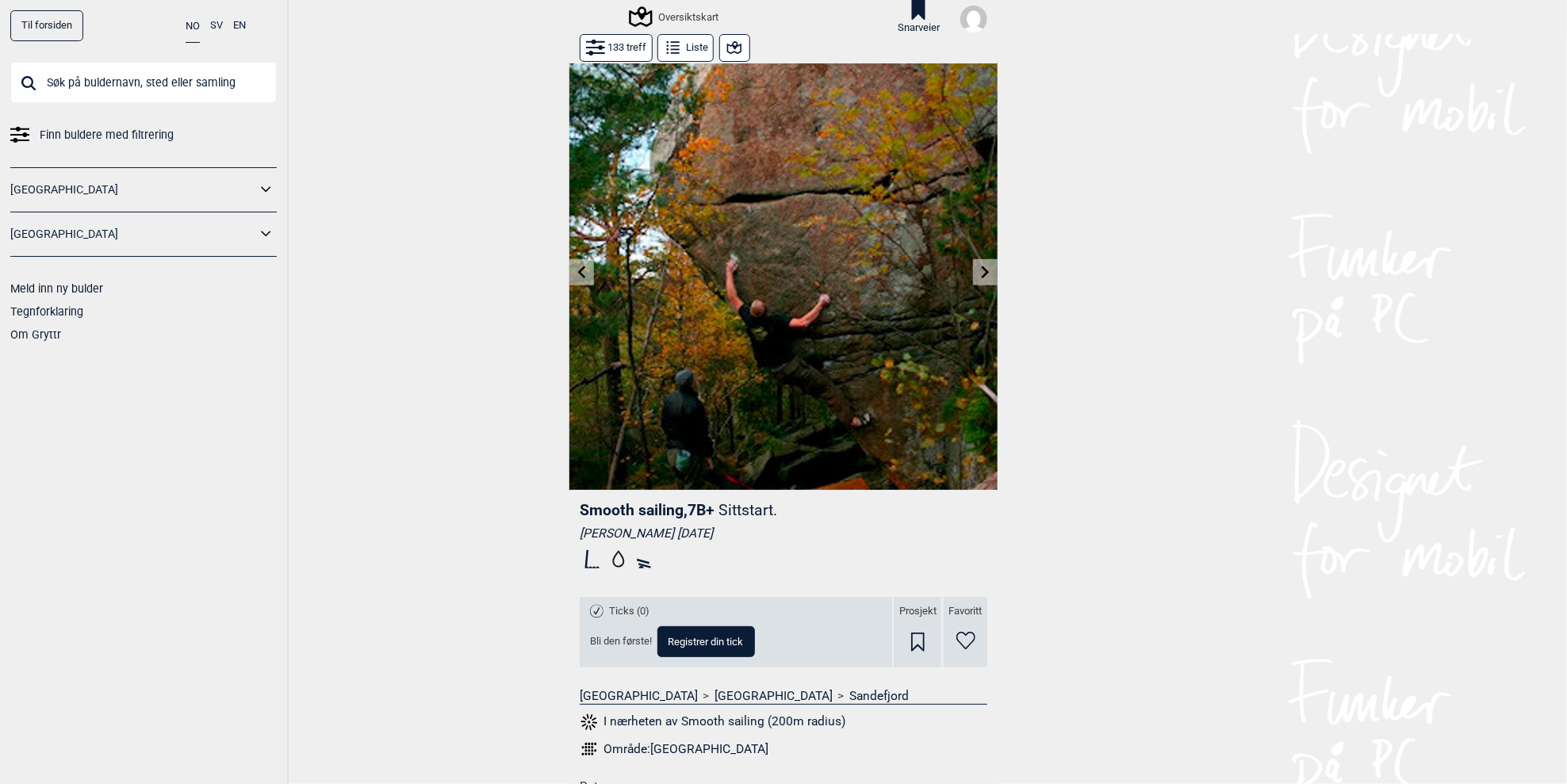 click 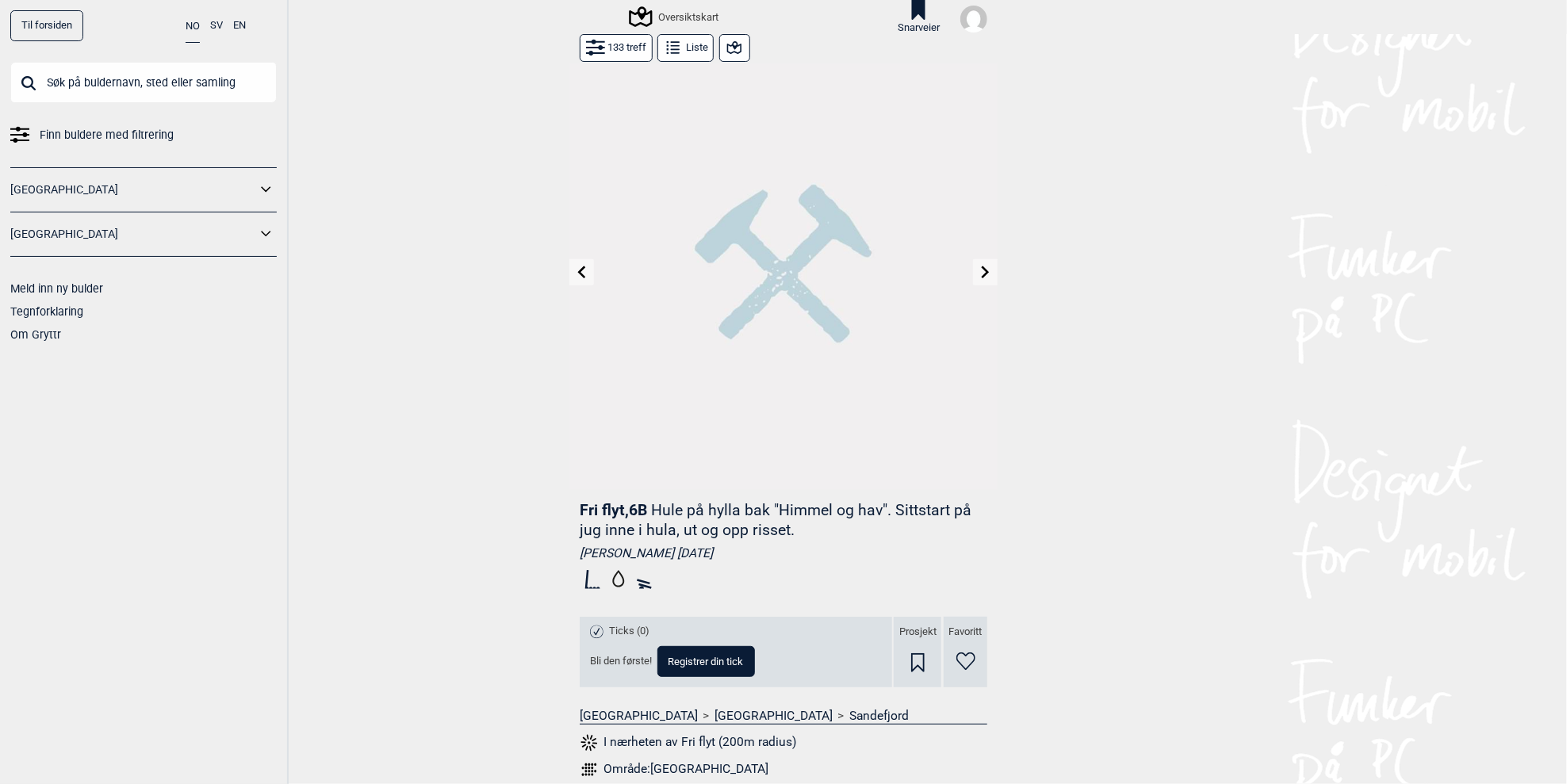 click 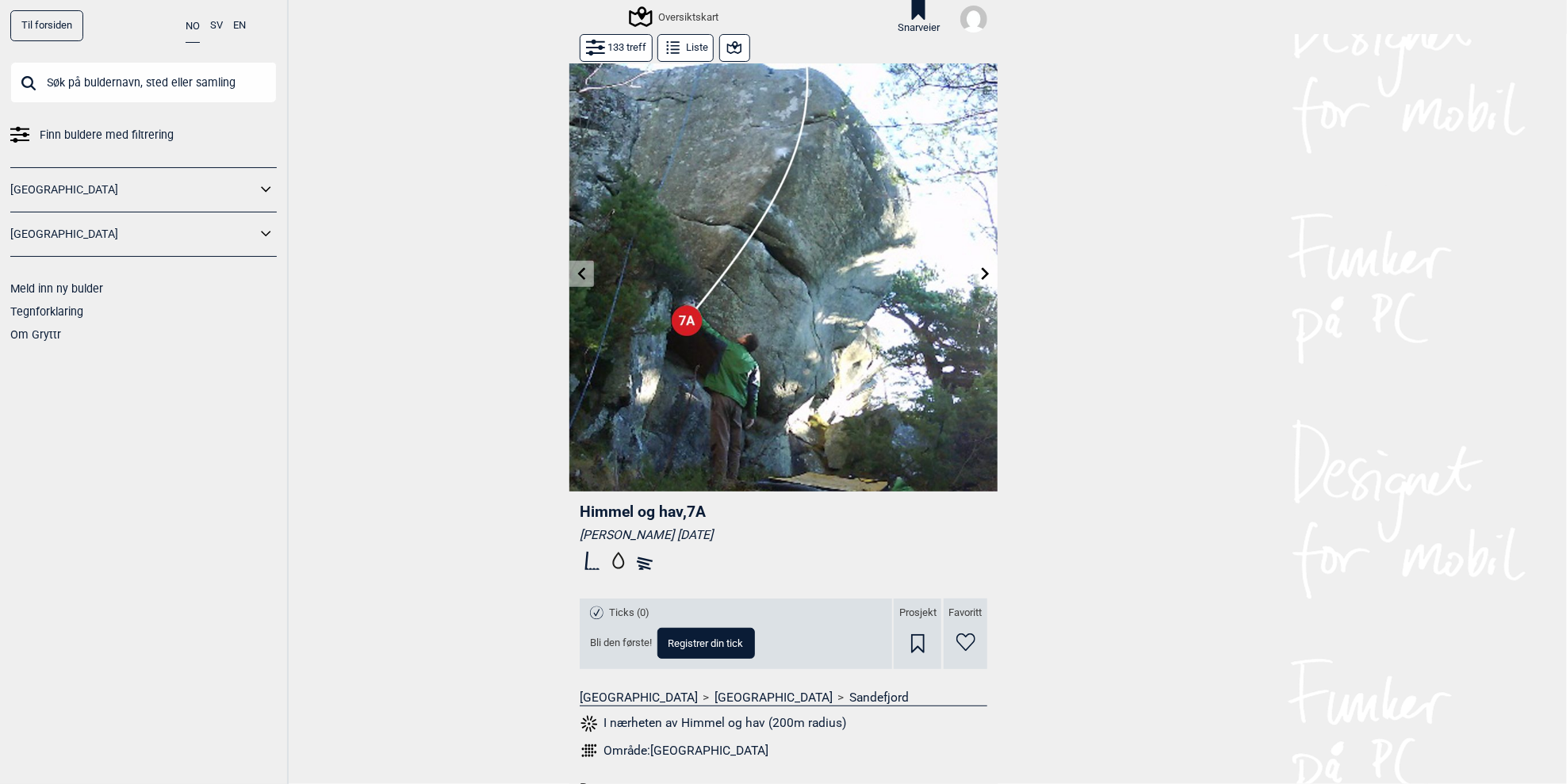 scroll, scrollTop: 0, scrollLeft: 0, axis: both 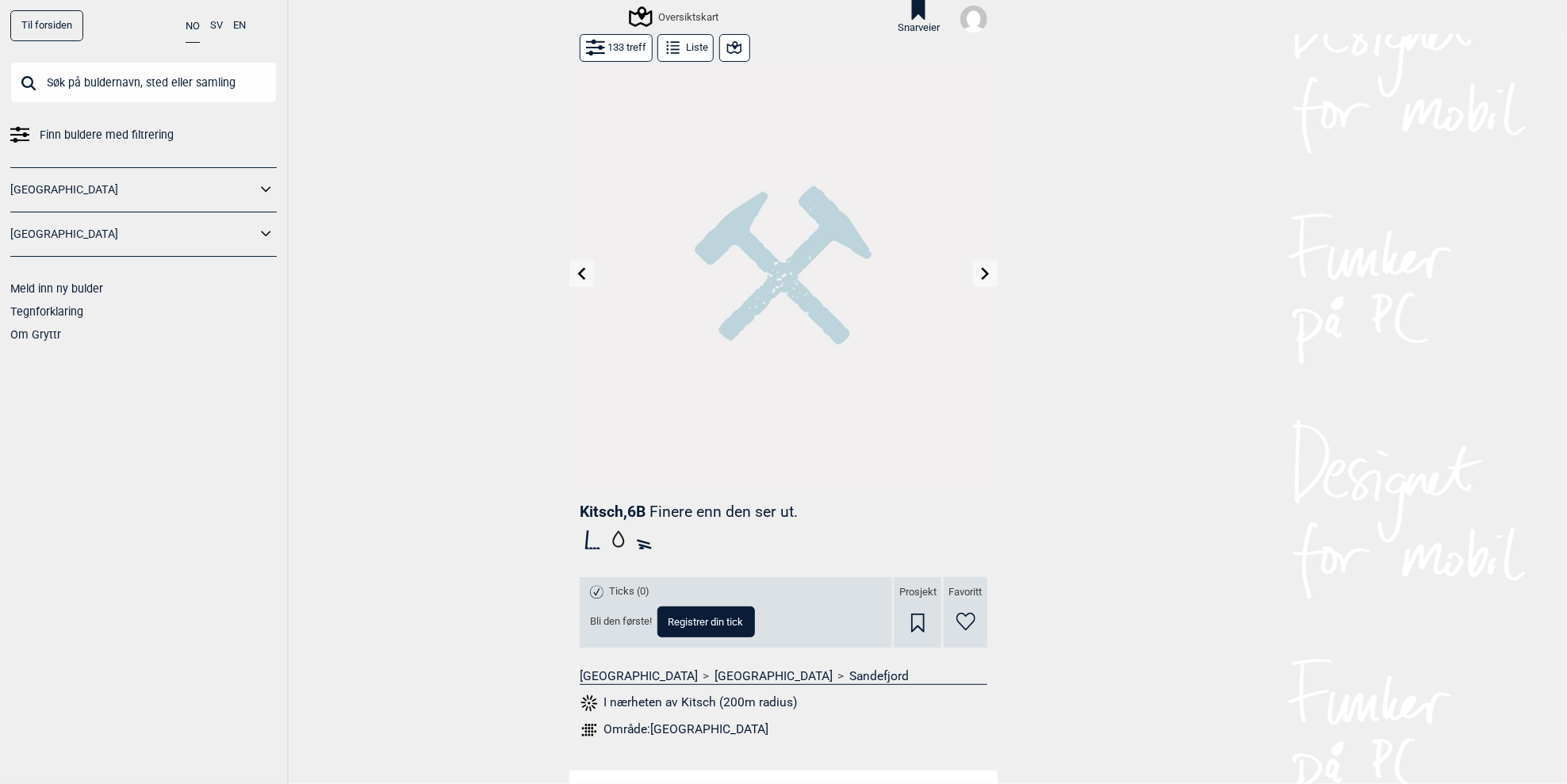click 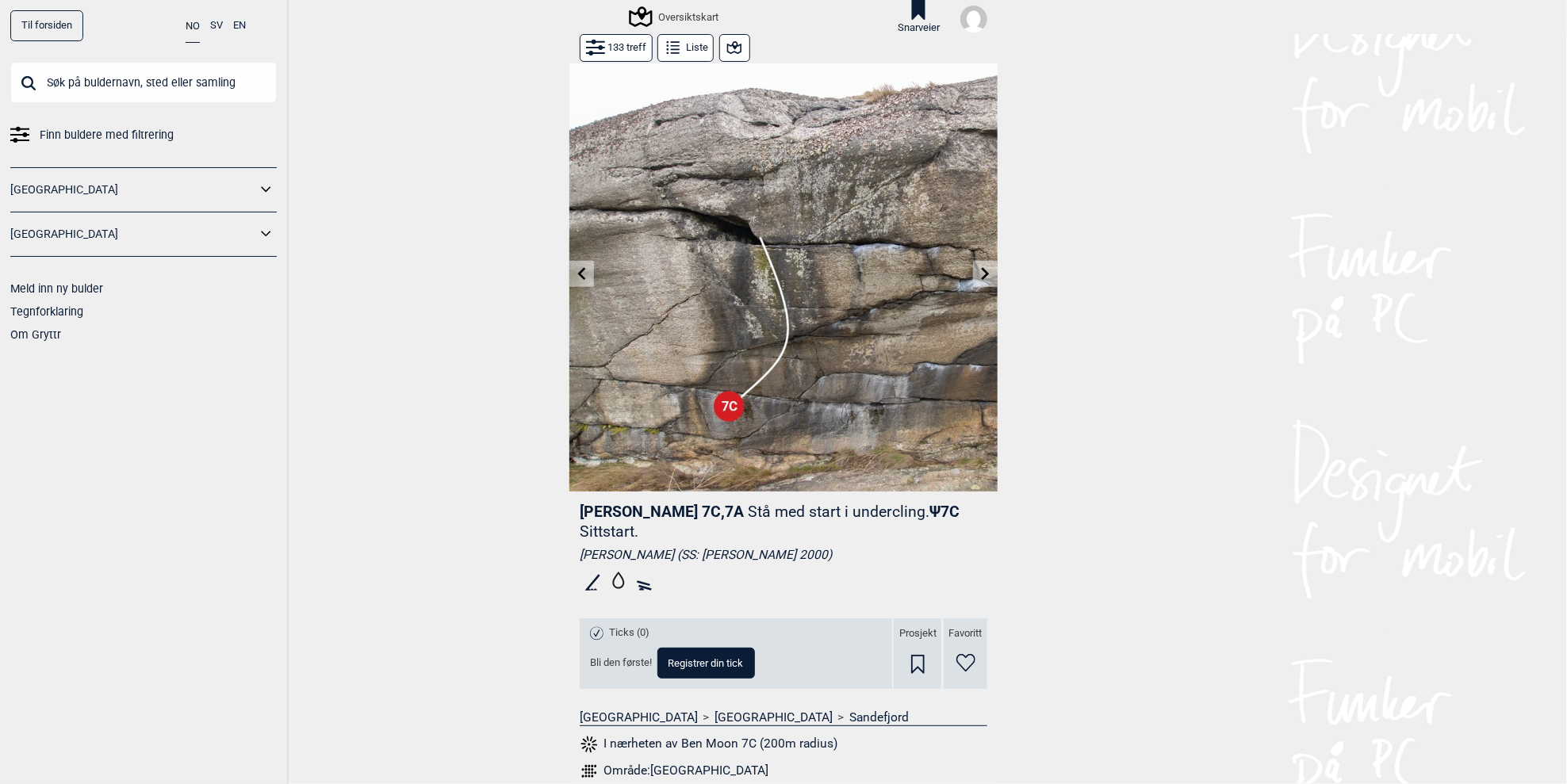 scroll, scrollTop: 0, scrollLeft: 0, axis: both 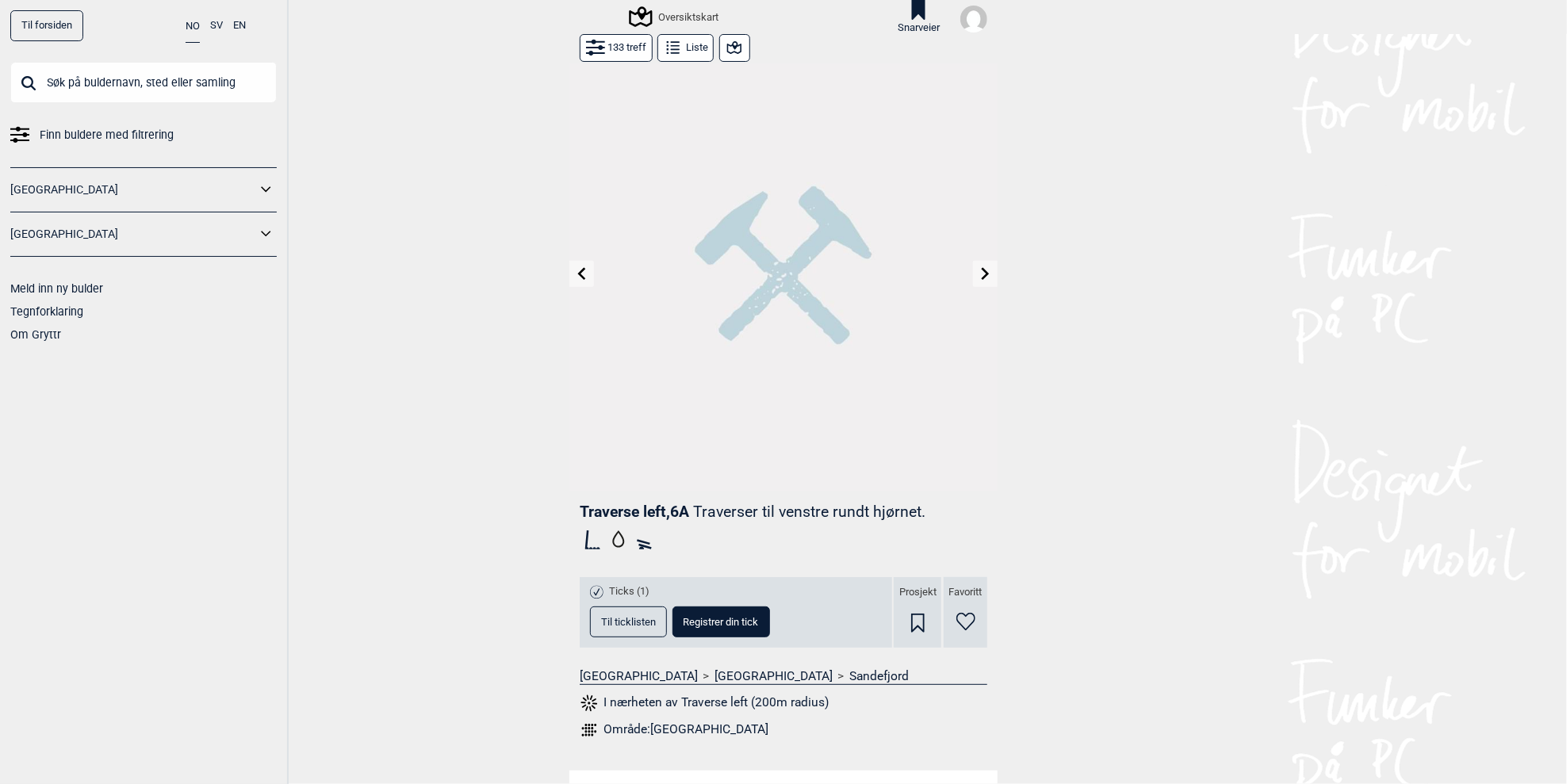 click 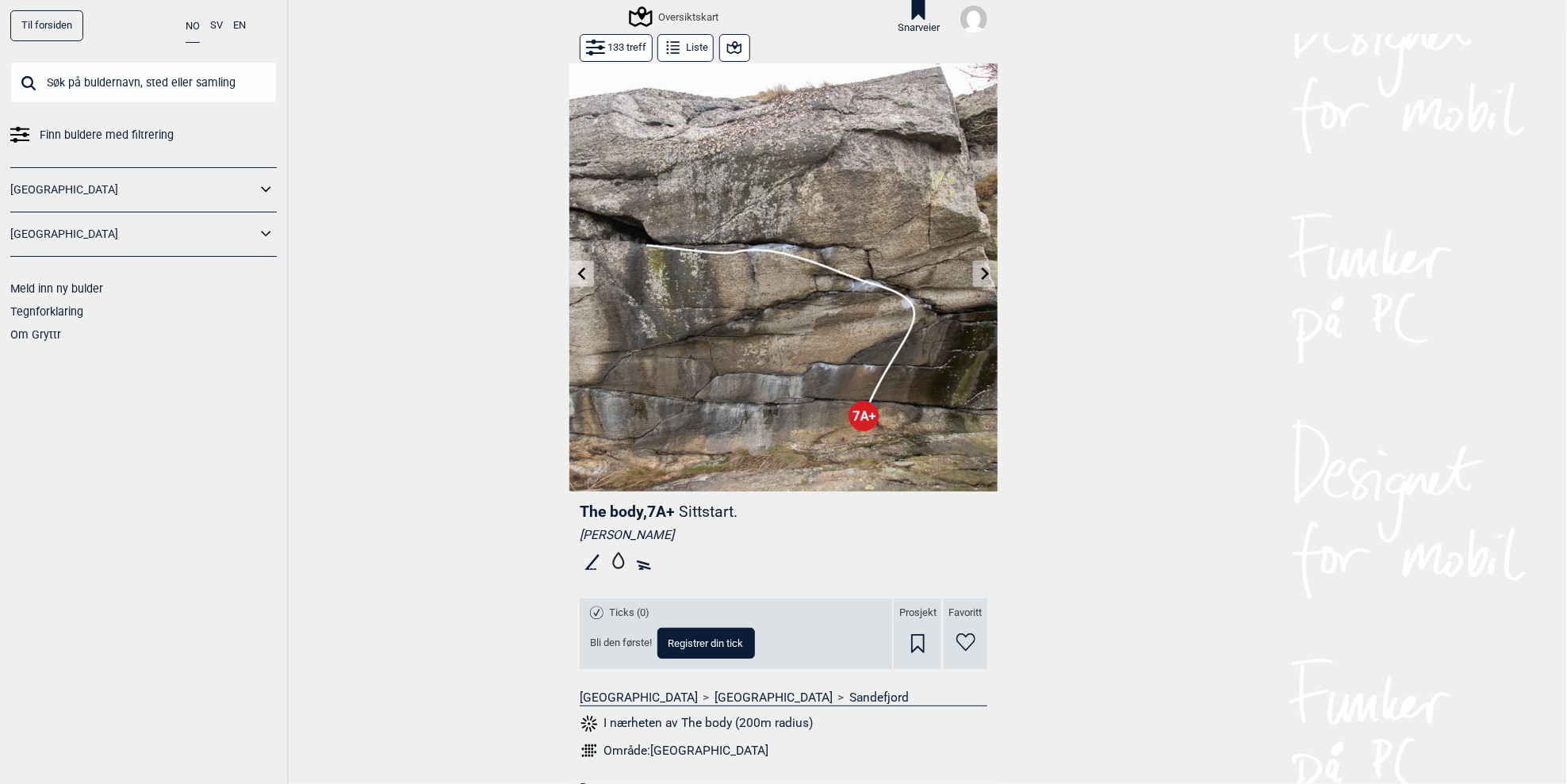 click 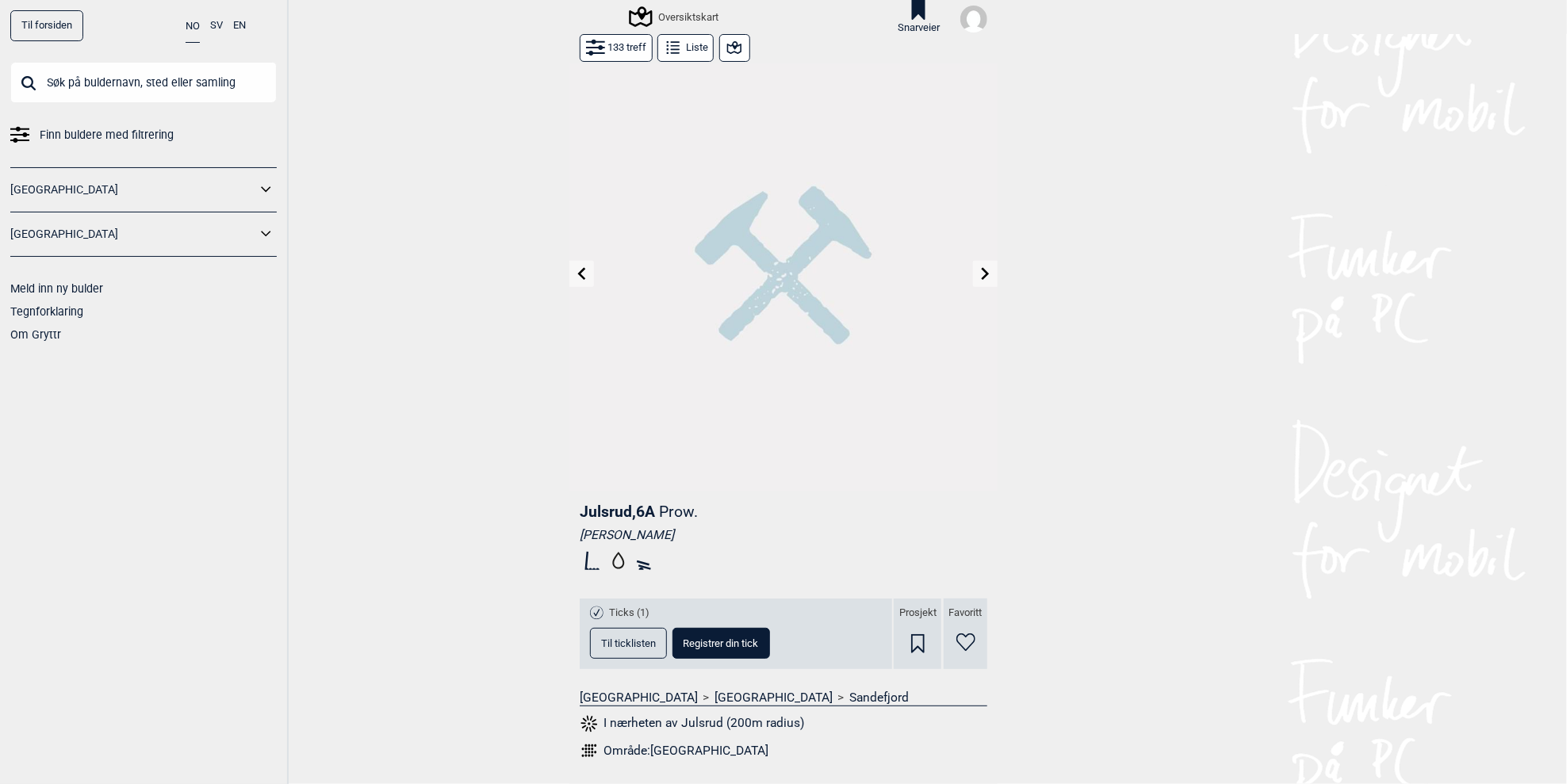 click at bounding box center [581, 273] 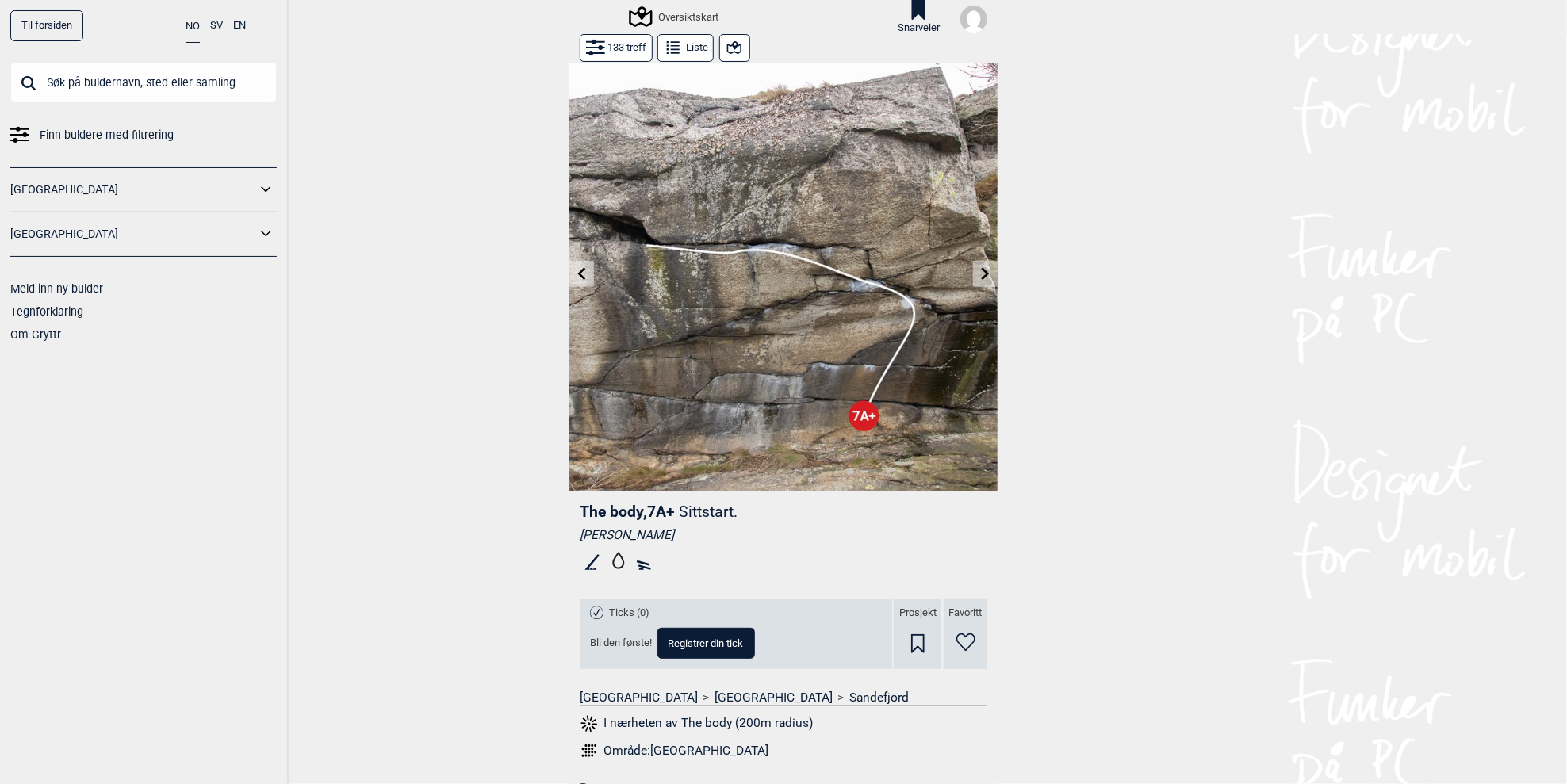 click 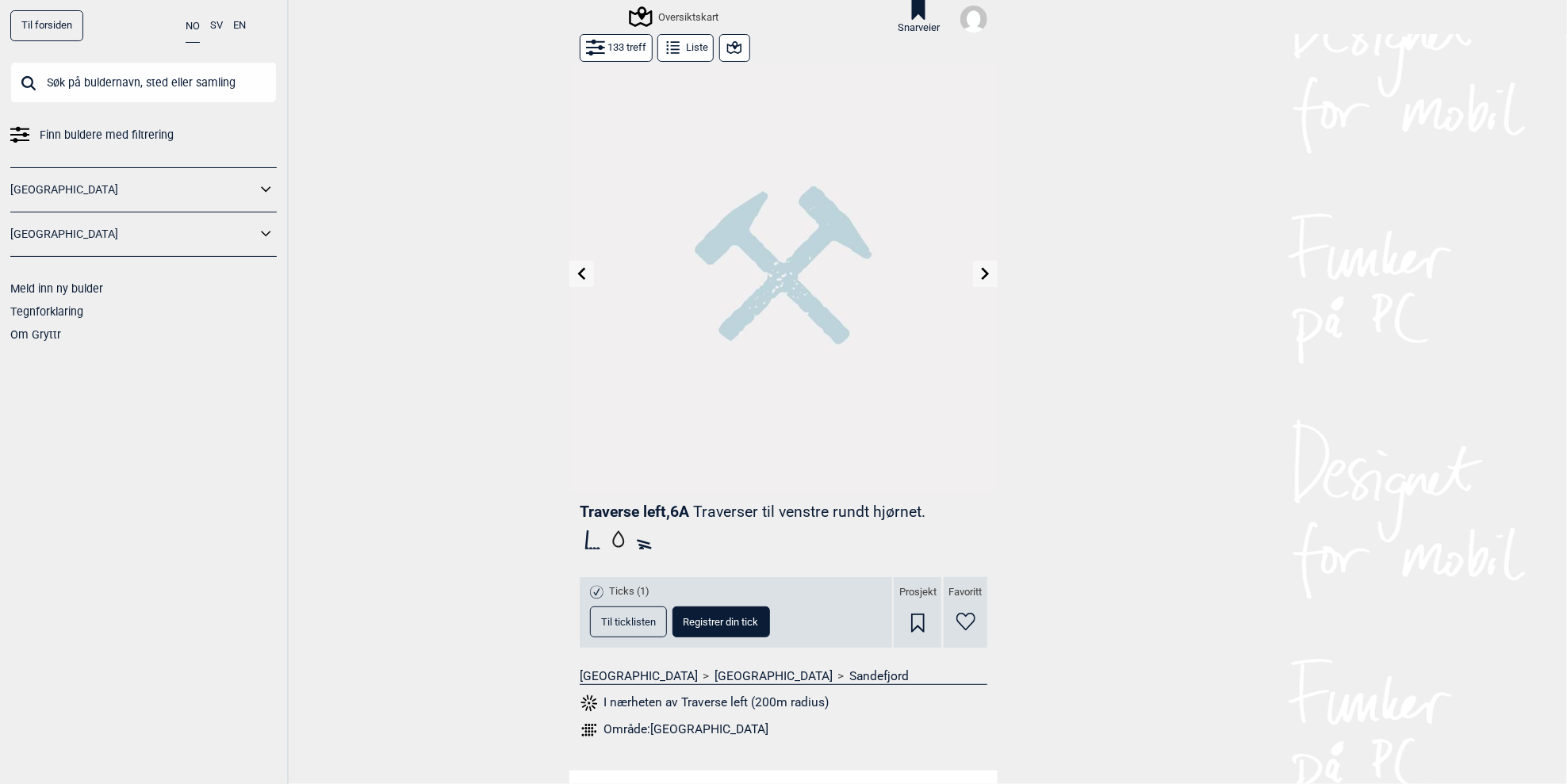 click 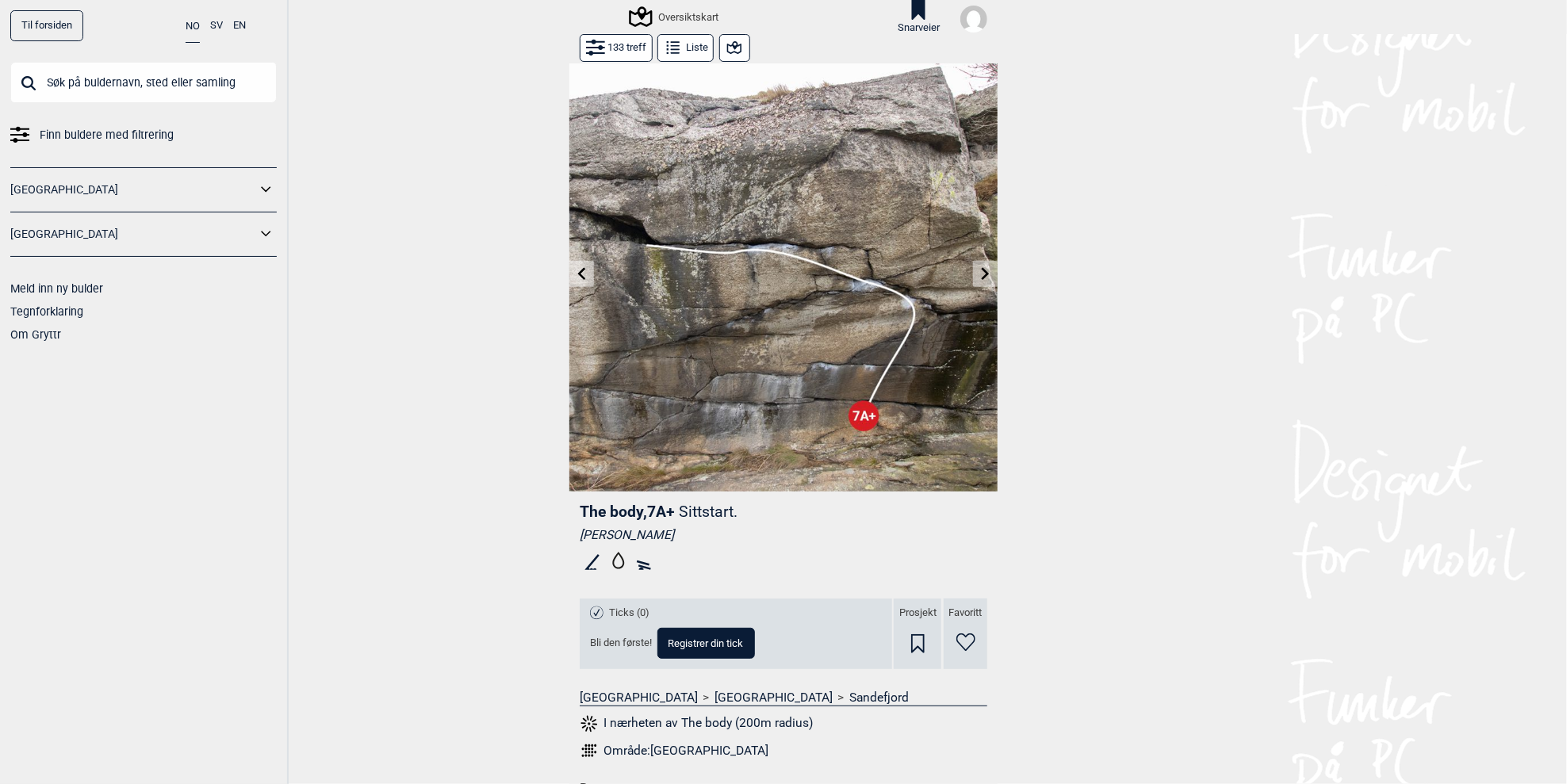 click 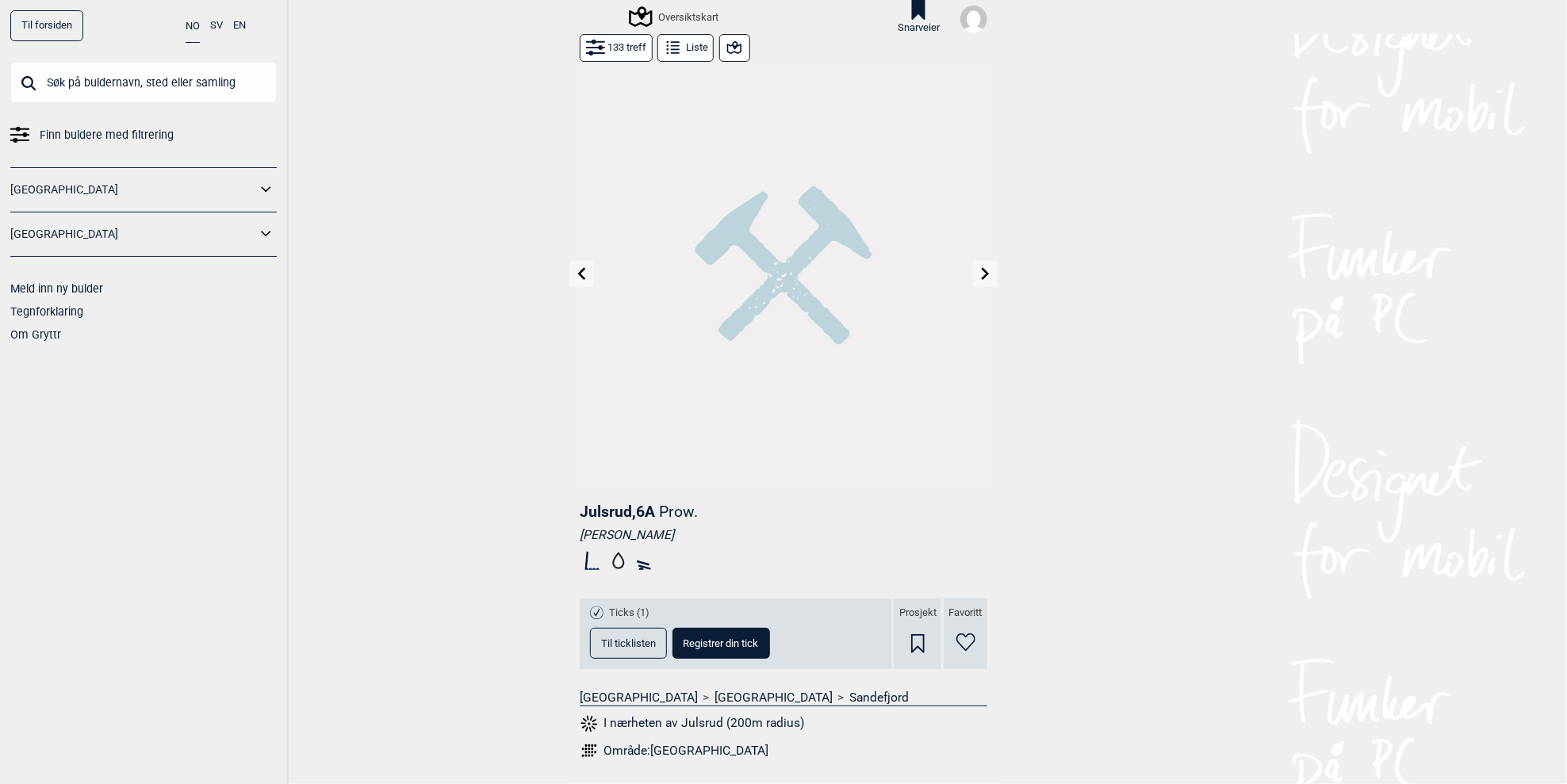 click 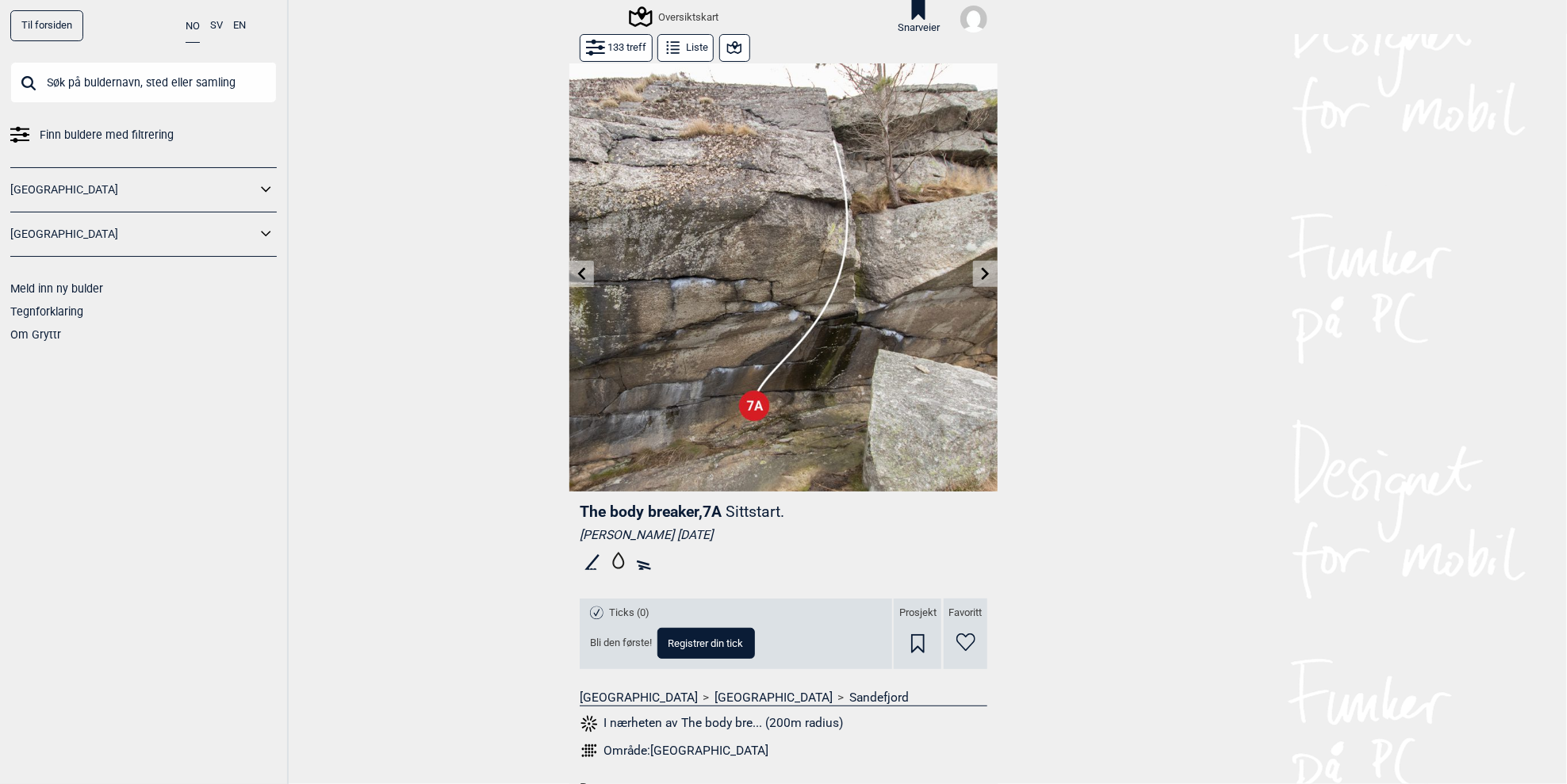 click 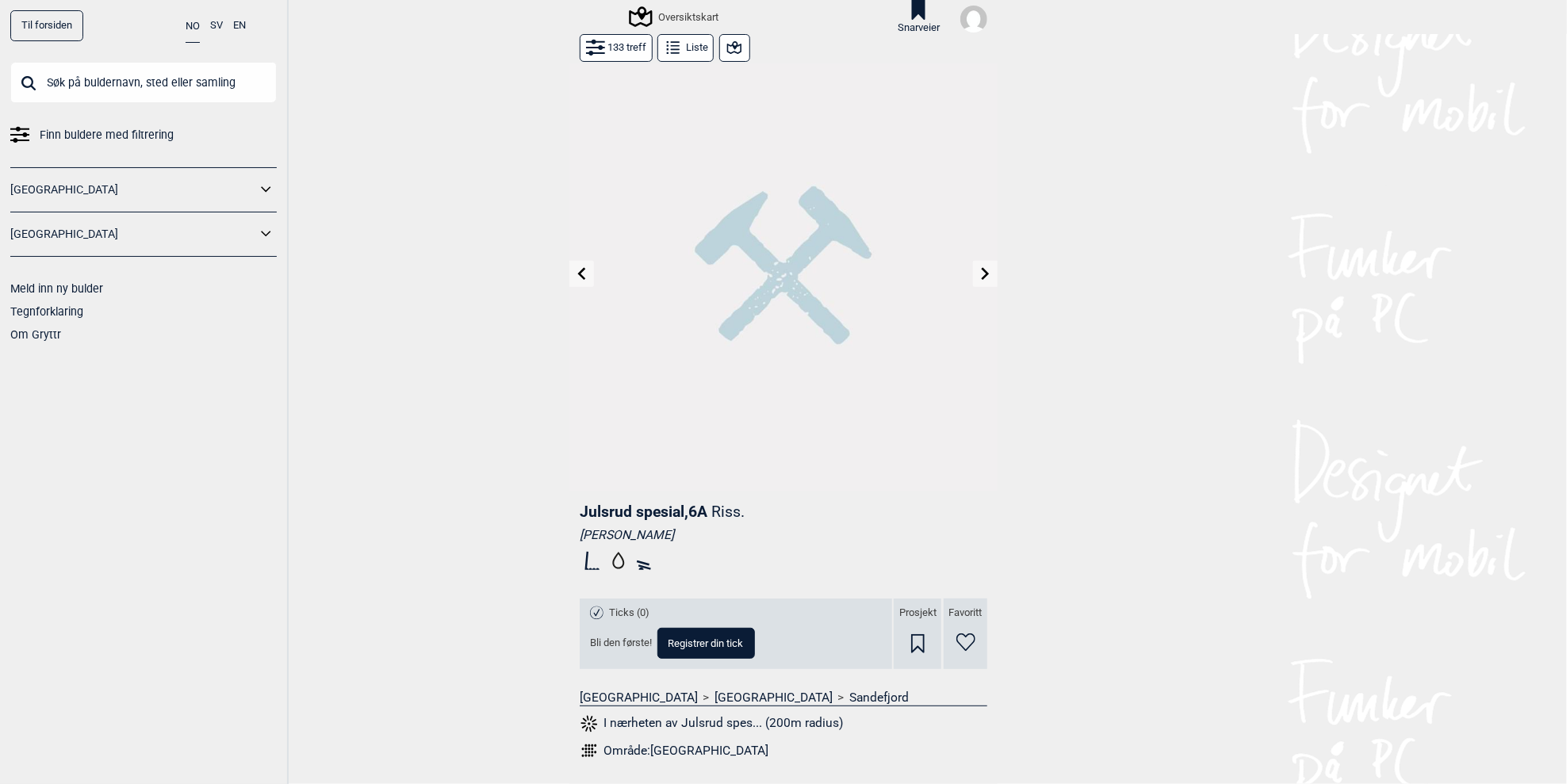 click 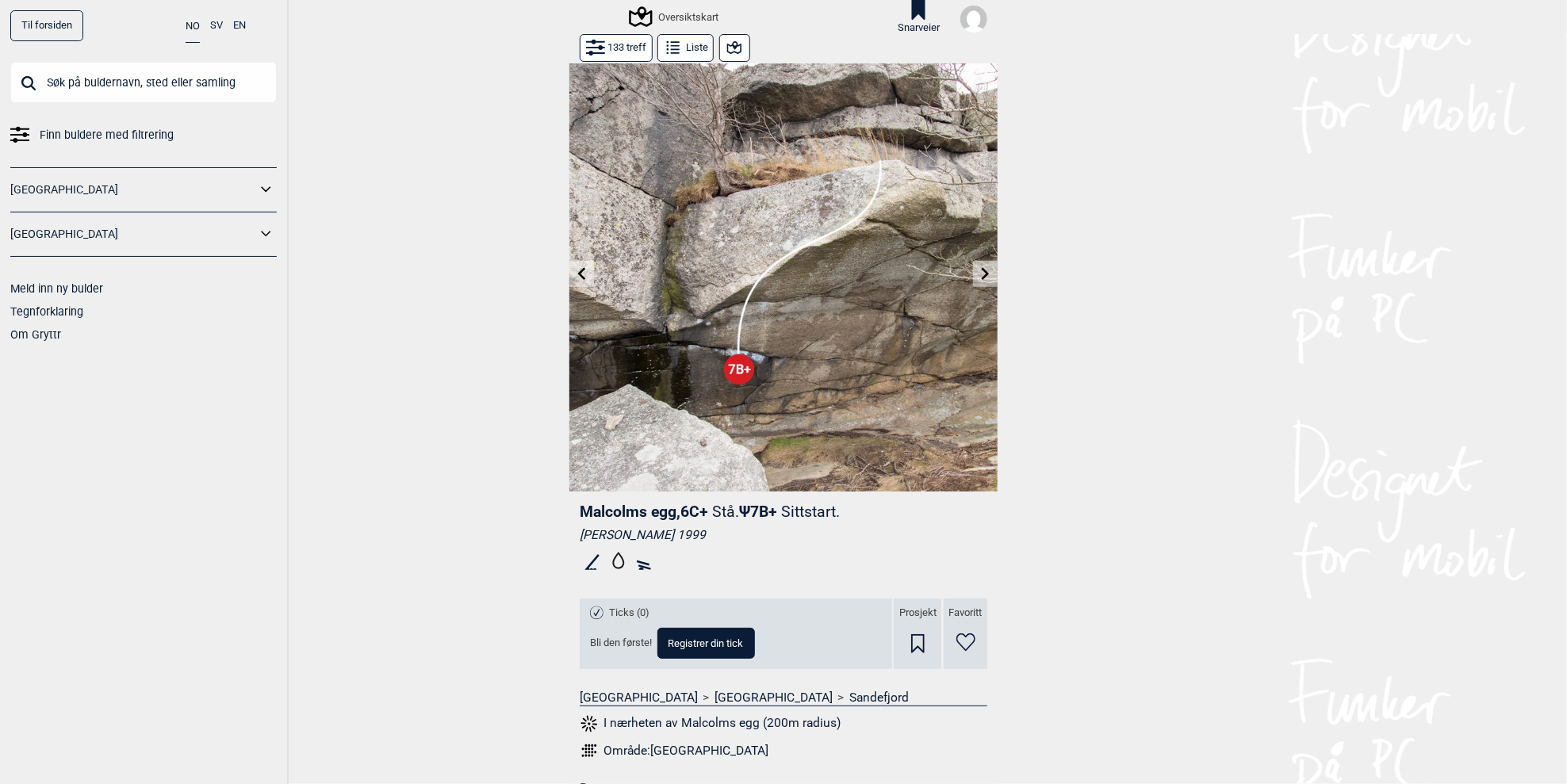 scroll, scrollTop: 0, scrollLeft: 0, axis: both 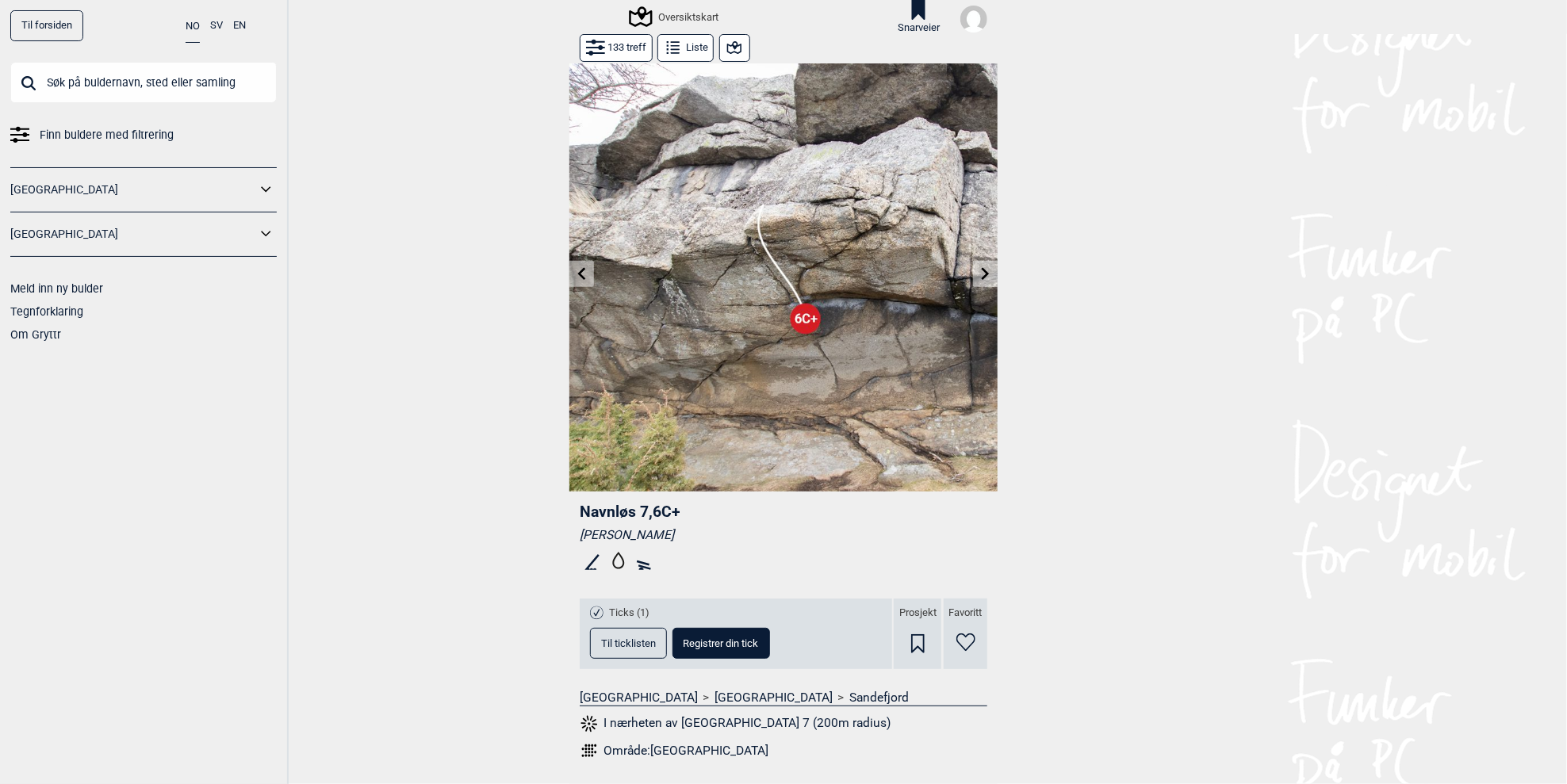 click 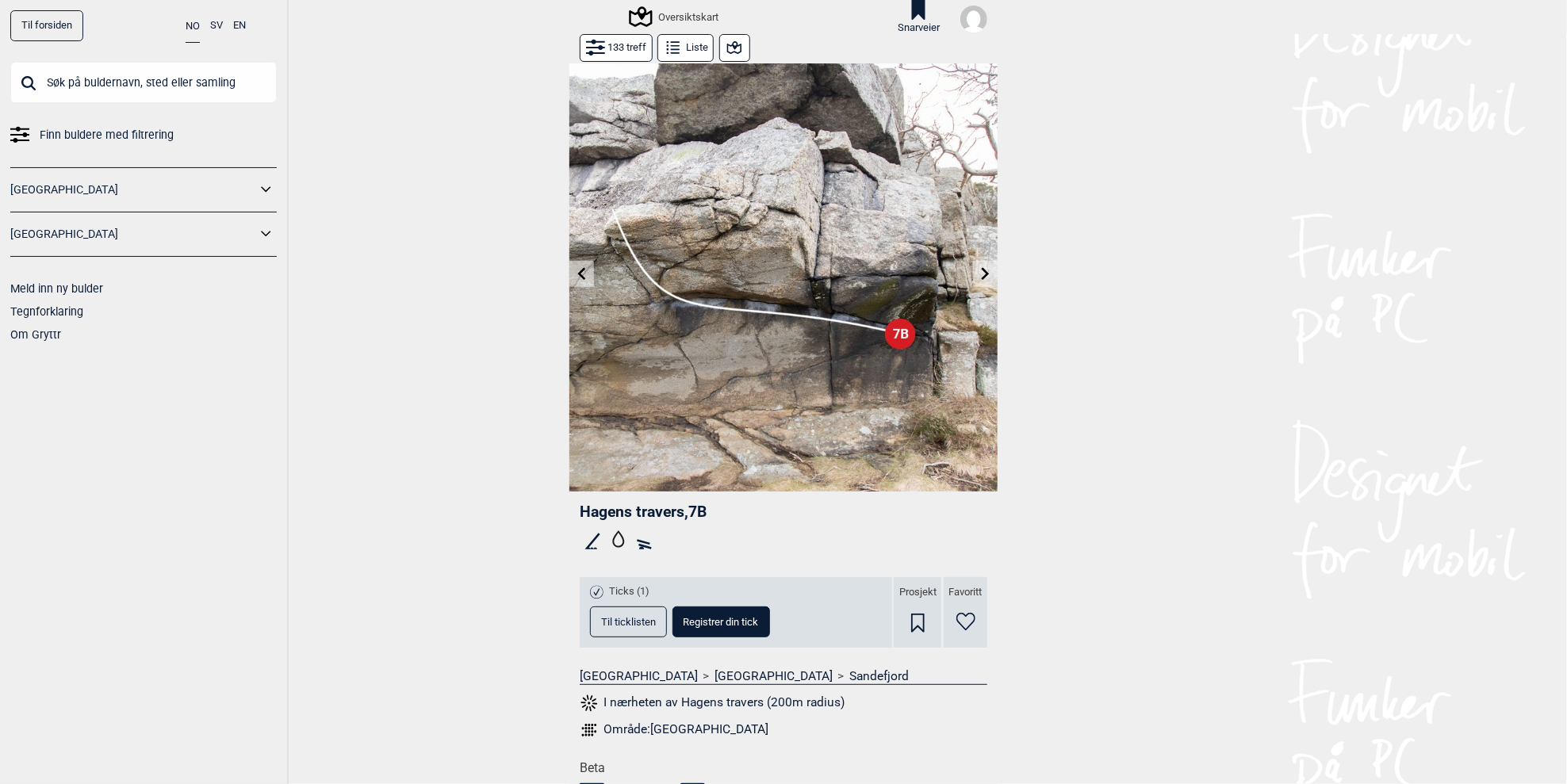 click 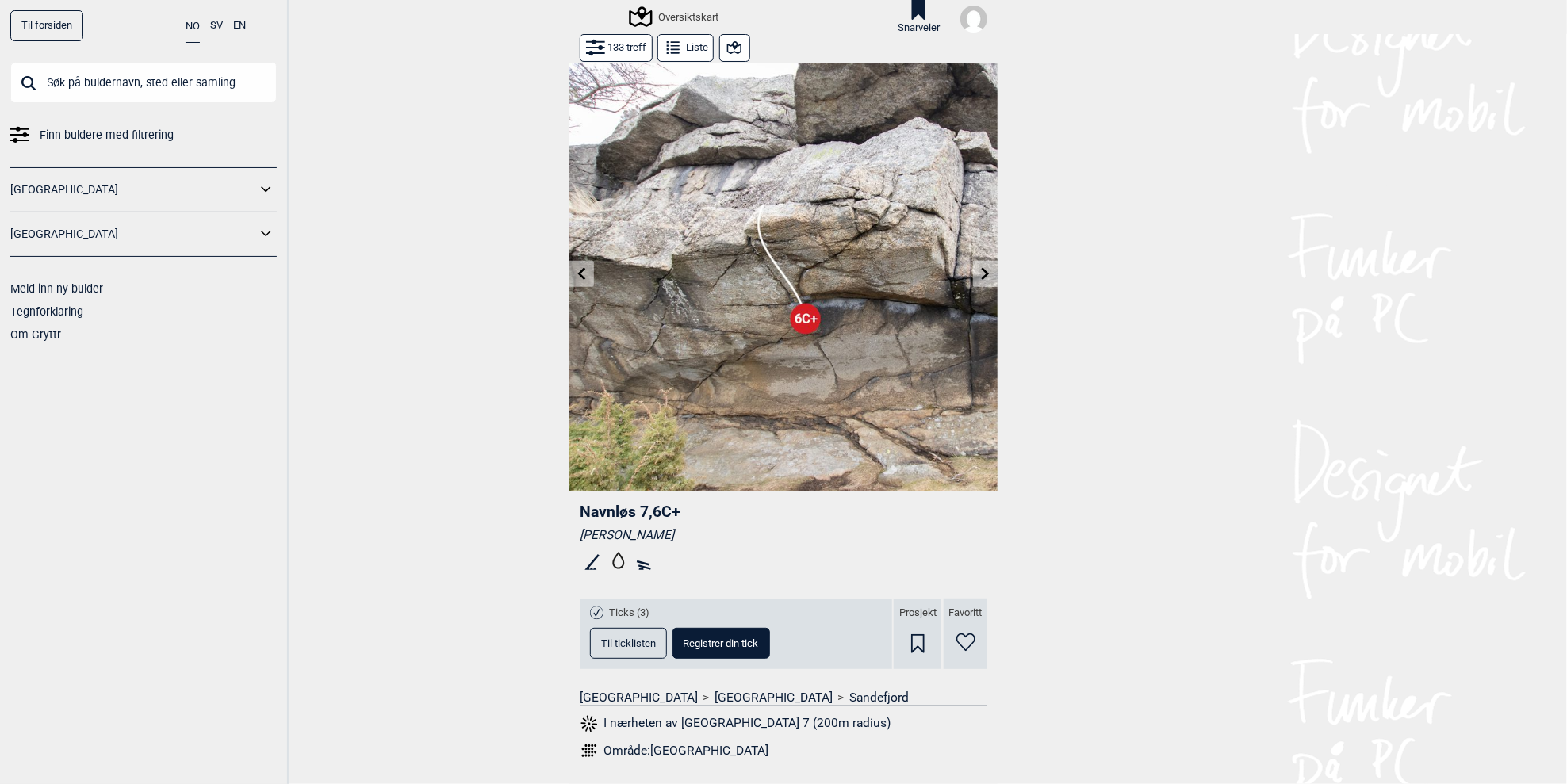click on "Til ticklisten" at bounding box center [628, 643] 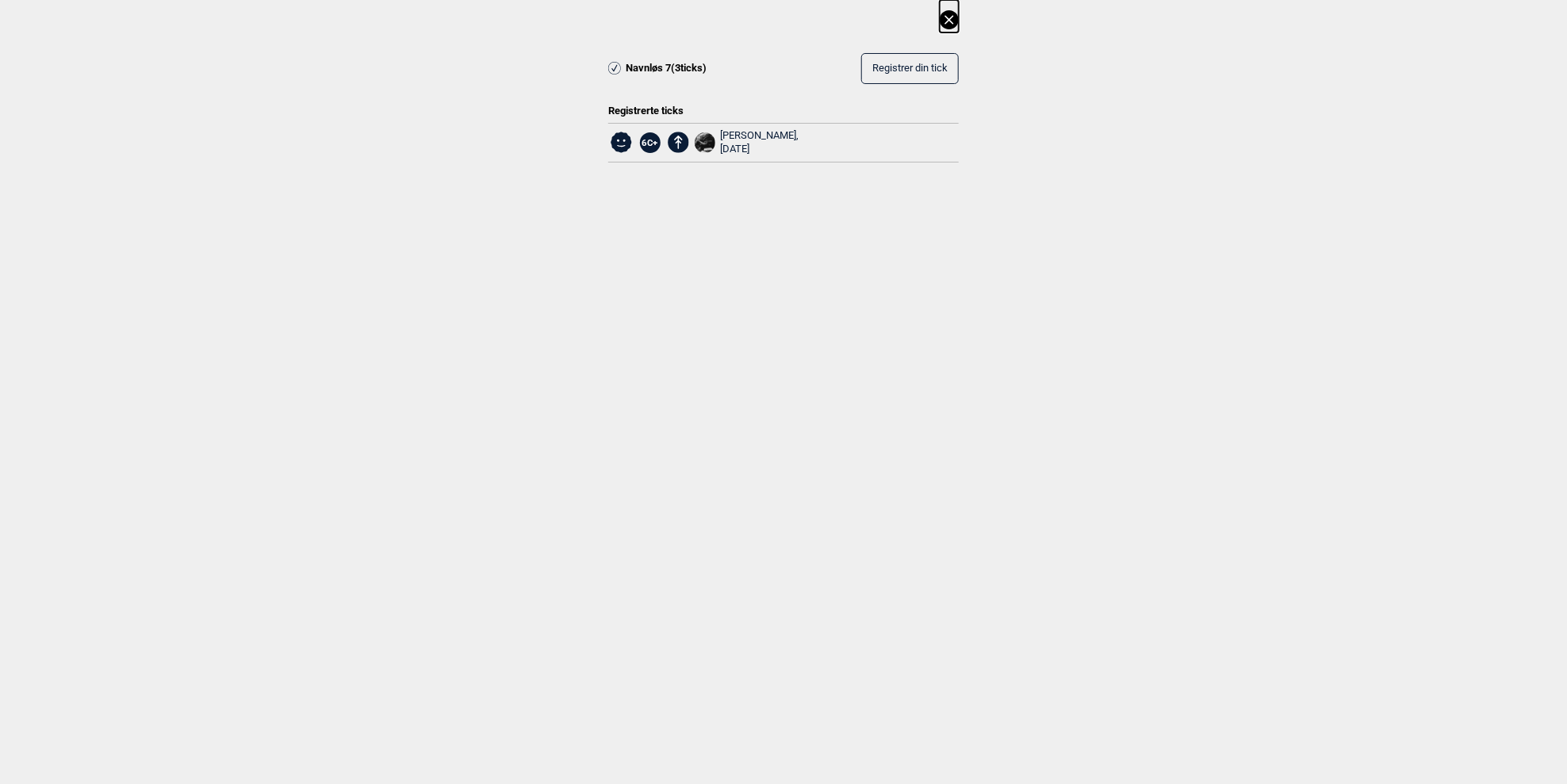 click 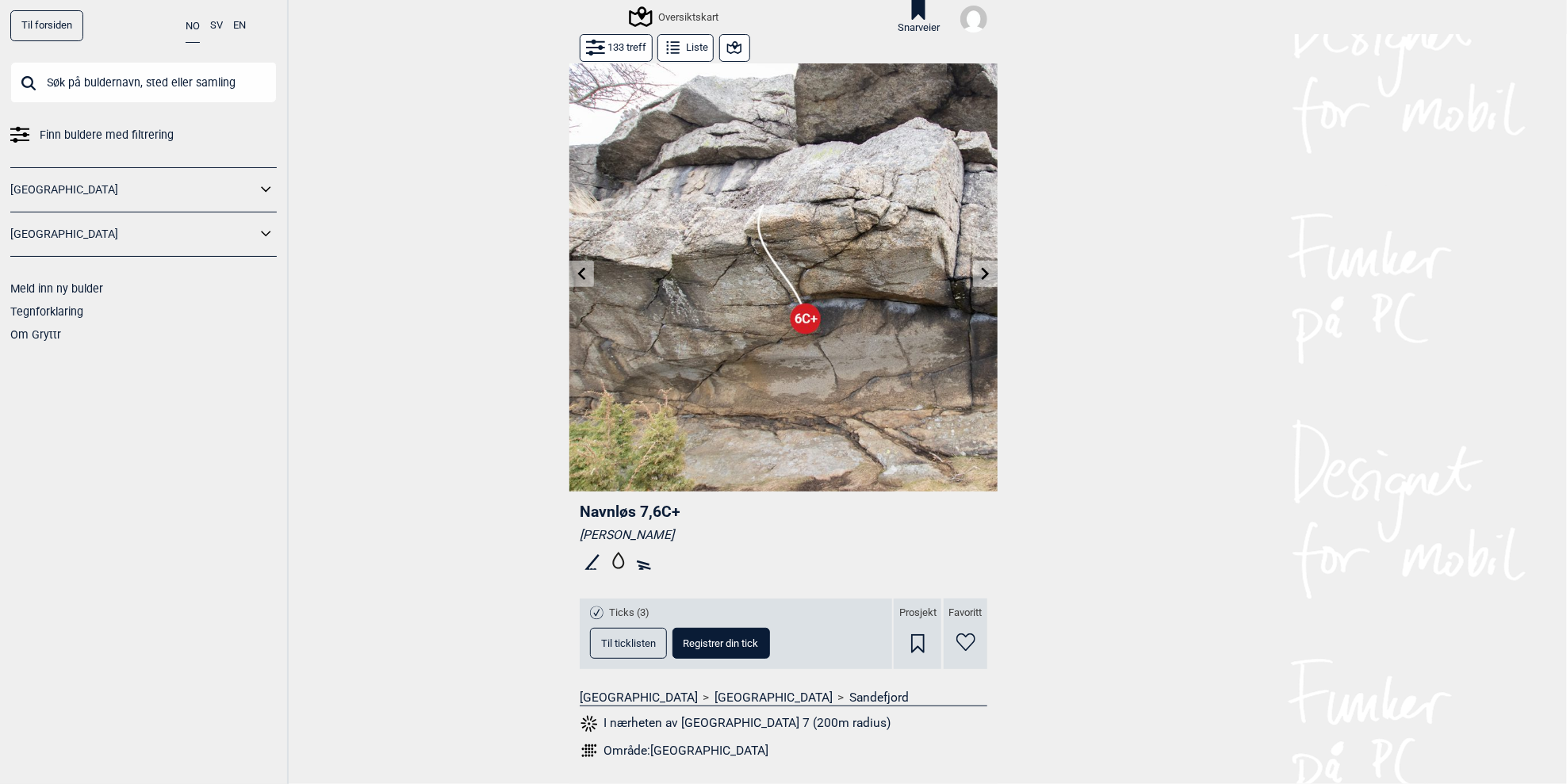 click at bounding box center [581, 273] 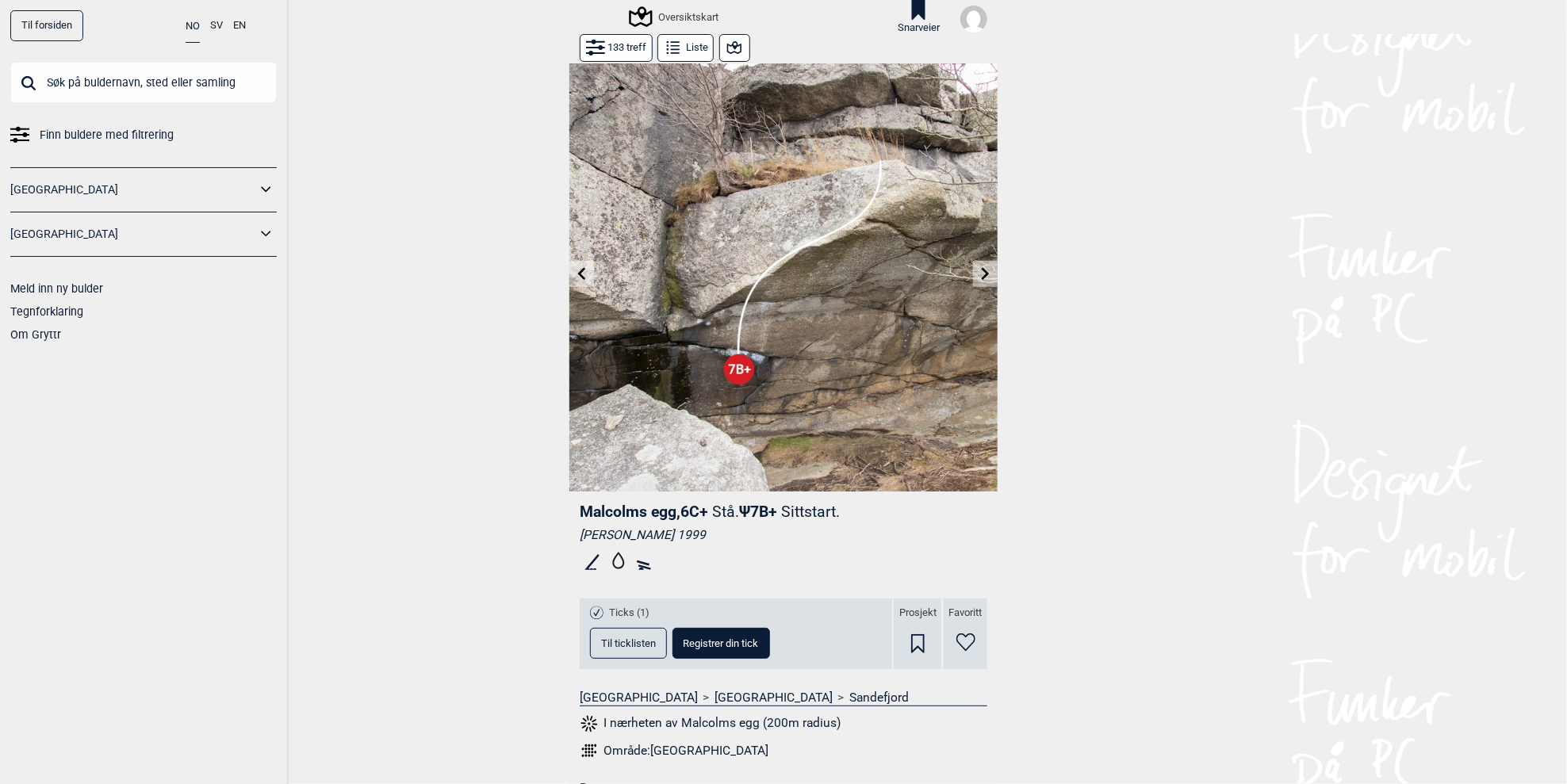 click 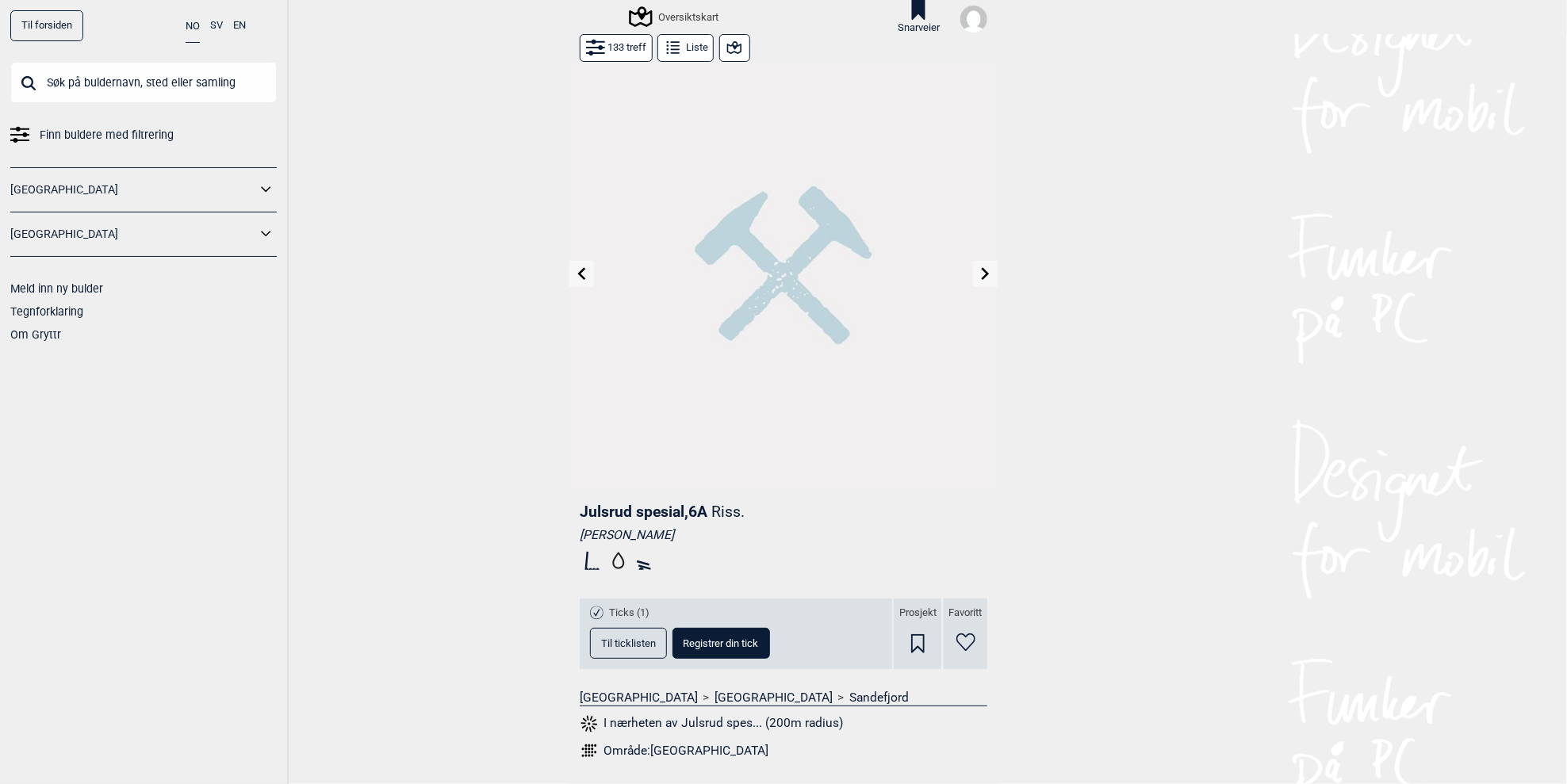 click 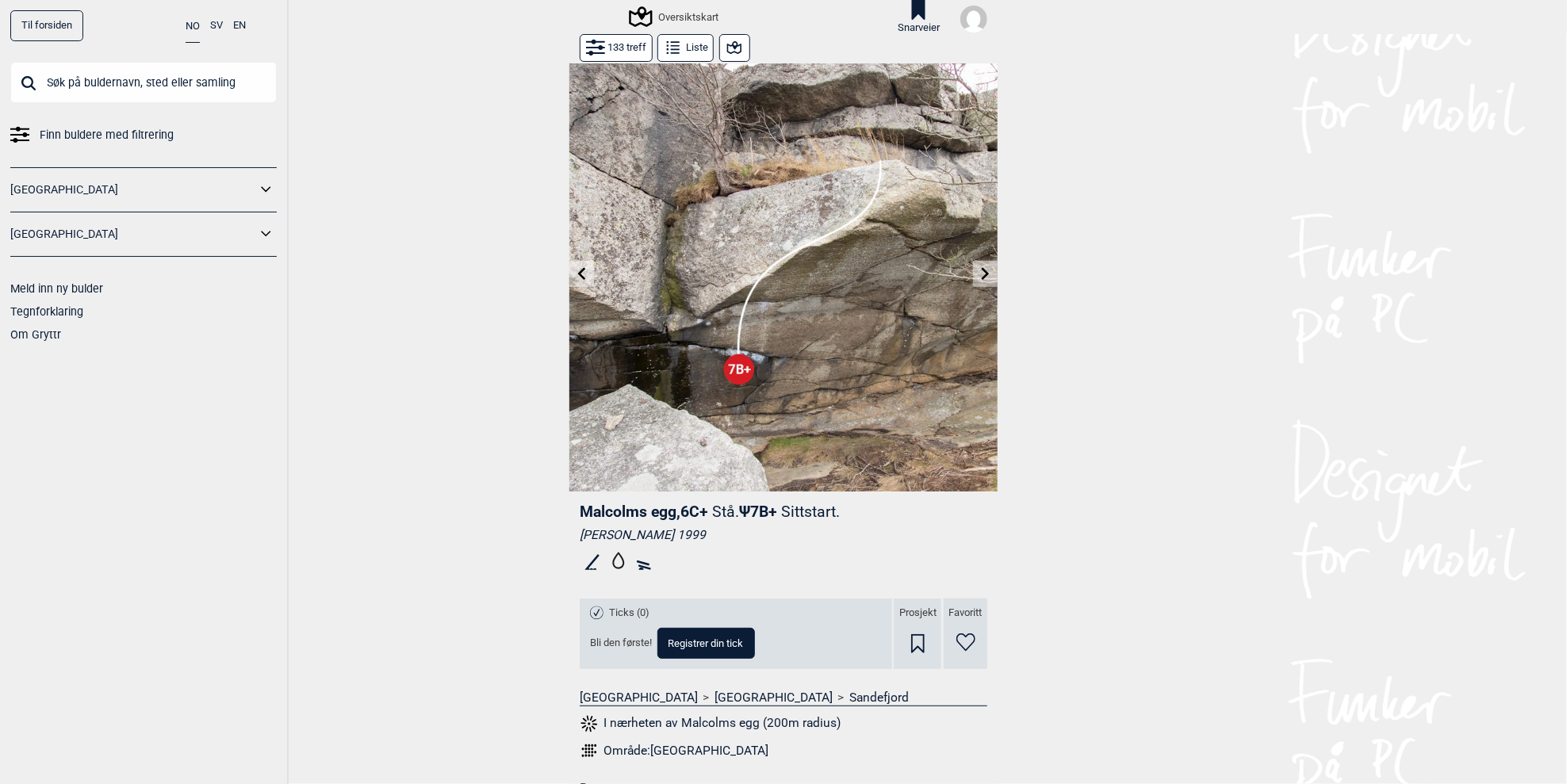 click 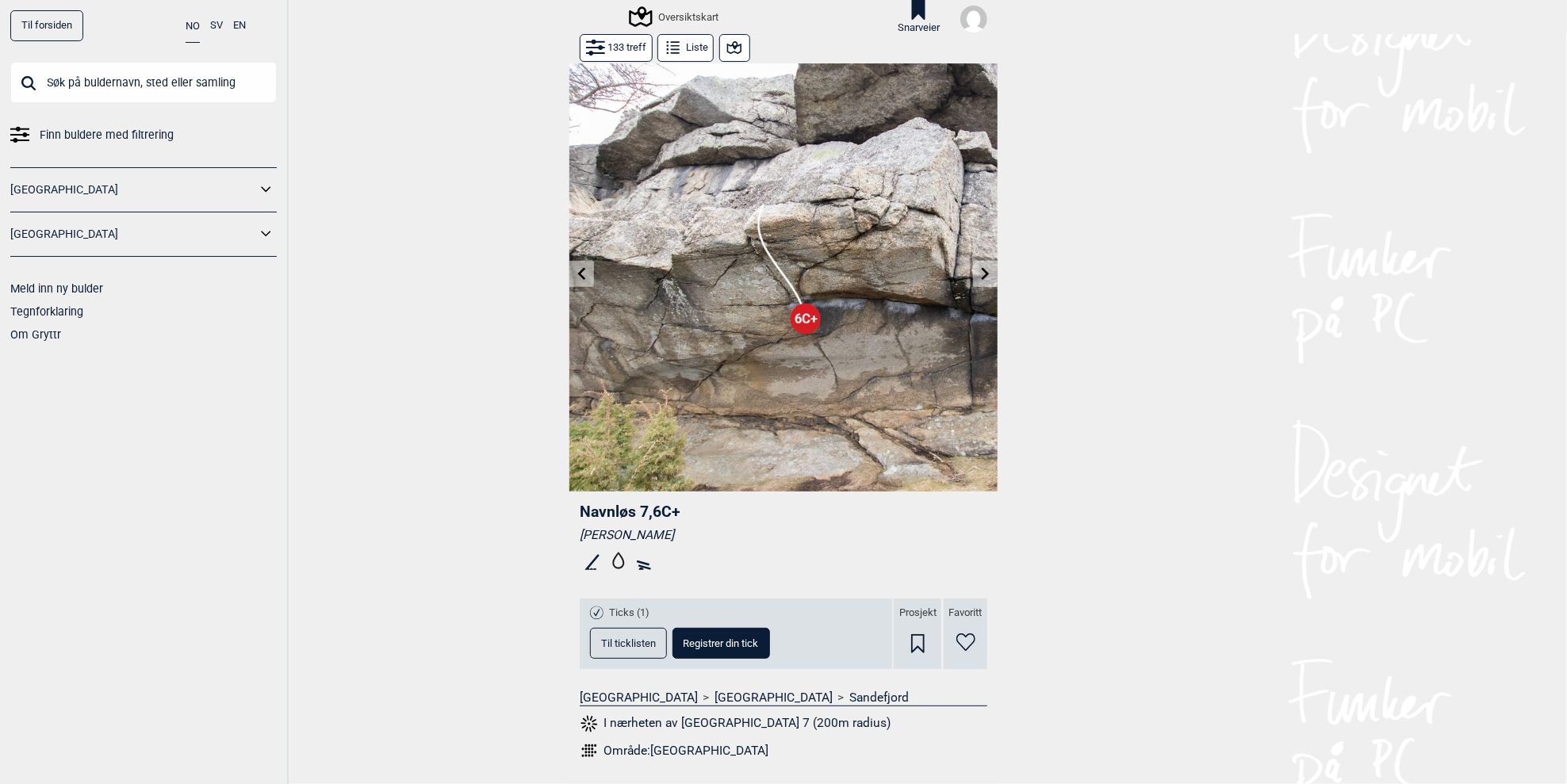 click 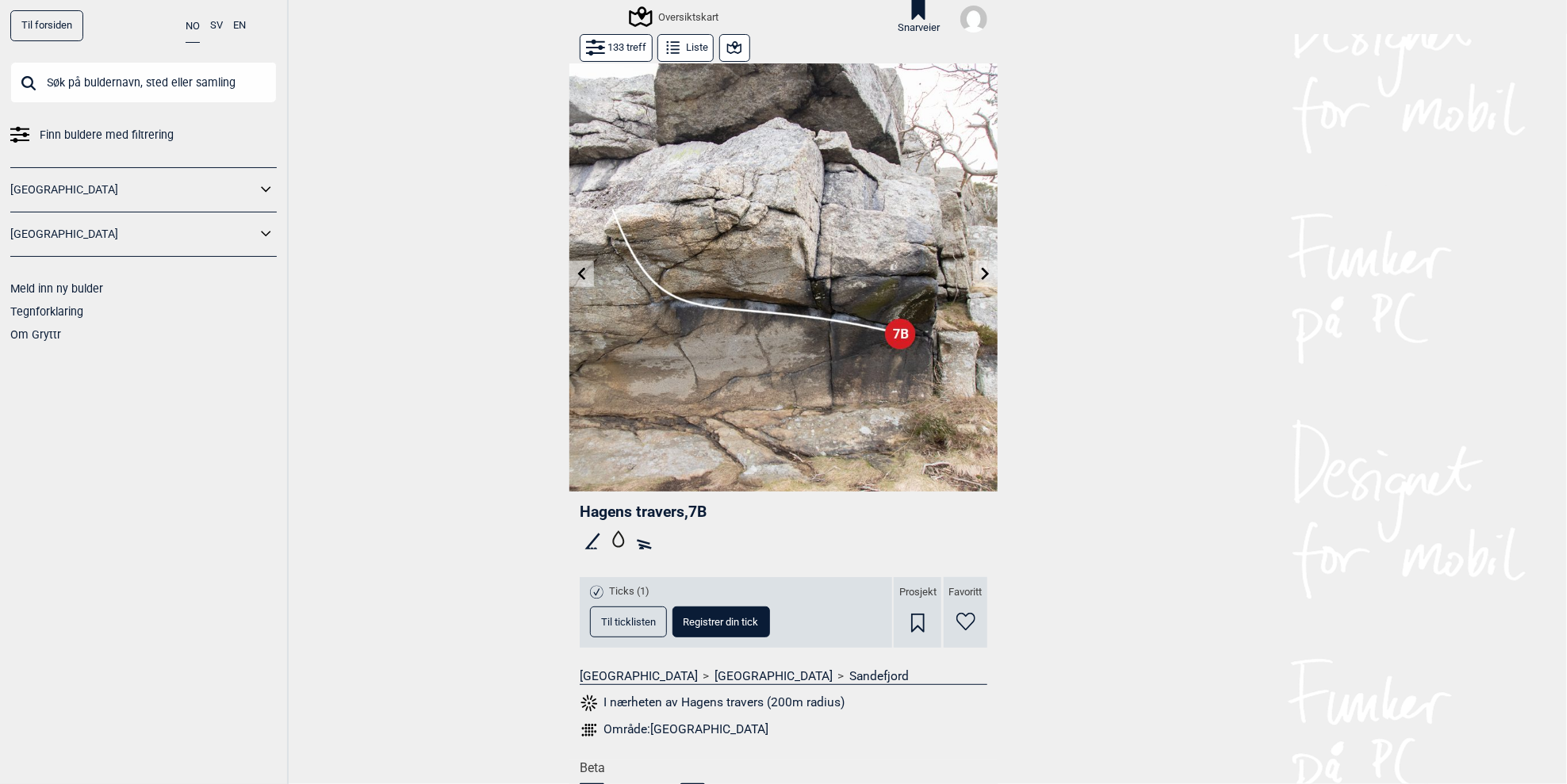 click 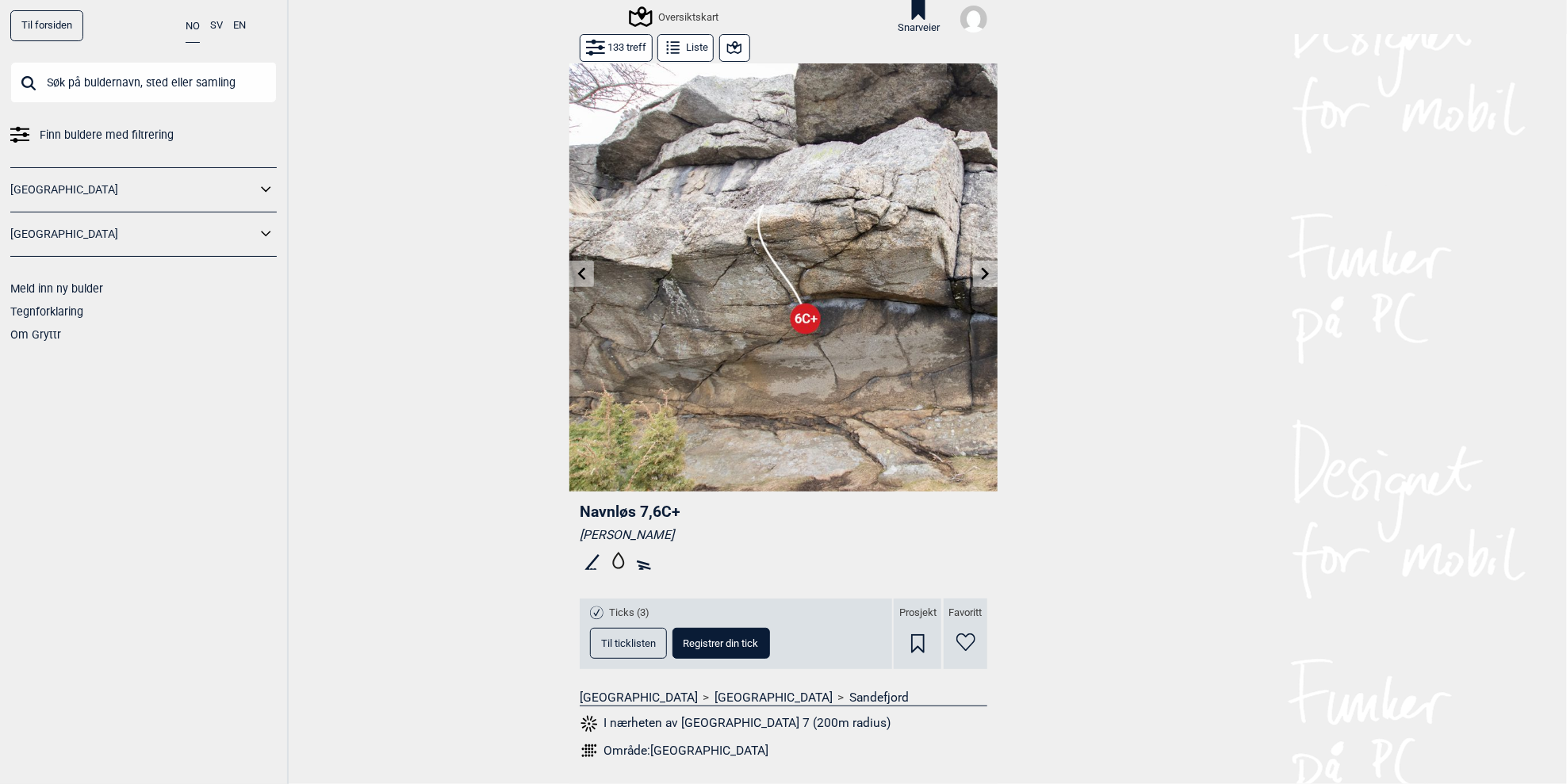 click 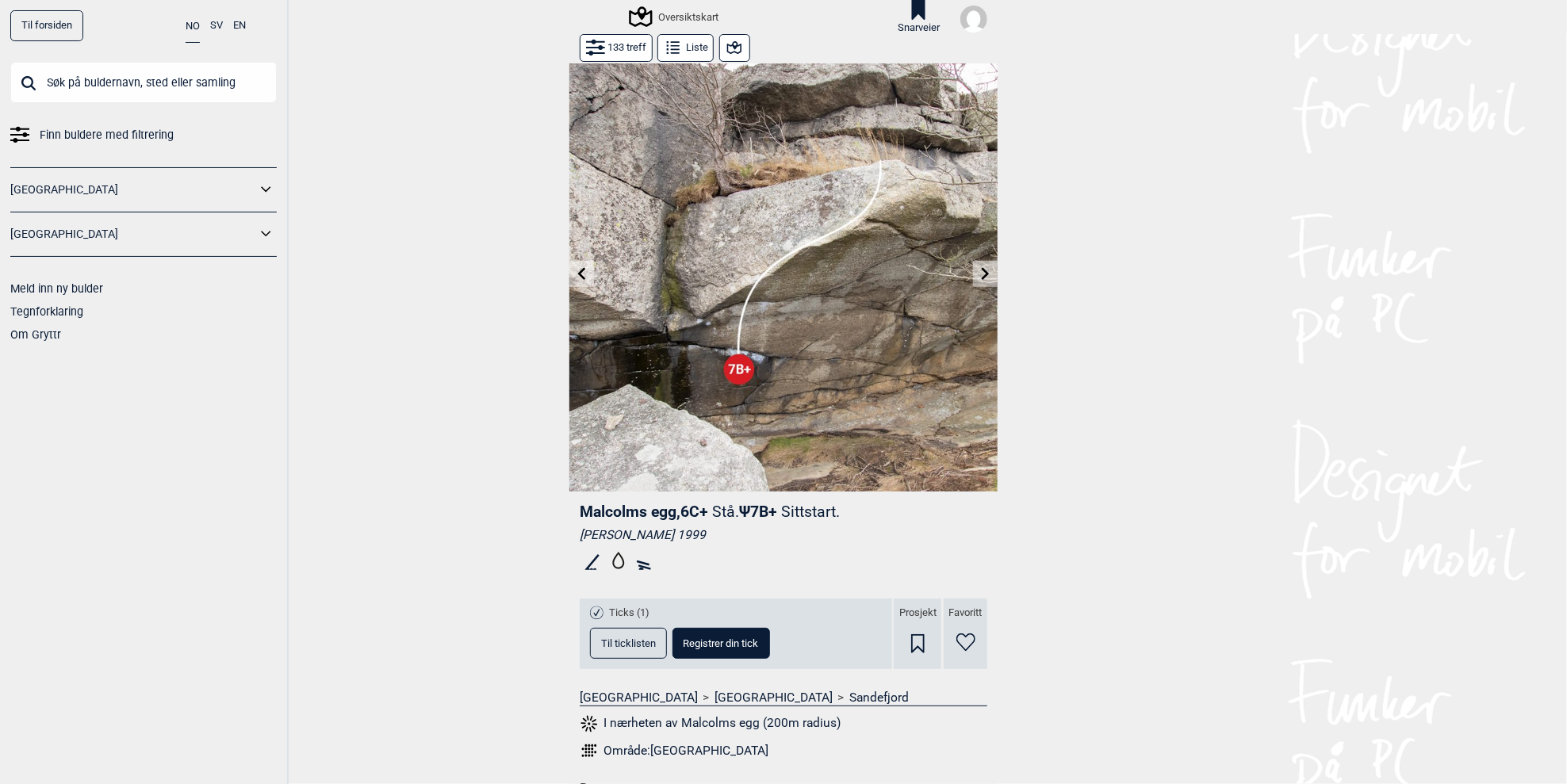 click 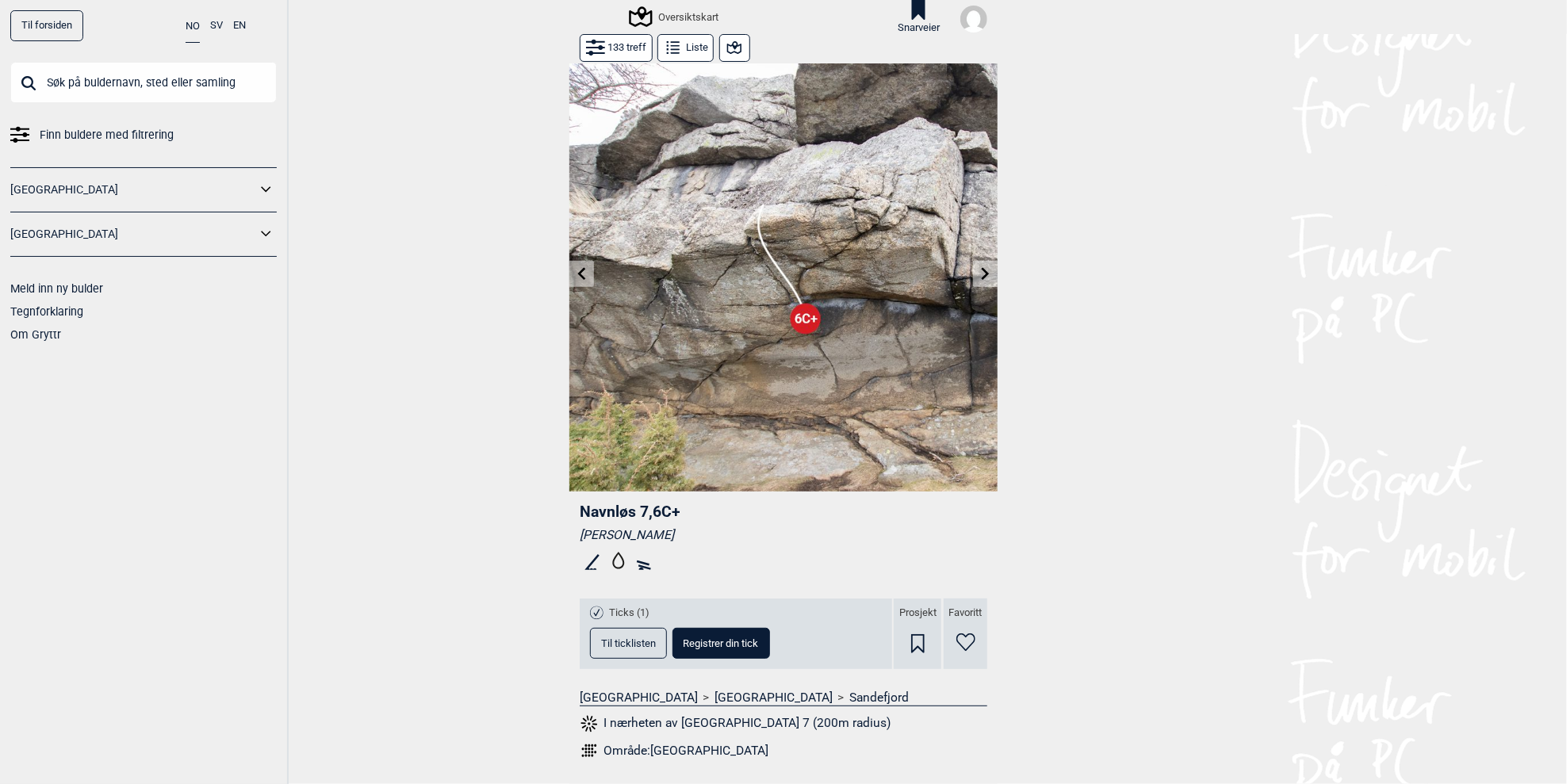 click 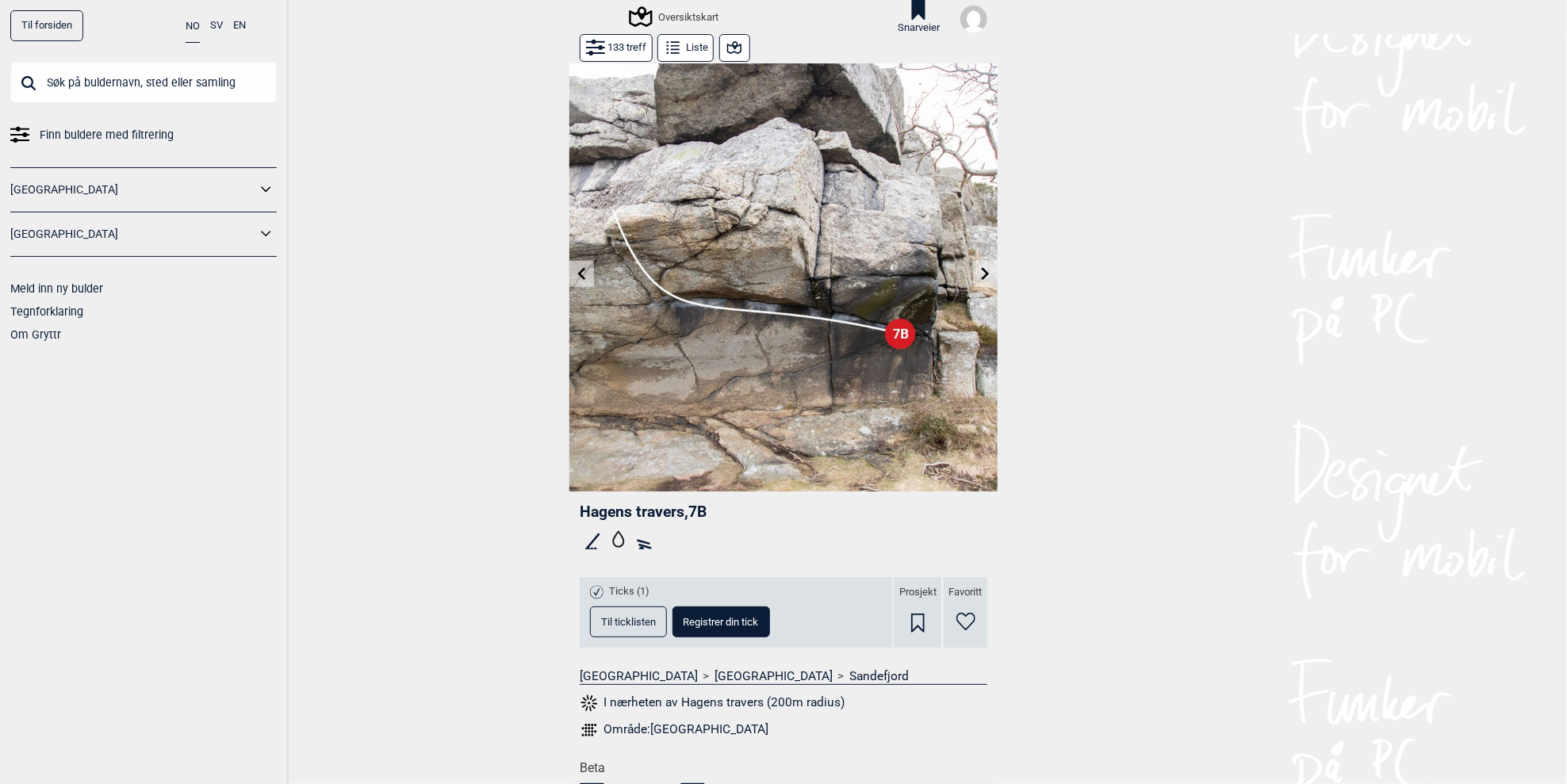 click 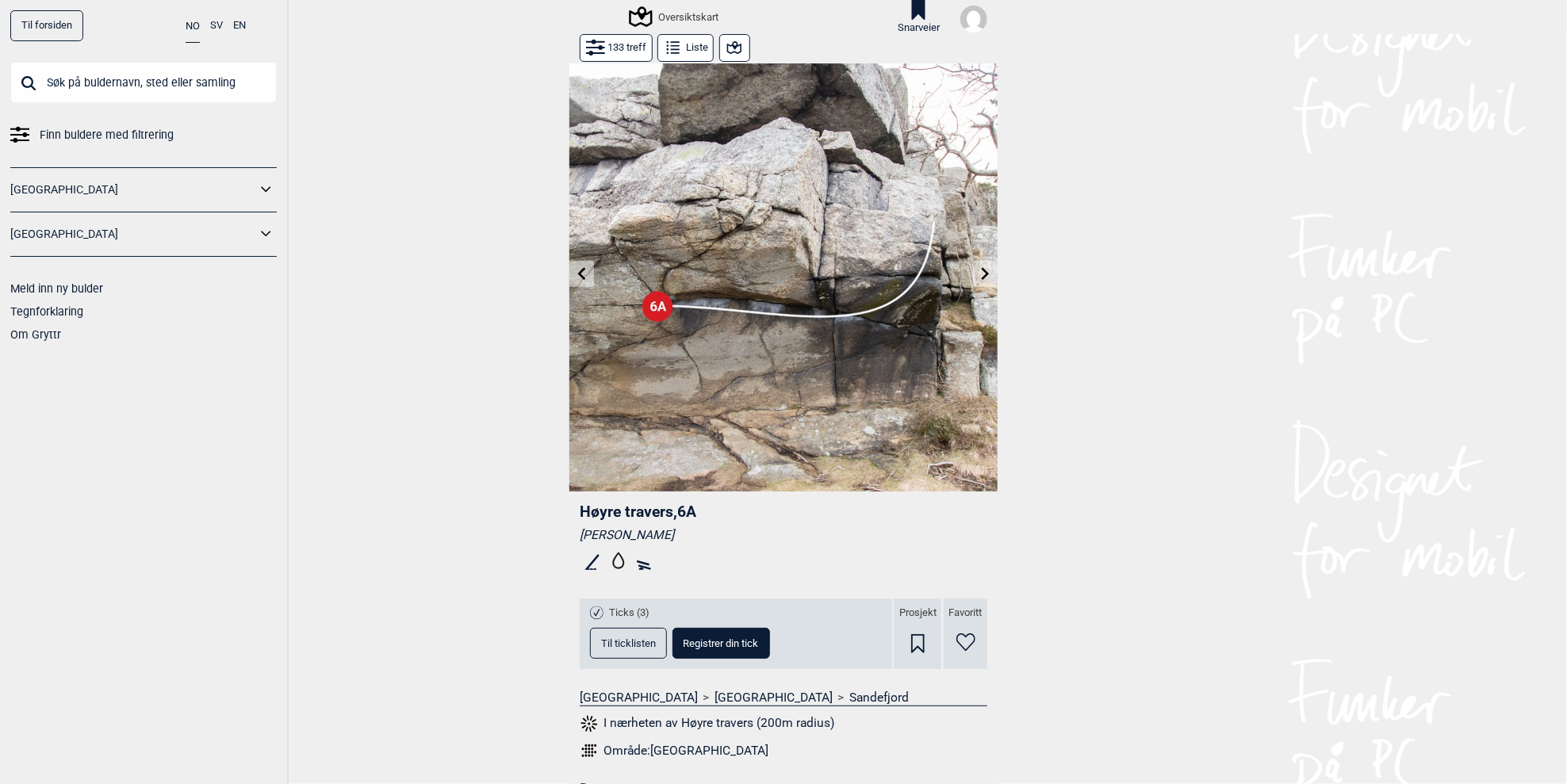click 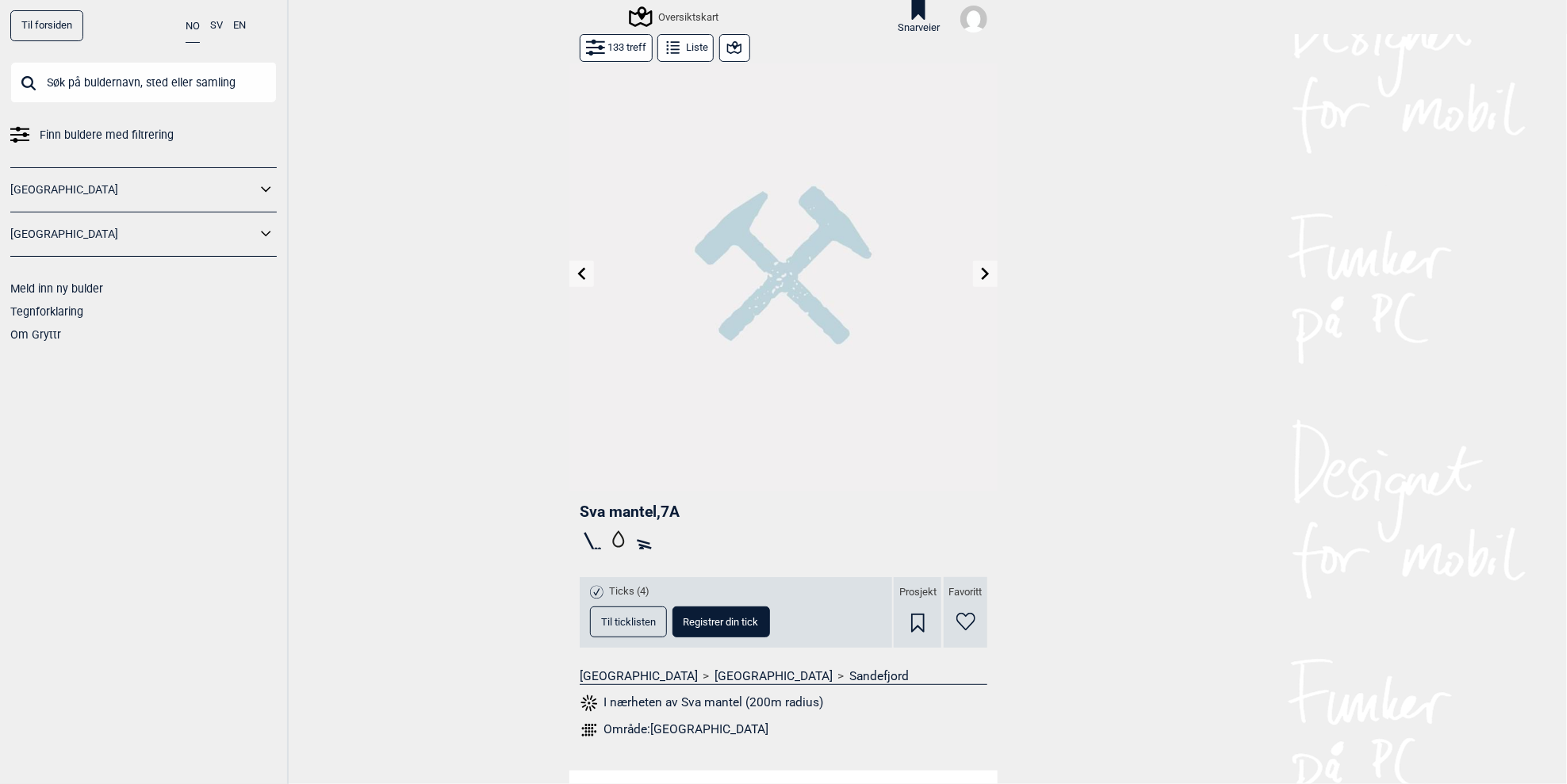 click 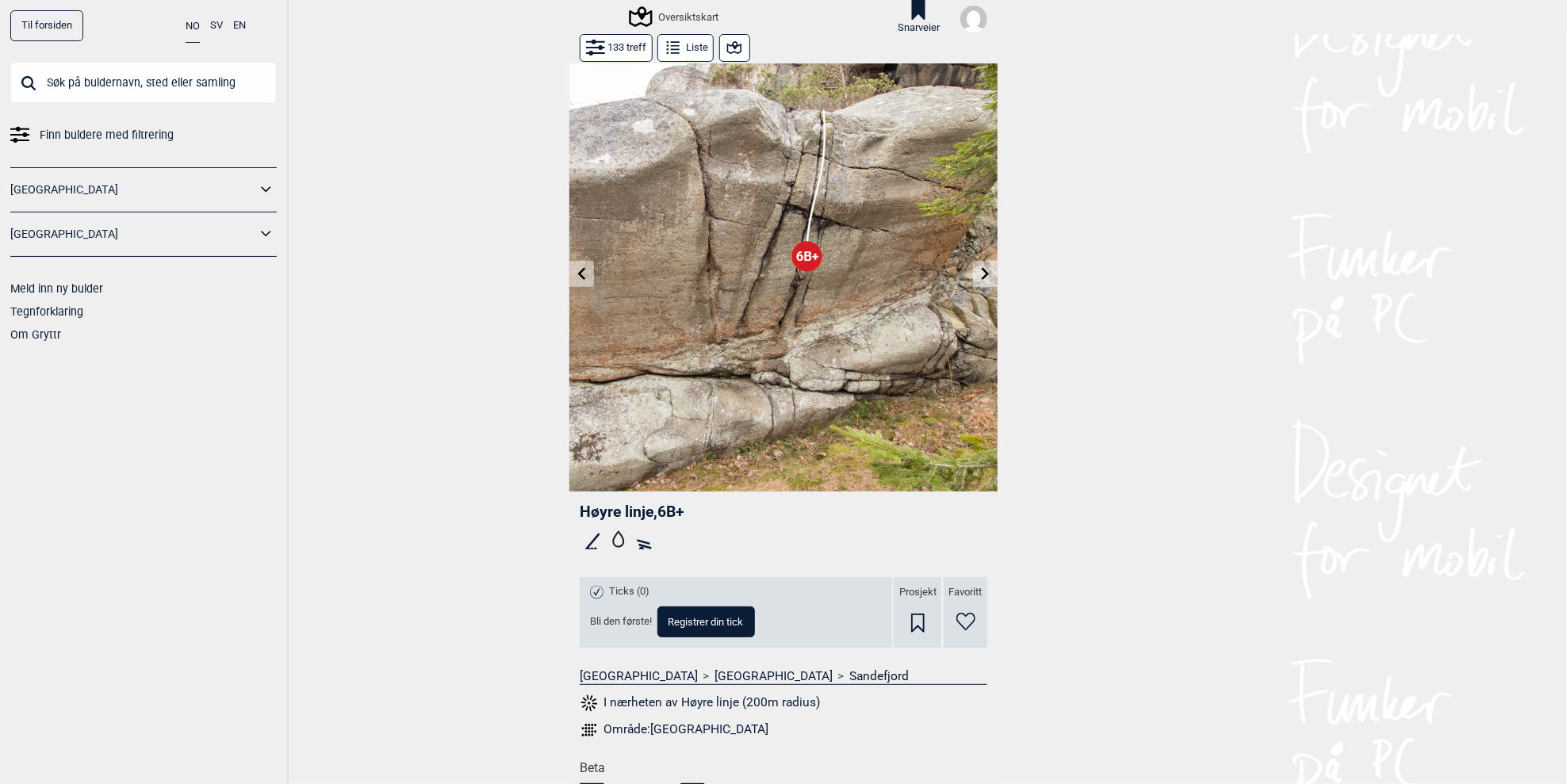 click 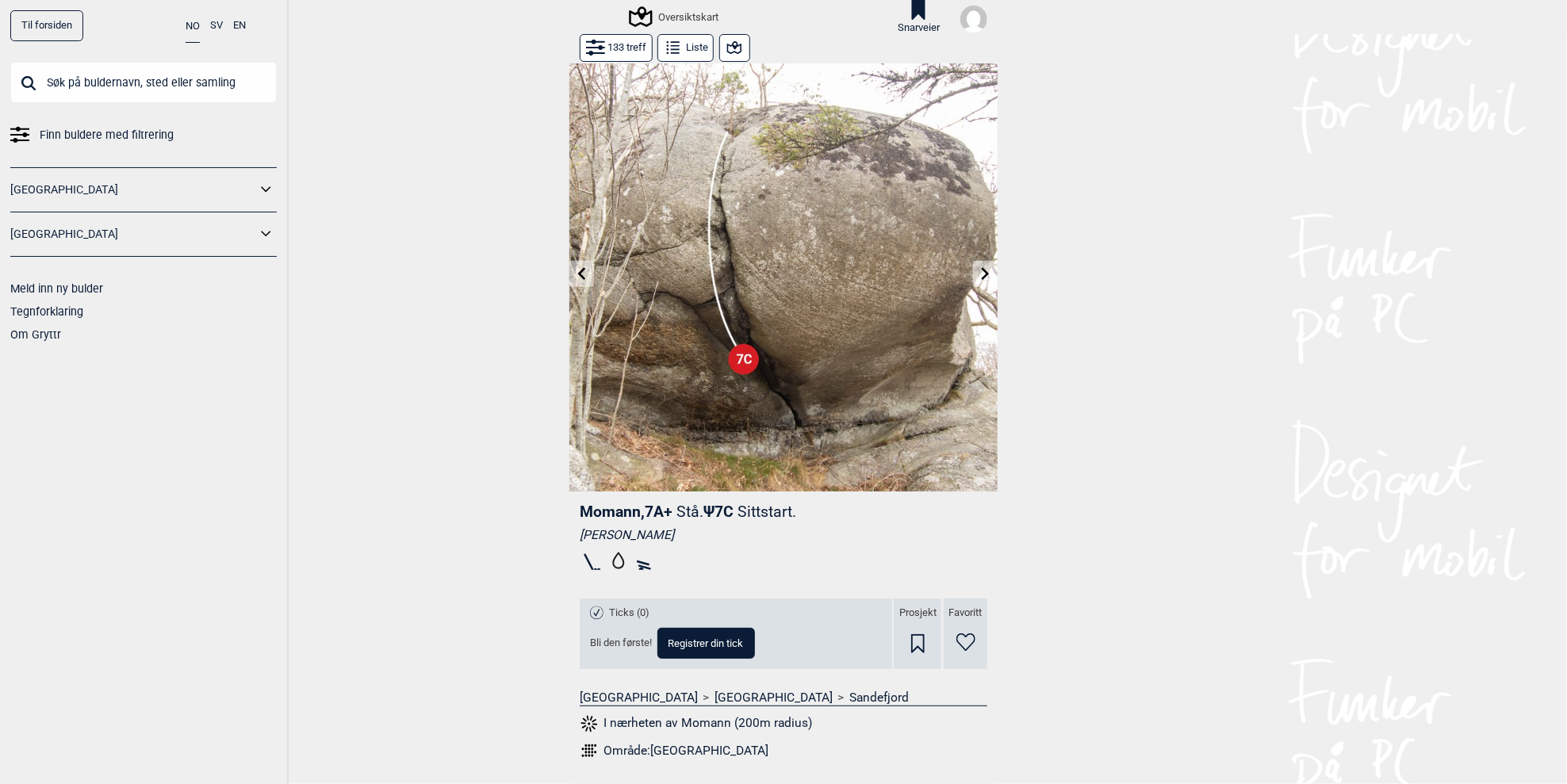 click 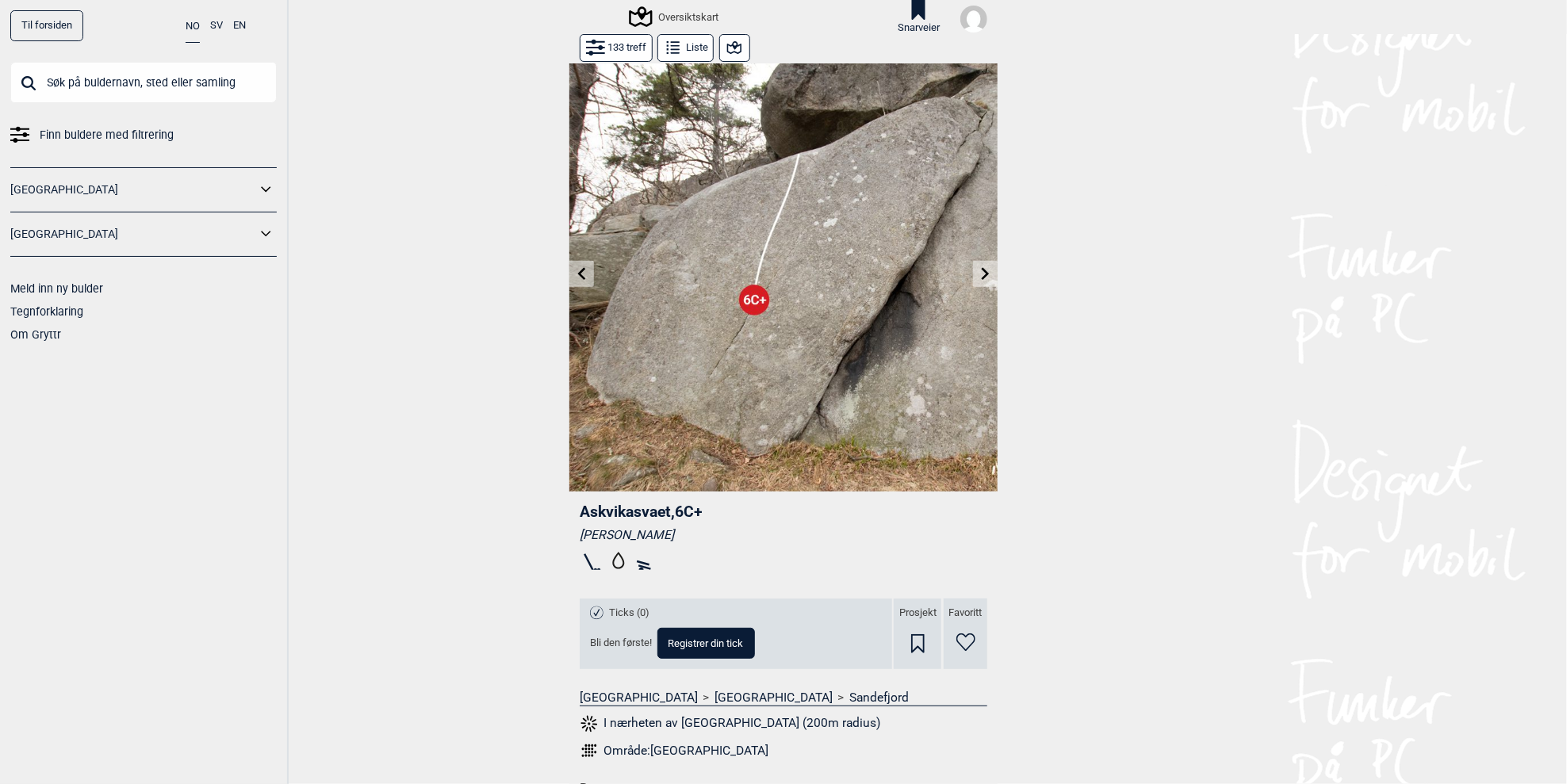 click 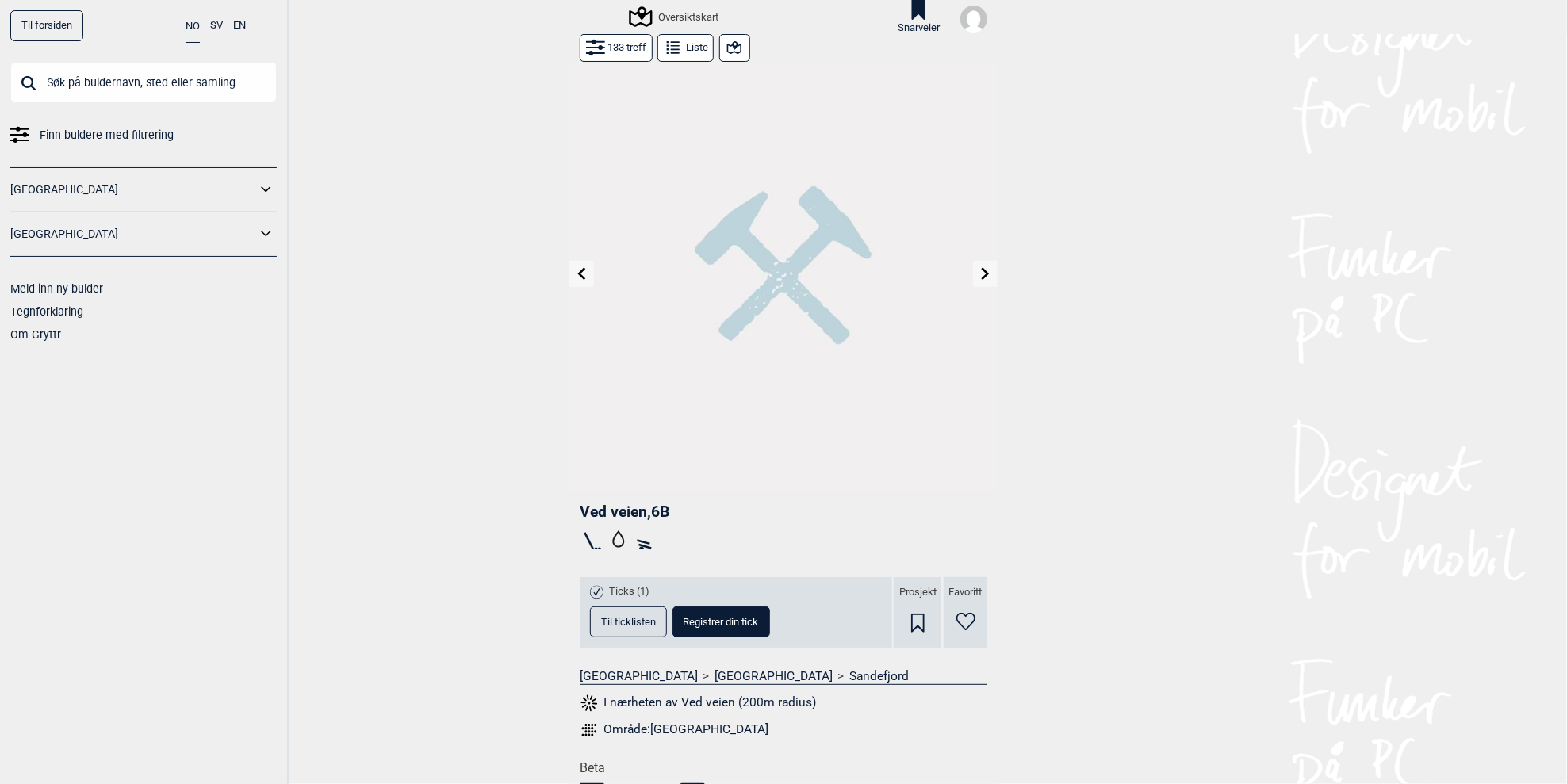 click 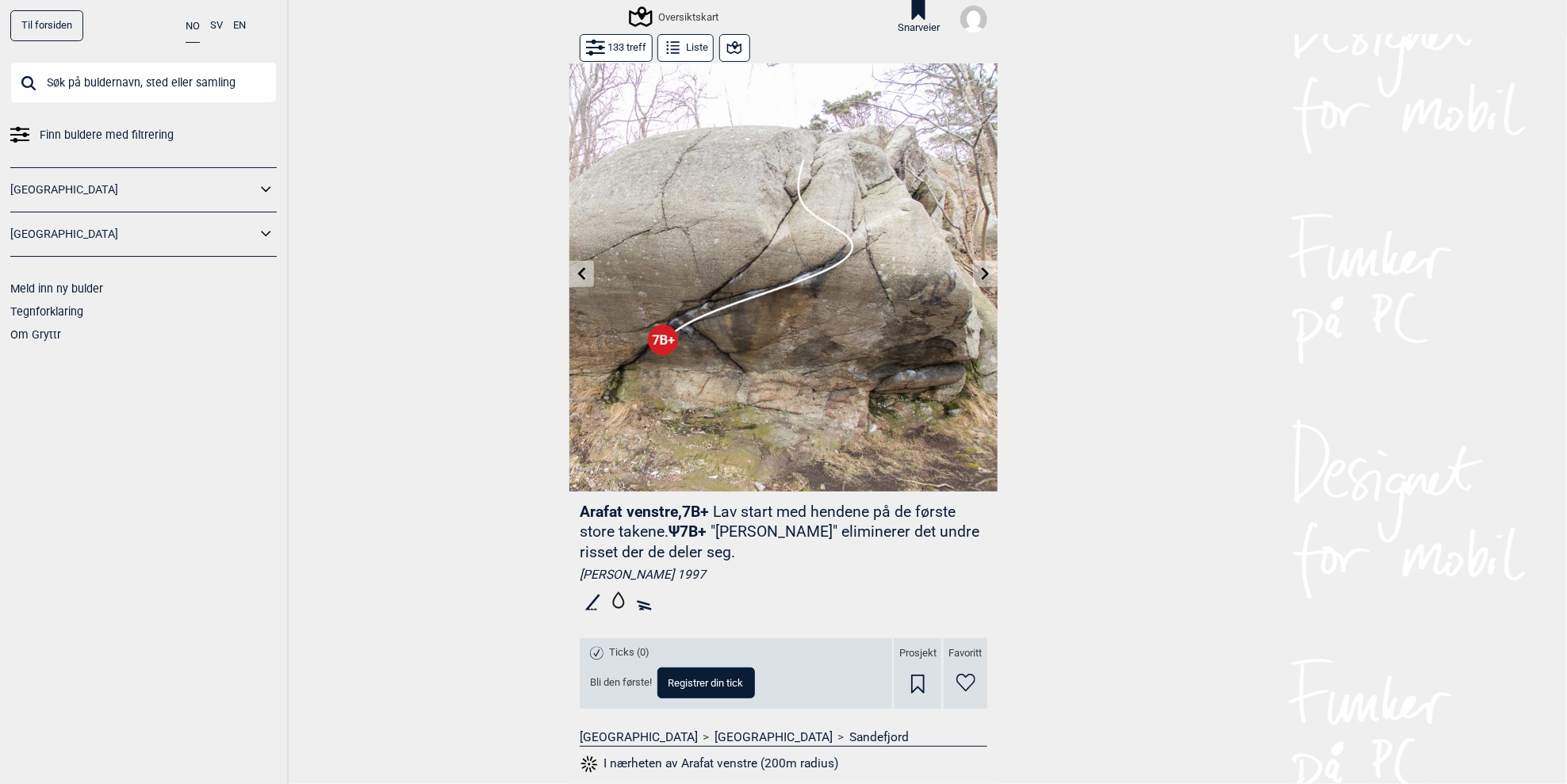 click 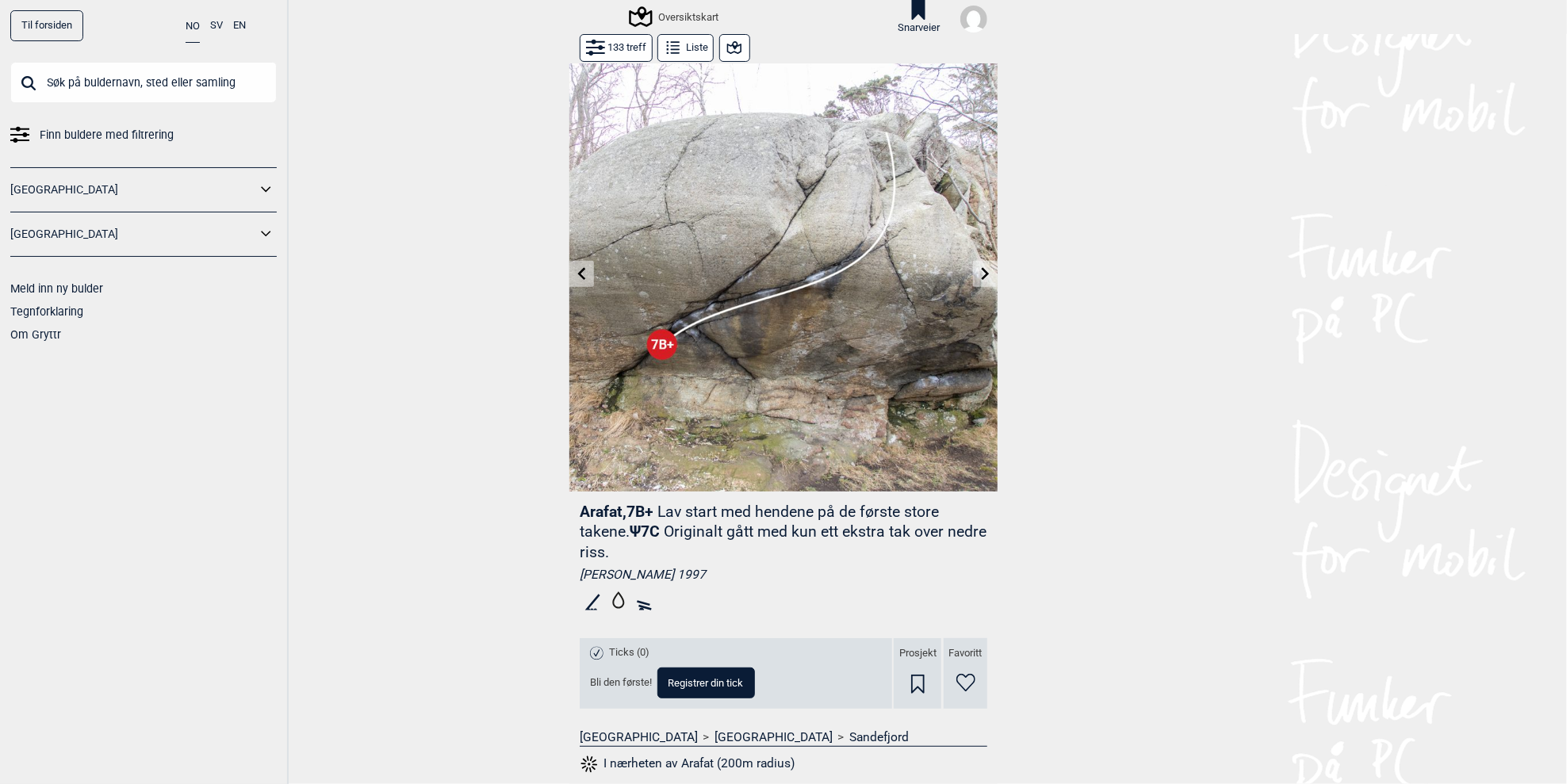 click 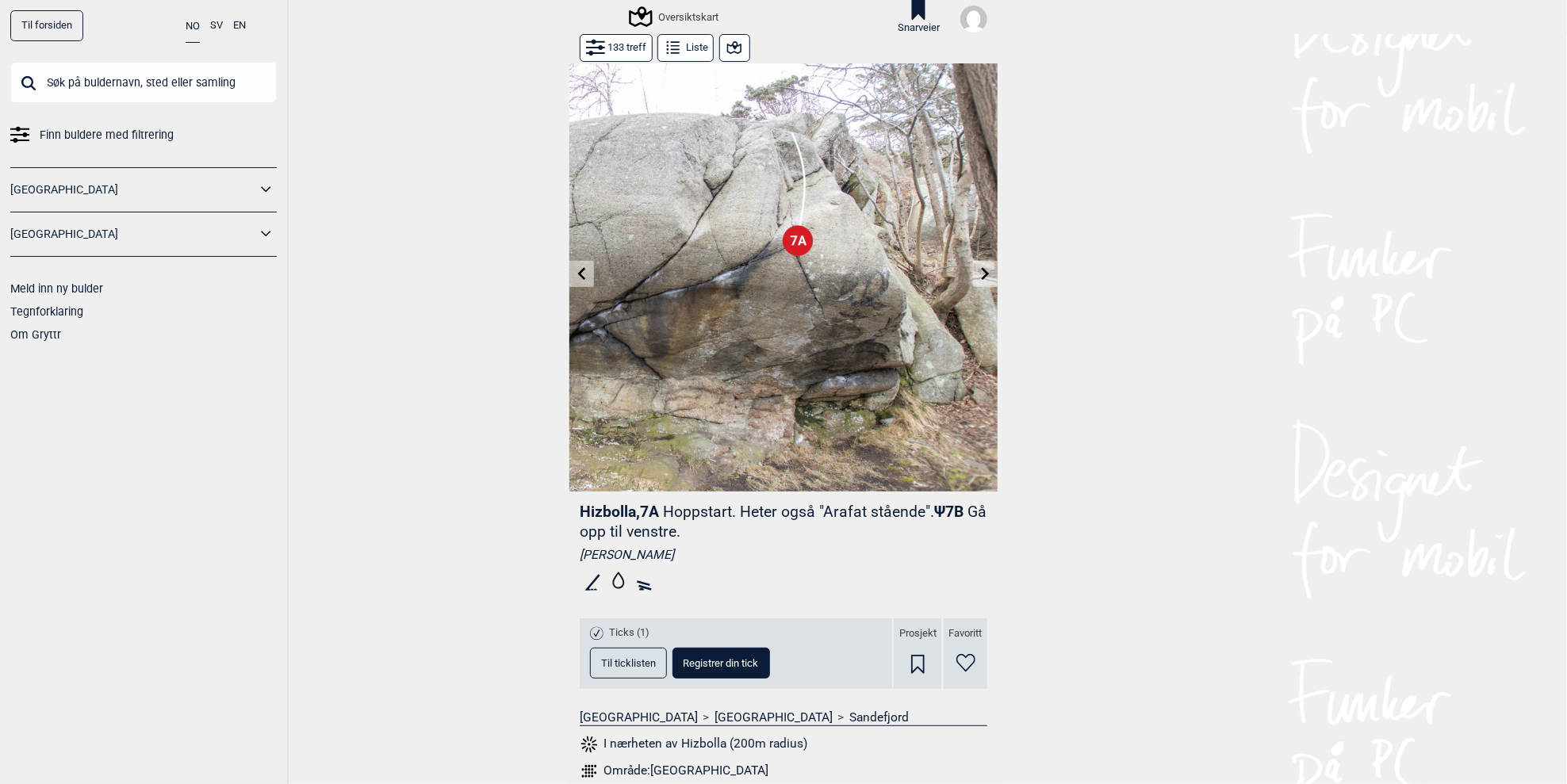 click 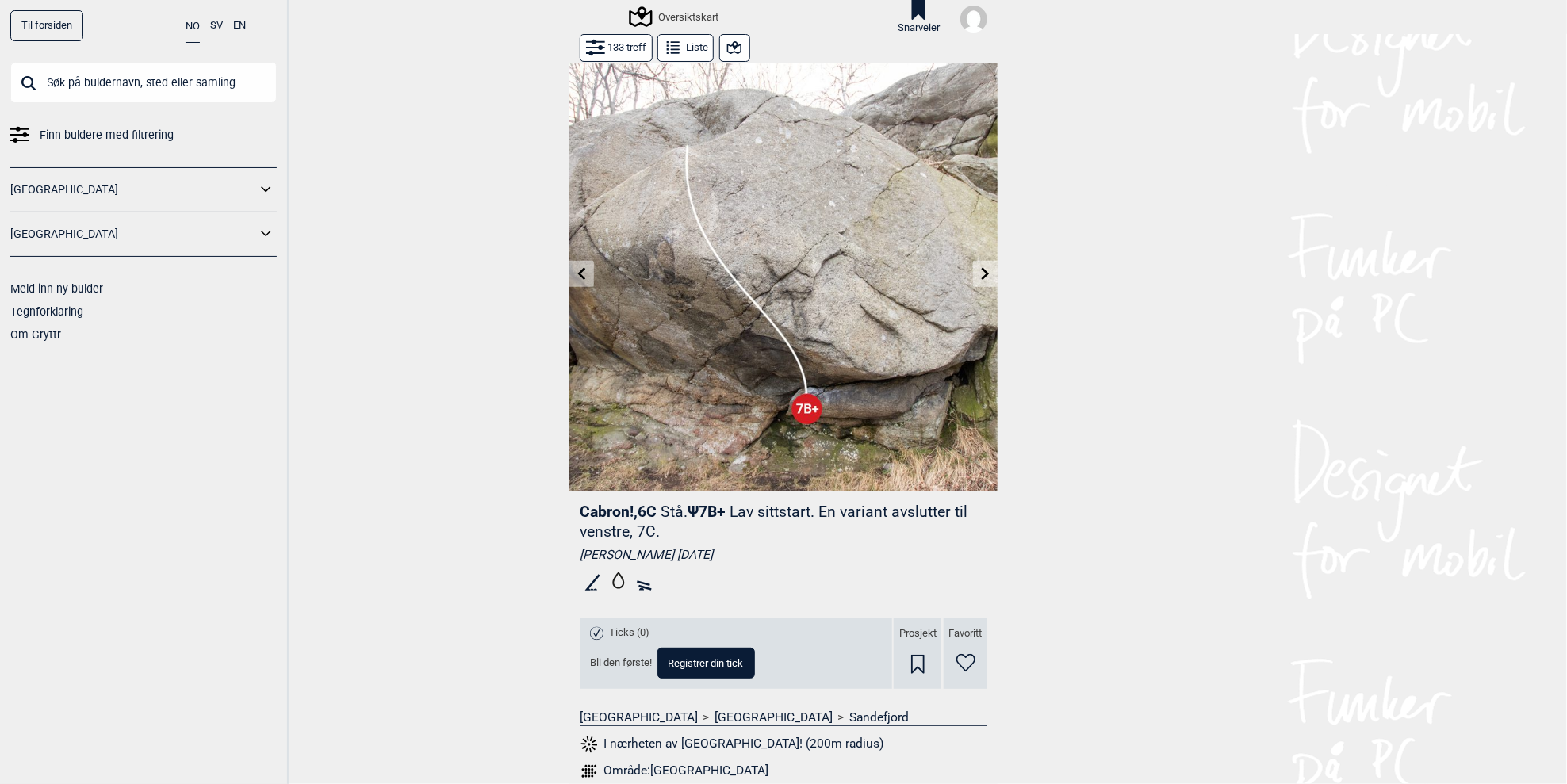 click 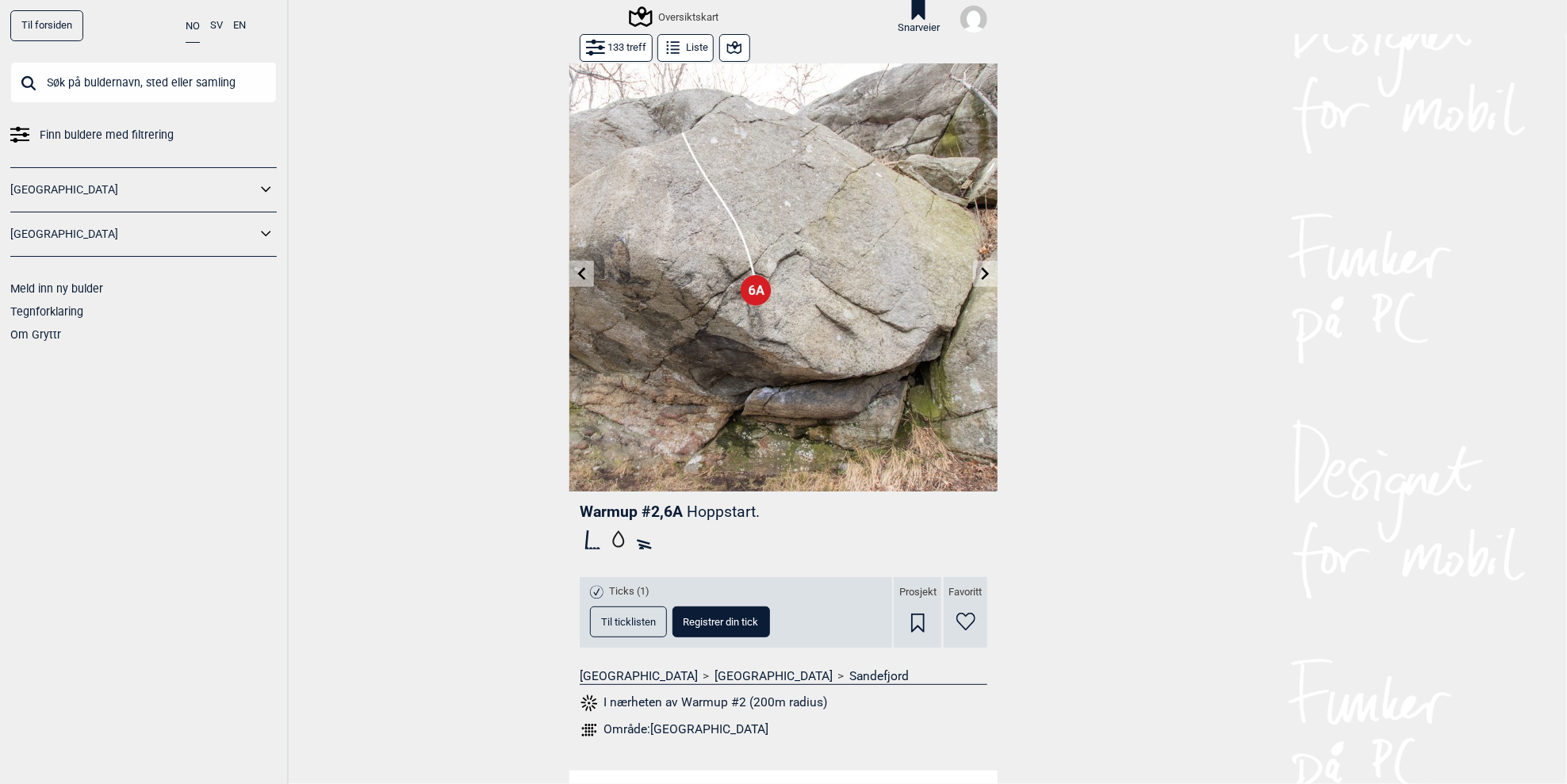 click 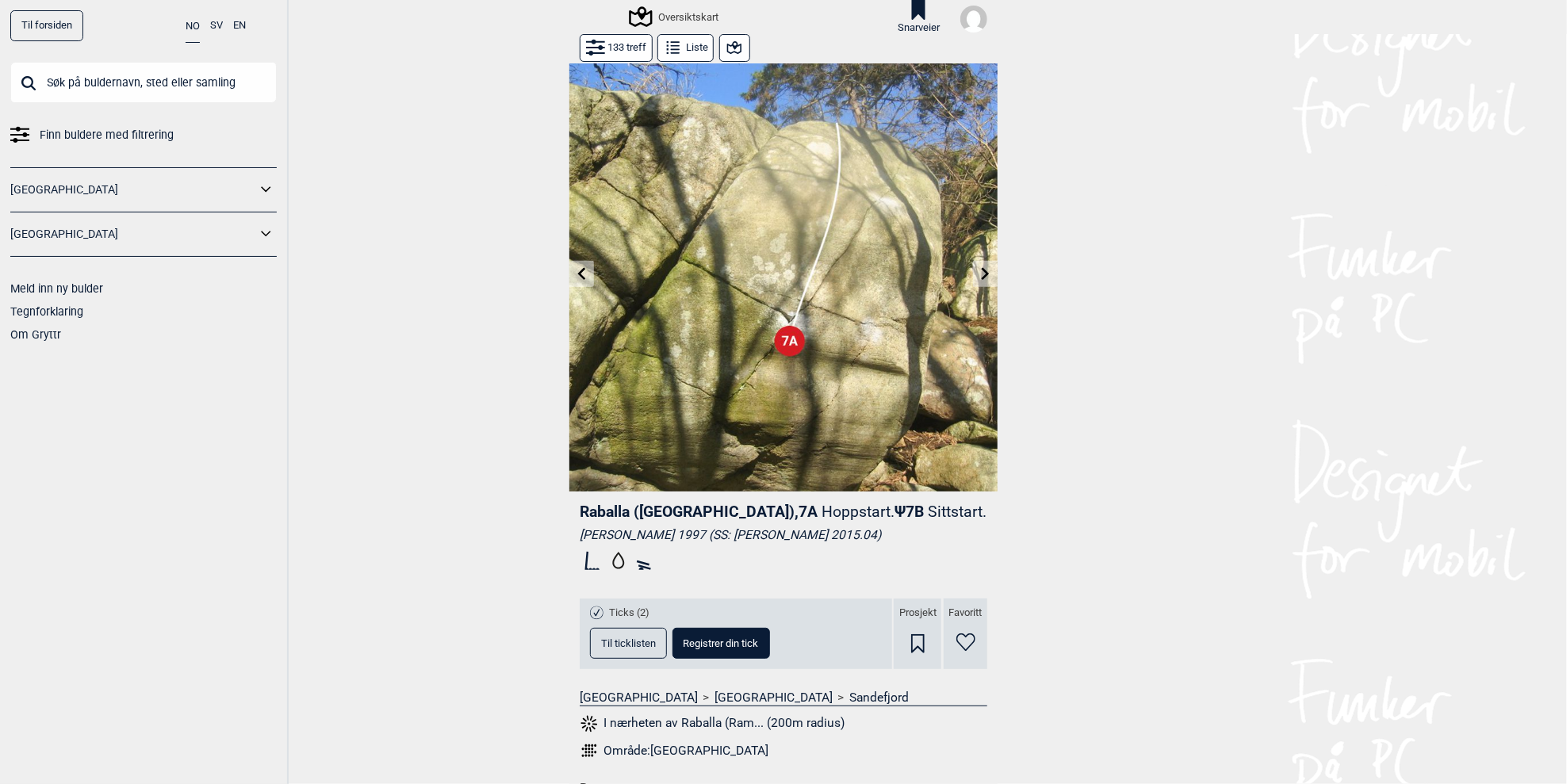 click 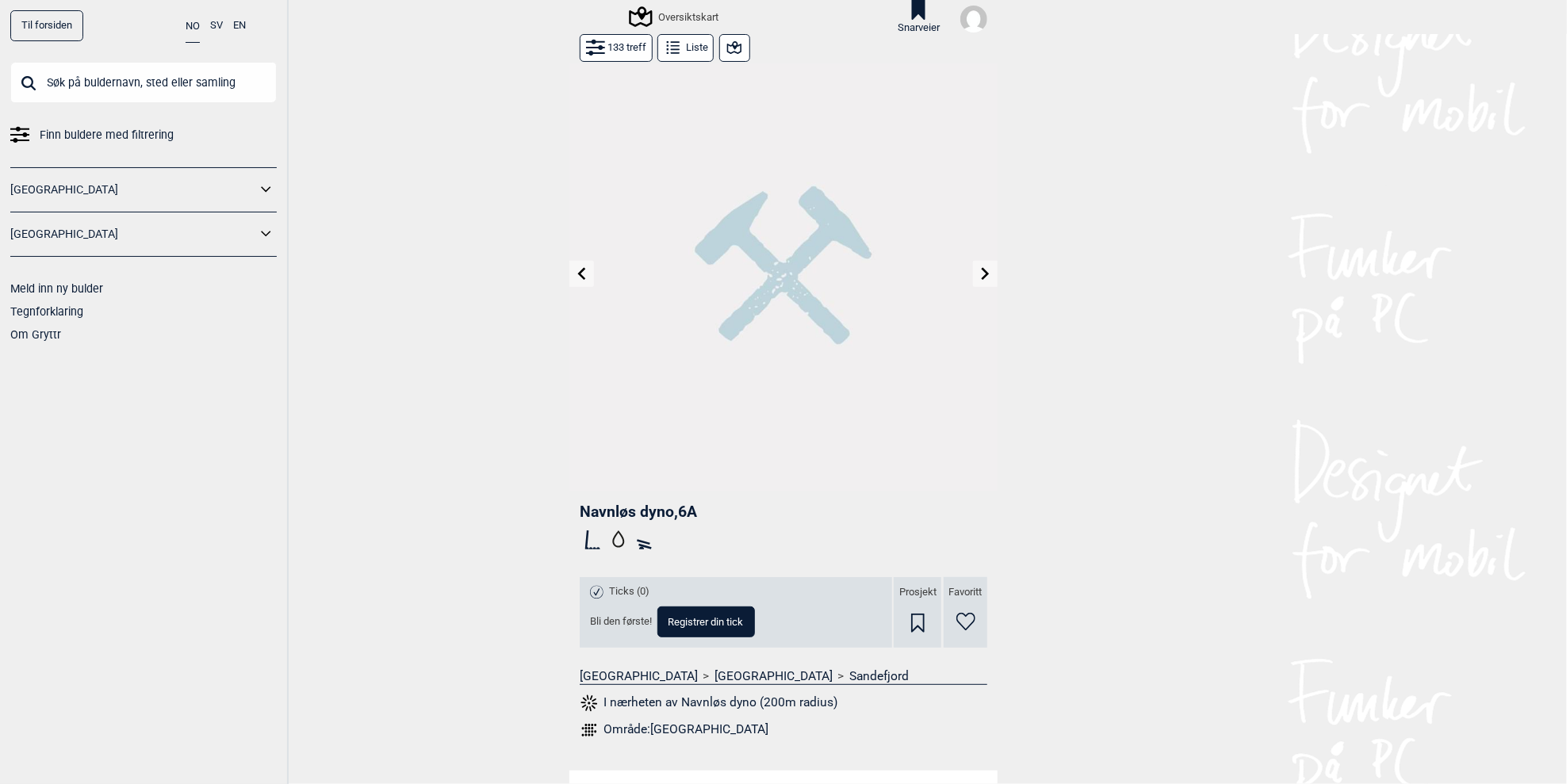 click 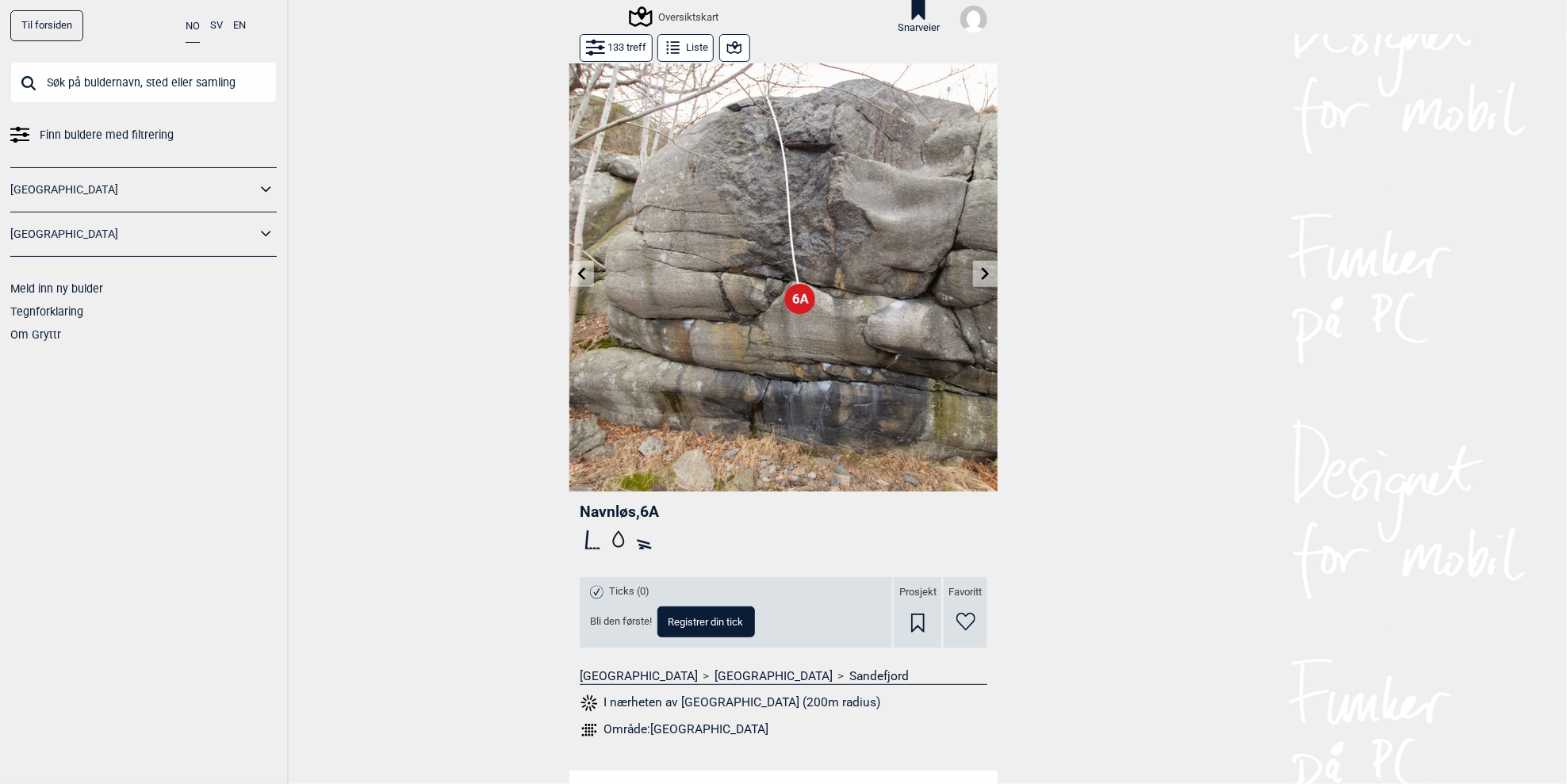 click 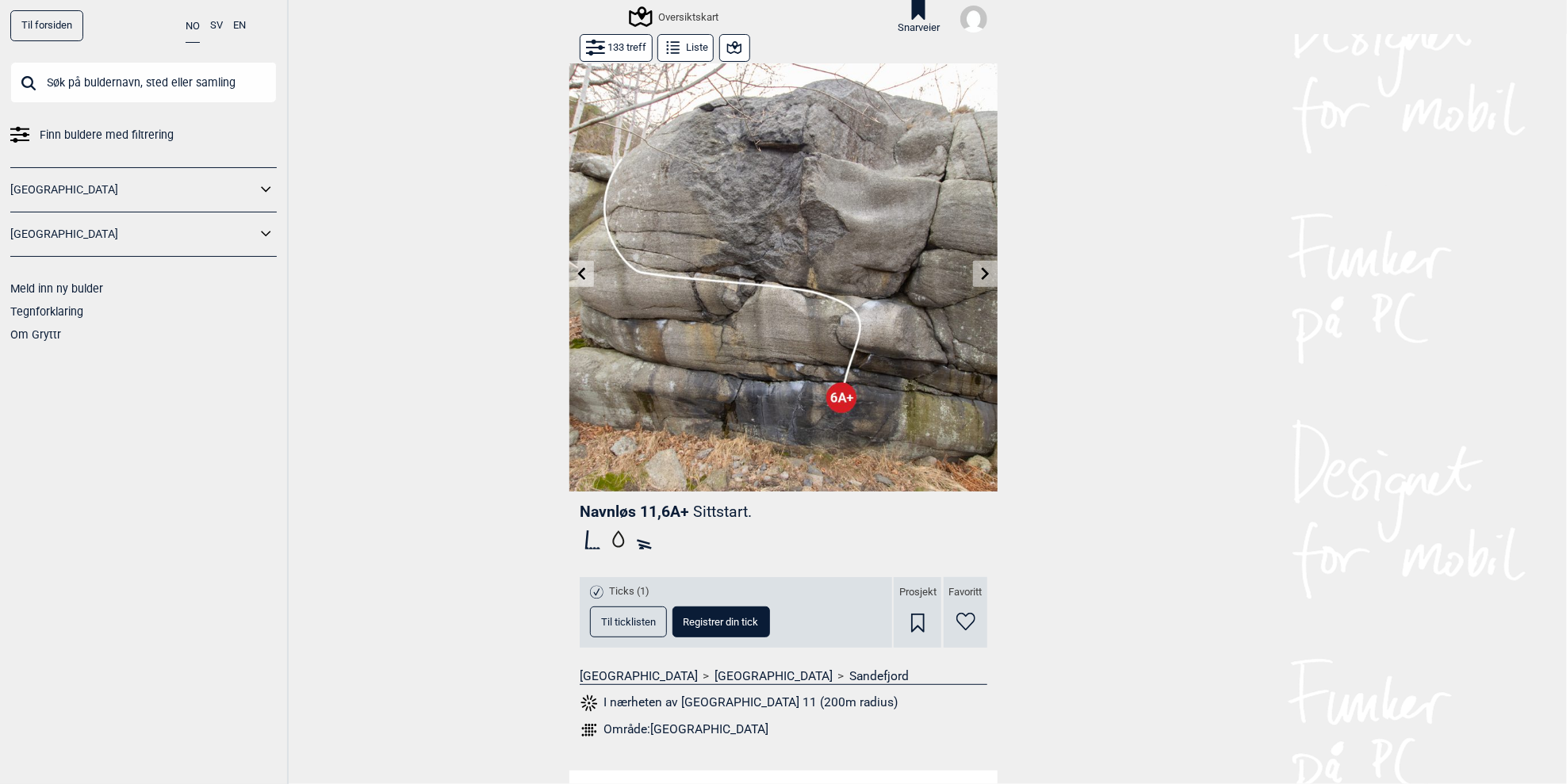 click 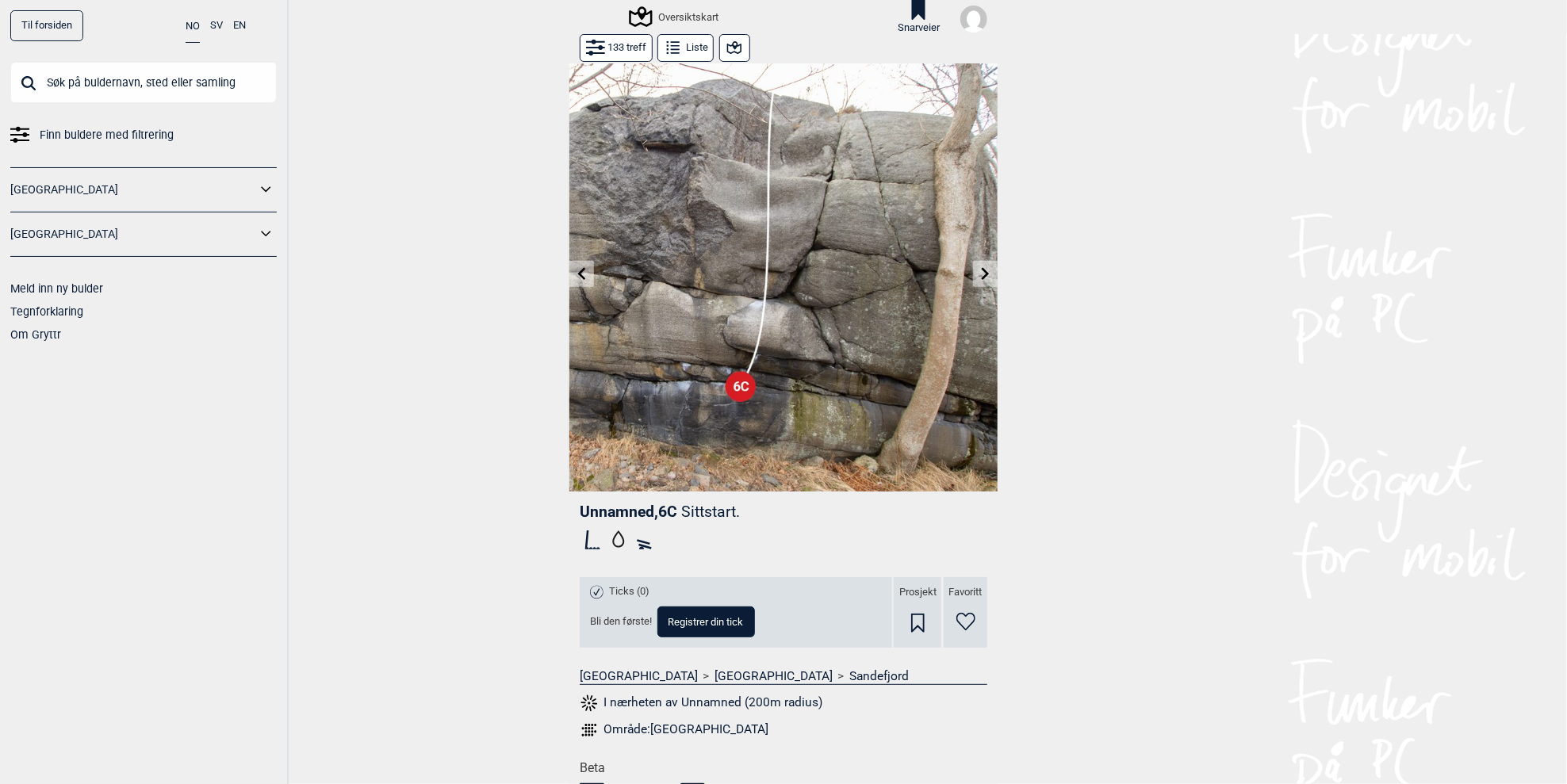 click 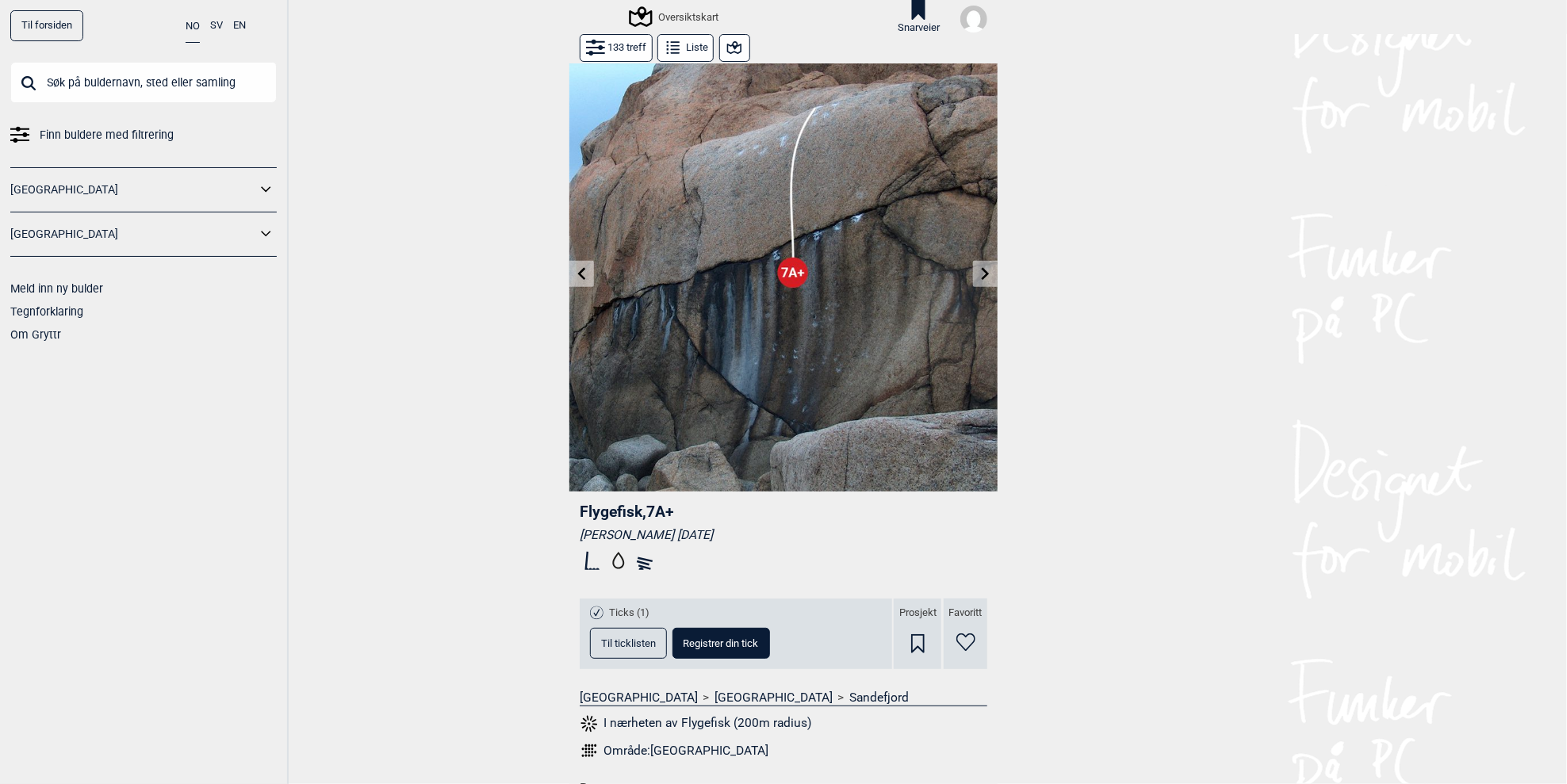 click 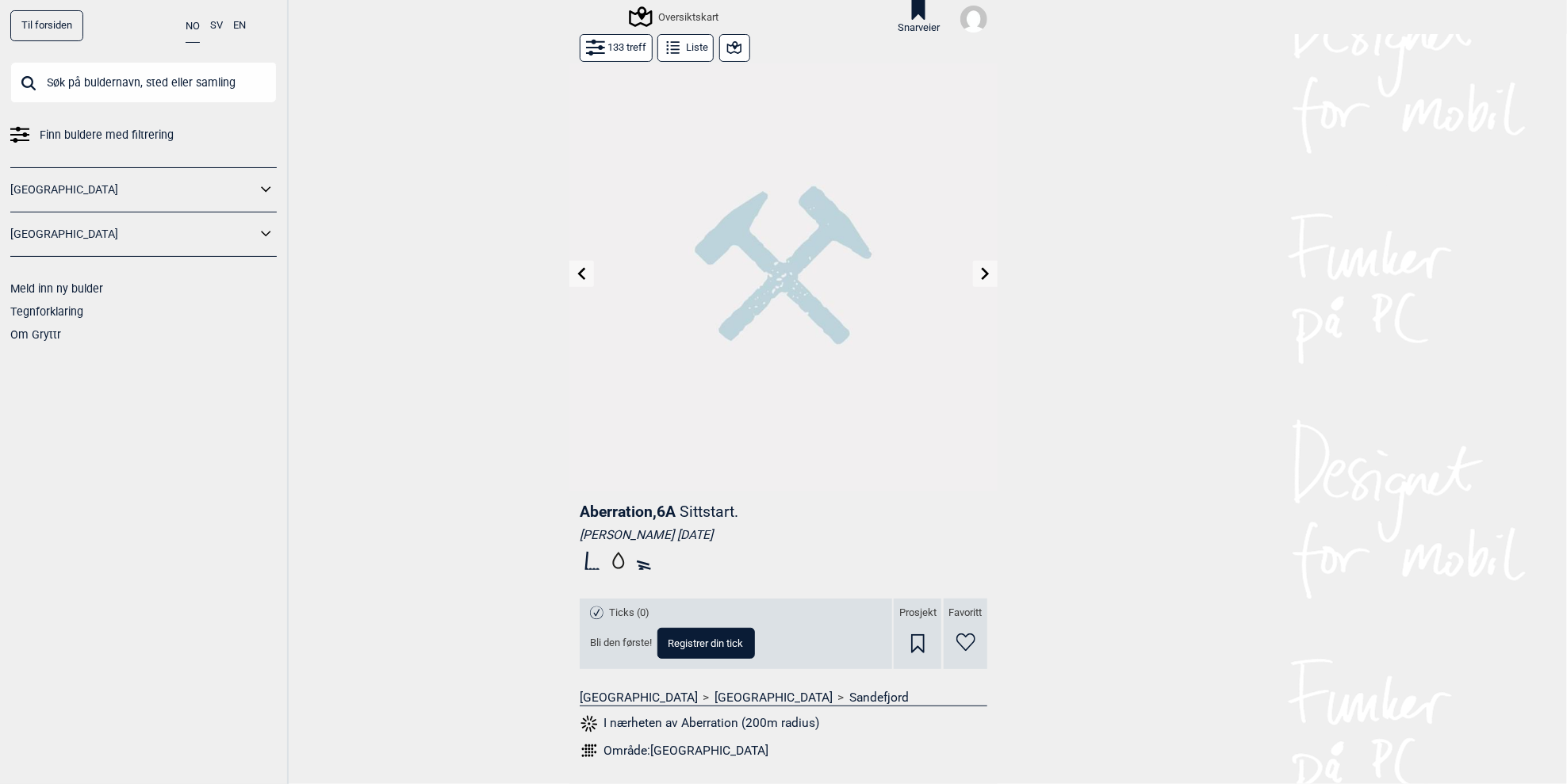 click 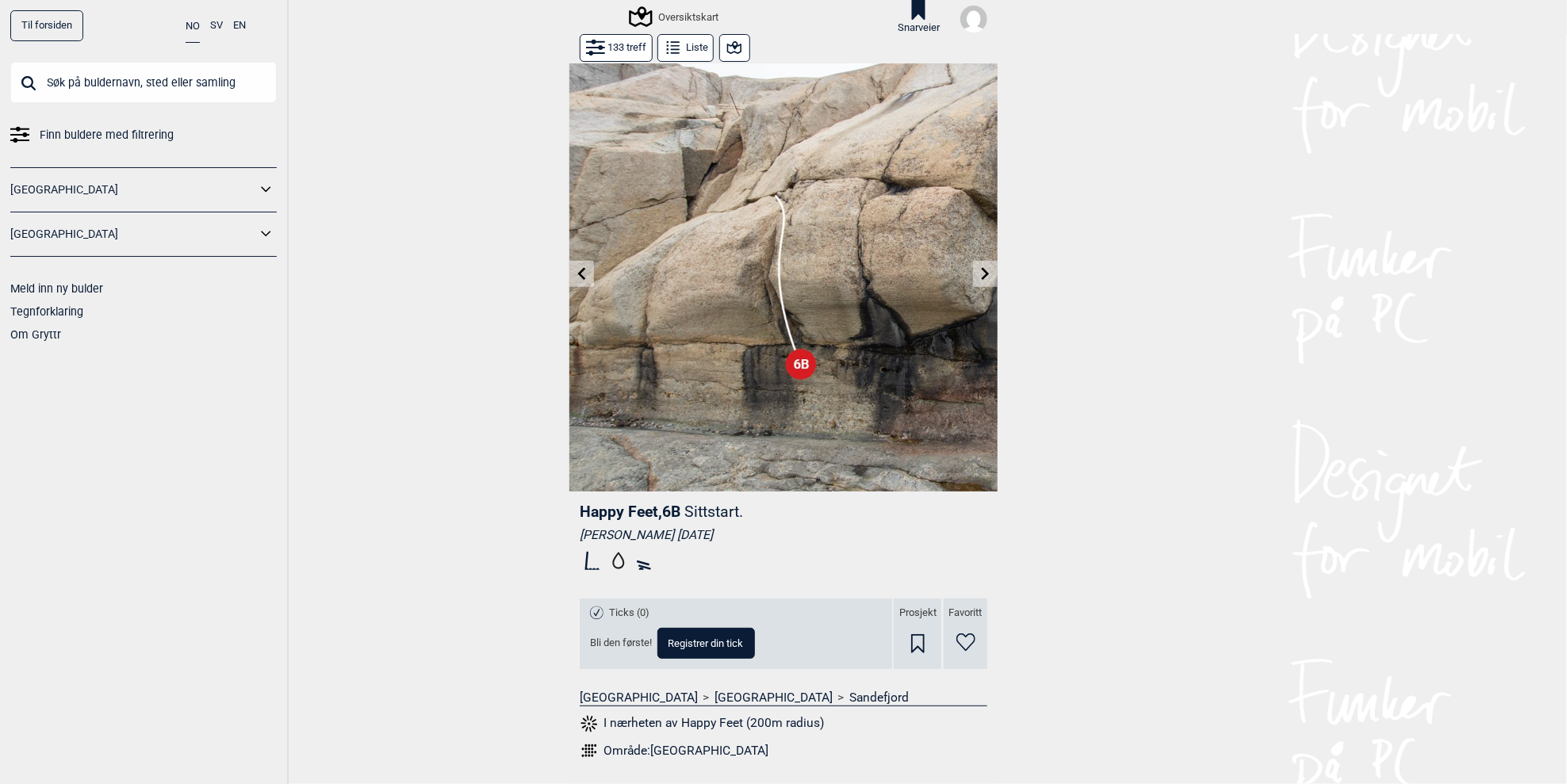 click 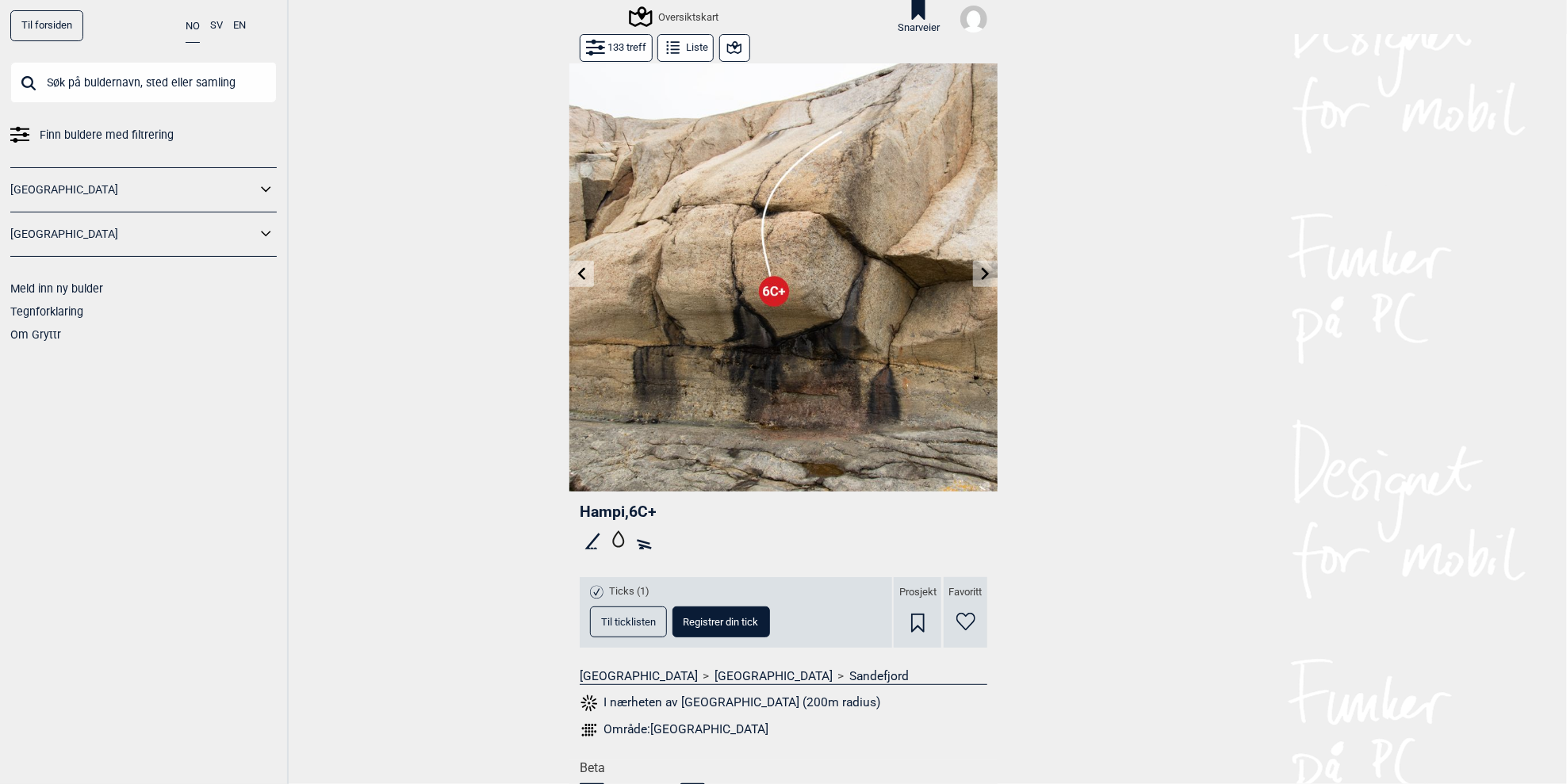 click 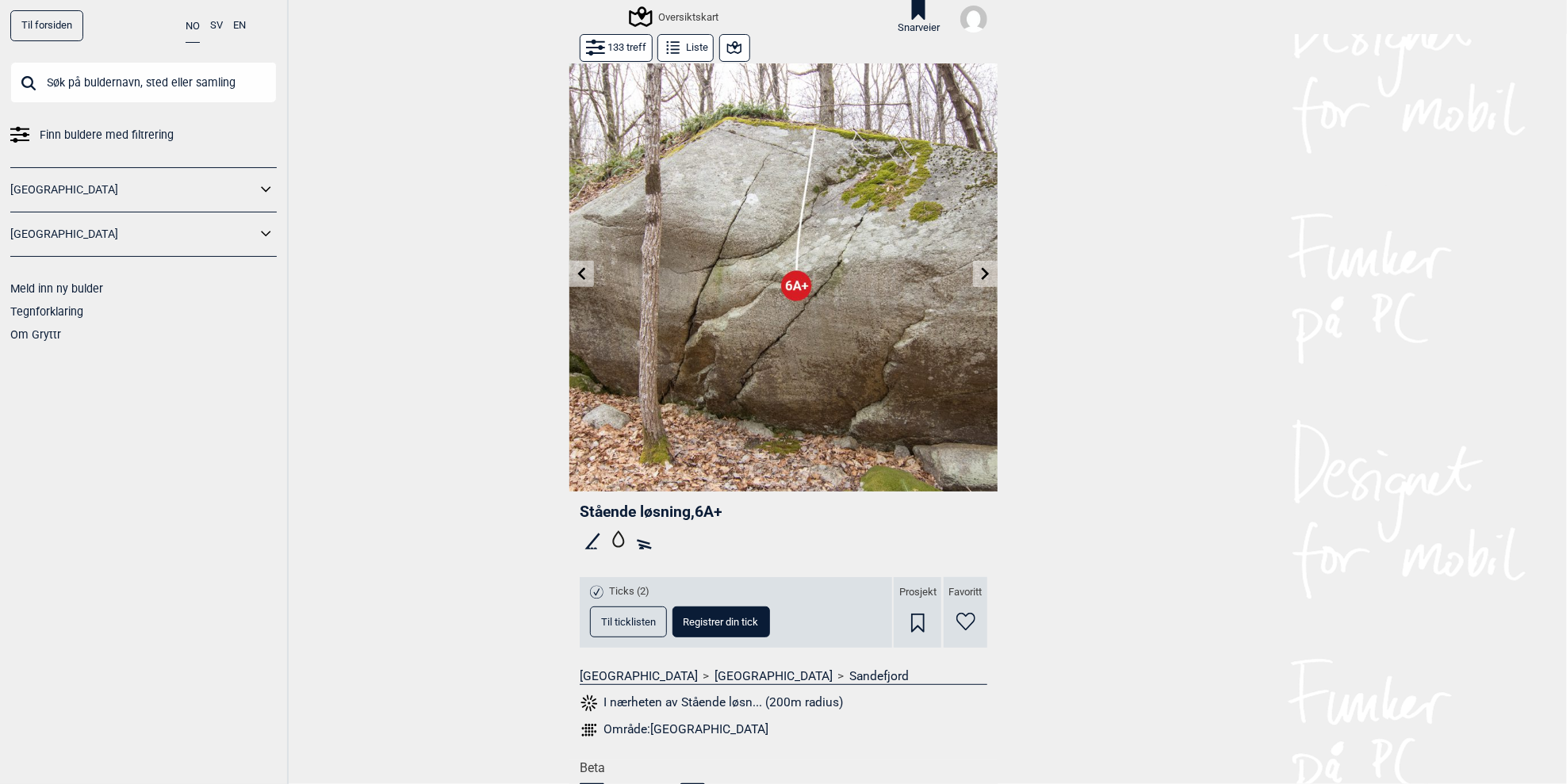 click 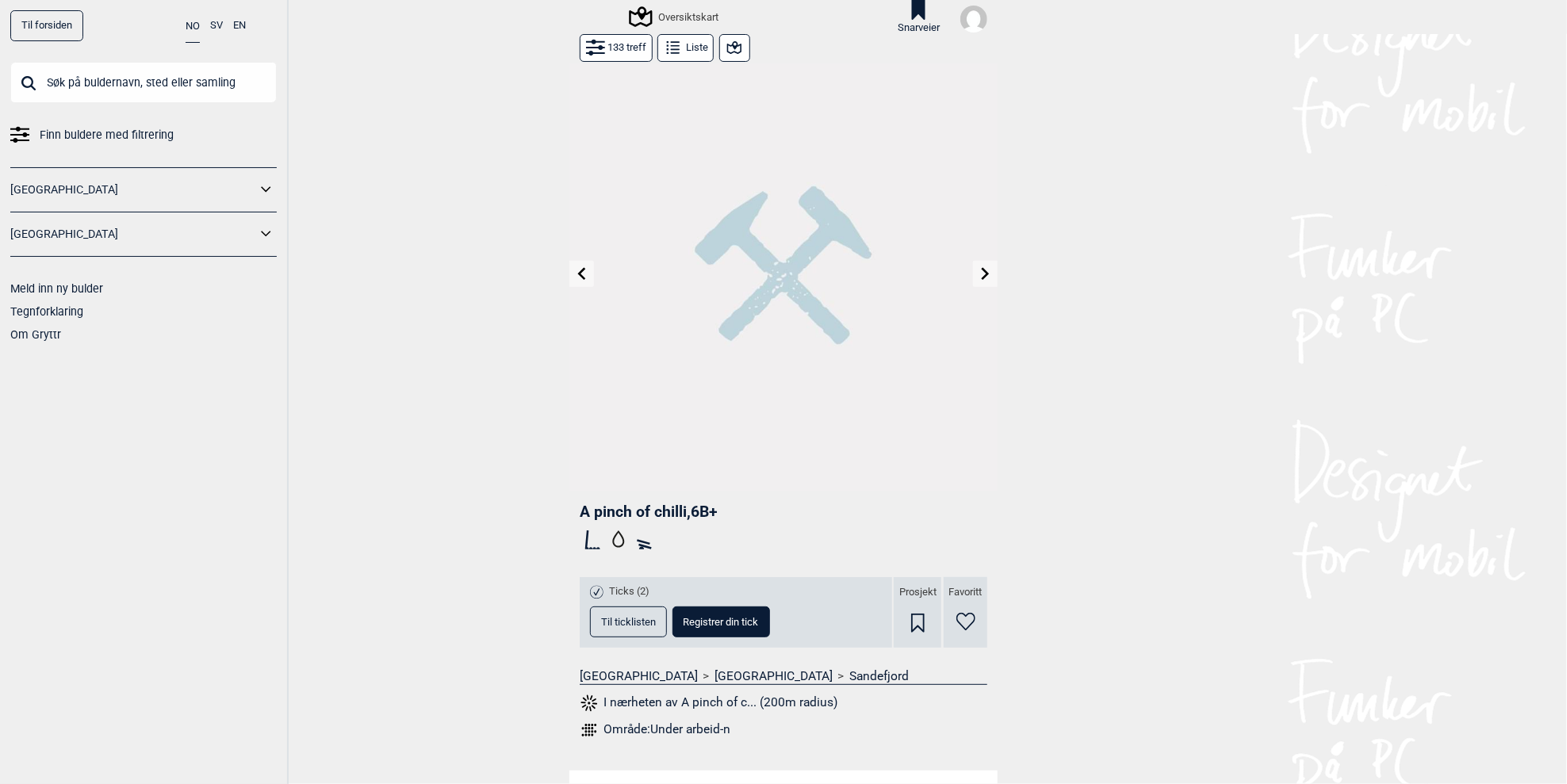 click 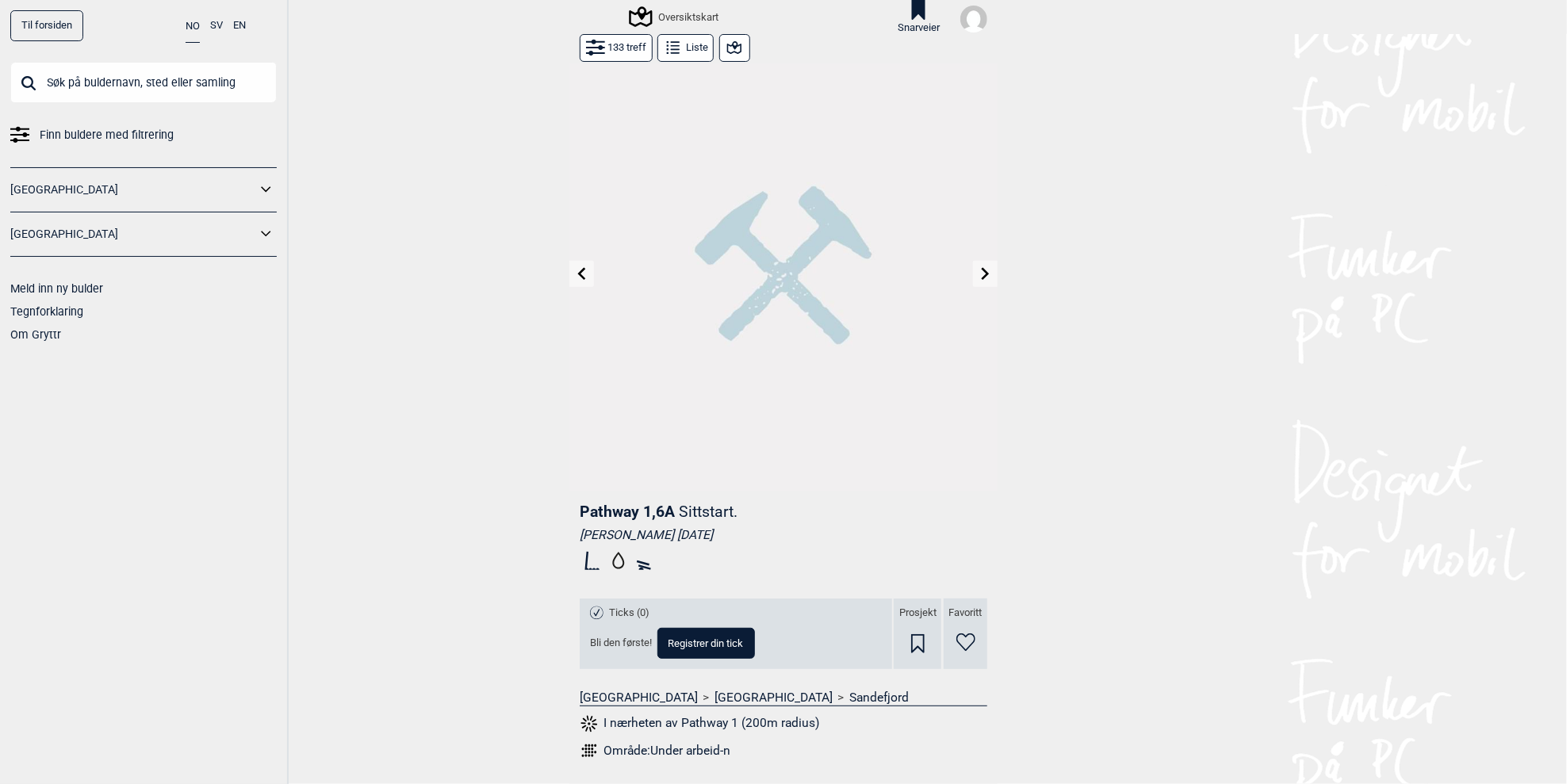 click 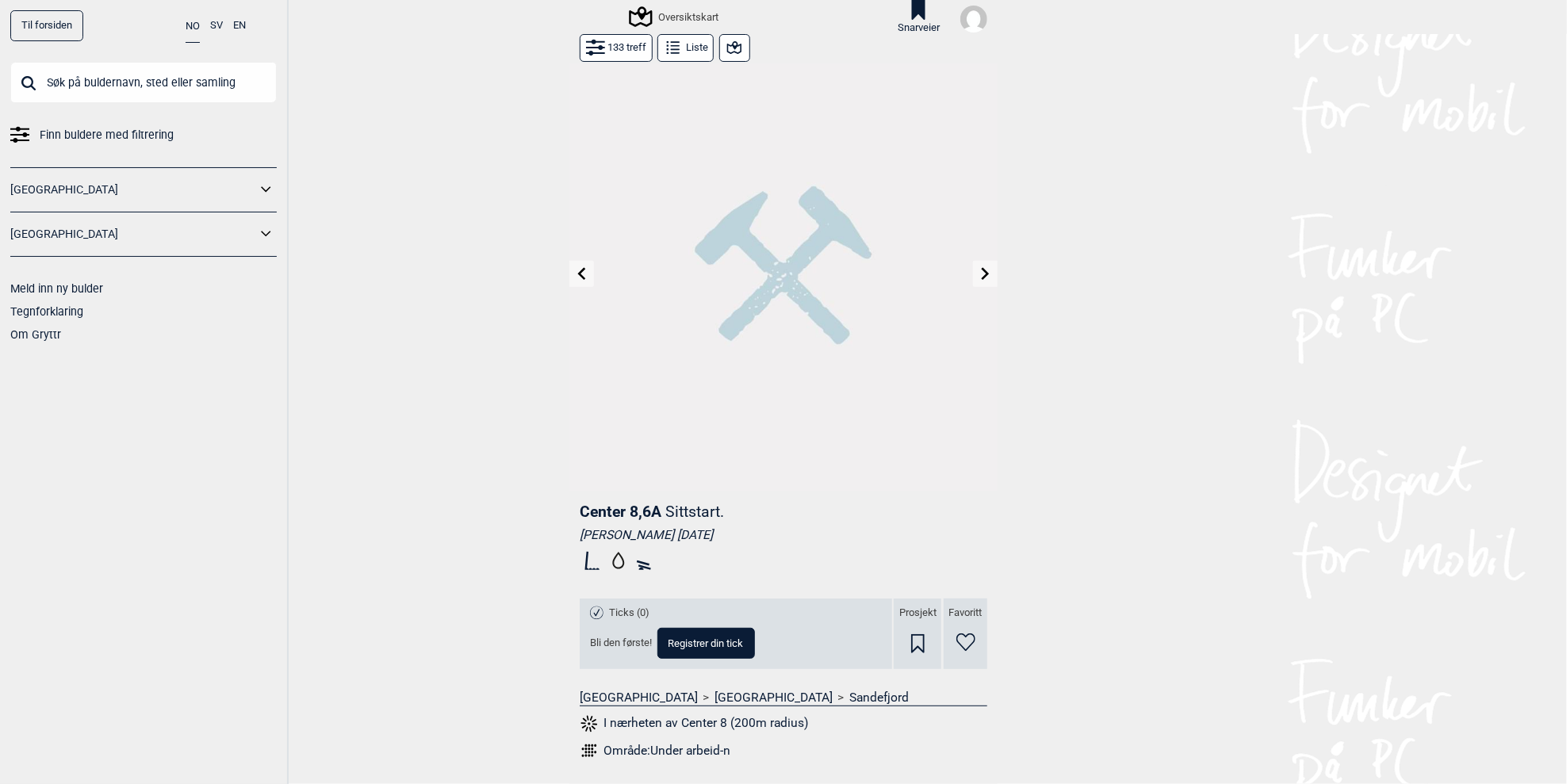 click 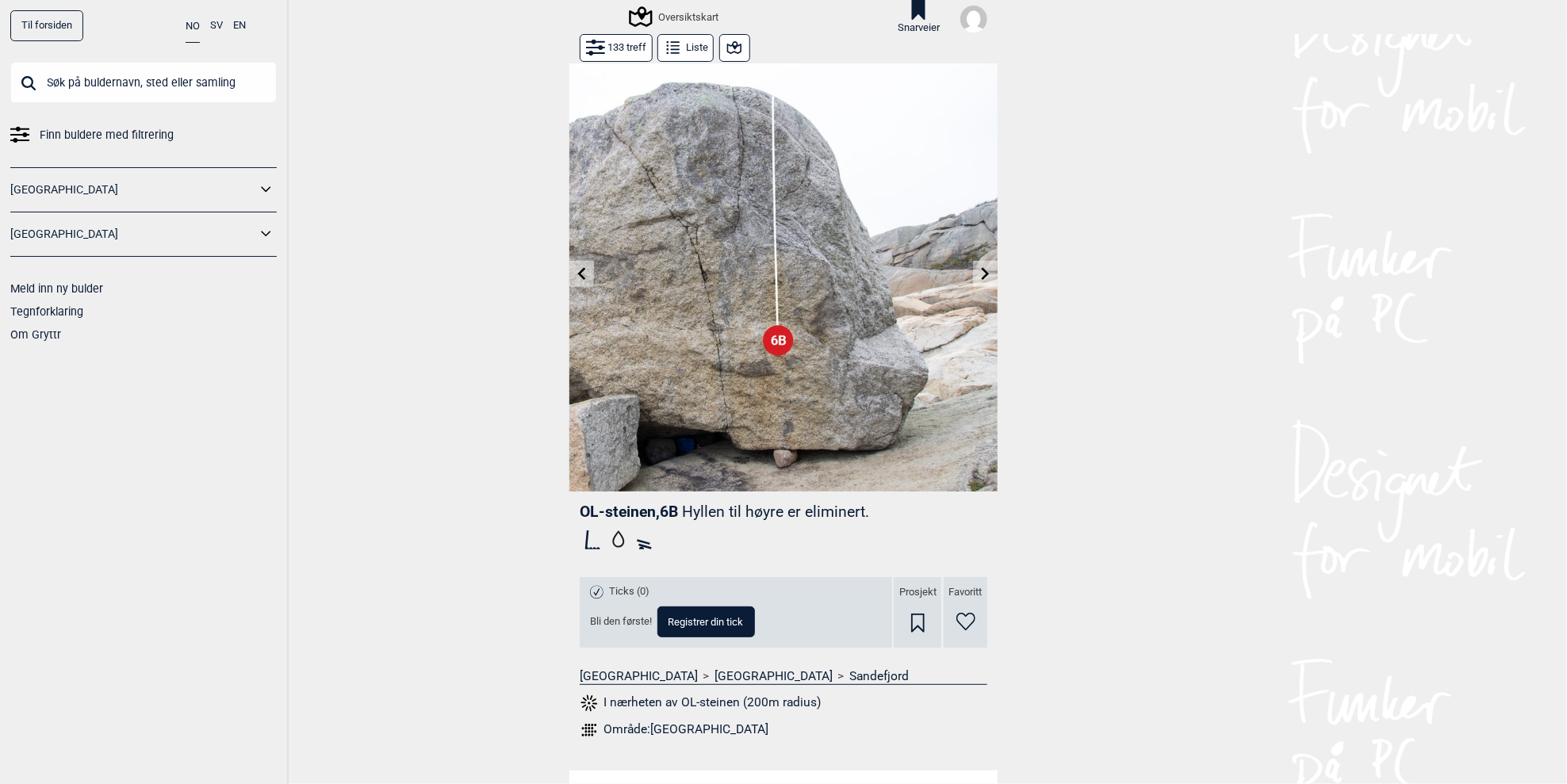 click 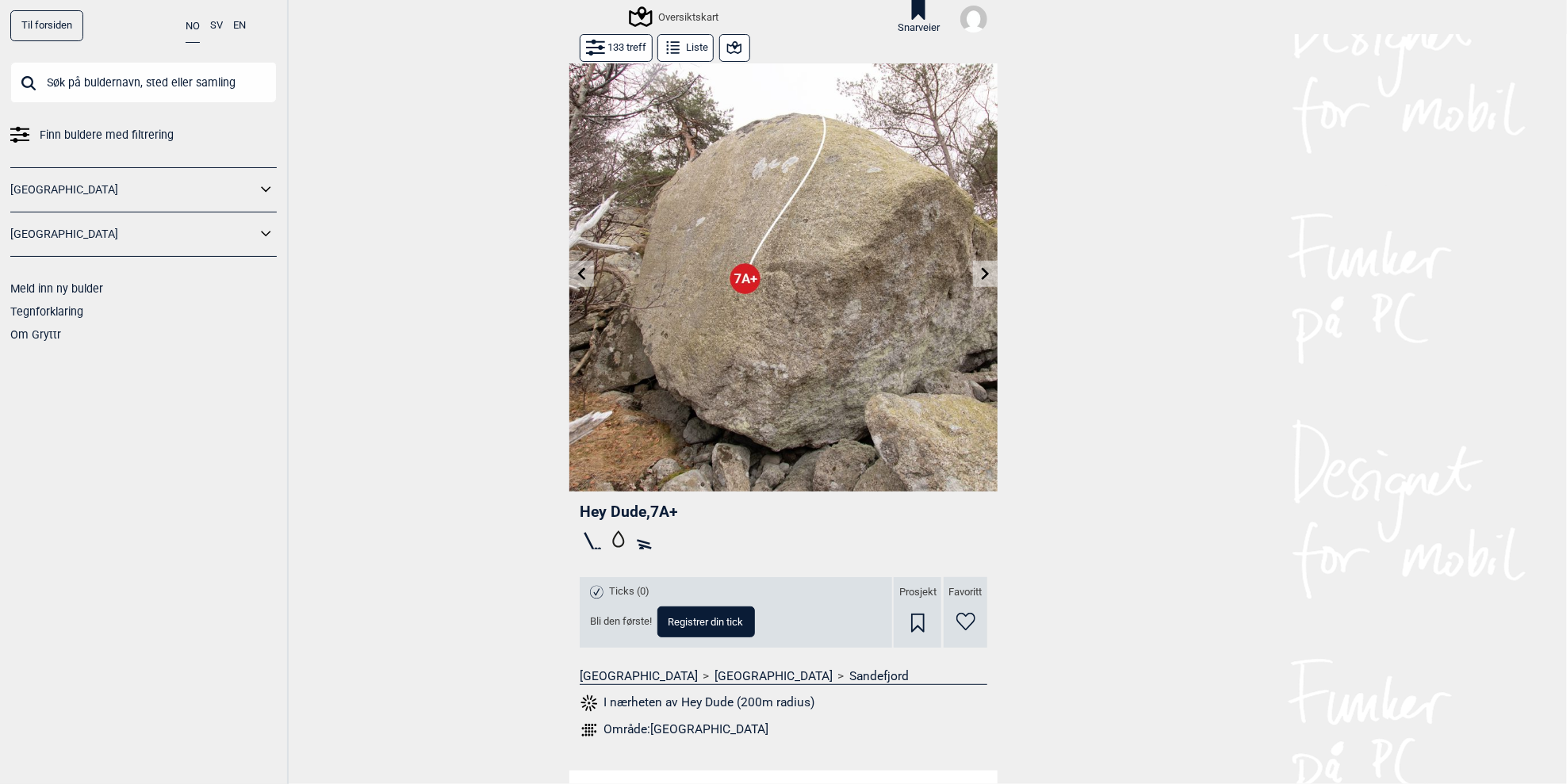 click 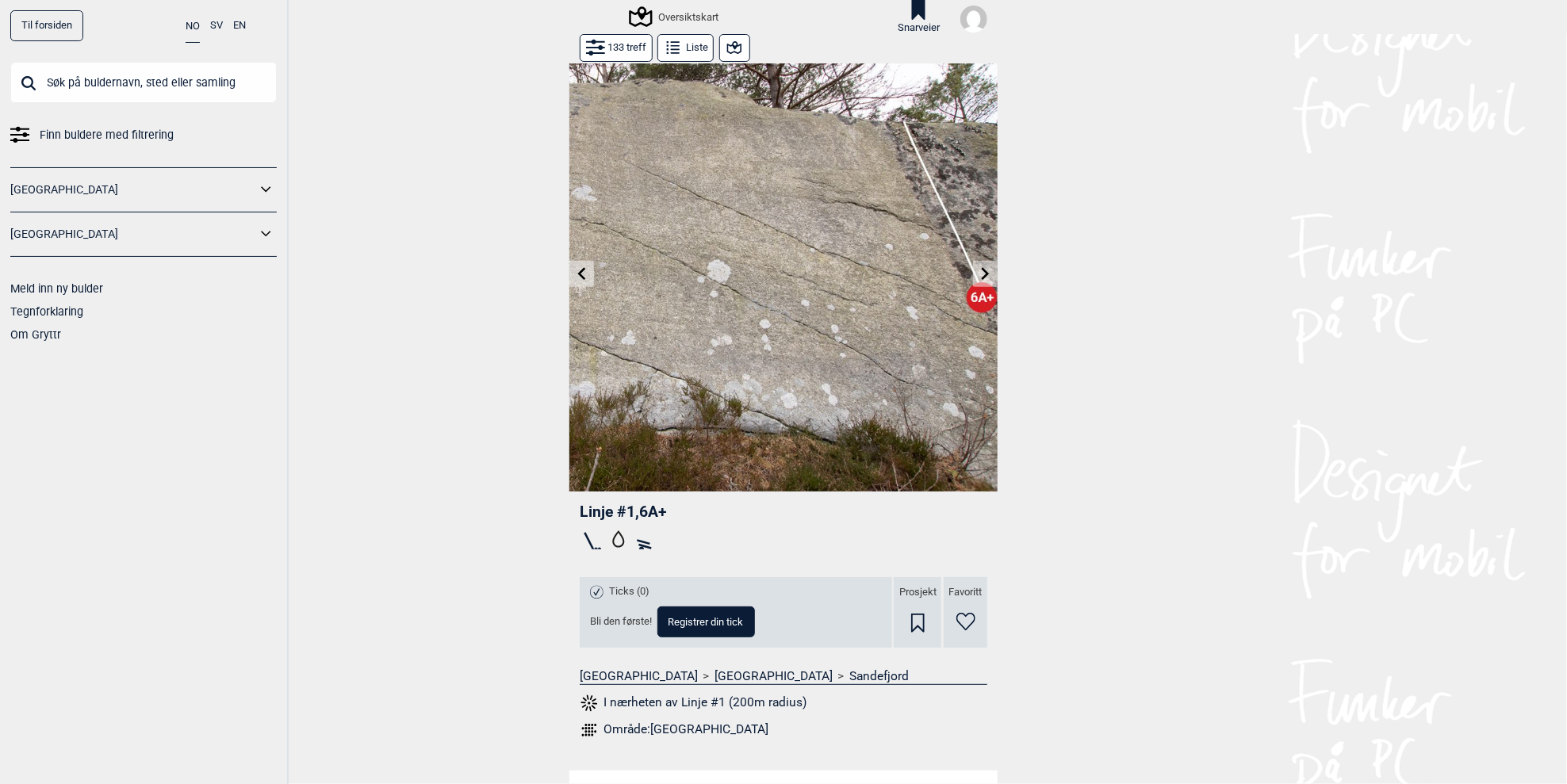 click 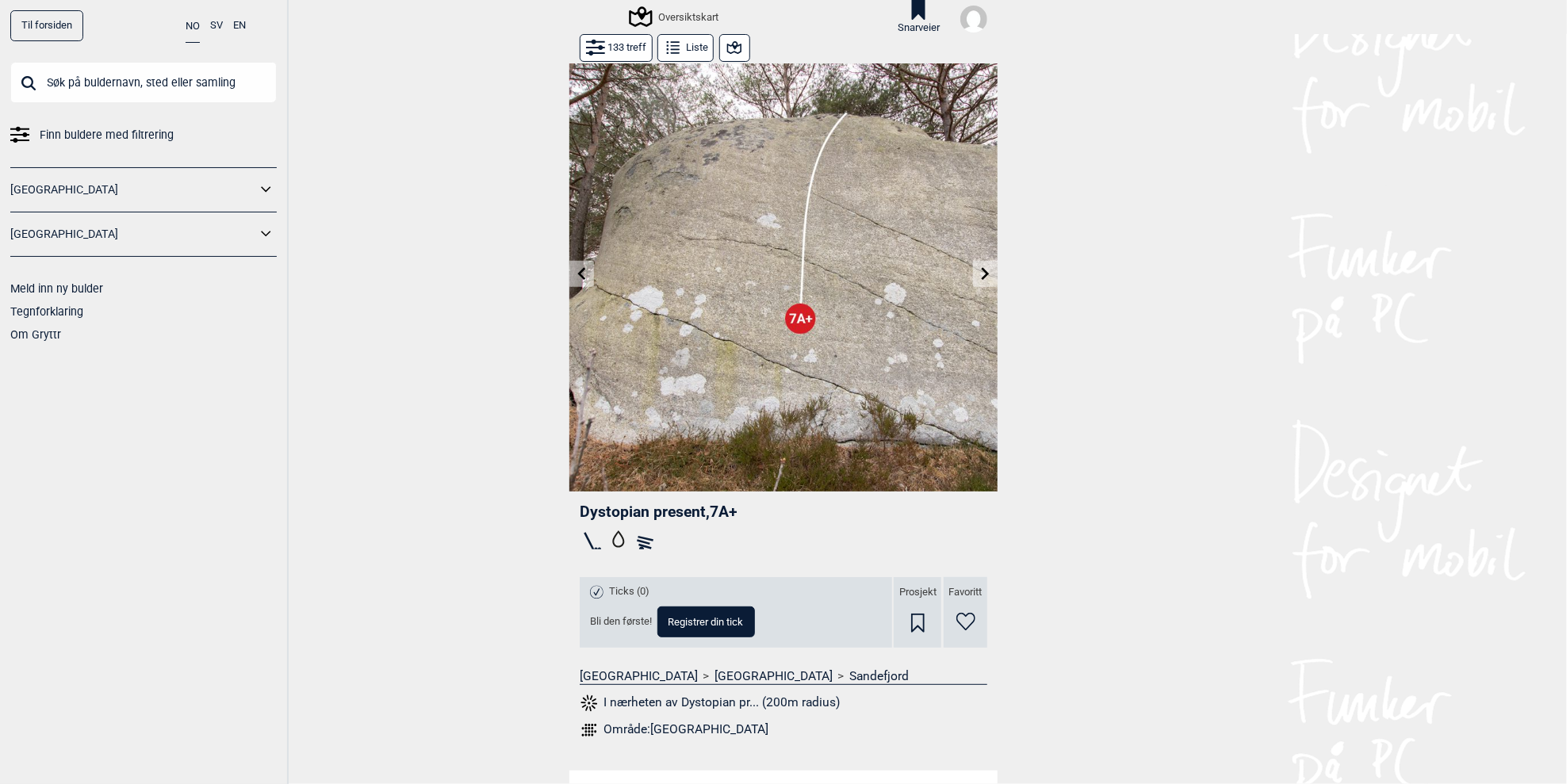 click 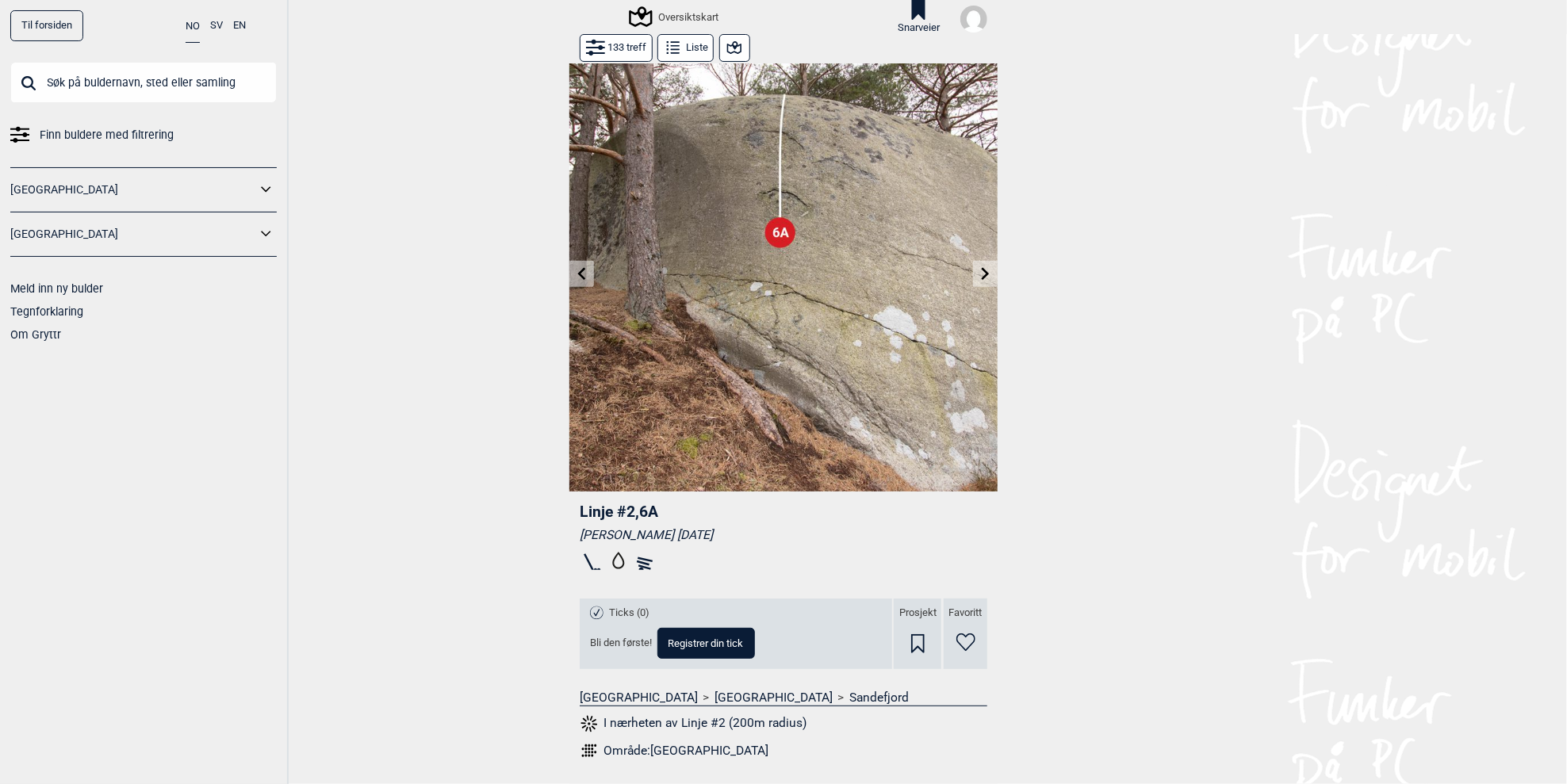 click 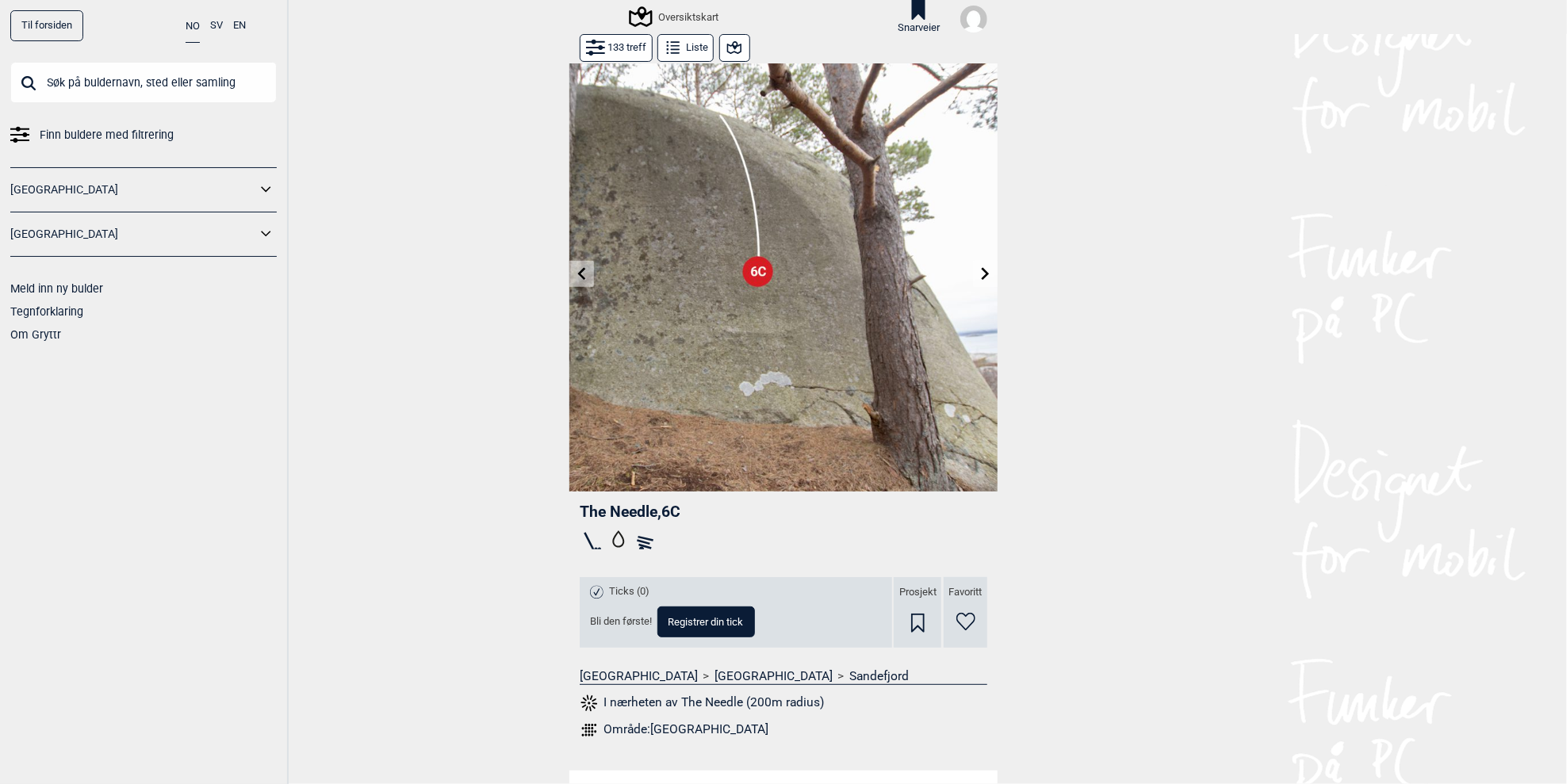 click 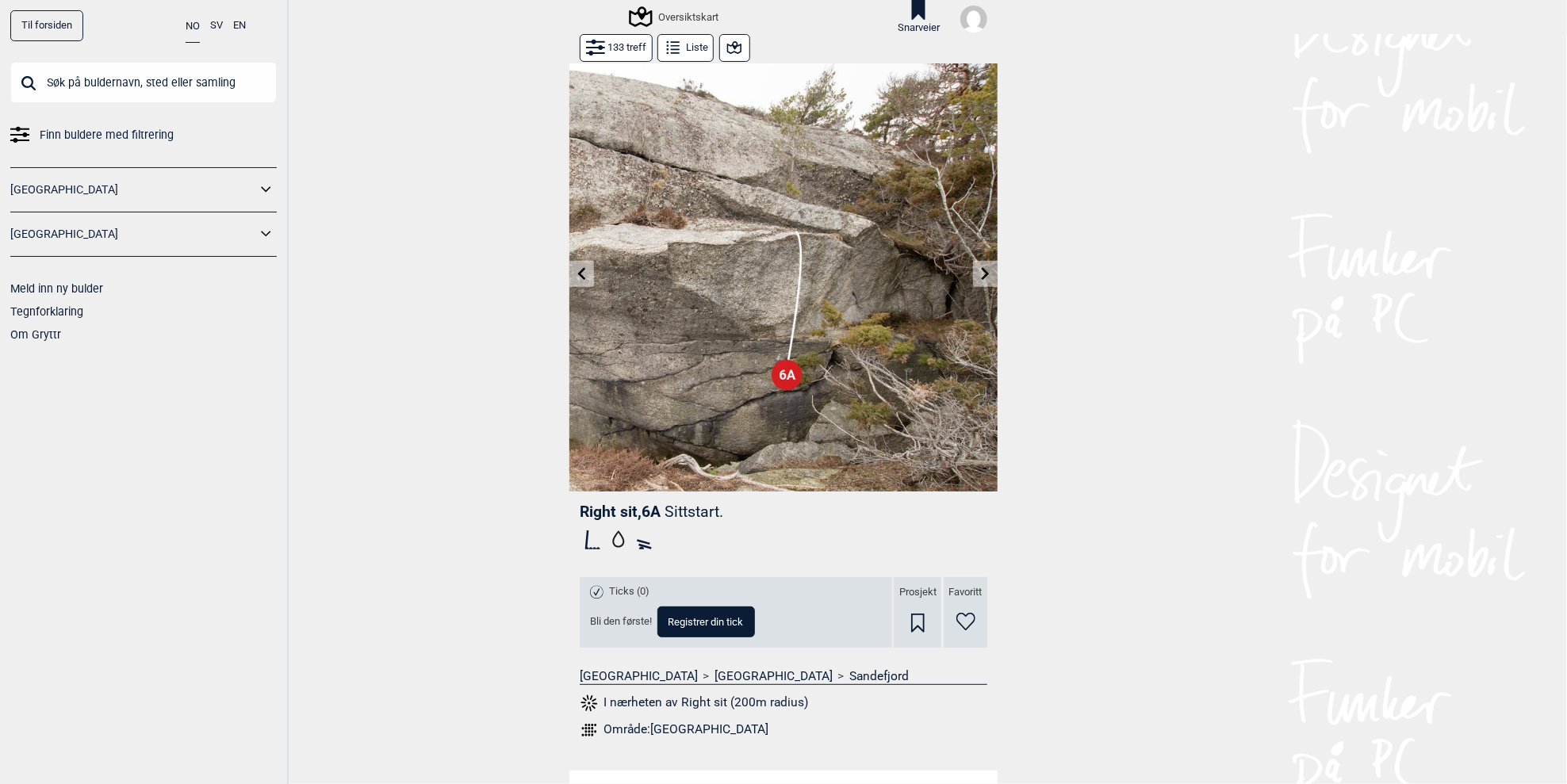 click 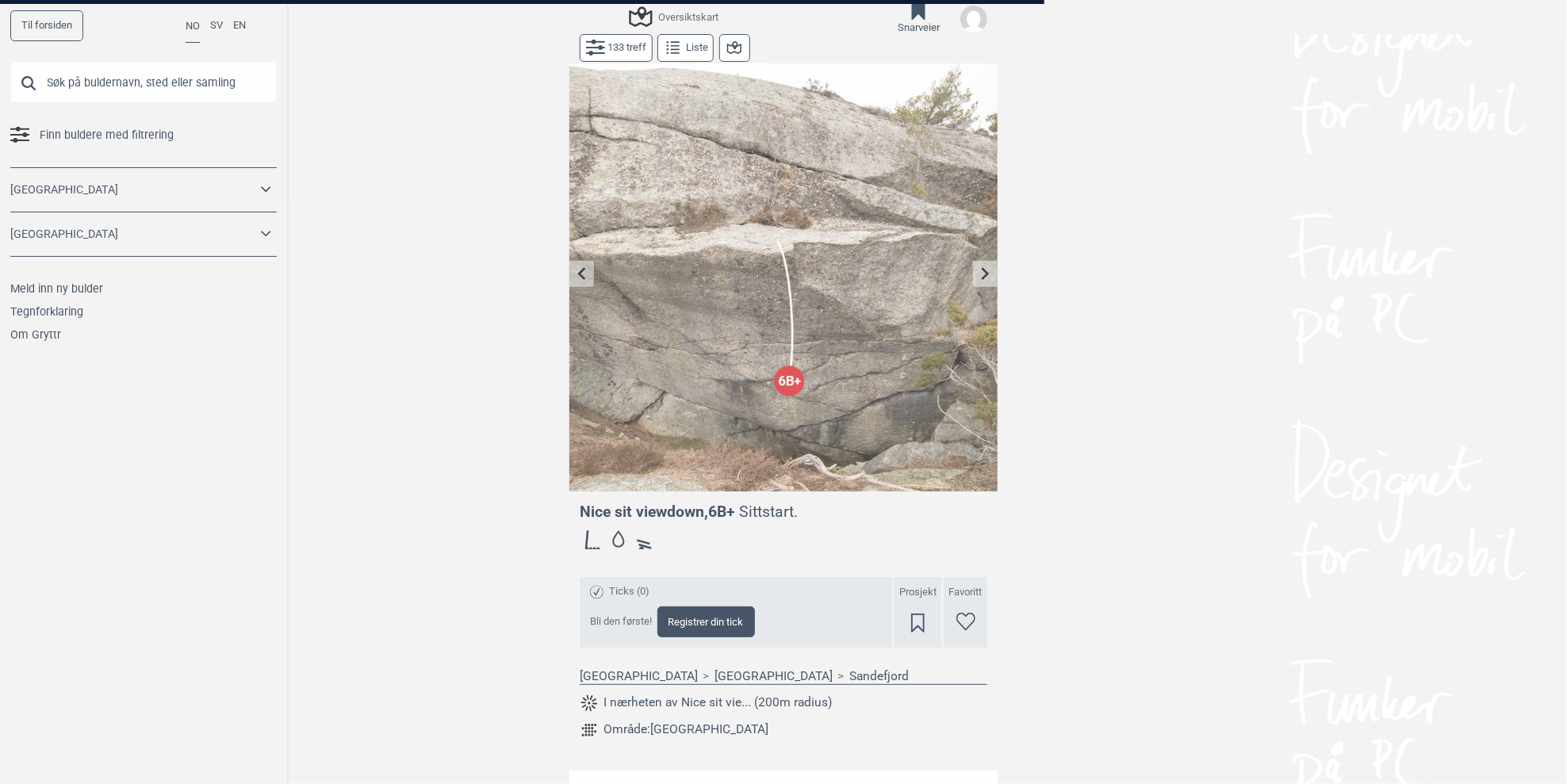 click on "Til forsiden NO SV EN Finn buldere med filtrering Norge Sverige Meld inn ny bulder Tegnforklaring Om Gryttr   Oversiktskart Snarveier Doner en slant til Gryttr Doner 100 kr Doner 200 kr Doner 600 kr Når maser vi om donasjoner Når du bruker filtrering eller annen “ekstra” funksjonalitet, dukker “Doner”-siden opp. Har du gitt en donasjon, fjerner vi triggeren til “Doner”-siden når du er innlogget. Du kan bruke “ekstra” funksjonalitet uforstyrret. Doner litt = slutt på masing i 1 mnd Doner passe = slutt på masing i 3 mnd Doner mye = slutt på masing i 12 mnd Nei takk Mer info om donasjon  > 133 treff   Liste Nice sit viewdown ,  6B+   Sittstart. Ticks (0) Bli den første! Registrer din tick Prosjekt Favoritt Norge > Vestfold > Sandefjord I nærheten av Nice sit vie... (200m radius) Område:  Vesterøya Gryttr  2025  © Myrerveien 45d 0494 Oslo, Norway +47 905 45 346 info@gryttr.com Gryttr på Facebook Gryttr på Instagram Gryttr på Vimeo Om Gryttr Om donasjon Informasjonskapsler" at bounding box center [784, 392] 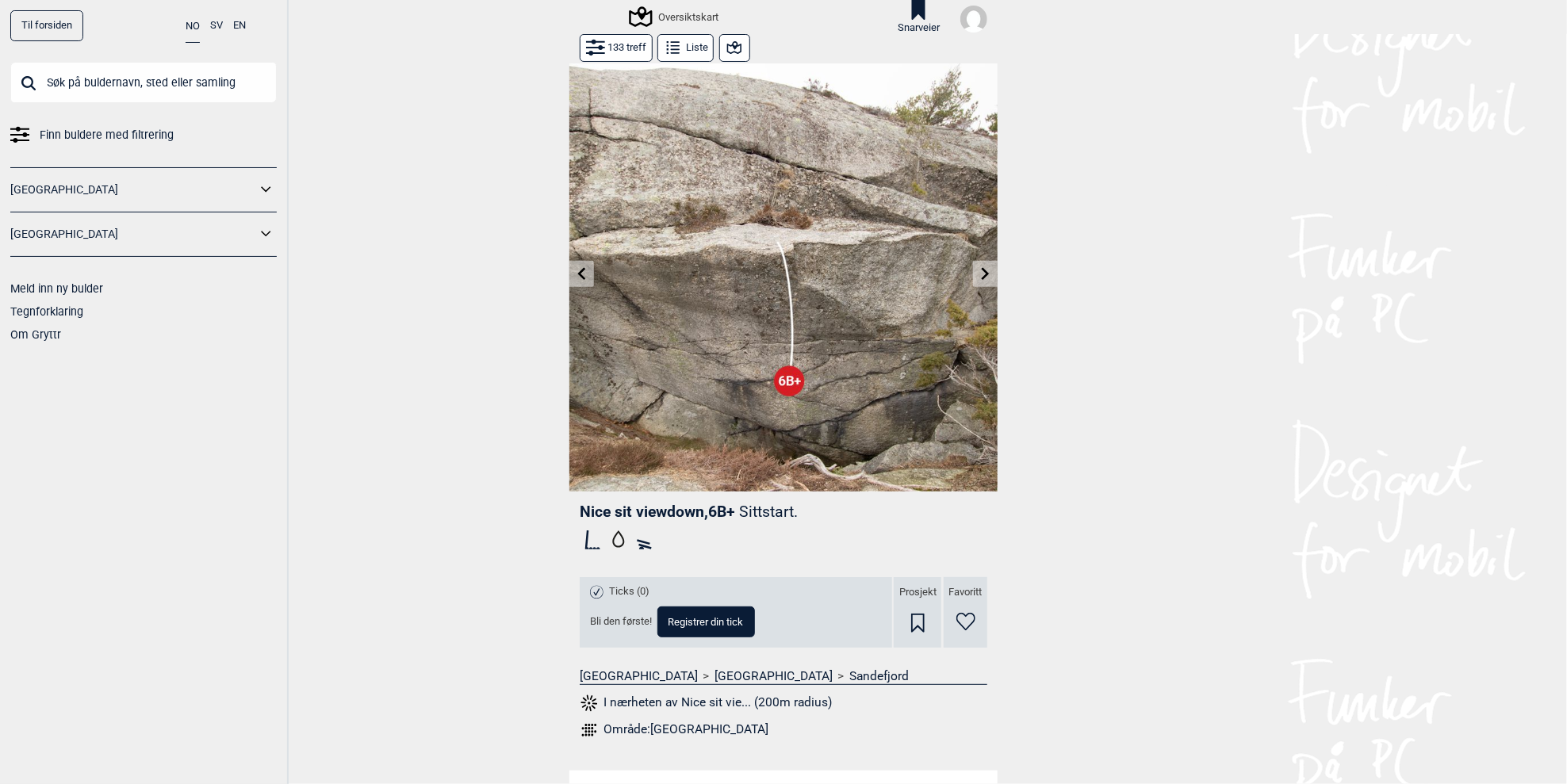 click 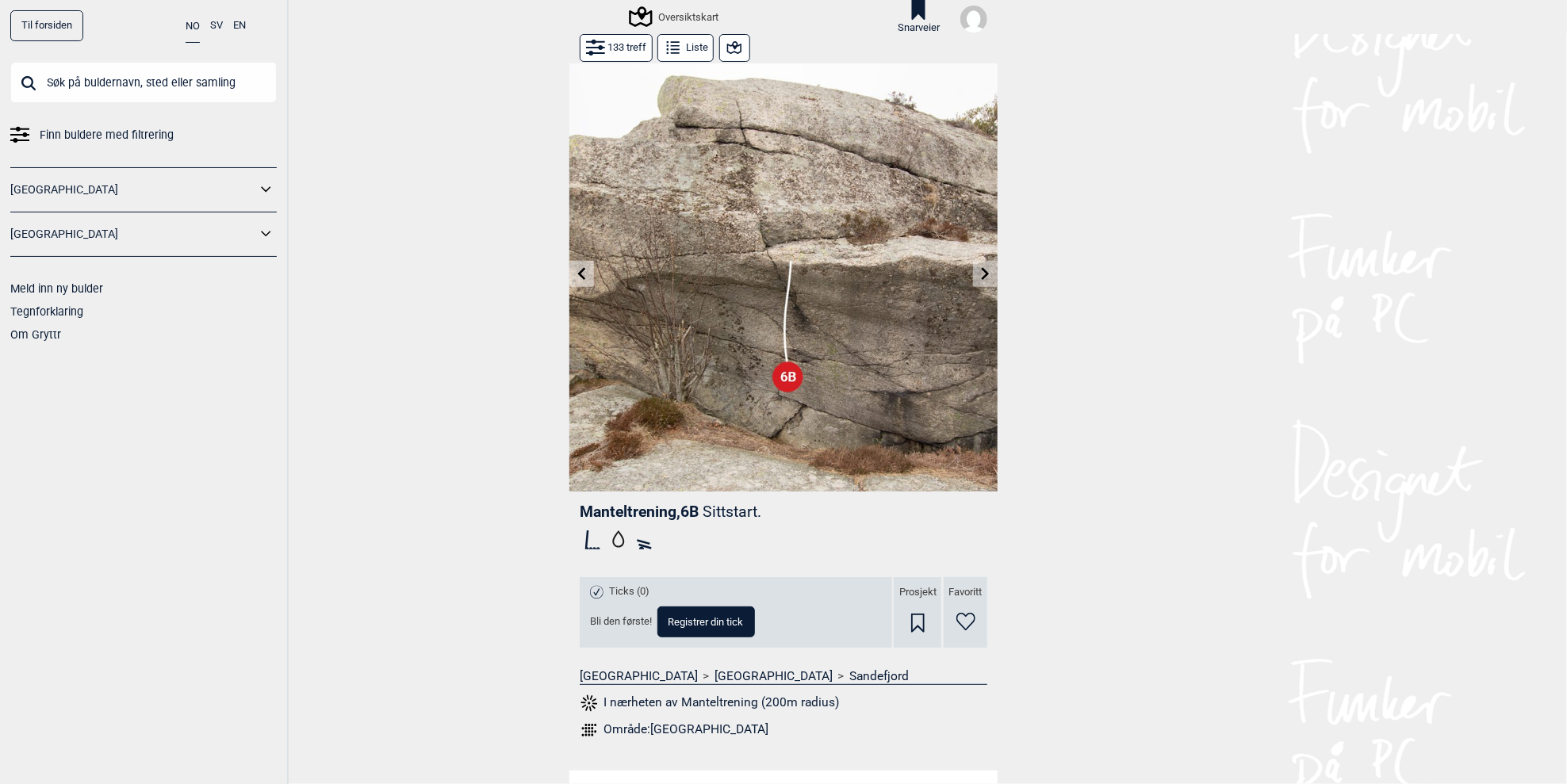 click 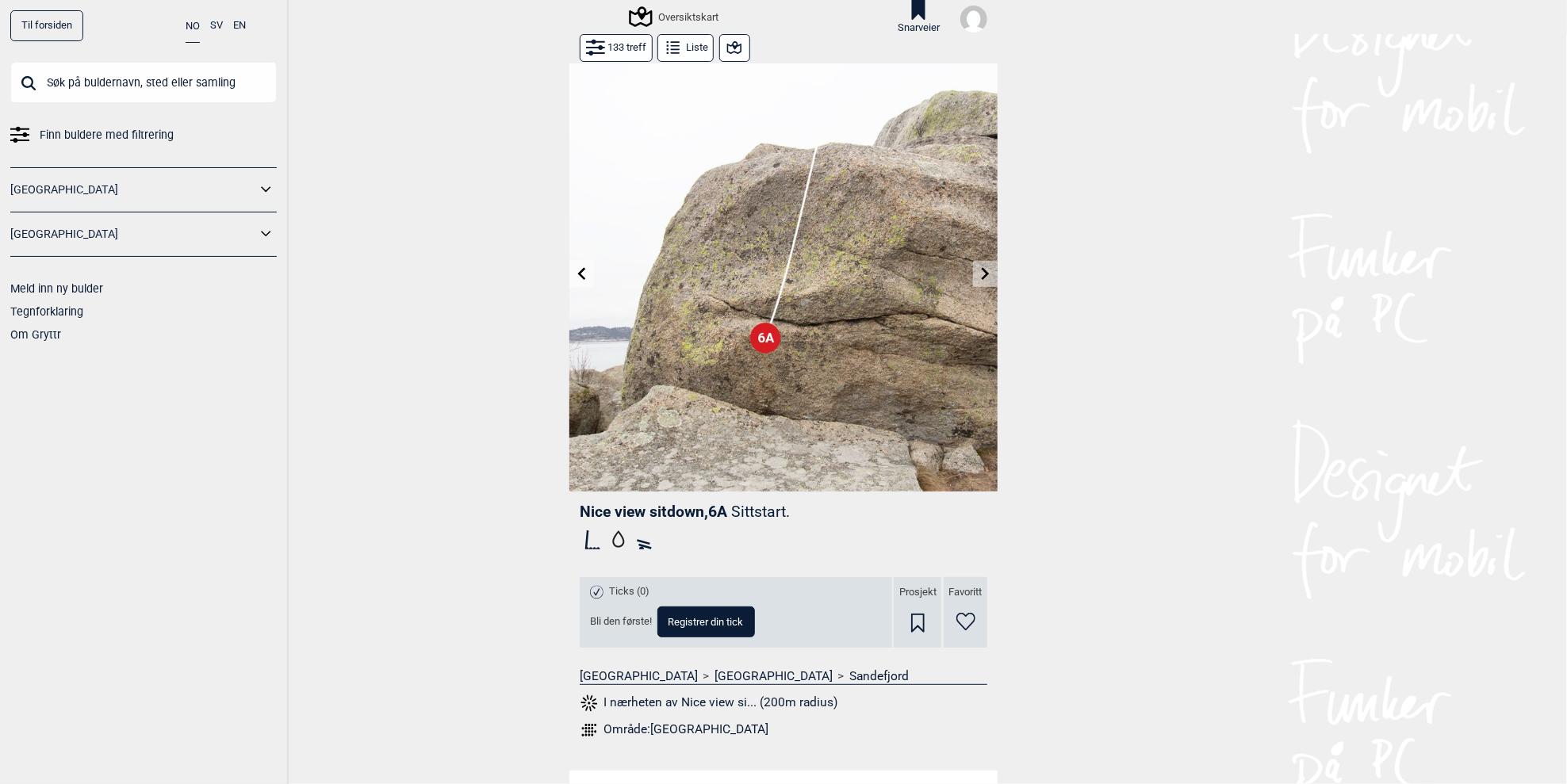 click 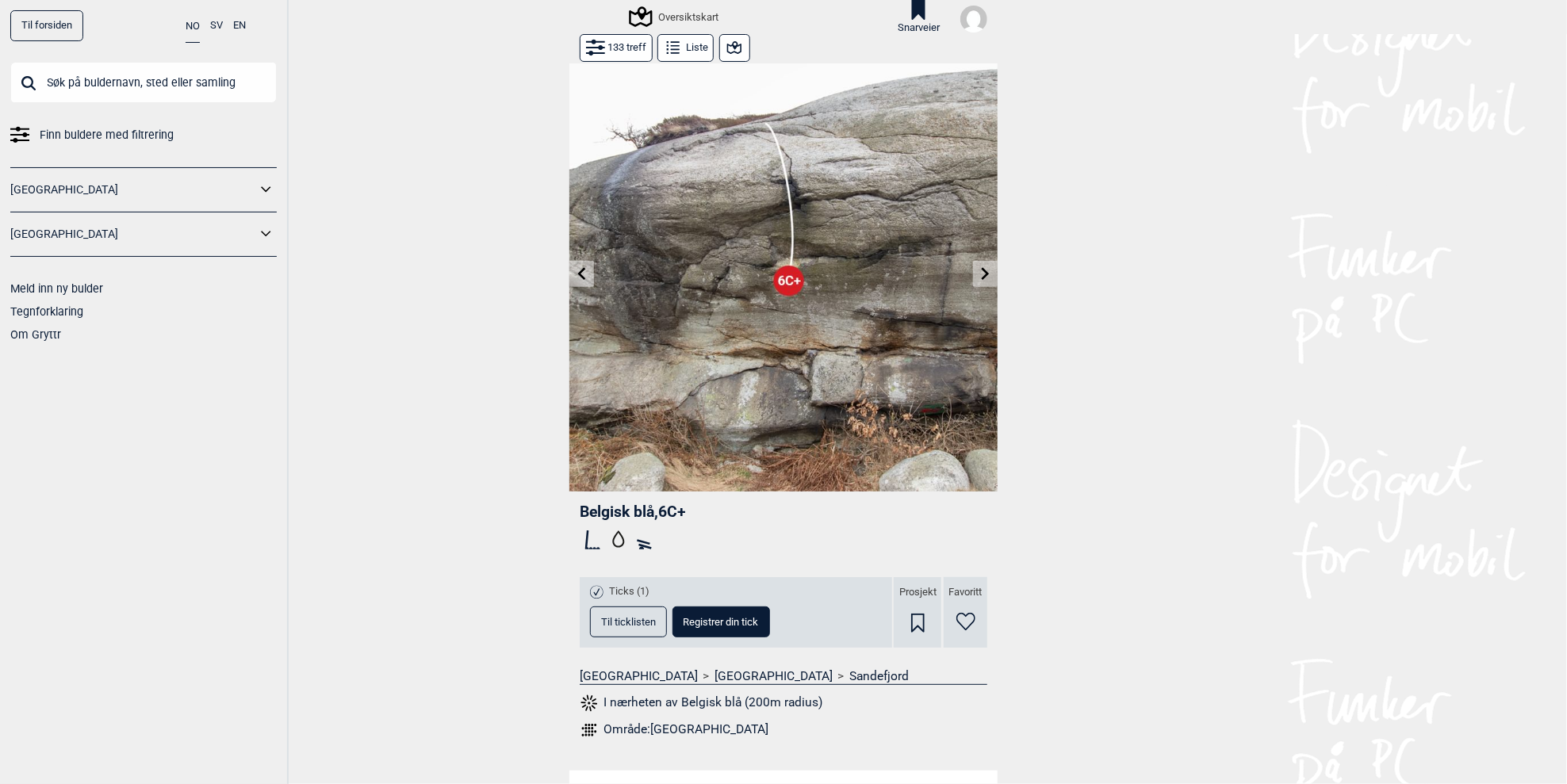 click 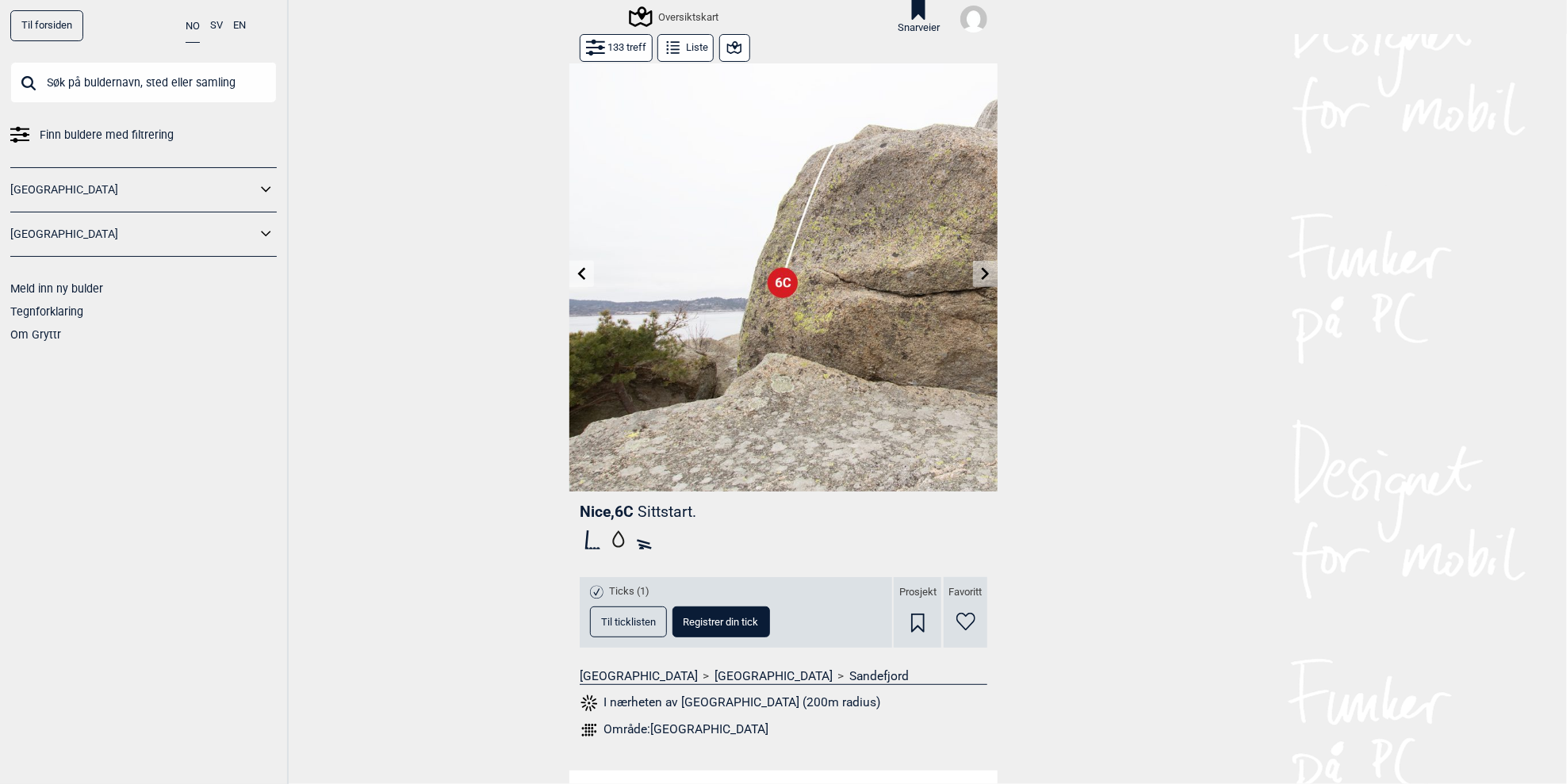 click 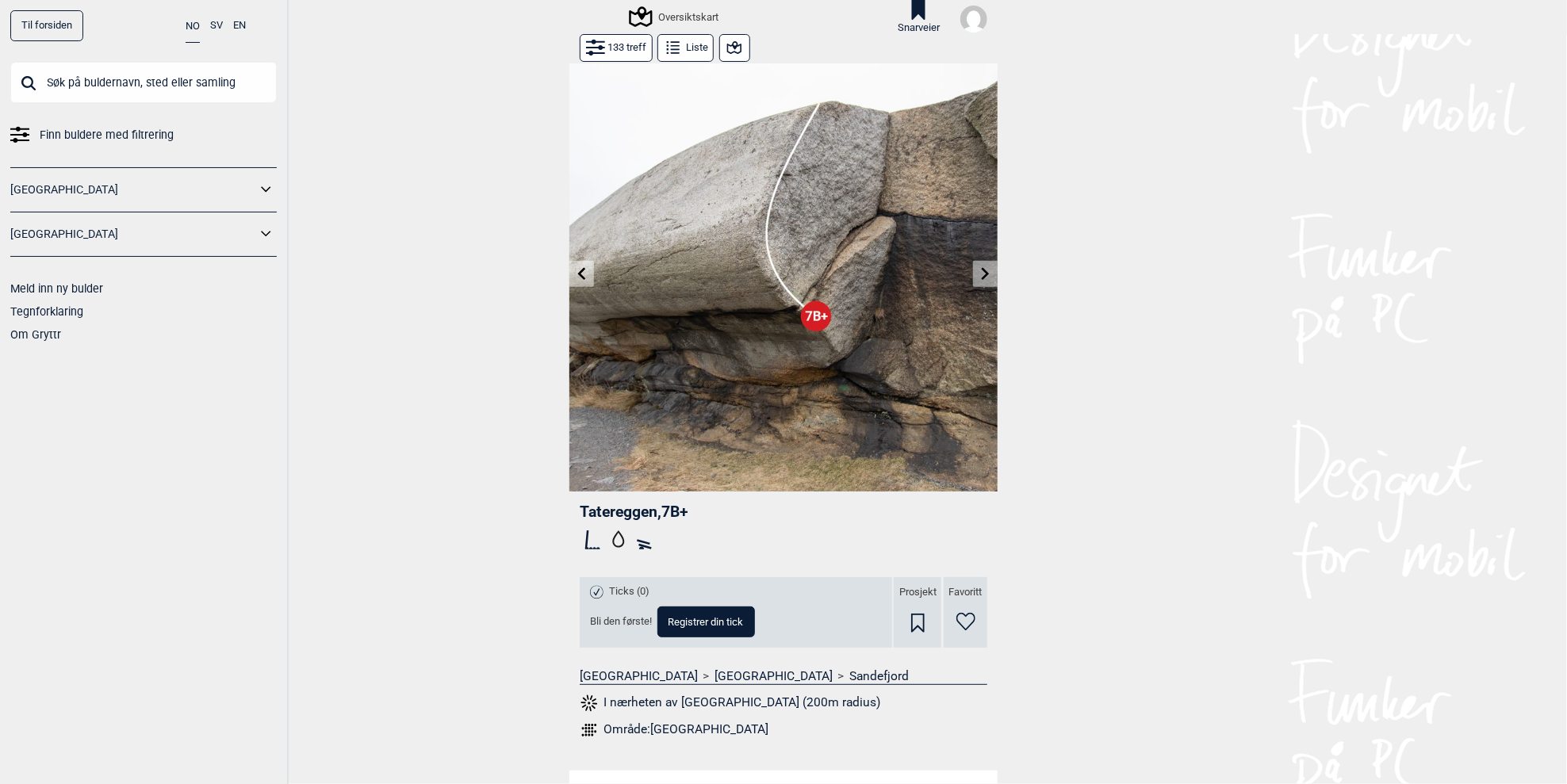 click 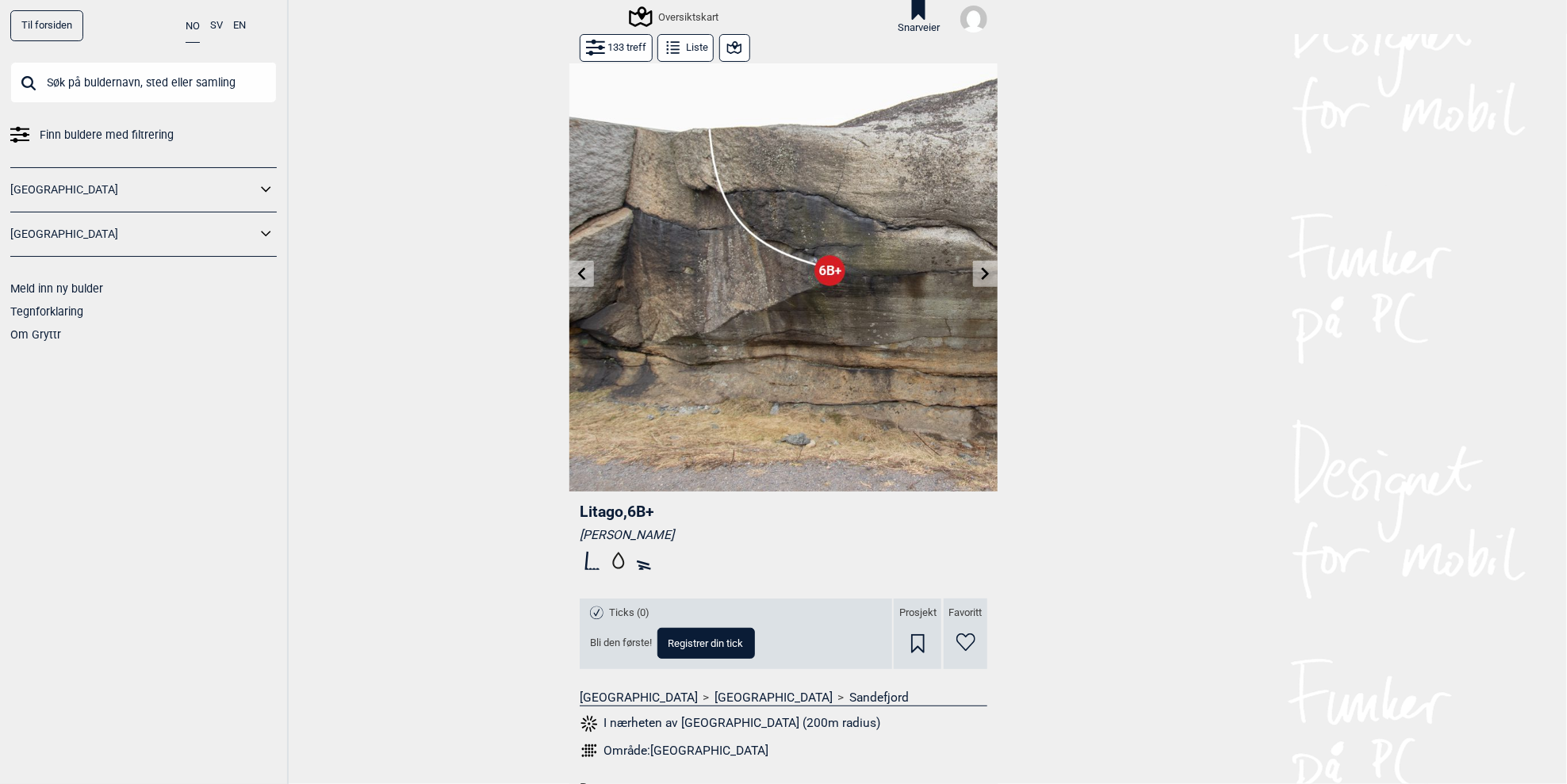 click 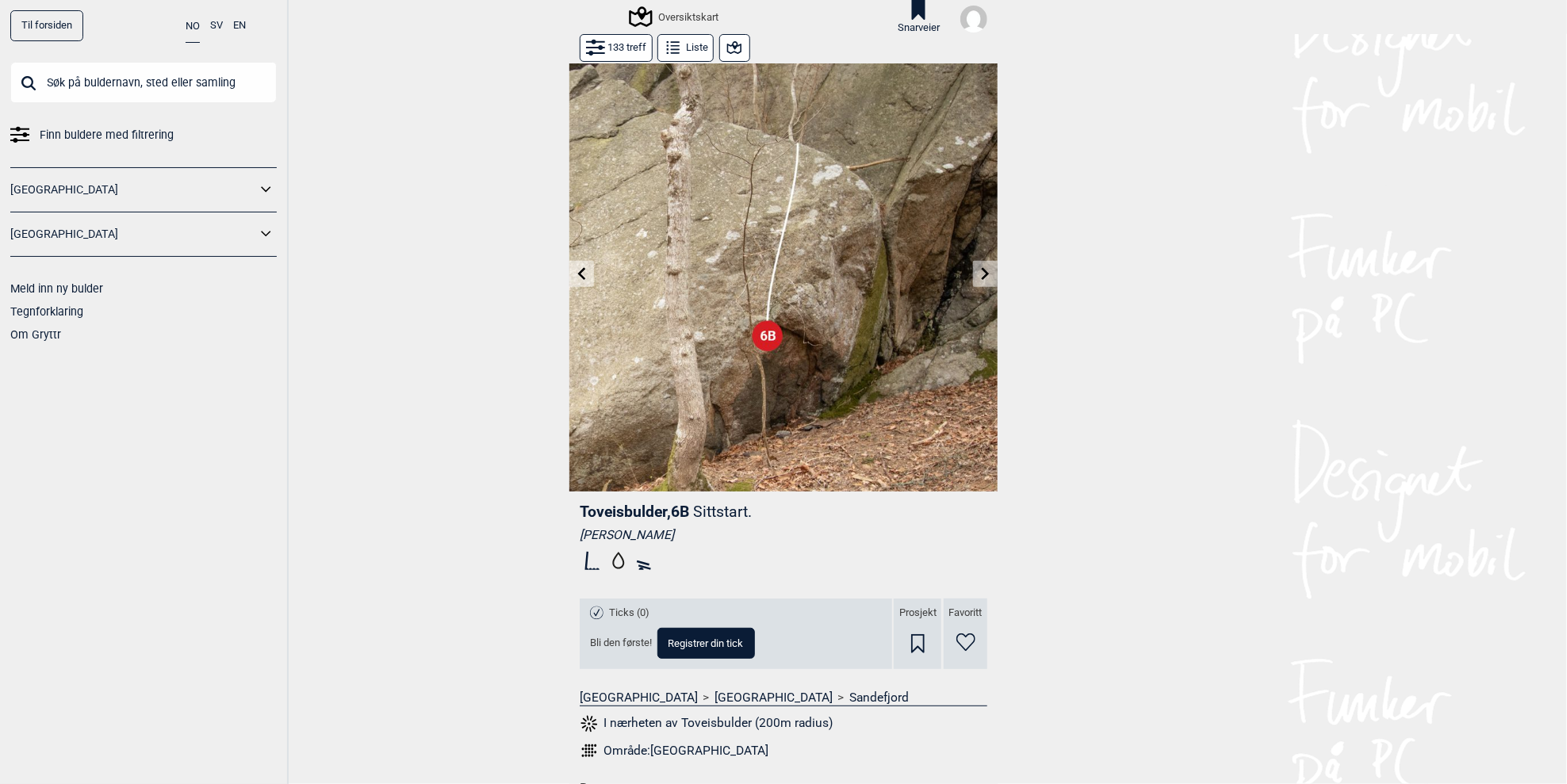 click 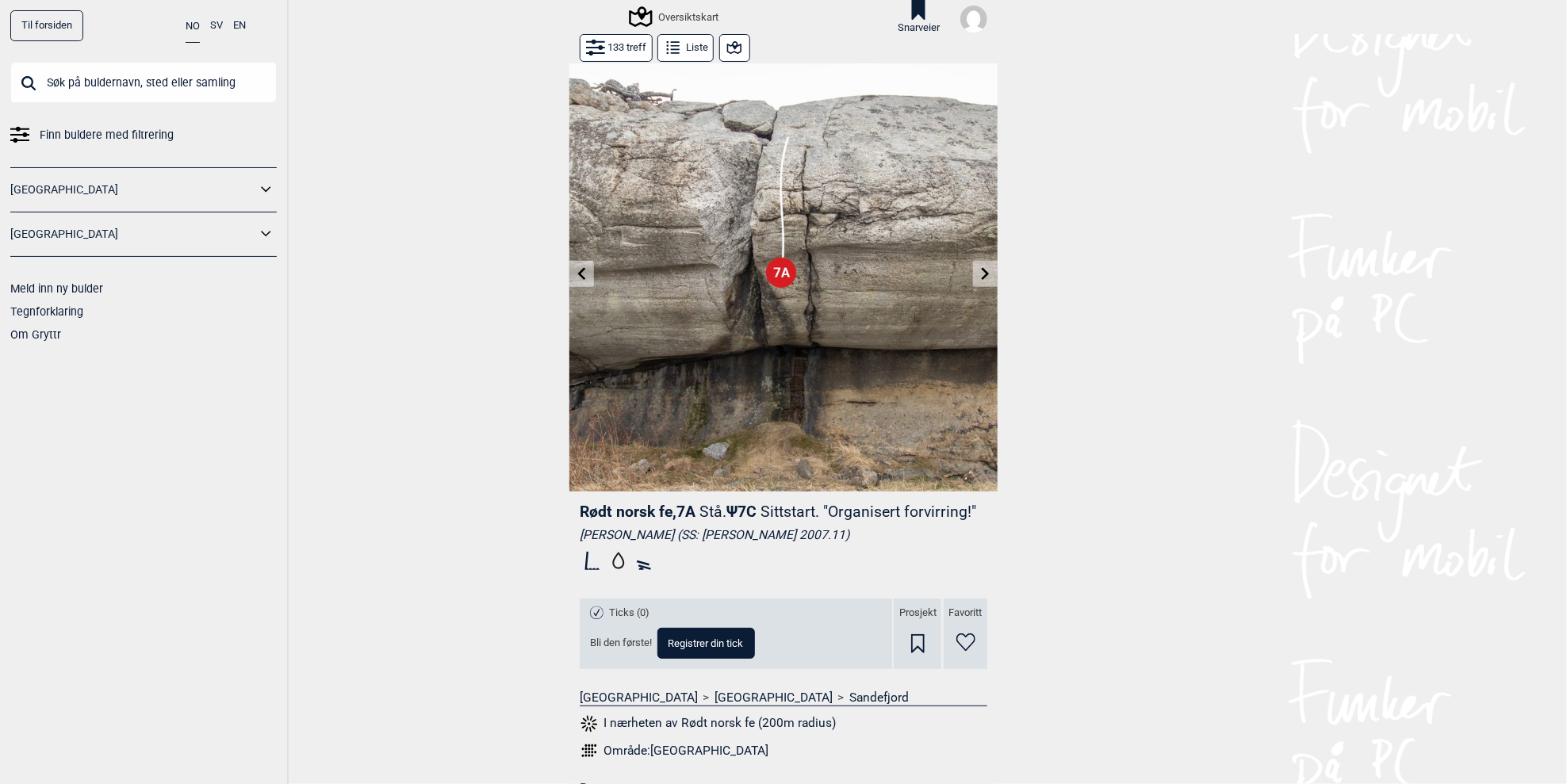 click 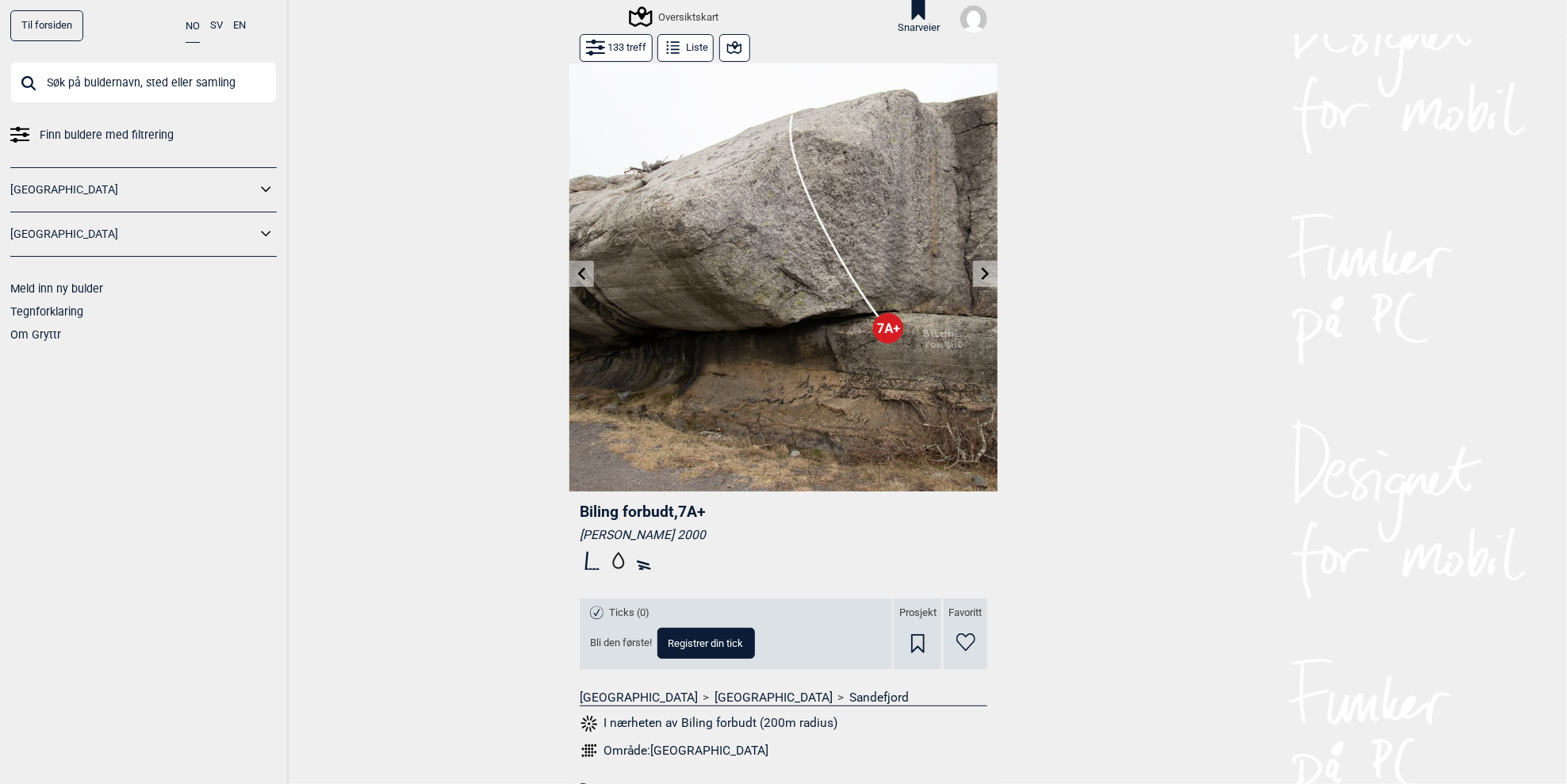 click 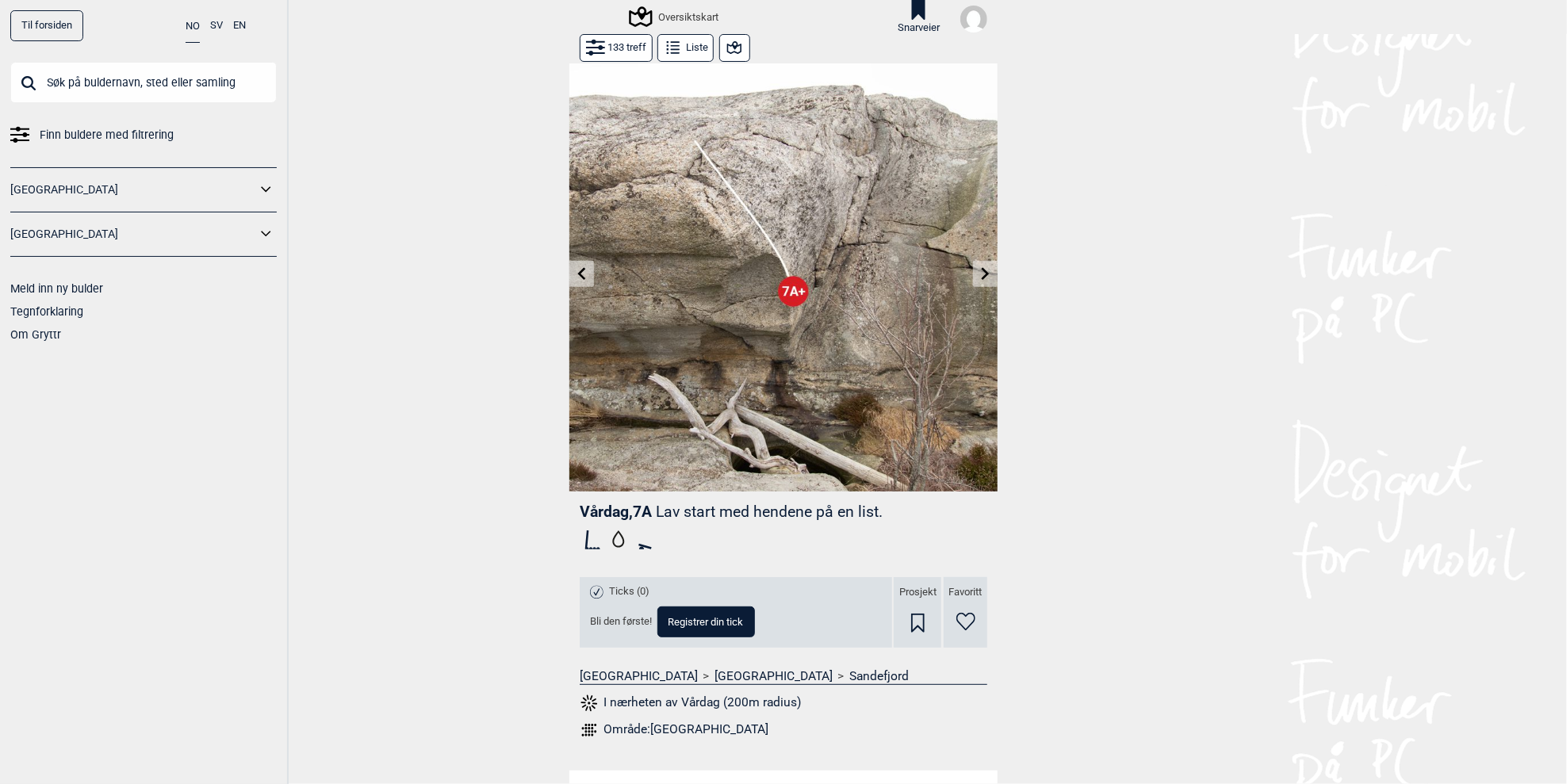 click 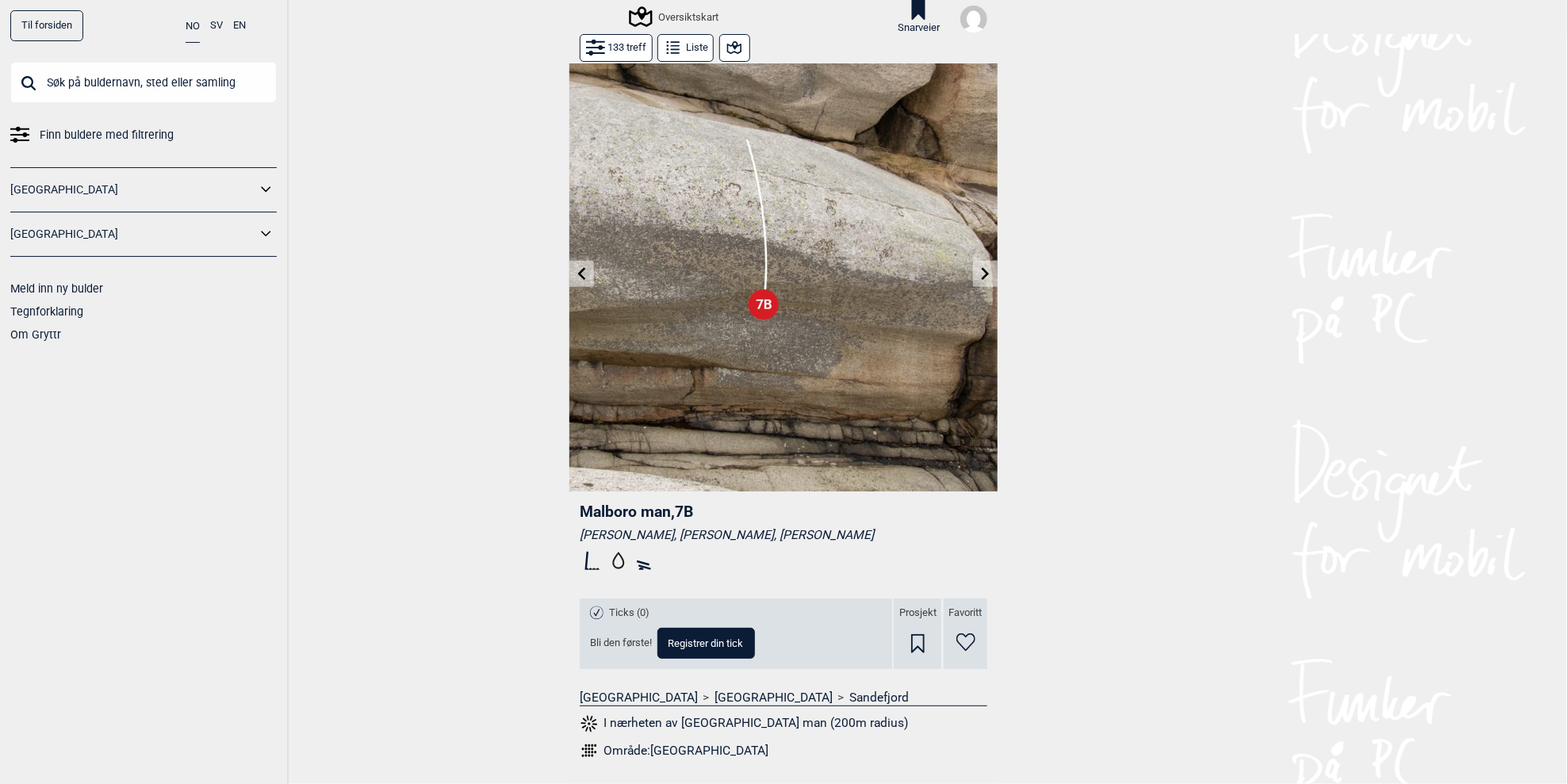 click 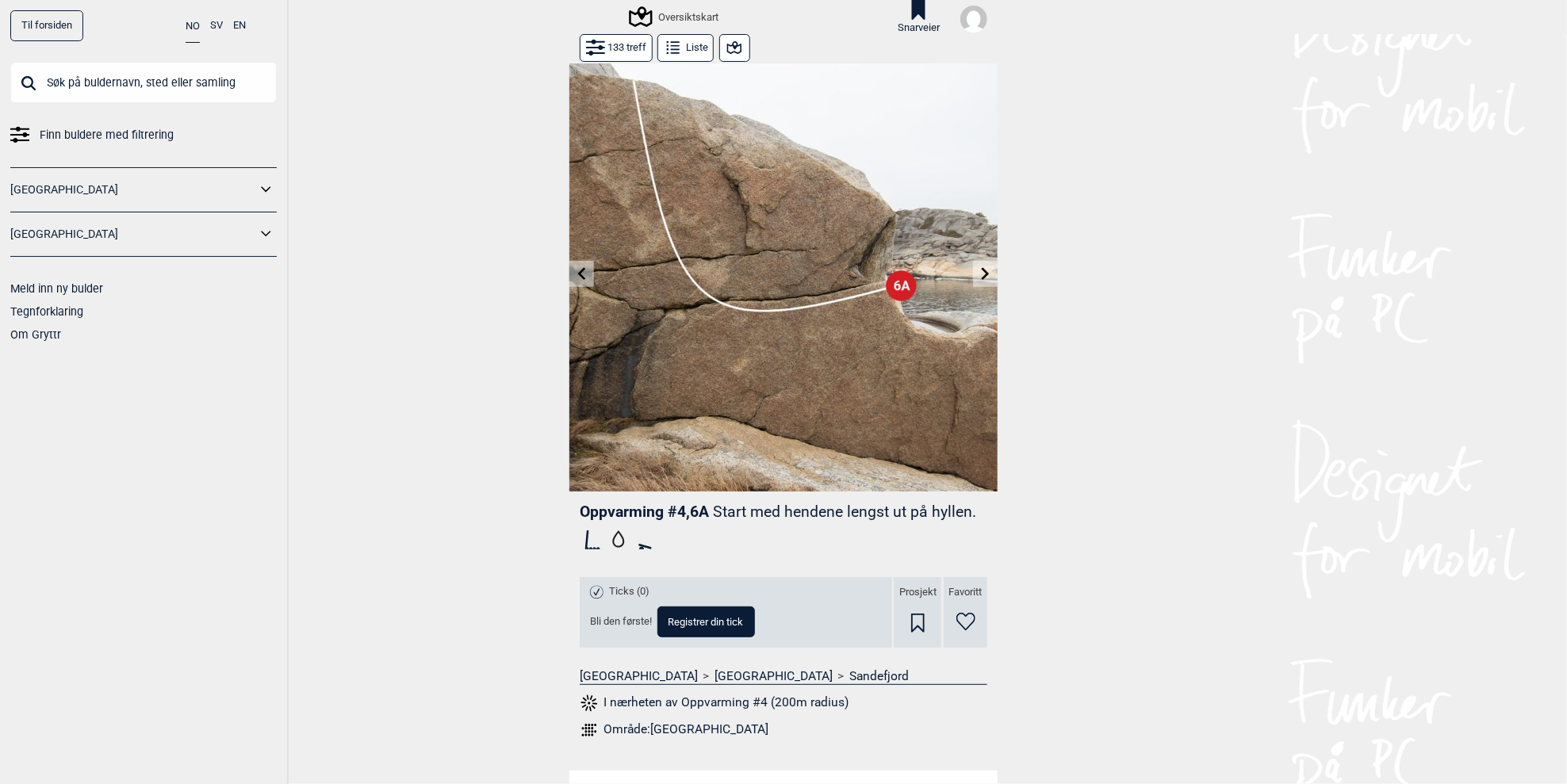 click 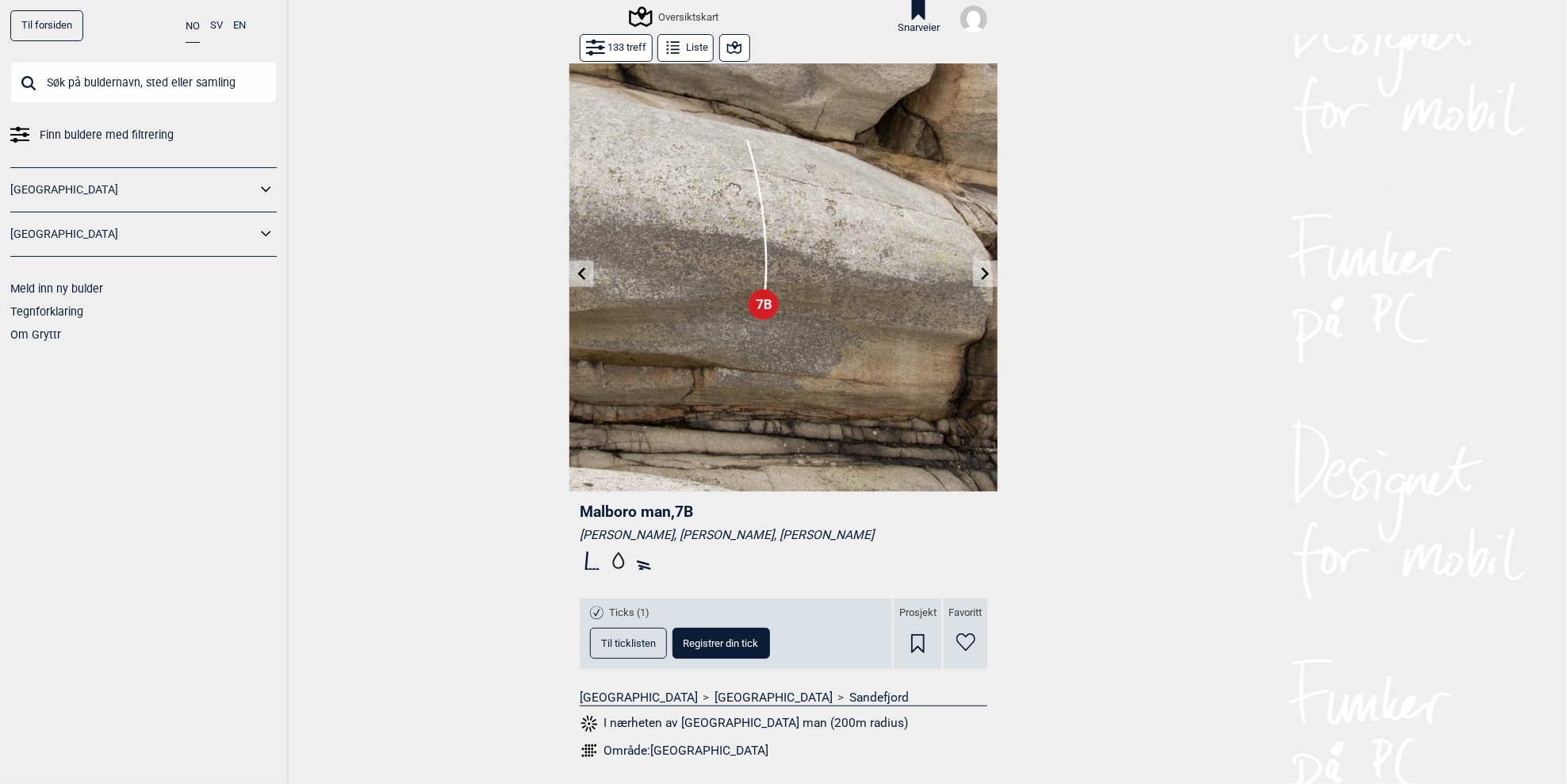 click on "Til ticklisten" at bounding box center (628, 643) 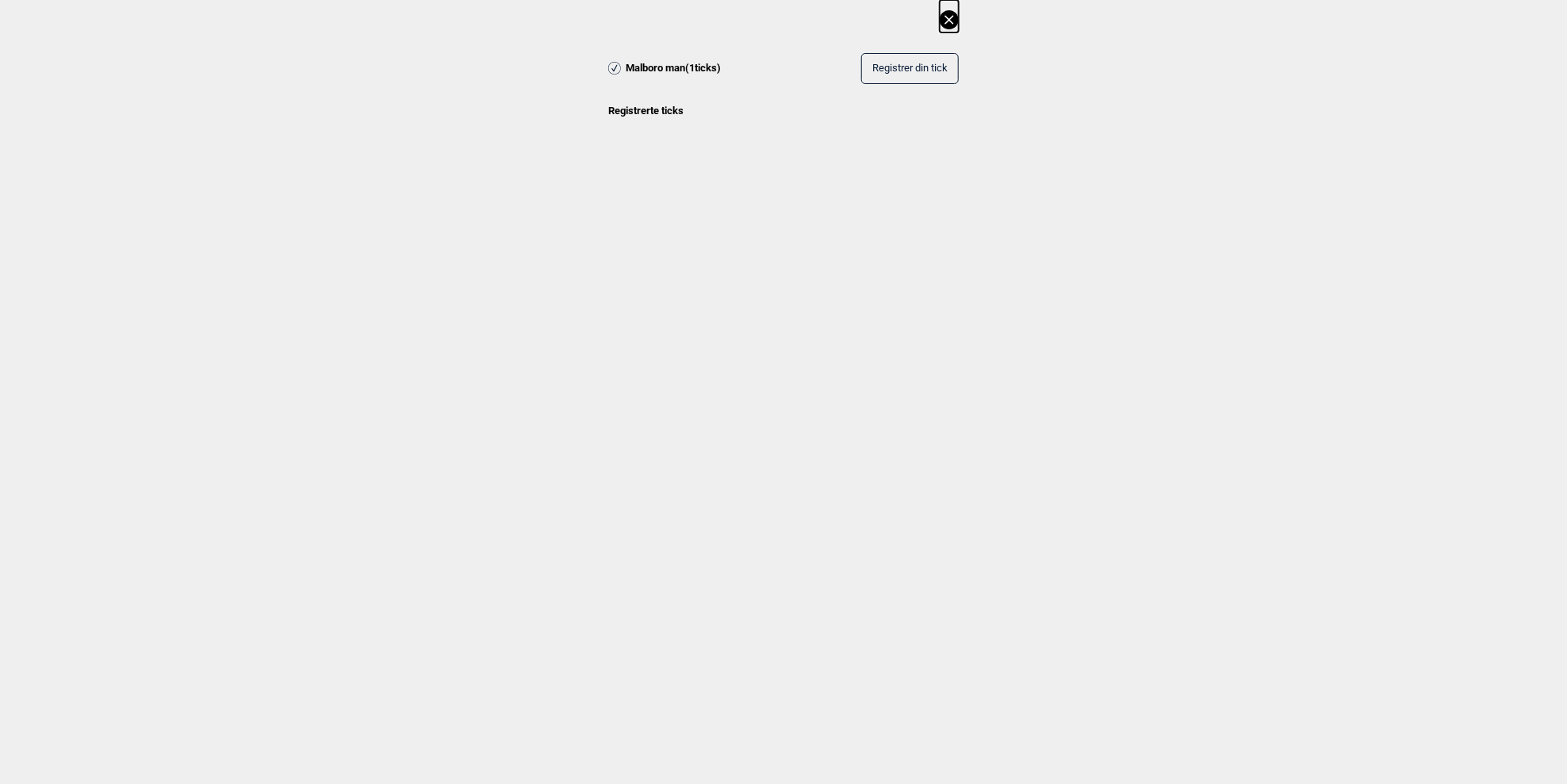 click 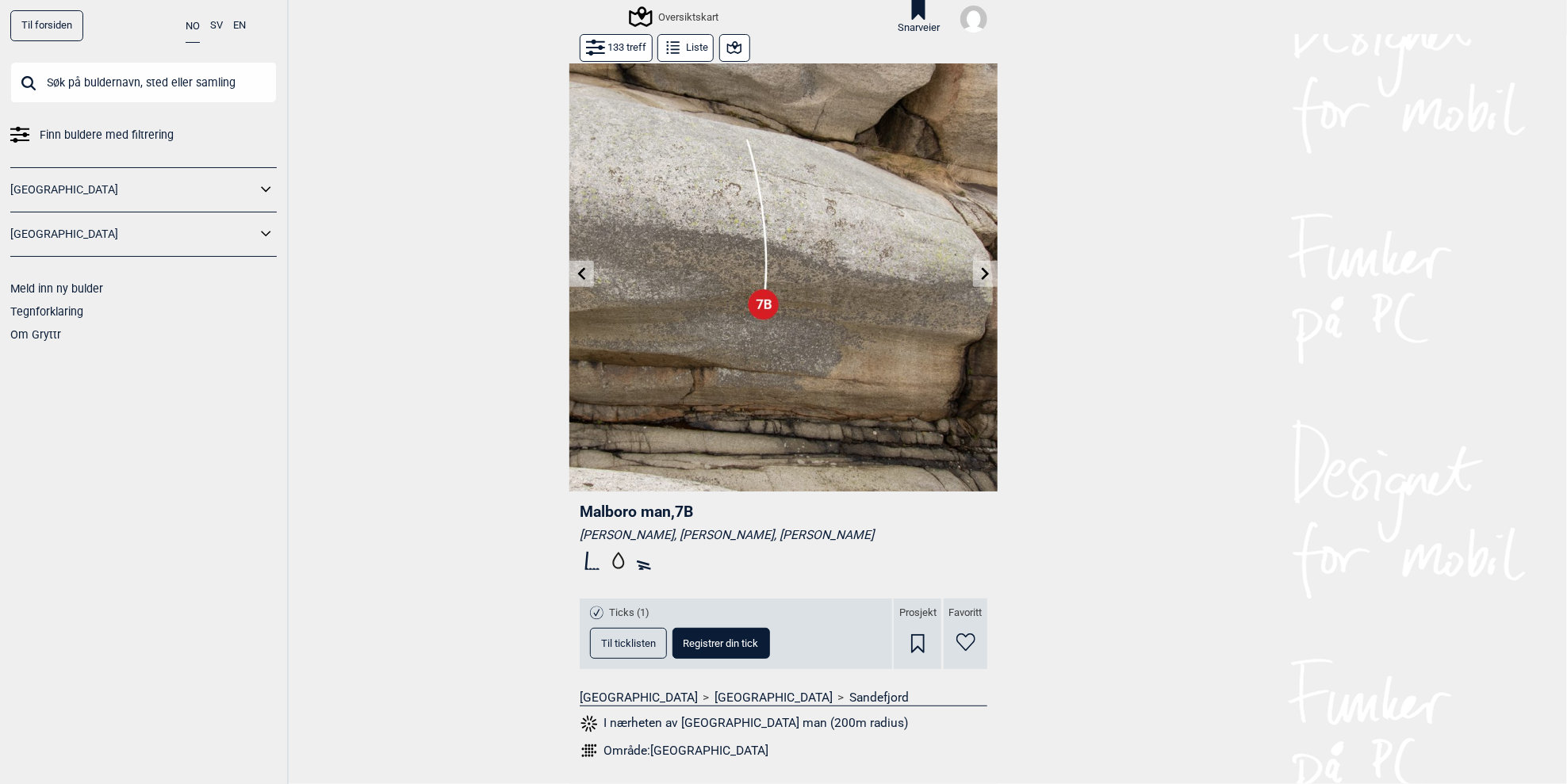 scroll, scrollTop: 0, scrollLeft: 0, axis: both 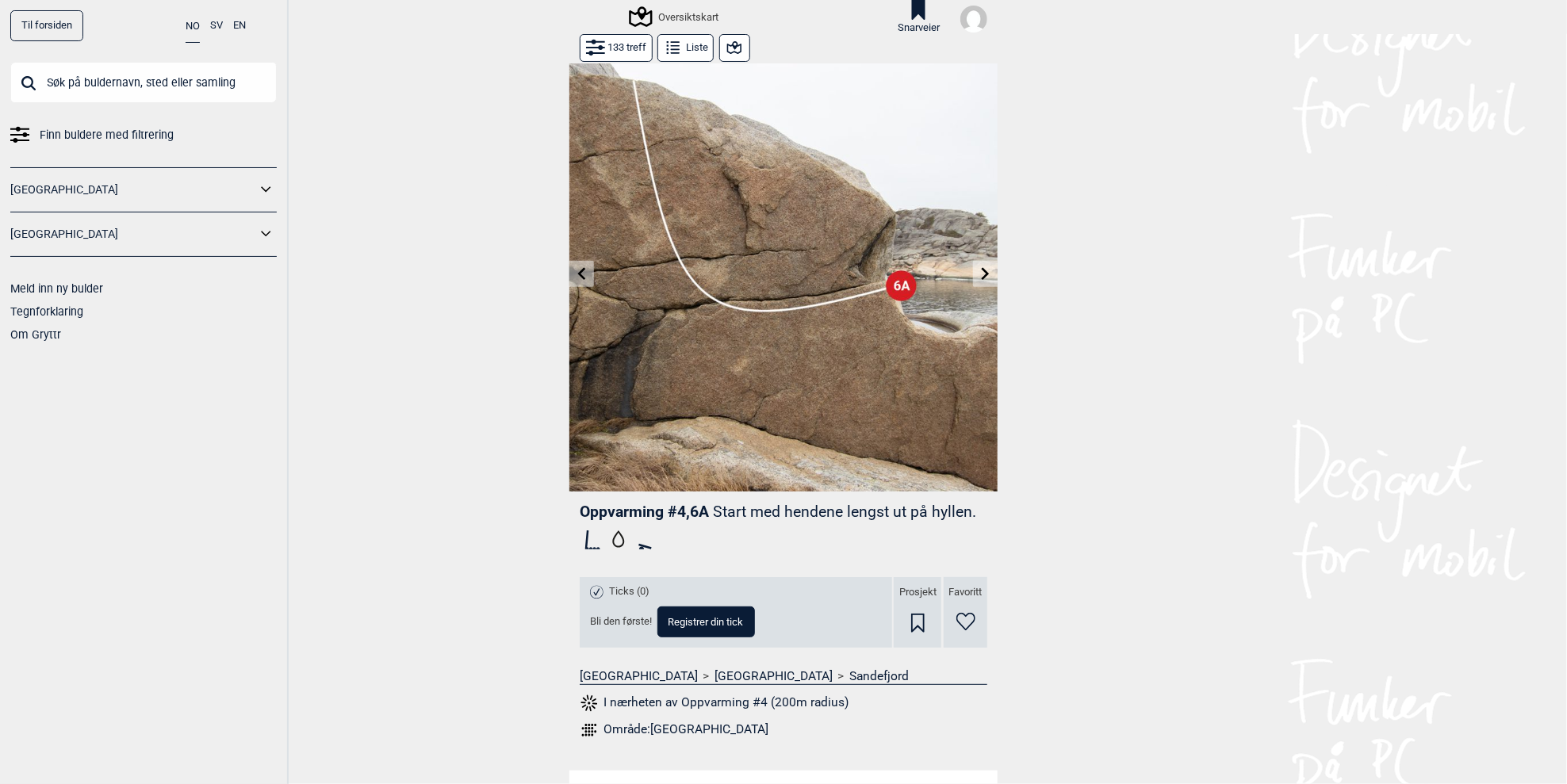 click 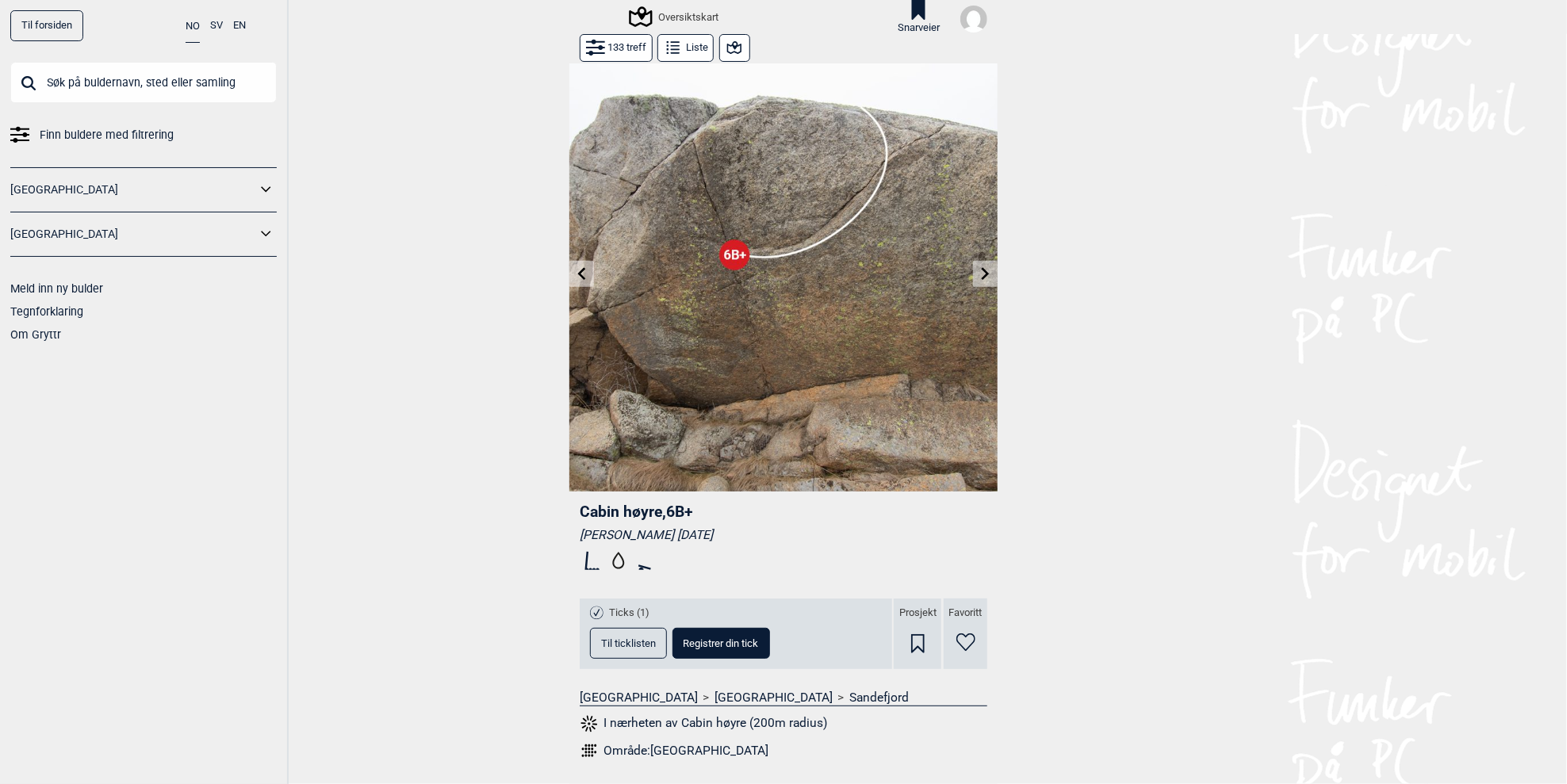 click 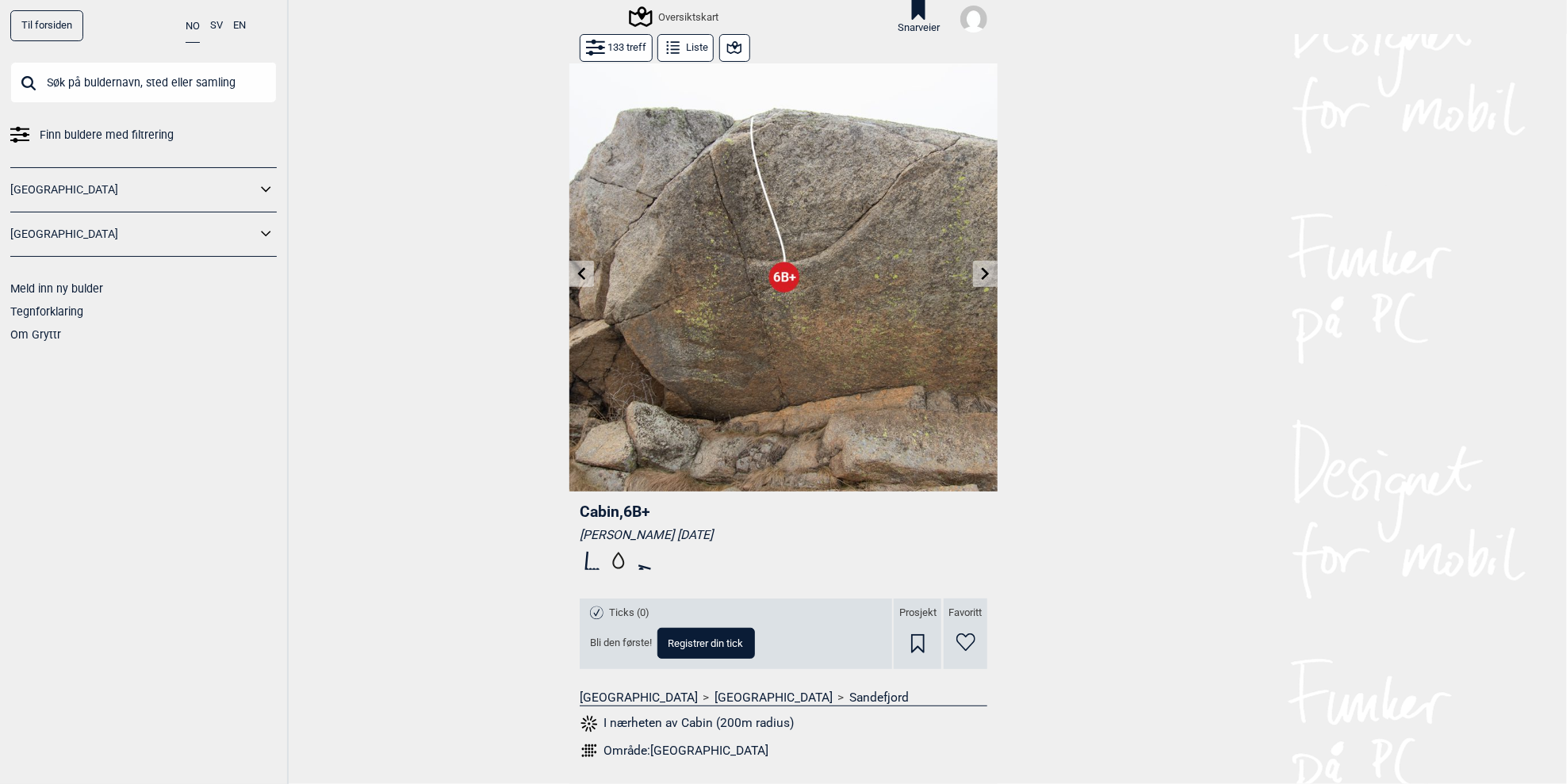 click 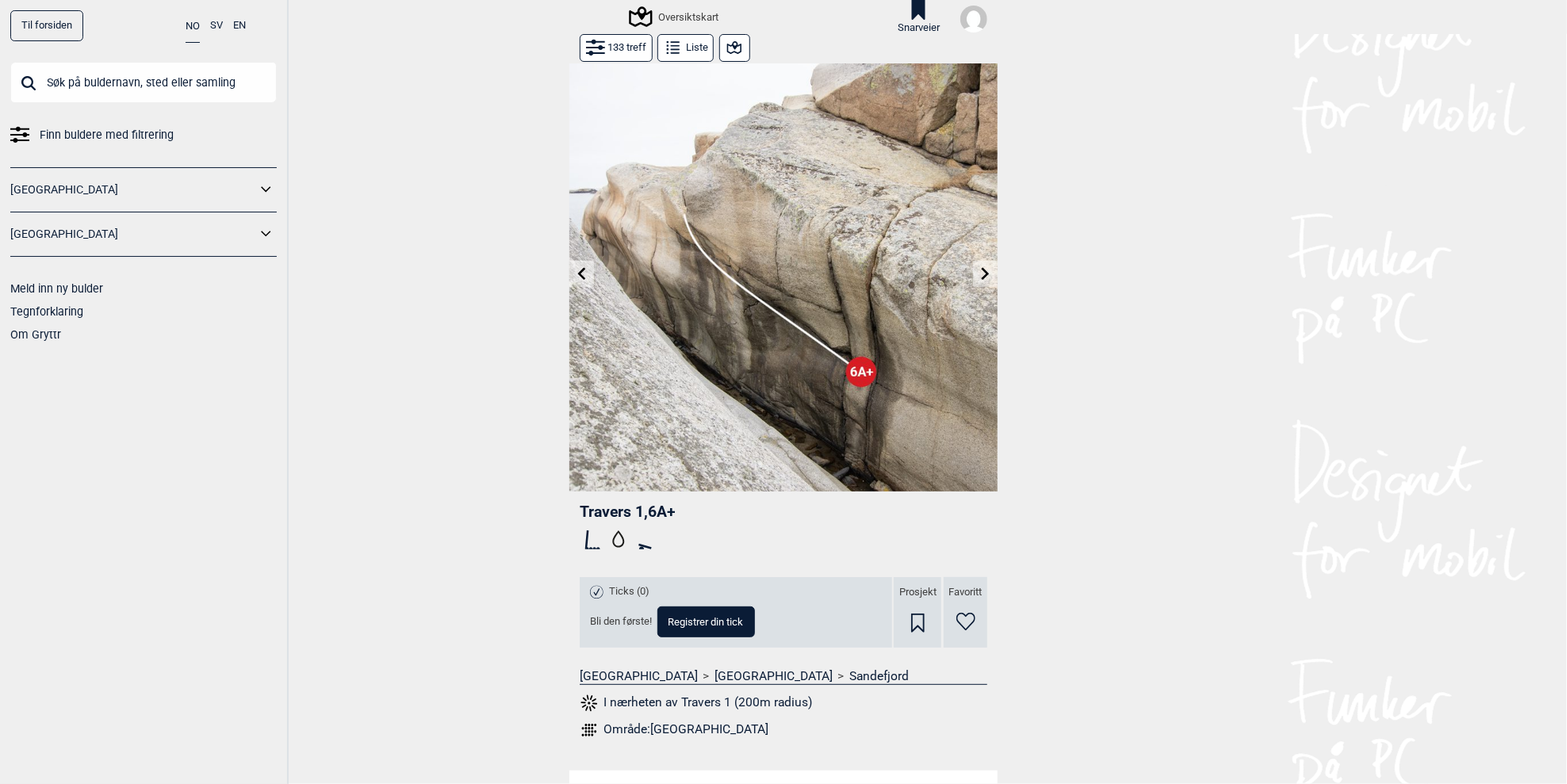 scroll, scrollTop: 0, scrollLeft: 0, axis: both 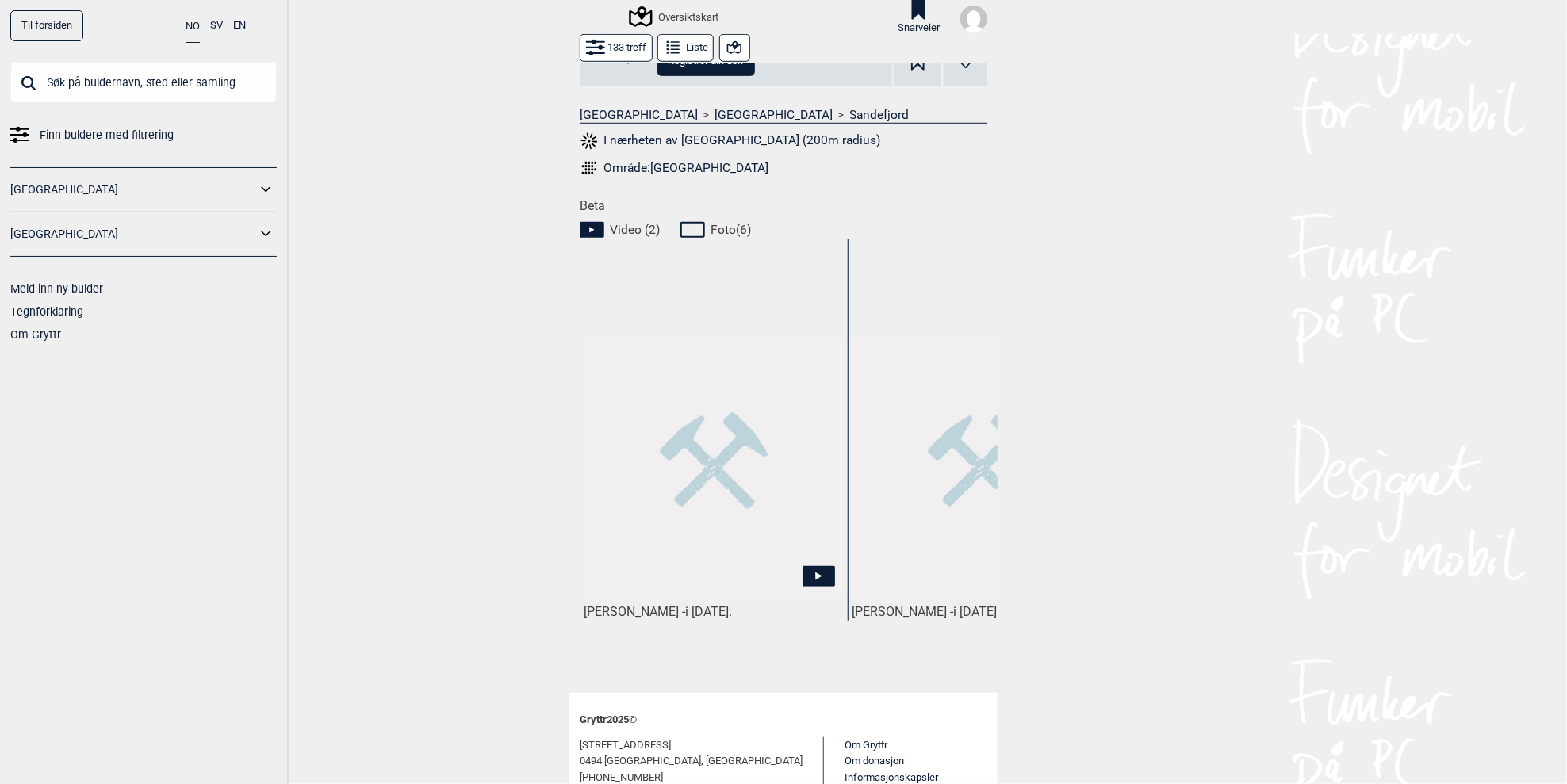 click 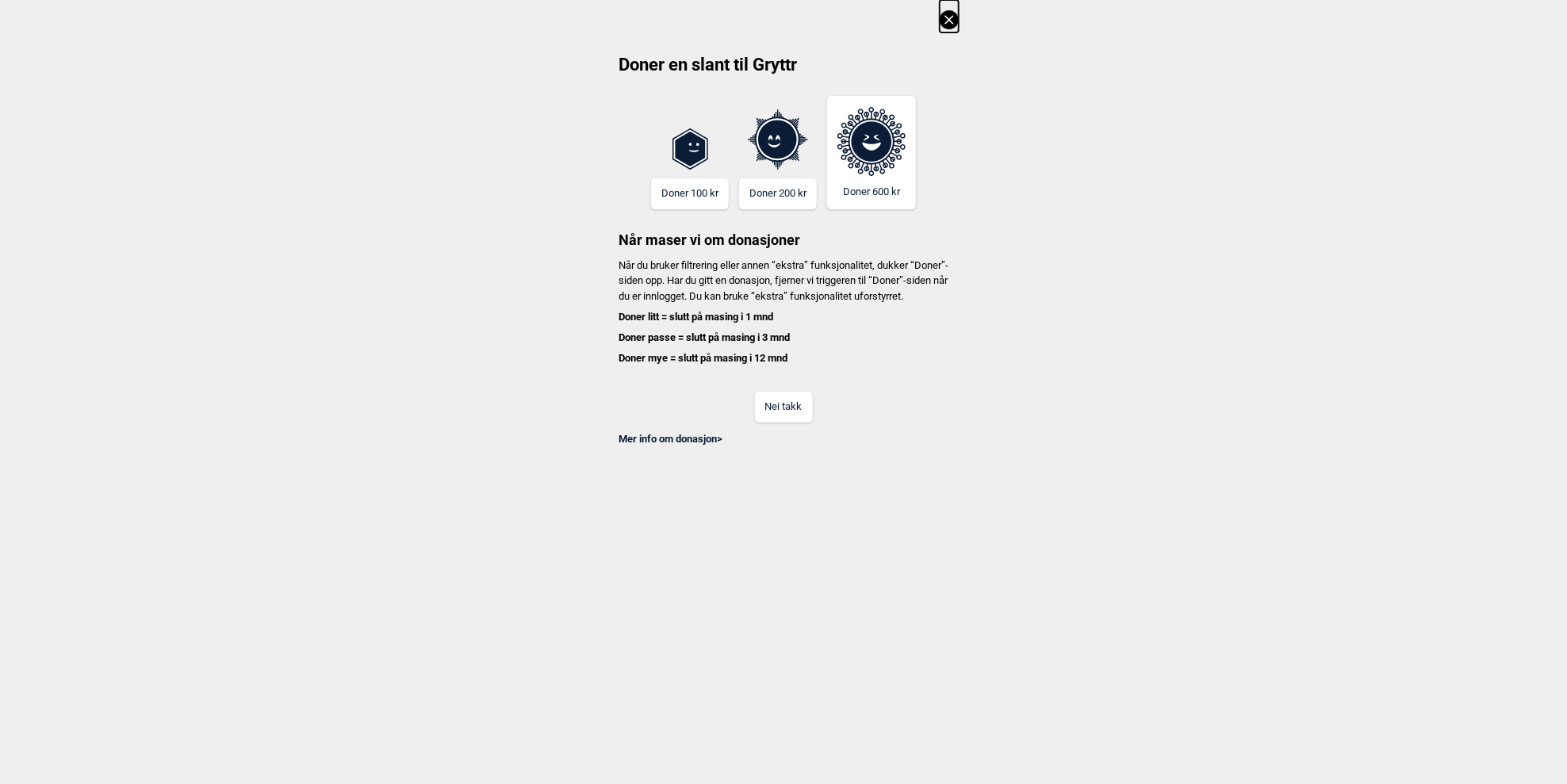 click on "Nei takk" at bounding box center (784, 407) 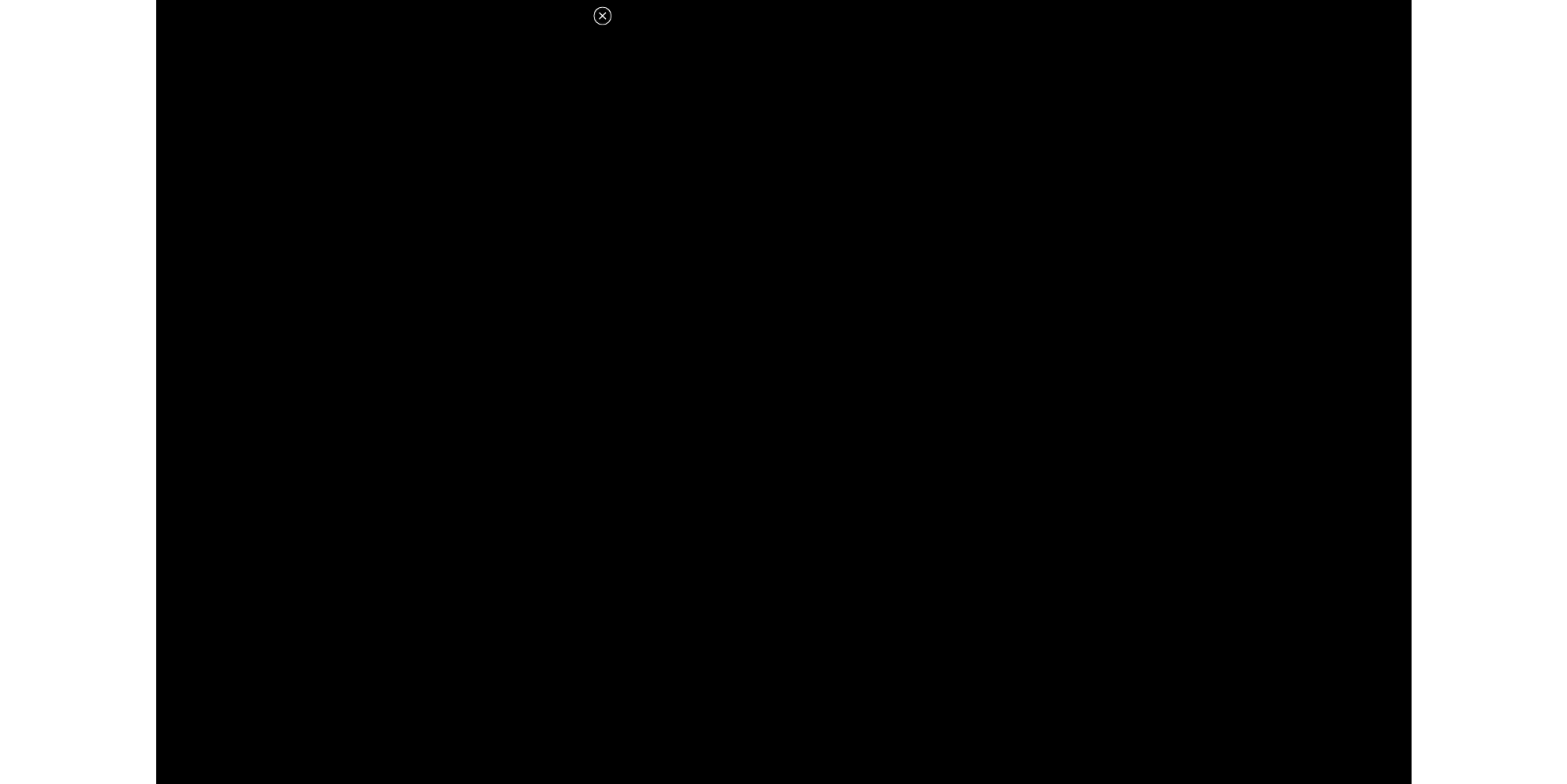 scroll, scrollTop: 468, scrollLeft: 0, axis: vertical 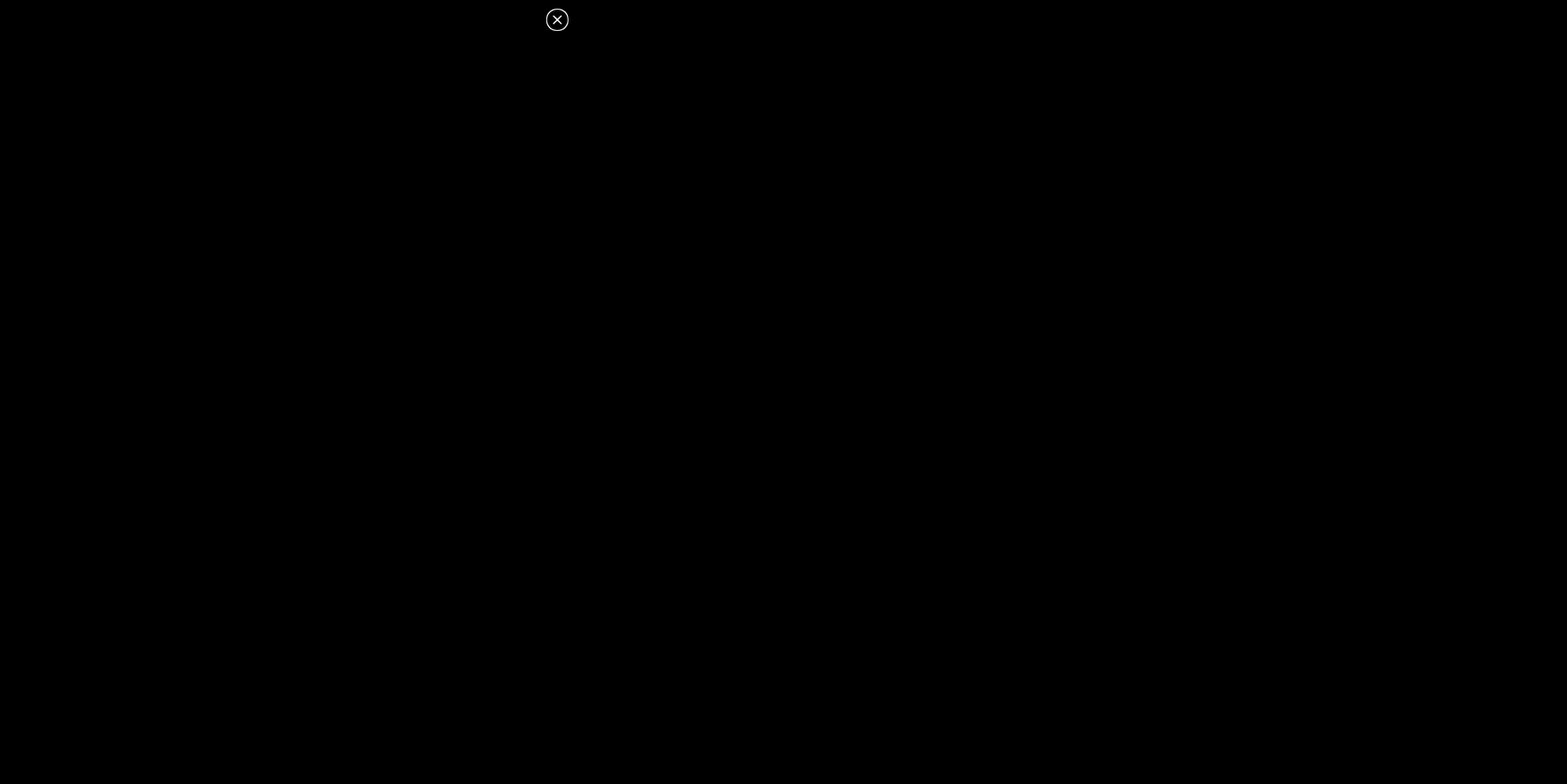 click 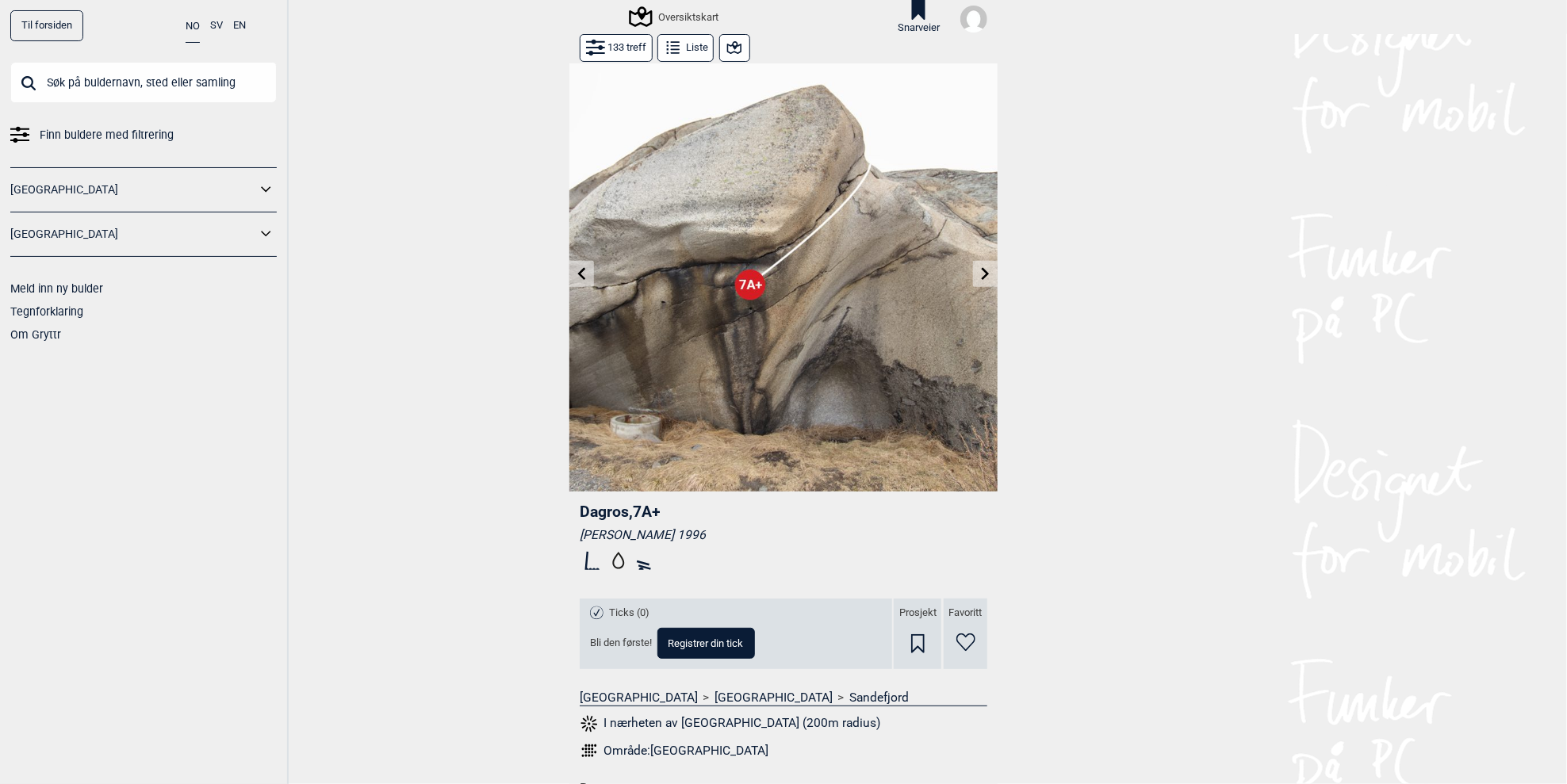 scroll, scrollTop: 0, scrollLeft: 0, axis: both 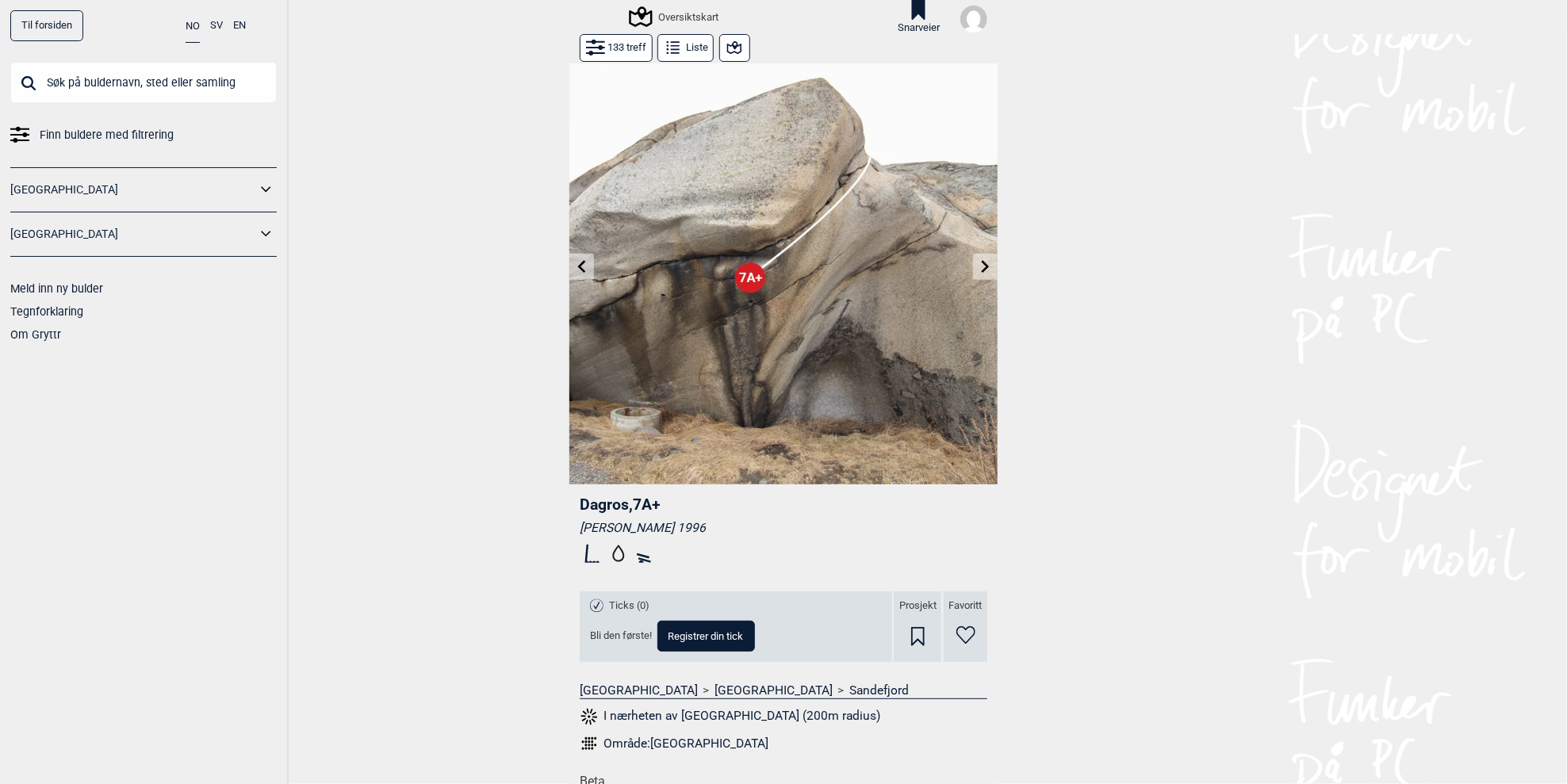 click 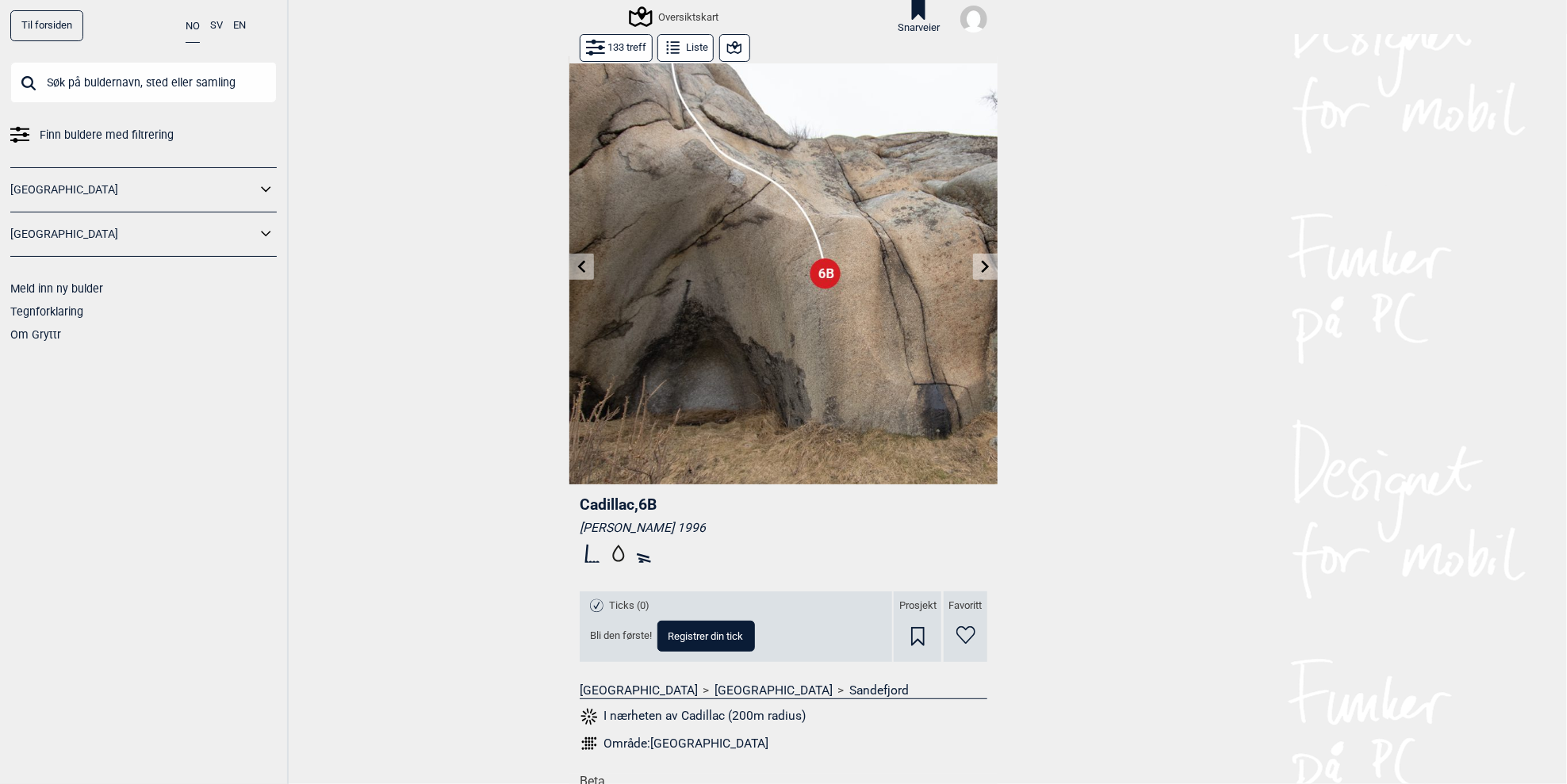click 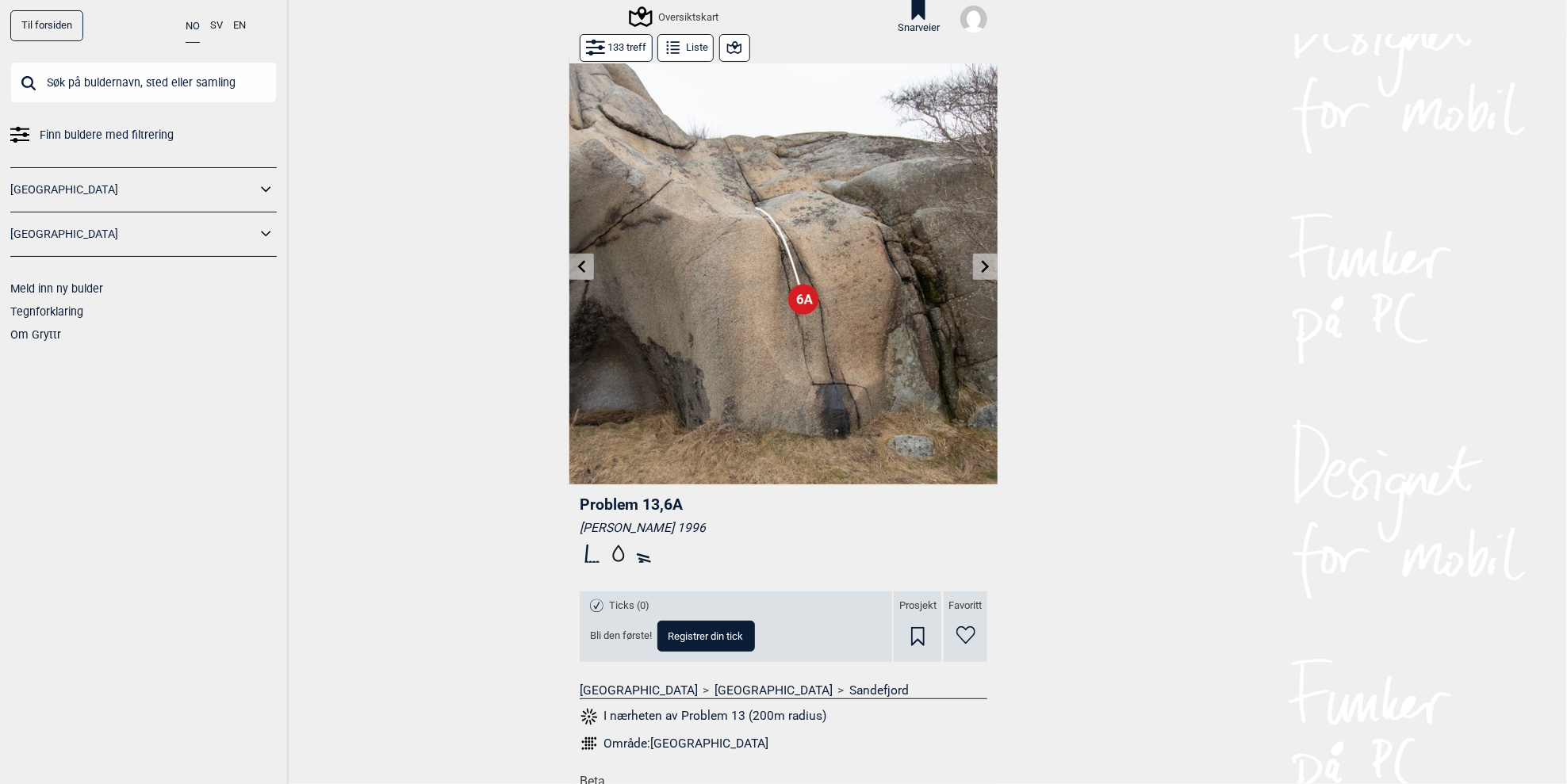 click 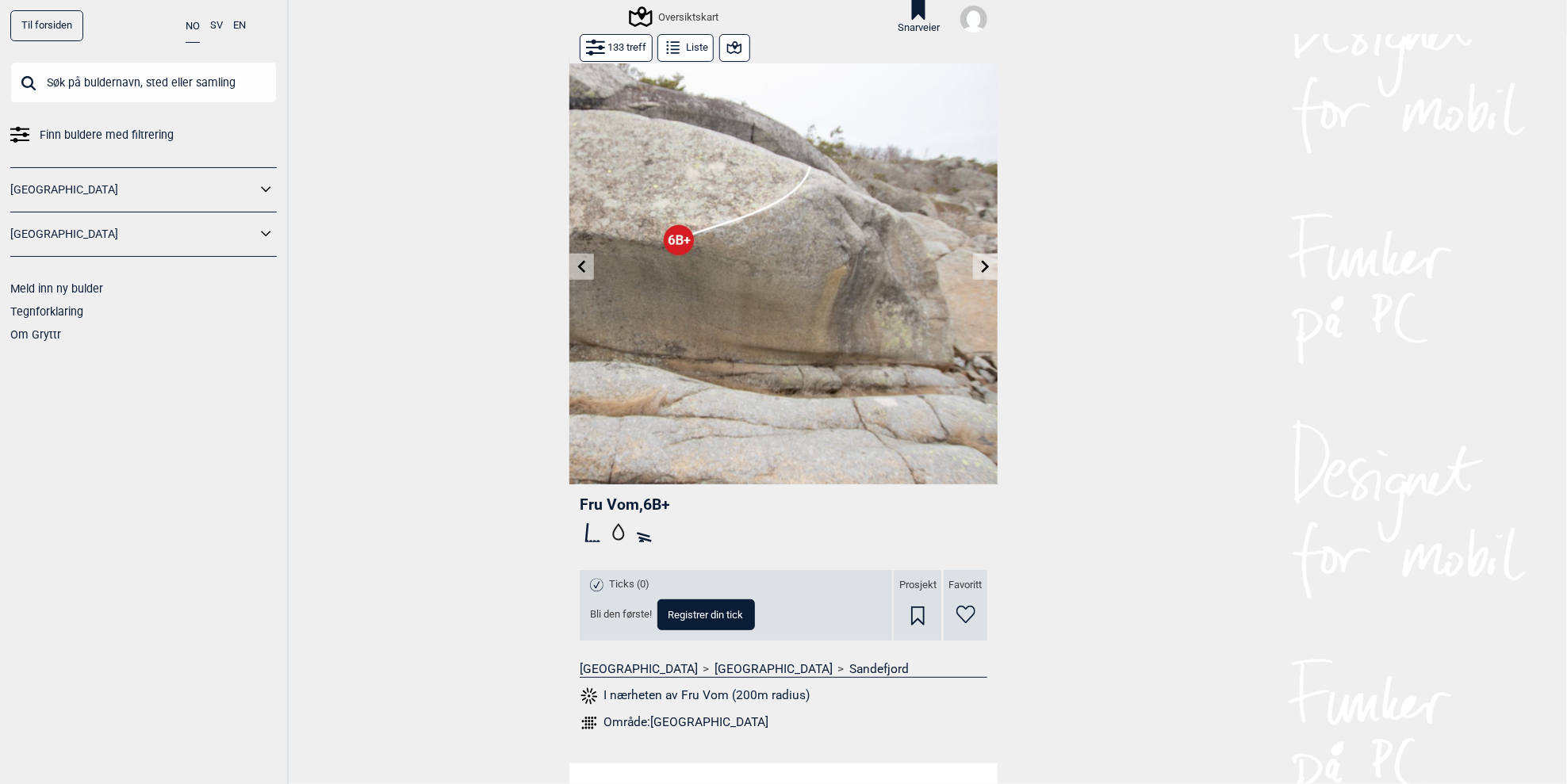 click 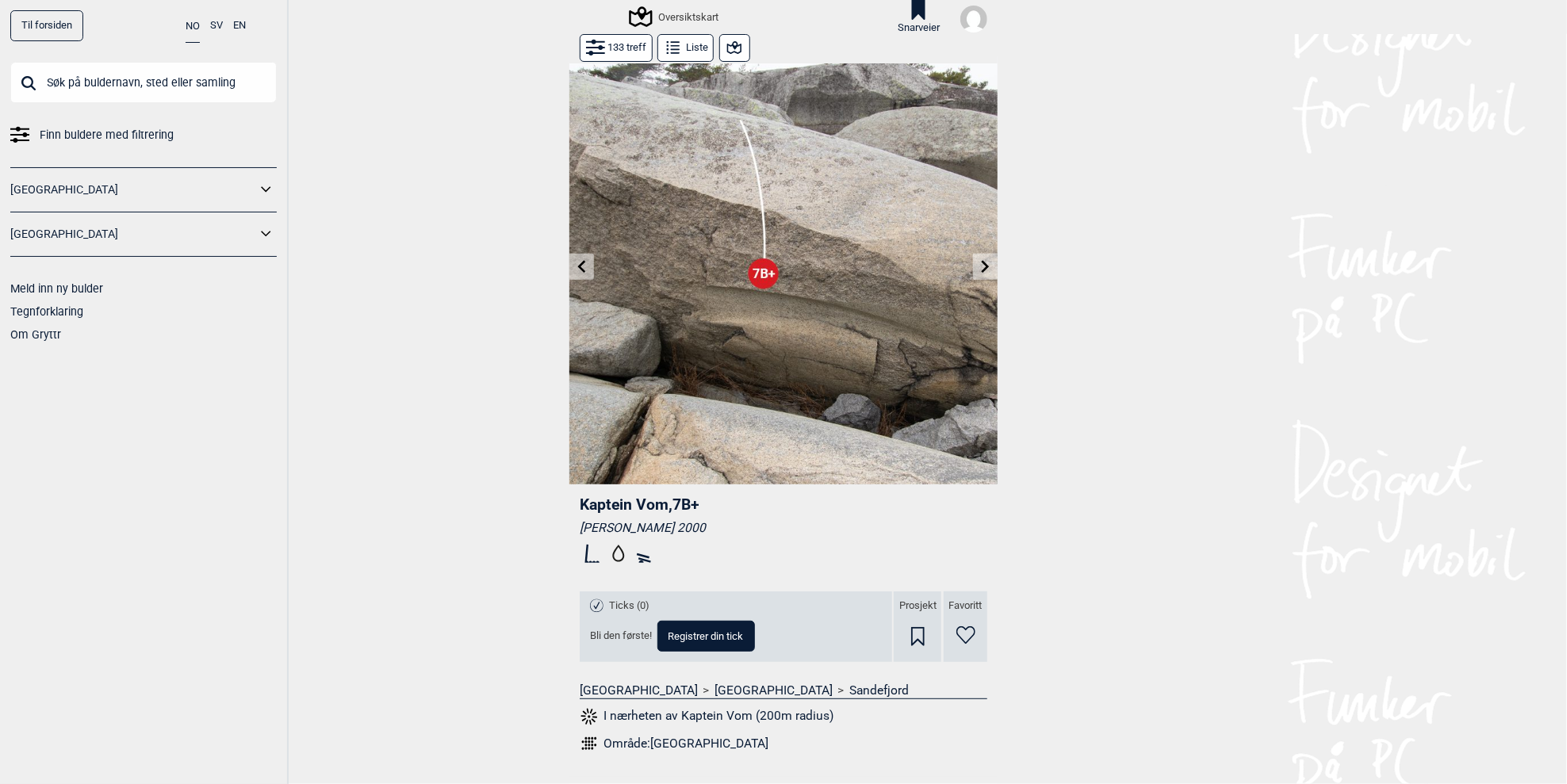 click 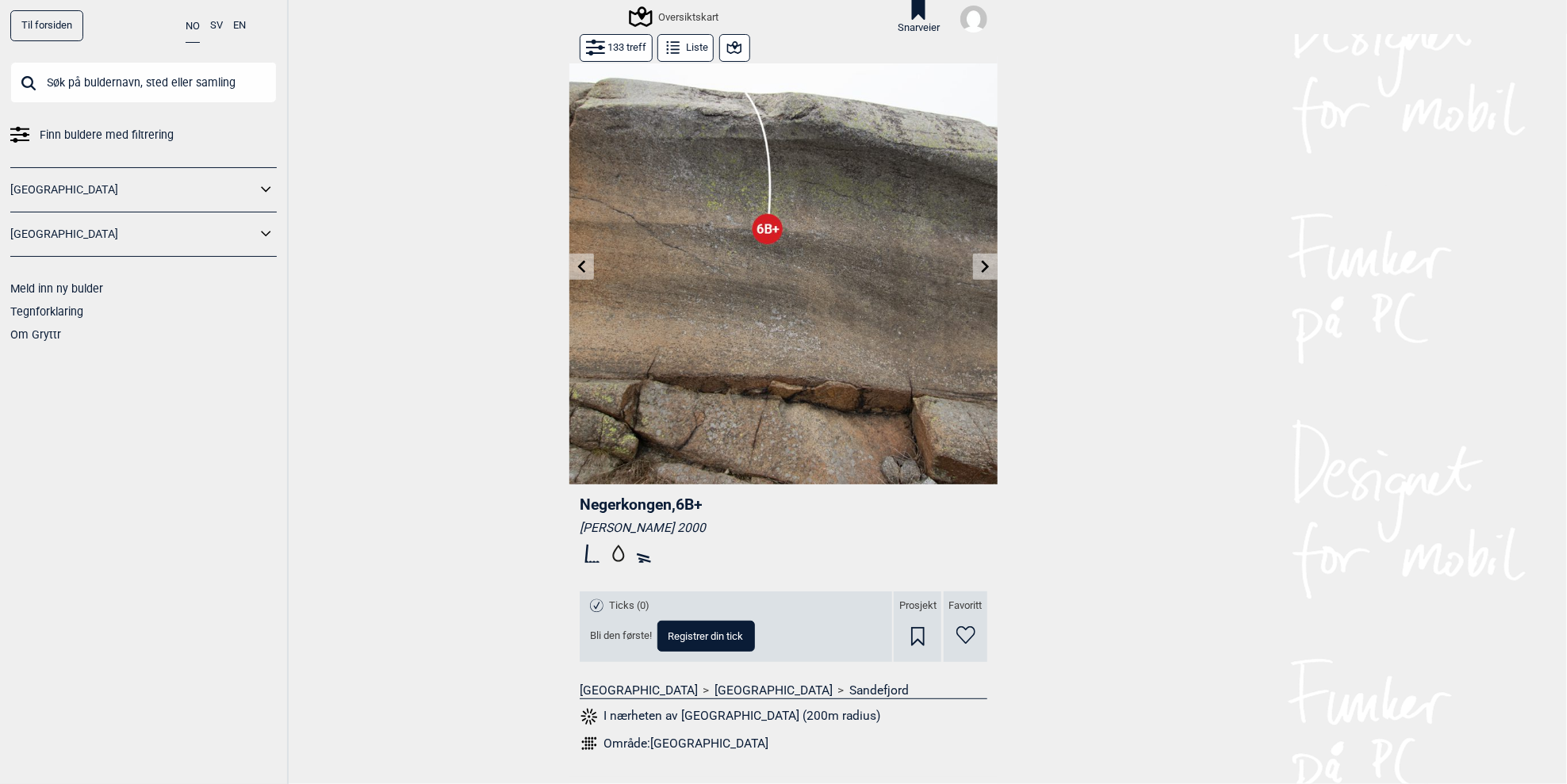 click 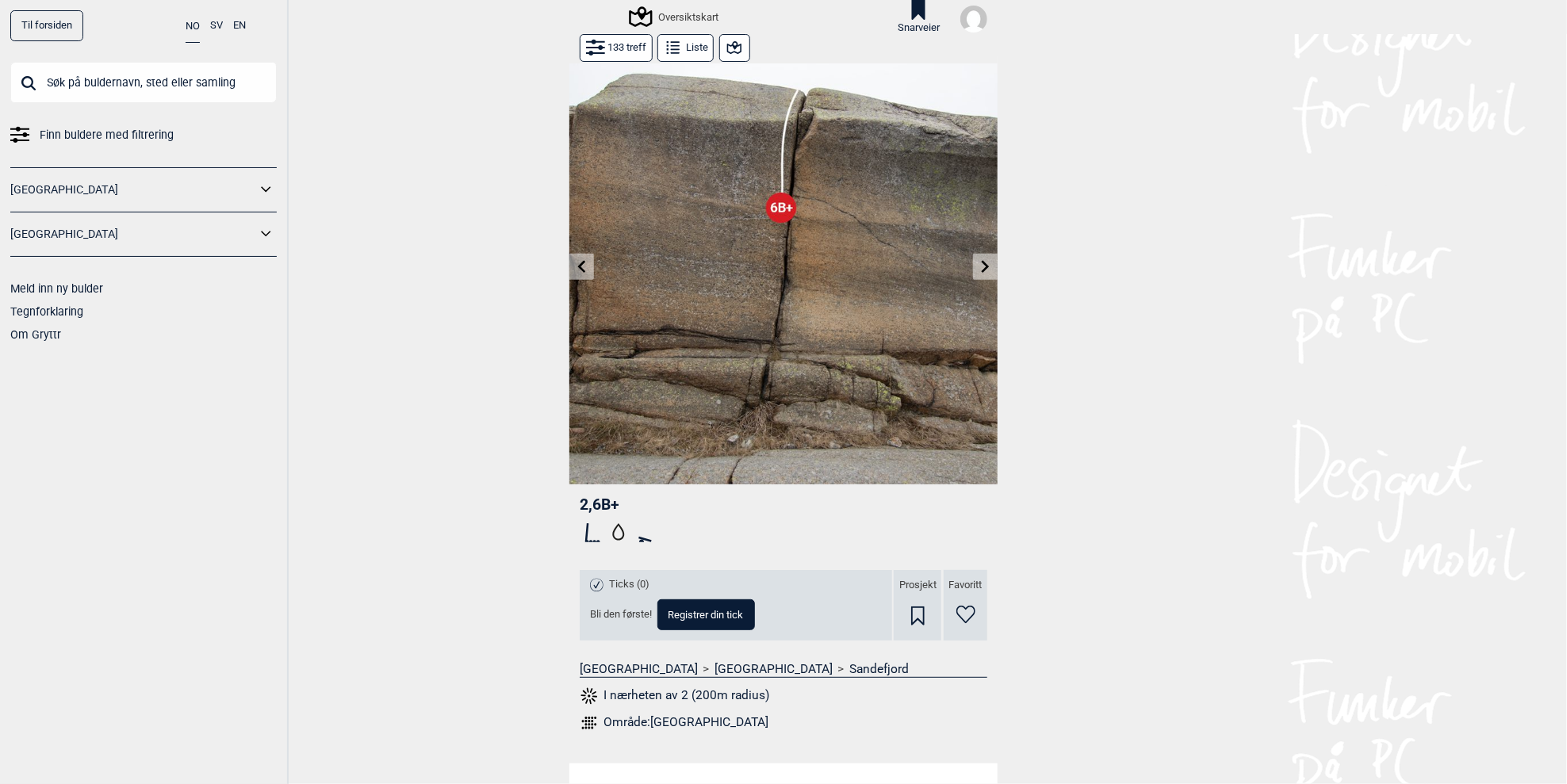 click 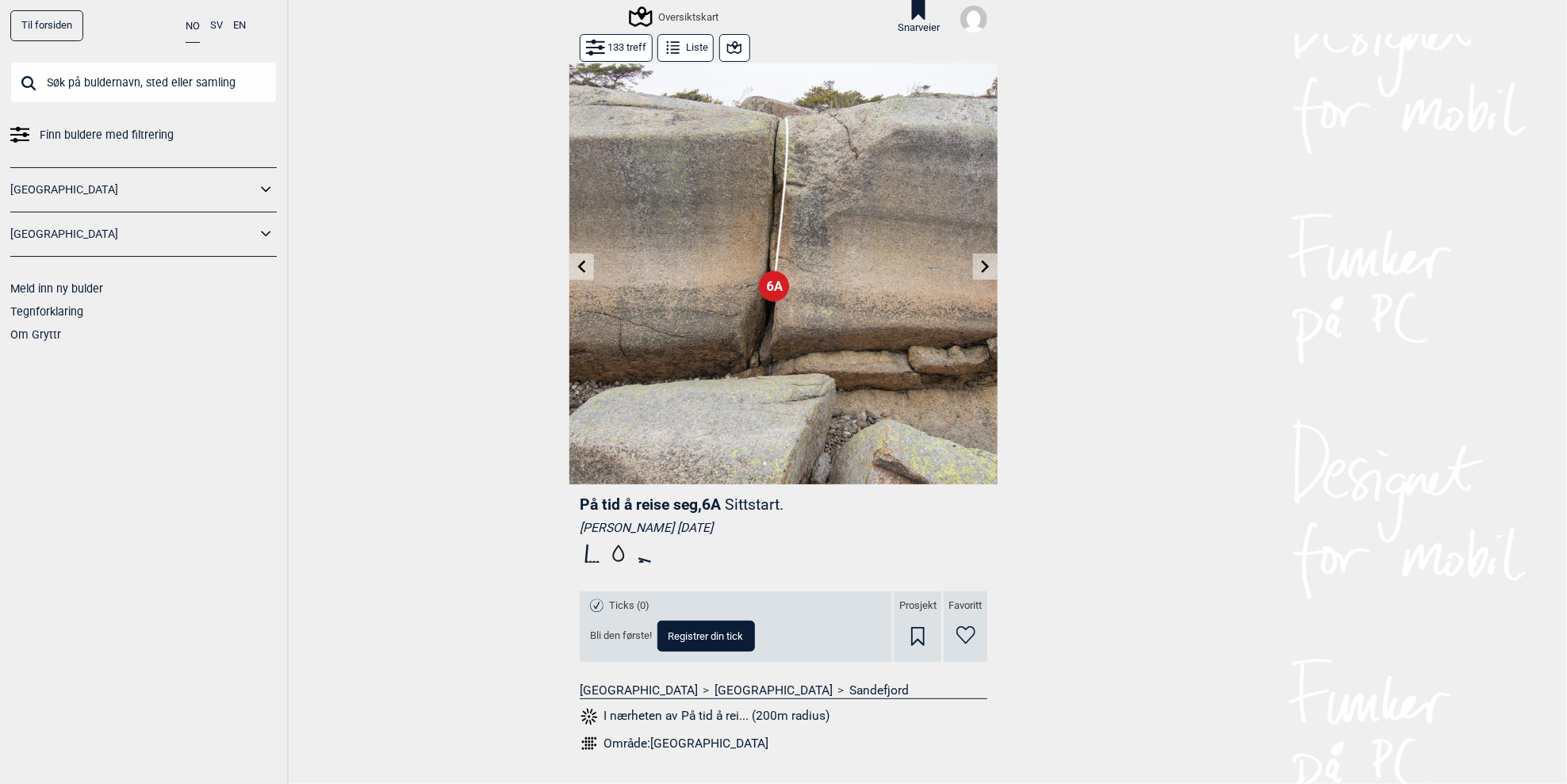 click 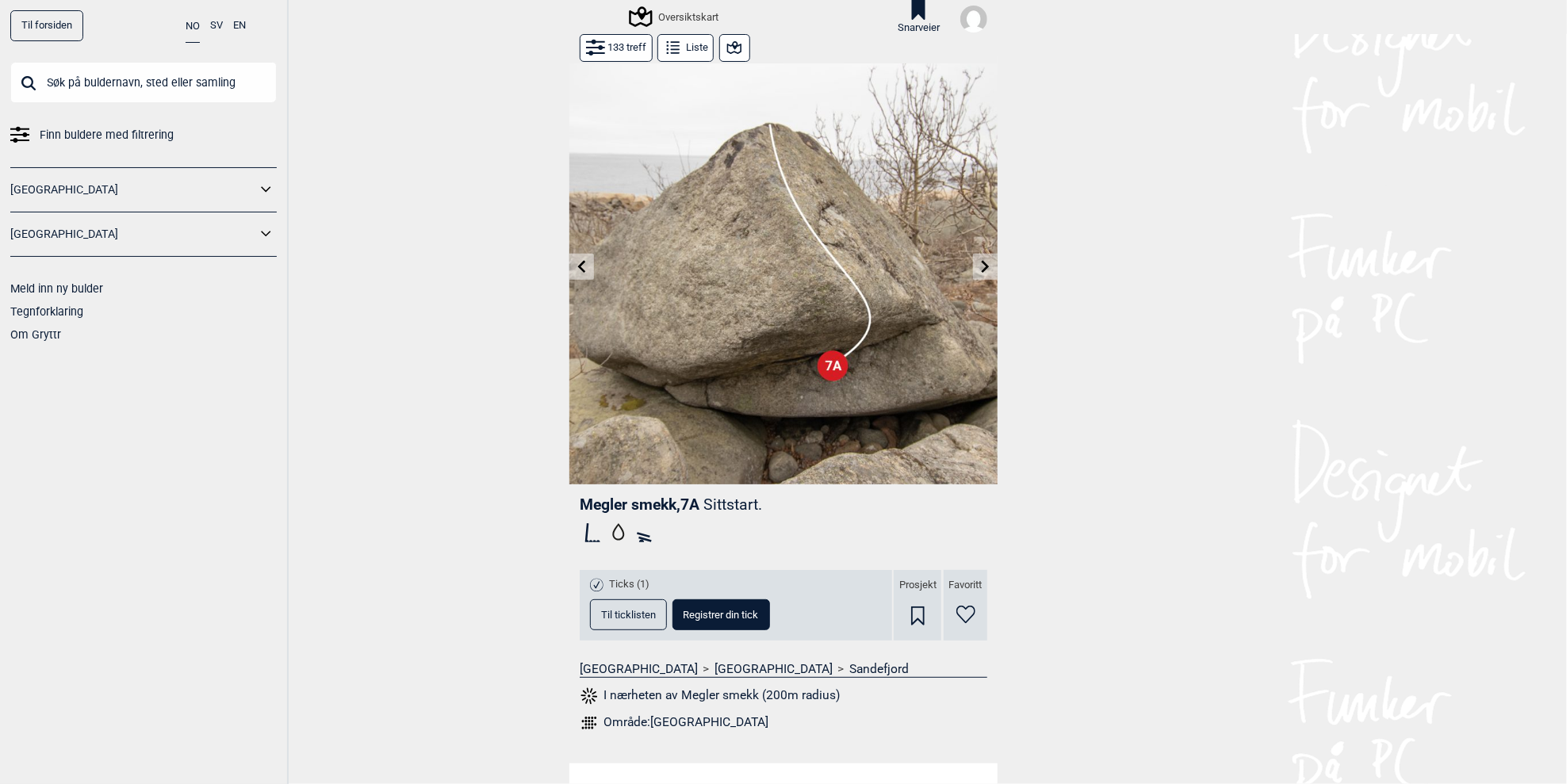 click 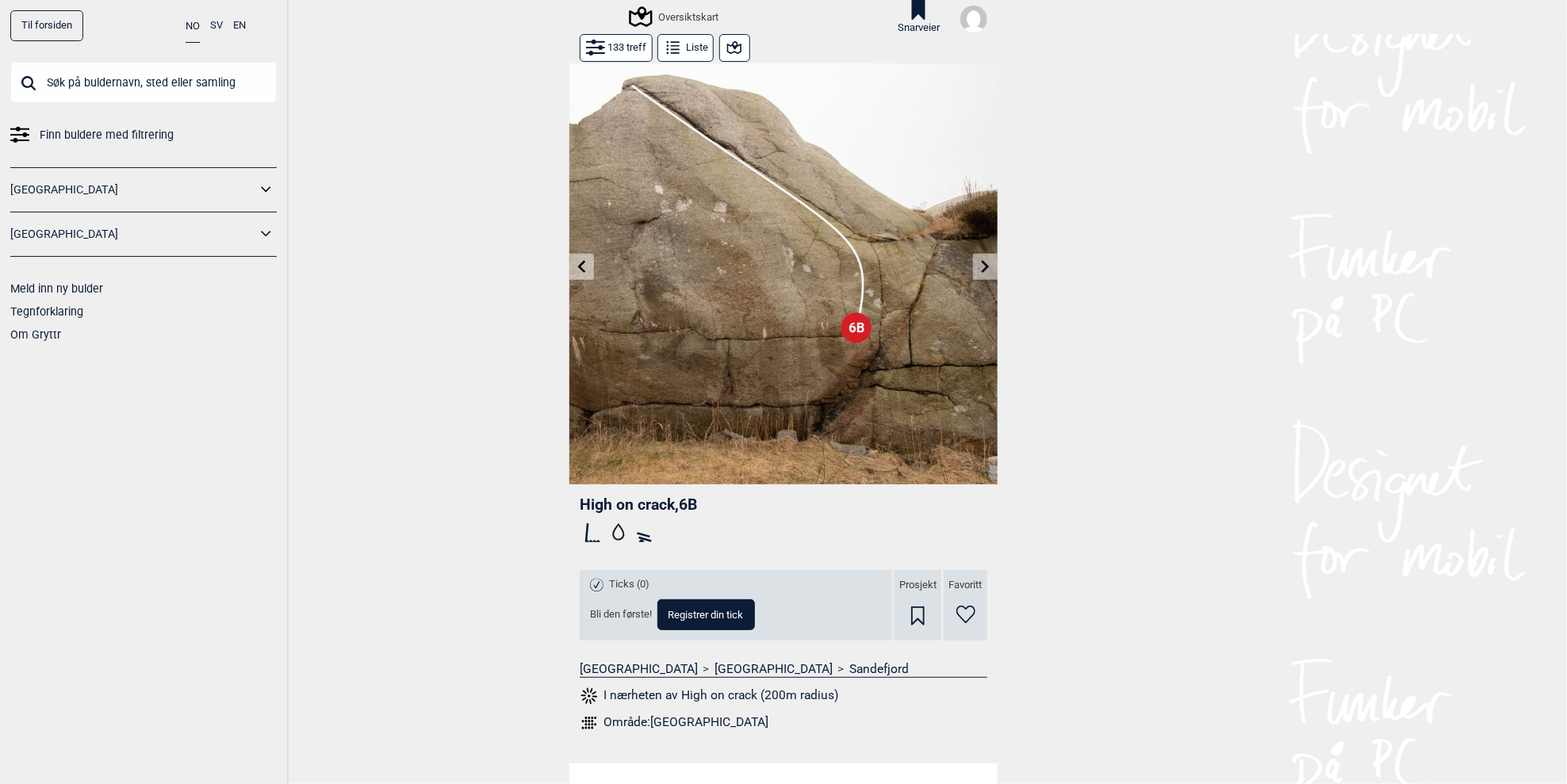 click 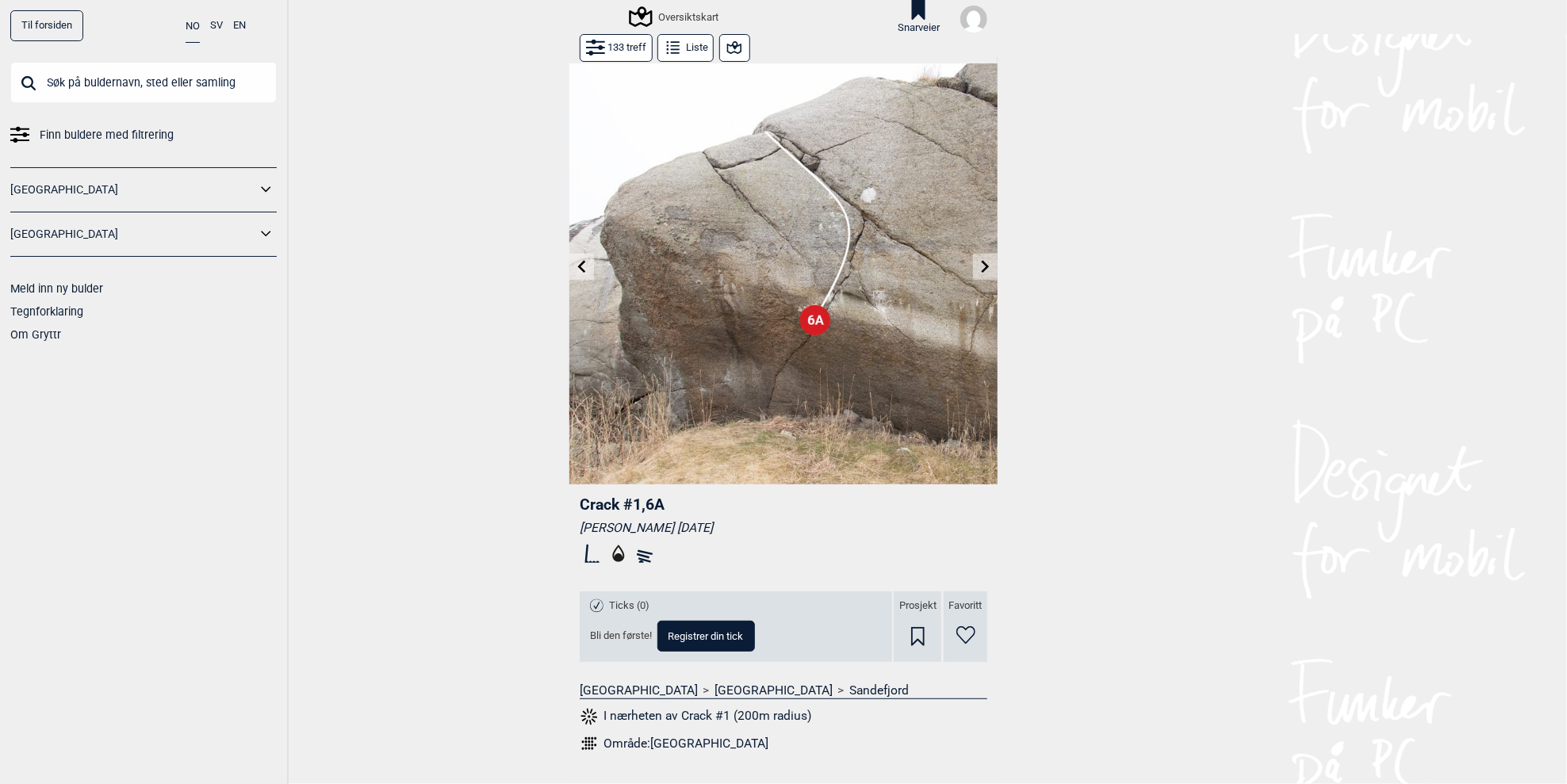 click 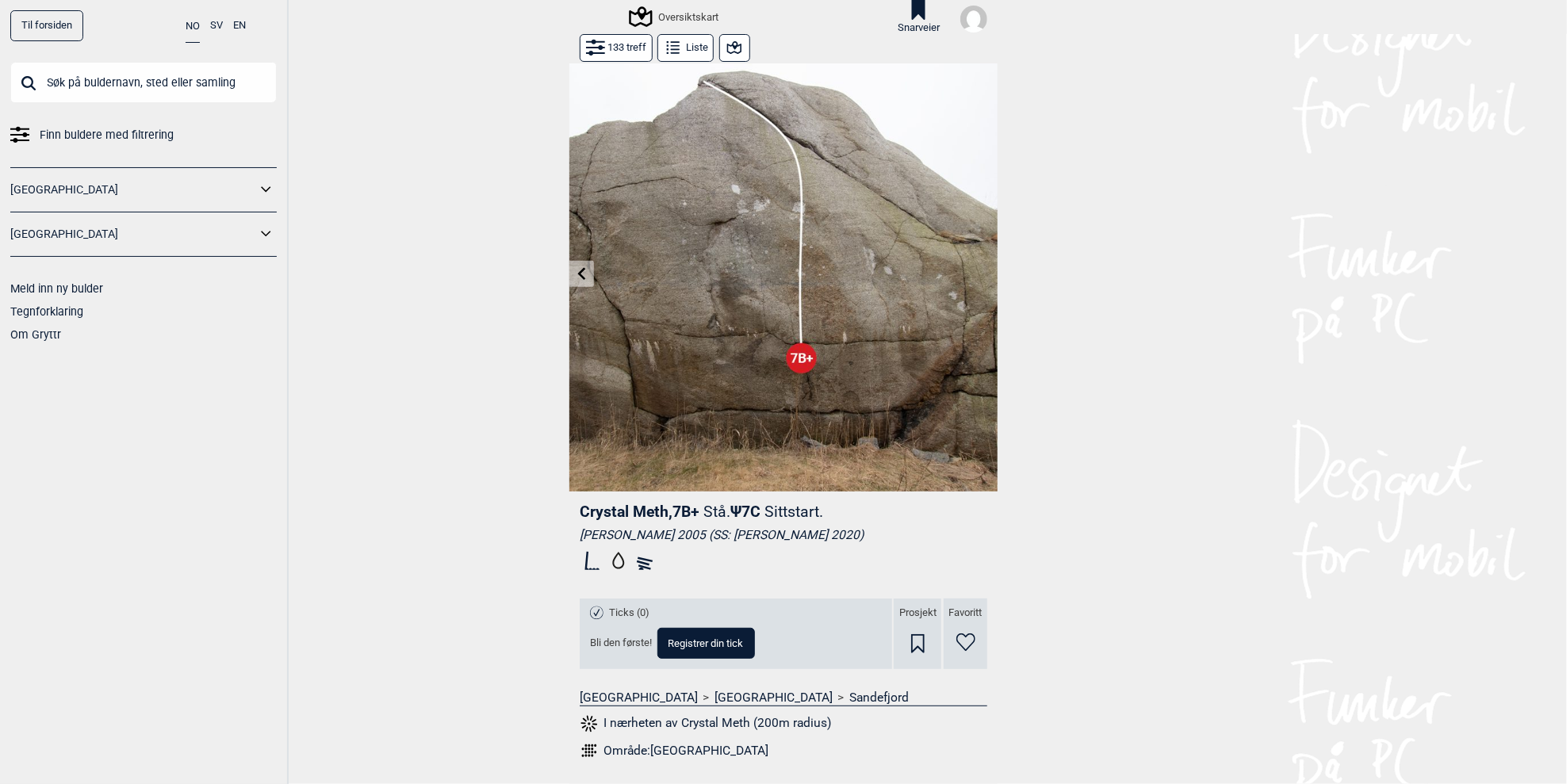 scroll, scrollTop: 0, scrollLeft: 0, axis: both 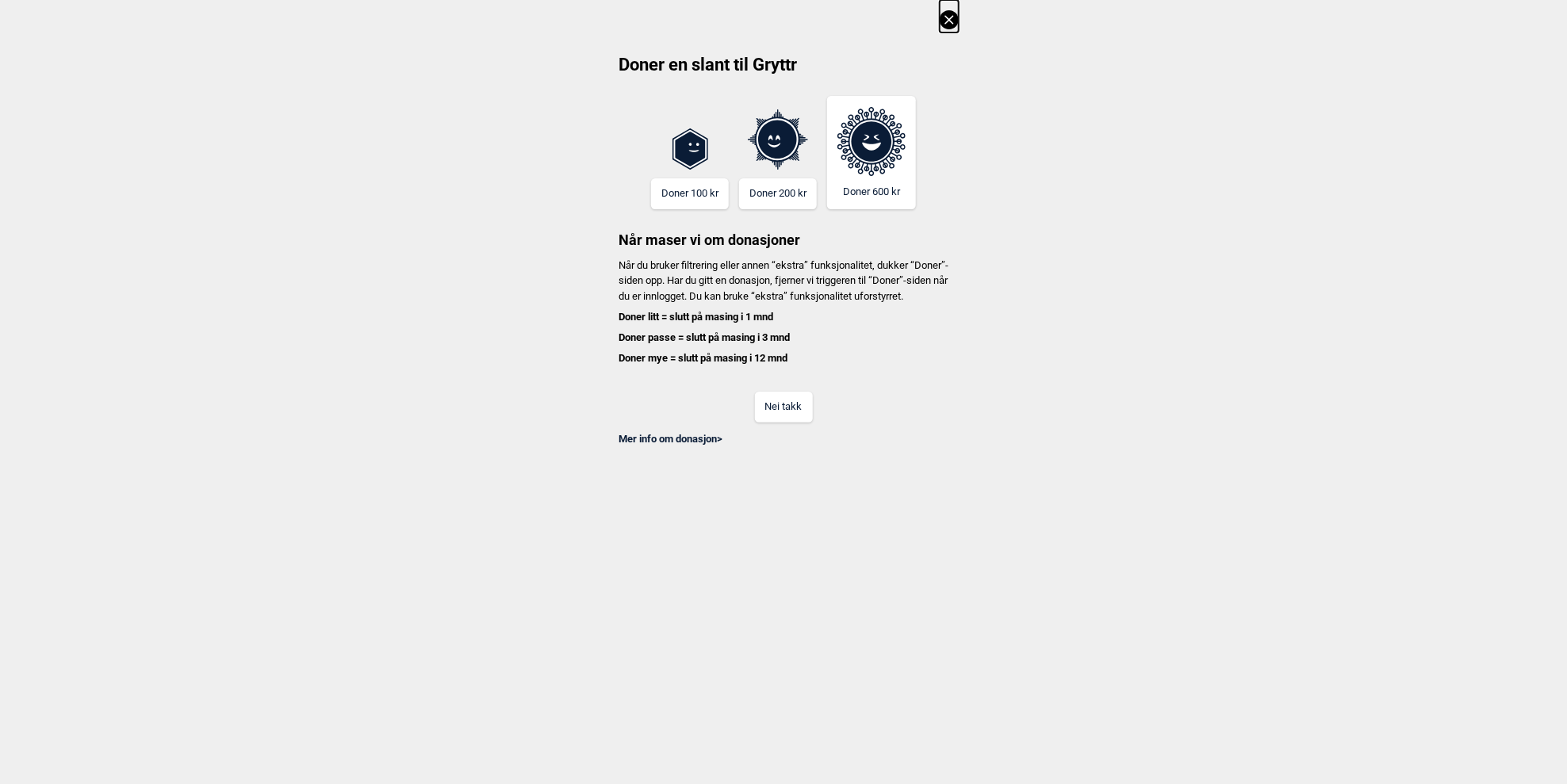 click on "Nei takk" at bounding box center [784, 407] 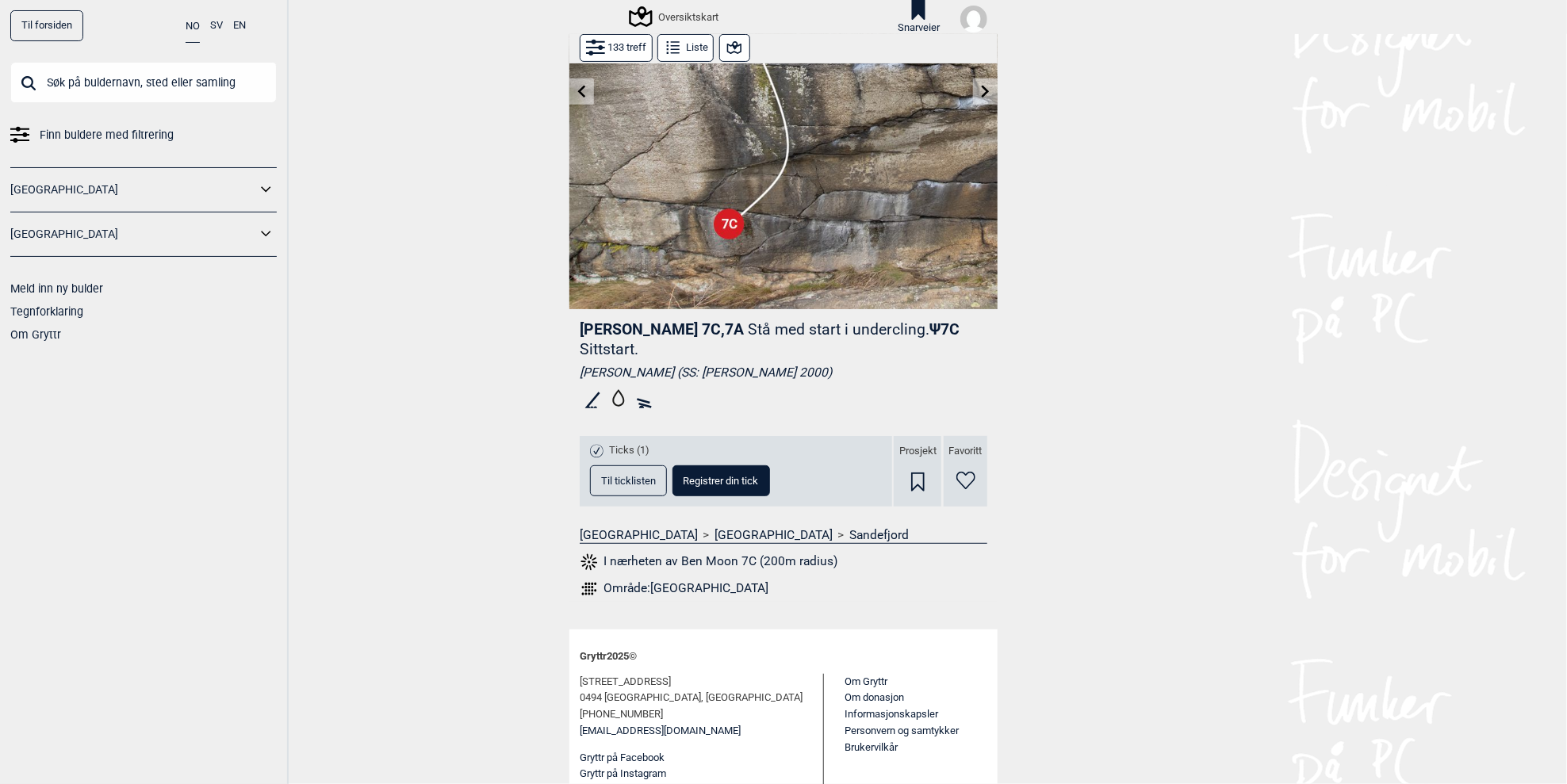 scroll, scrollTop: 181, scrollLeft: 0, axis: vertical 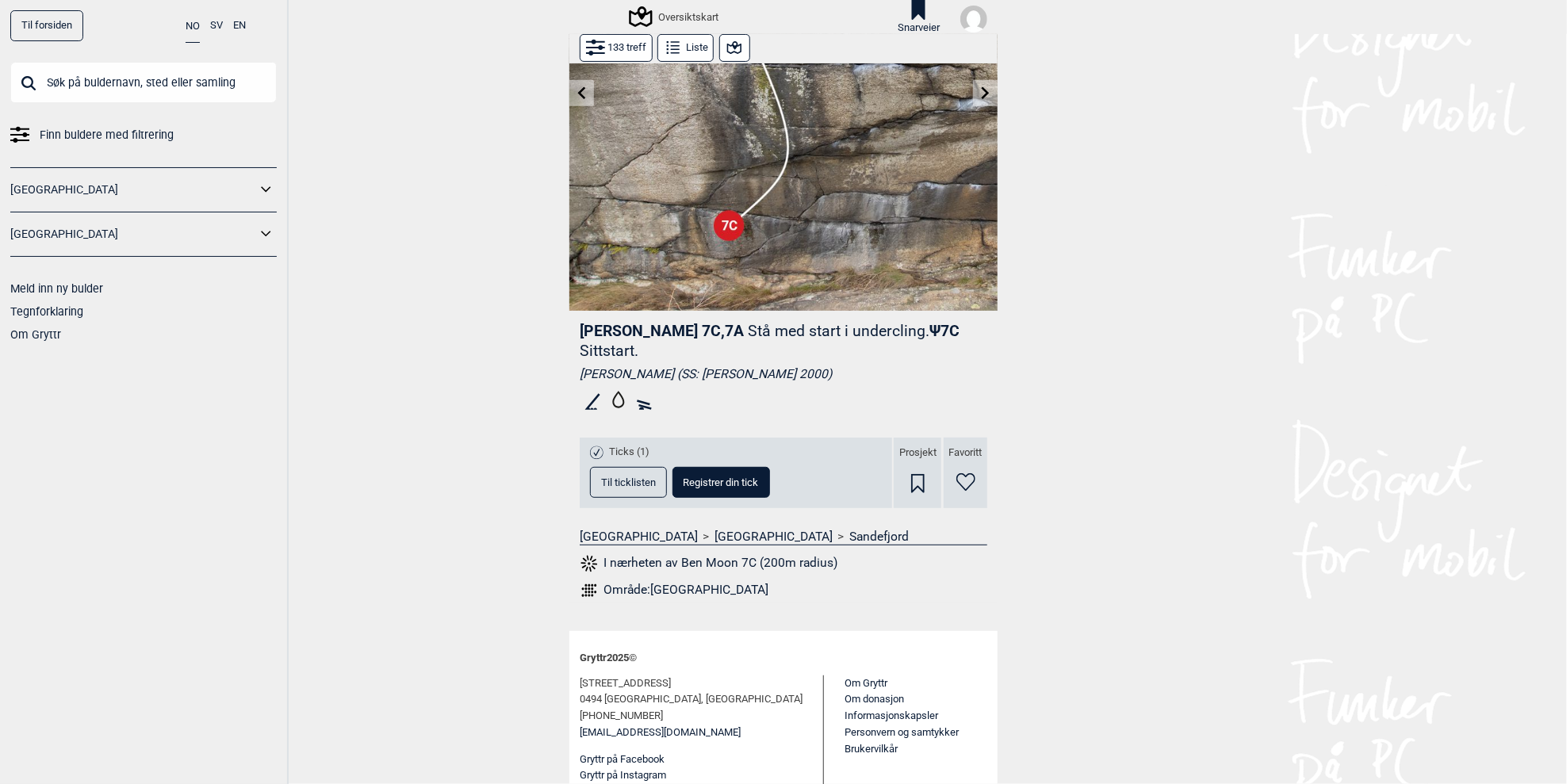 click on "Område:  [GEOGRAPHIC_DATA]" at bounding box center (687, 590) 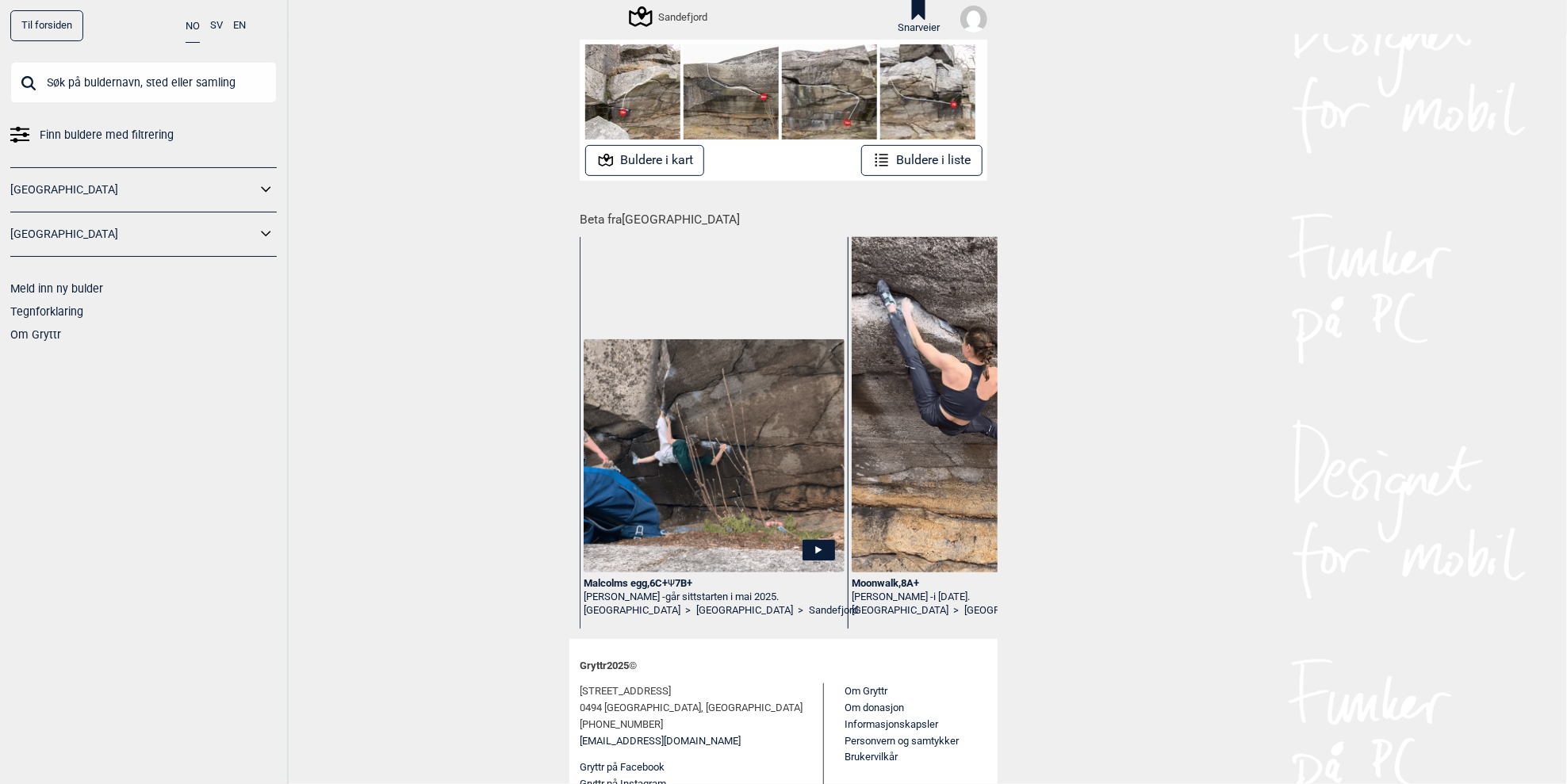 scroll, scrollTop: 298, scrollLeft: 0, axis: vertical 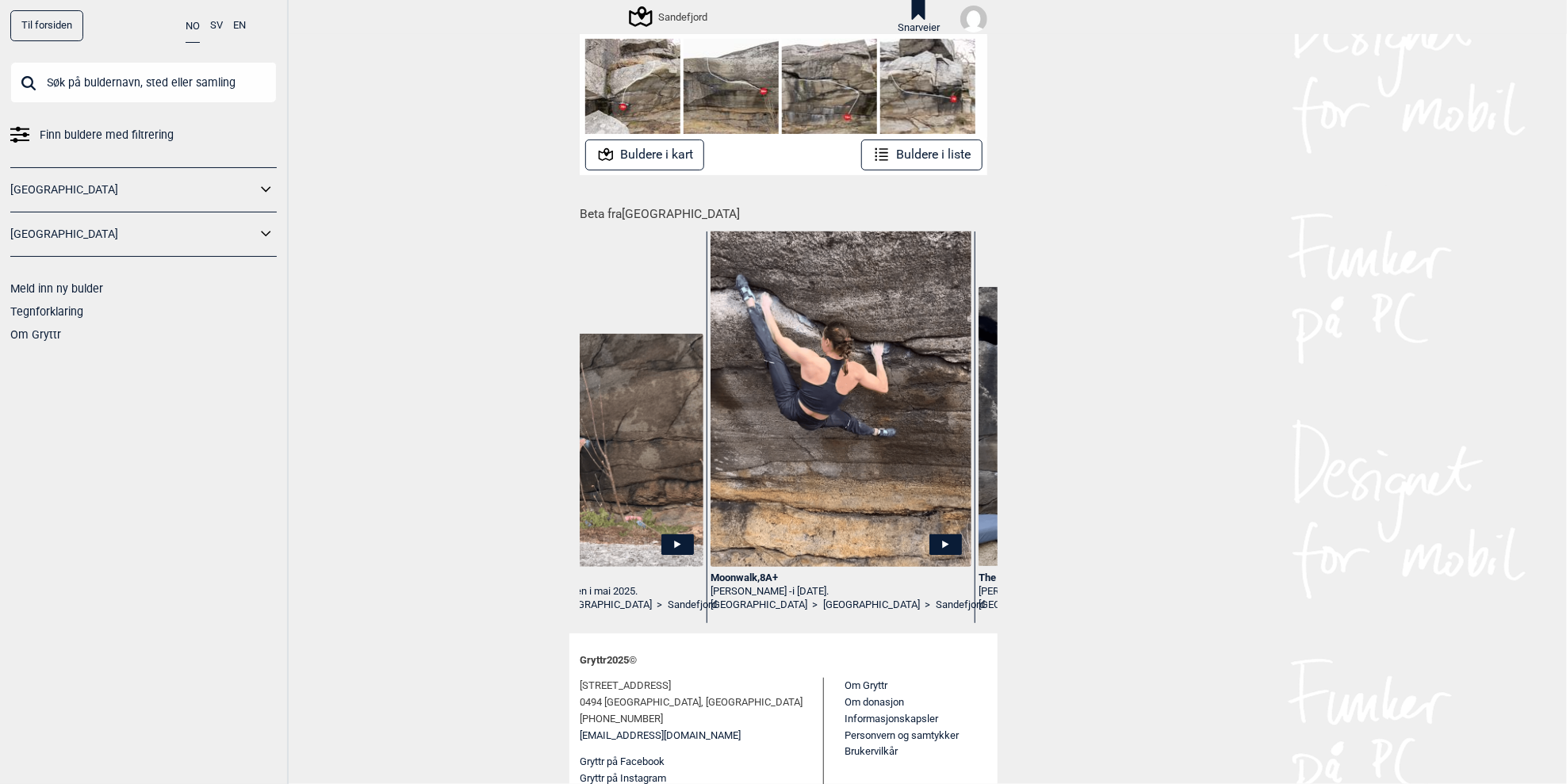 click at bounding box center (841, 411) 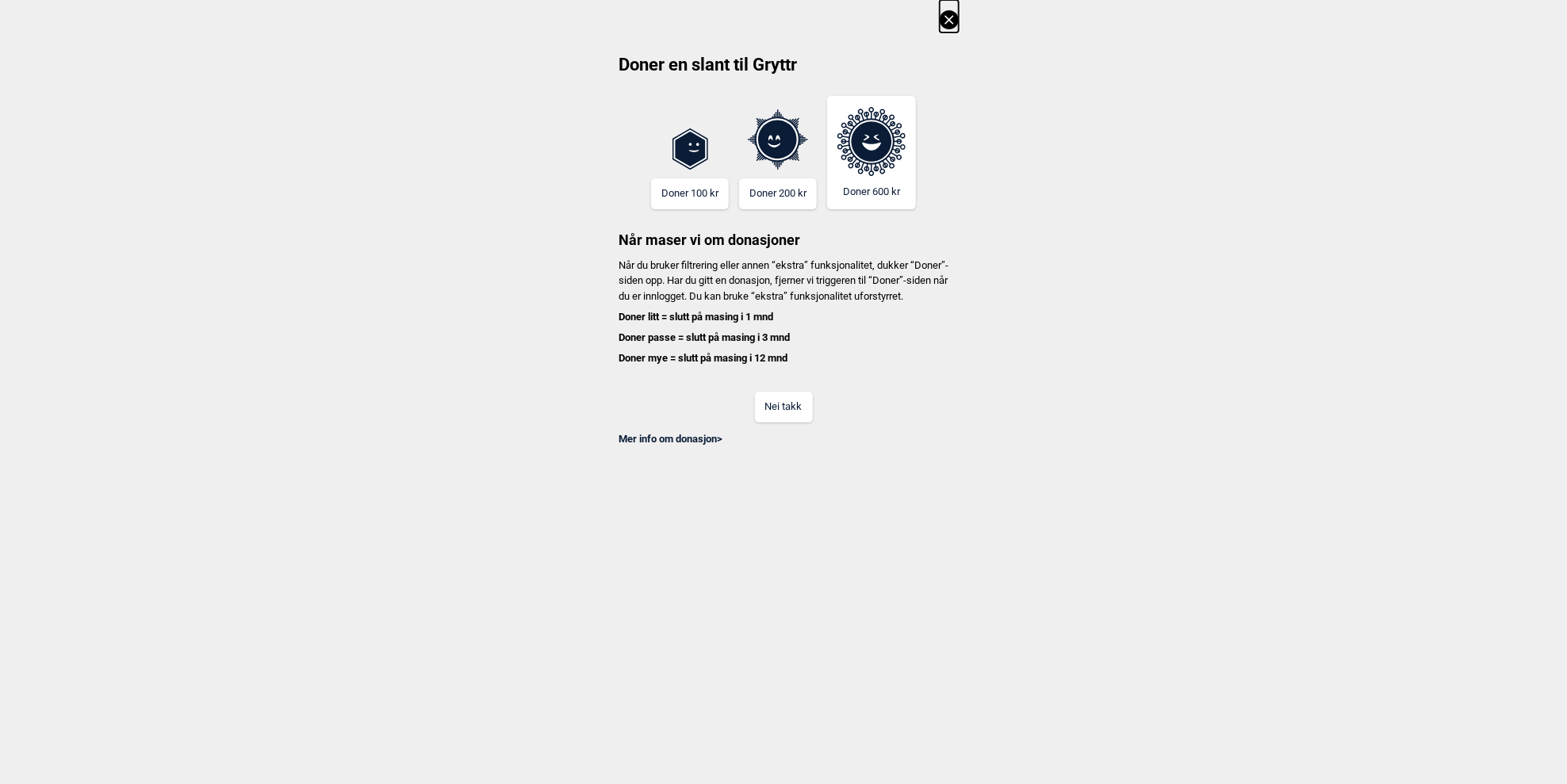 type 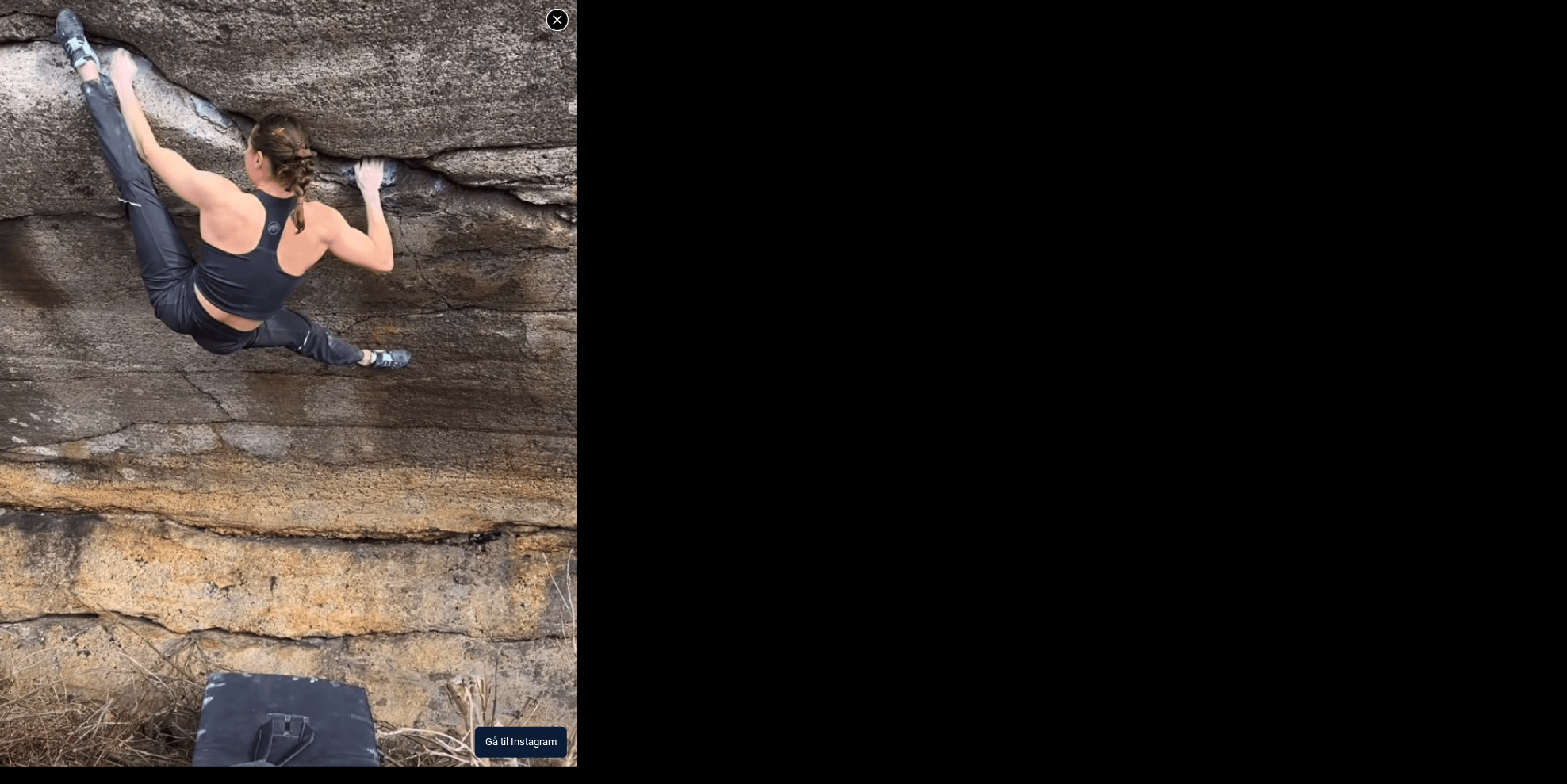 click on "Gå til Instagram" at bounding box center [521, 742] 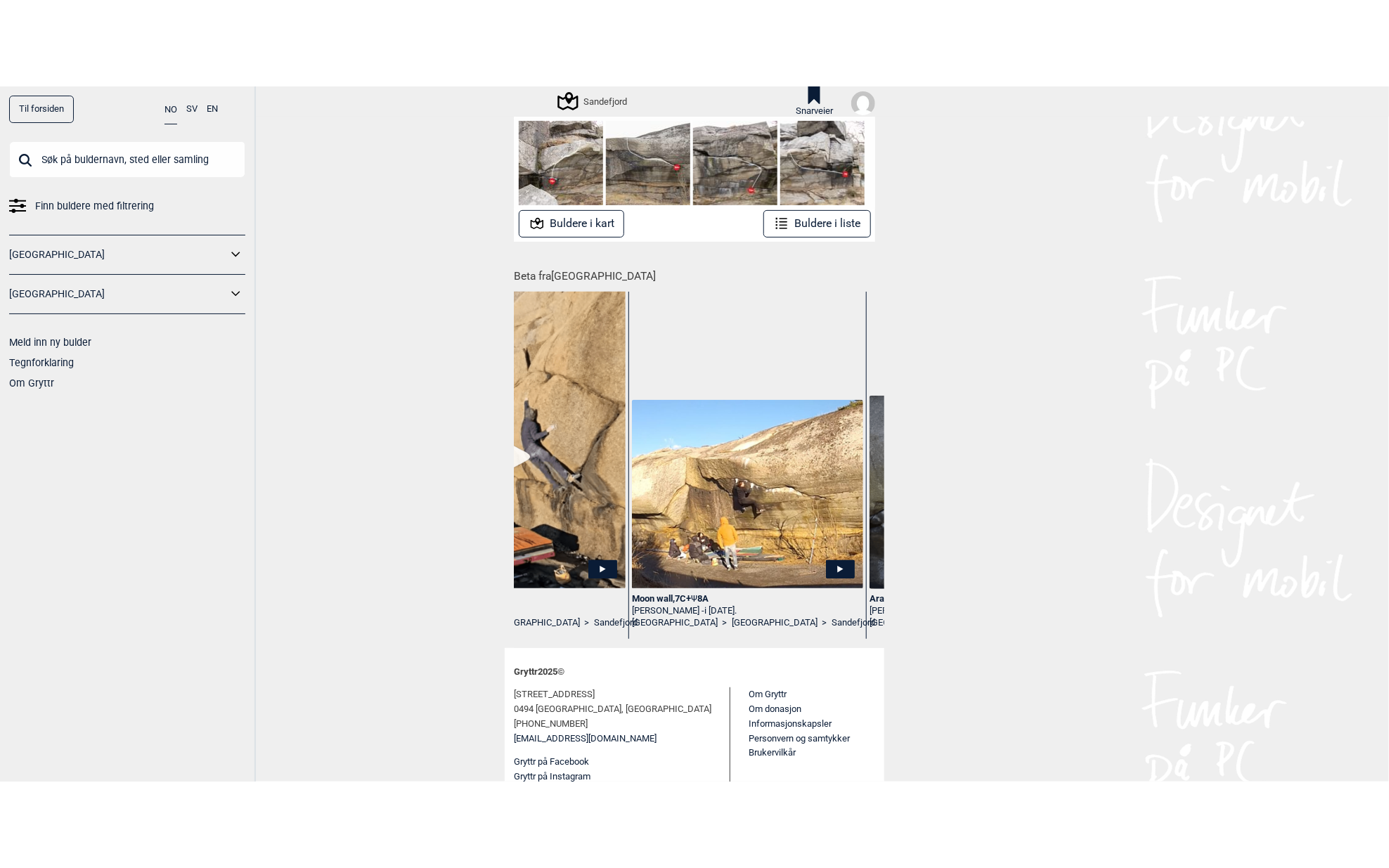 scroll, scrollTop: 0, scrollLeft: 1314, axis: horizontal 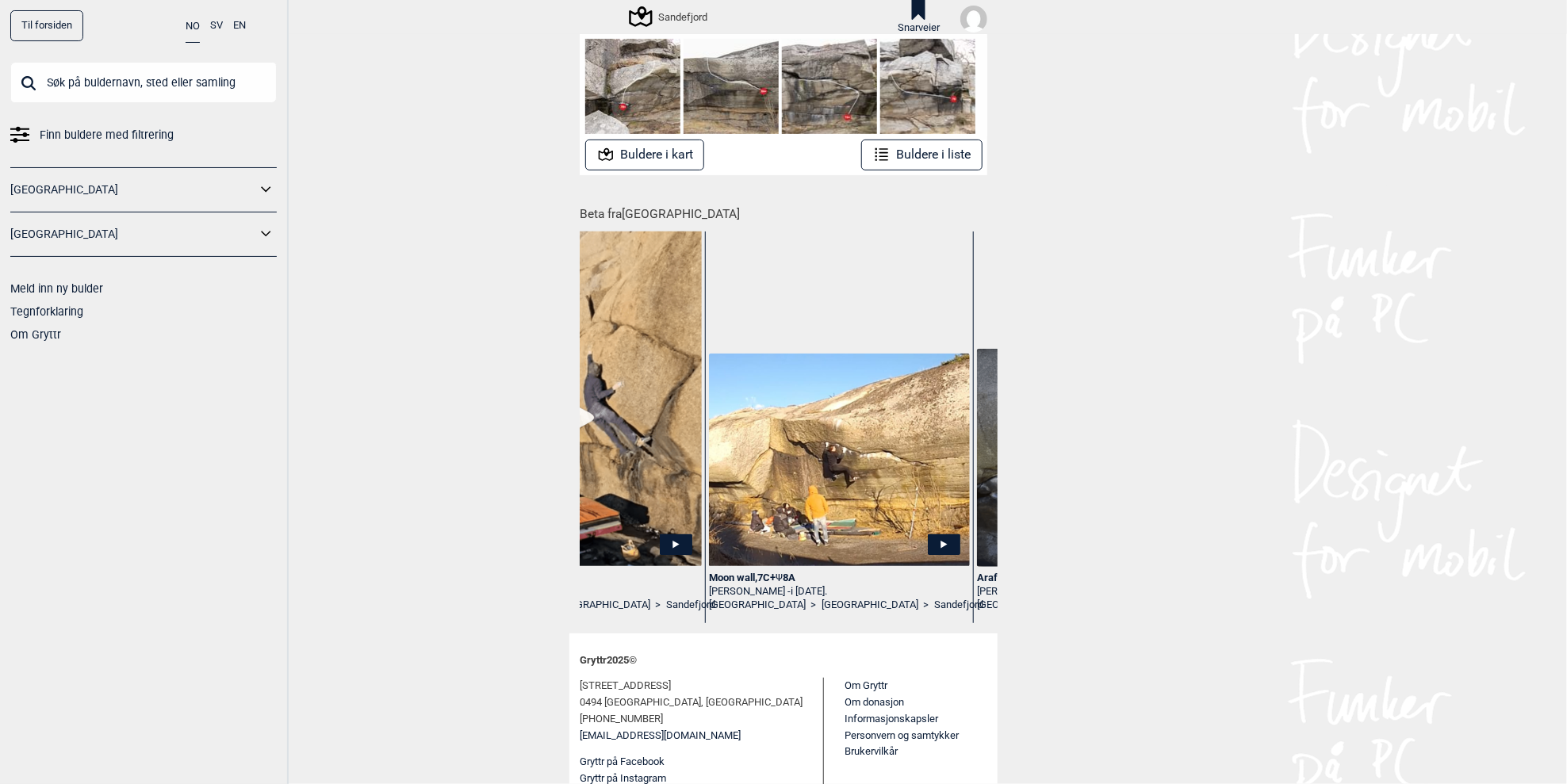 click at bounding box center [839, 460] 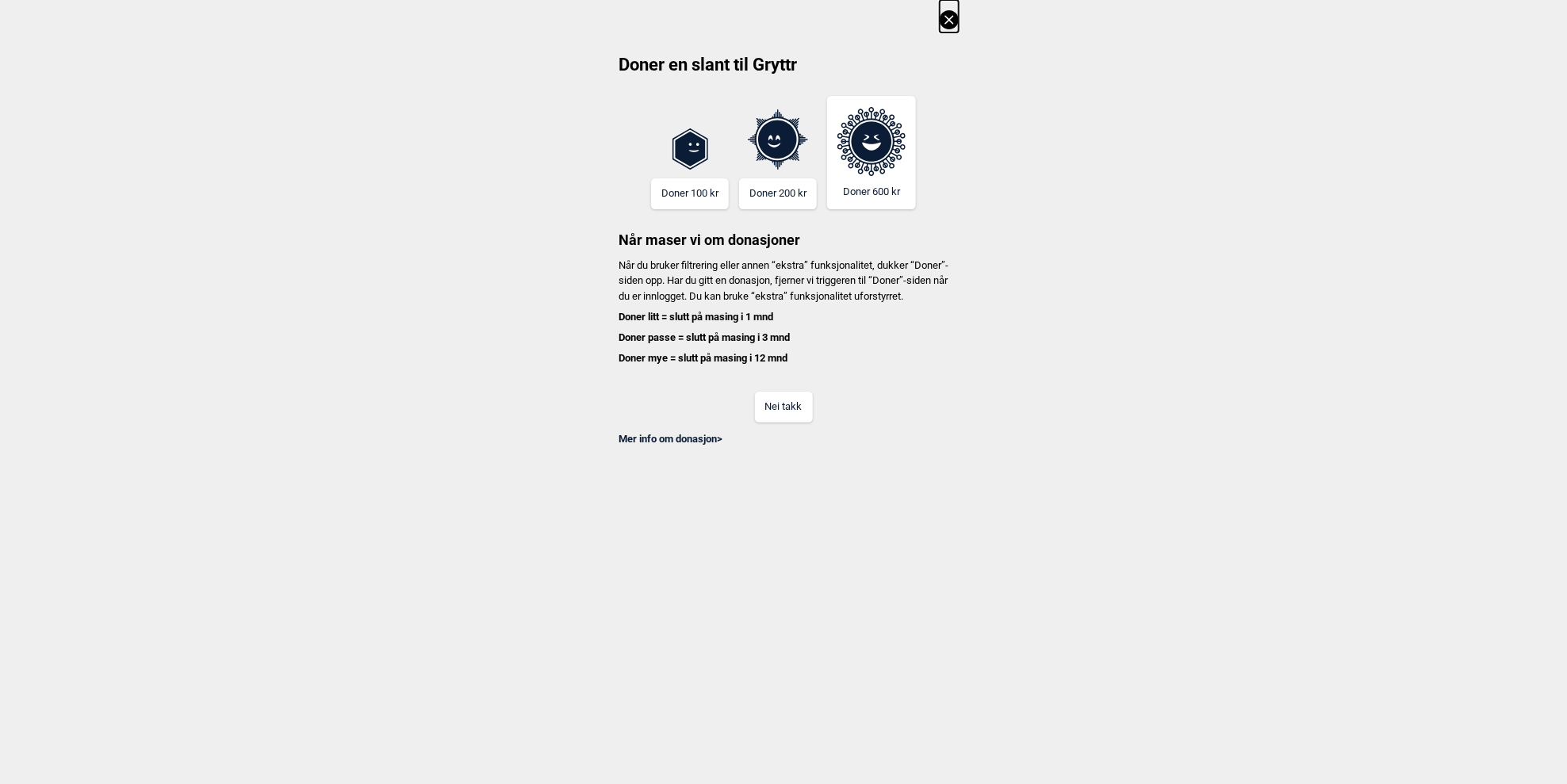 click on "Nei takk" at bounding box center (784, 407) 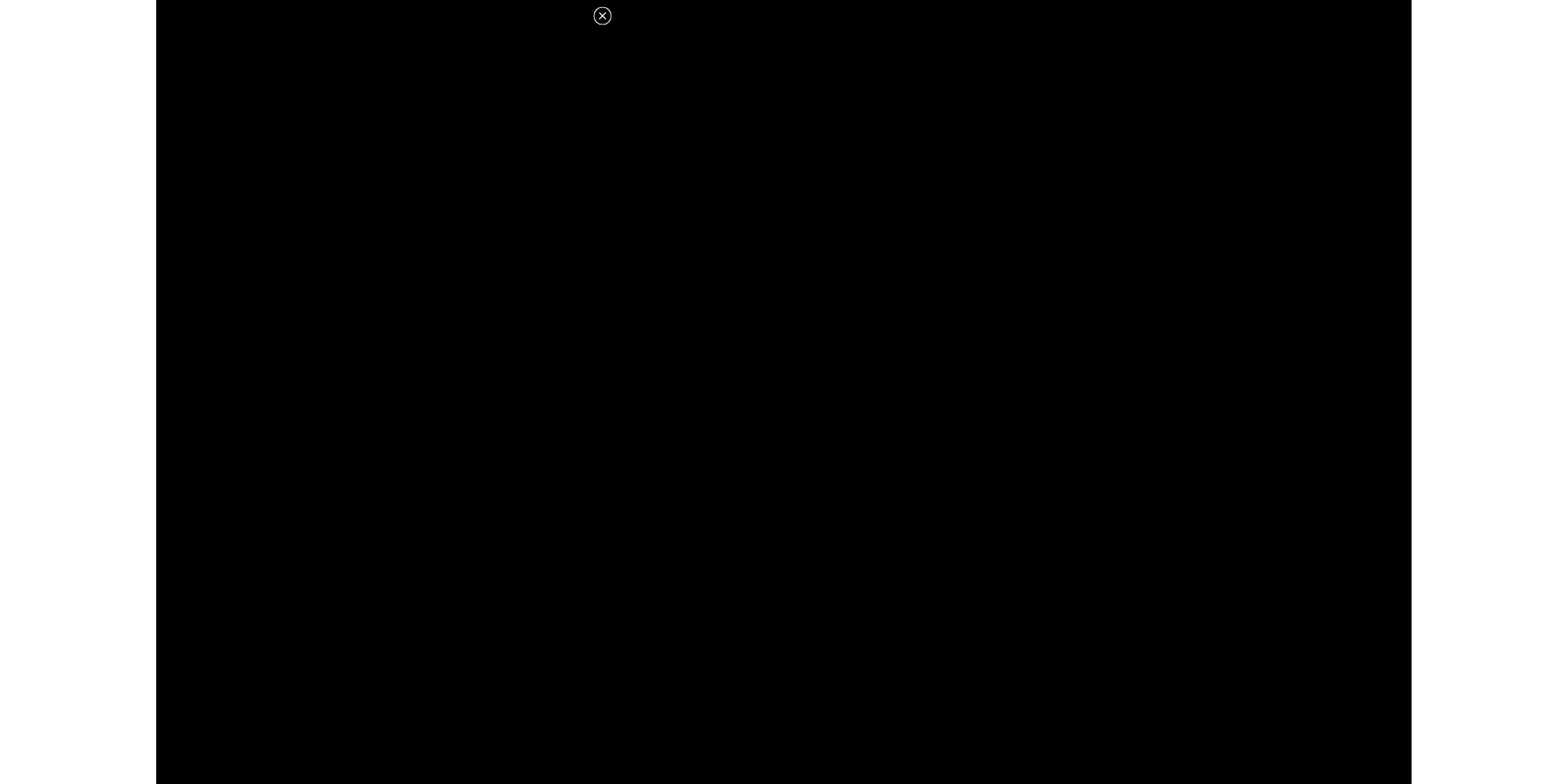 scroll, scrollTop: 125, scrollLeft: 0, axis: vertical 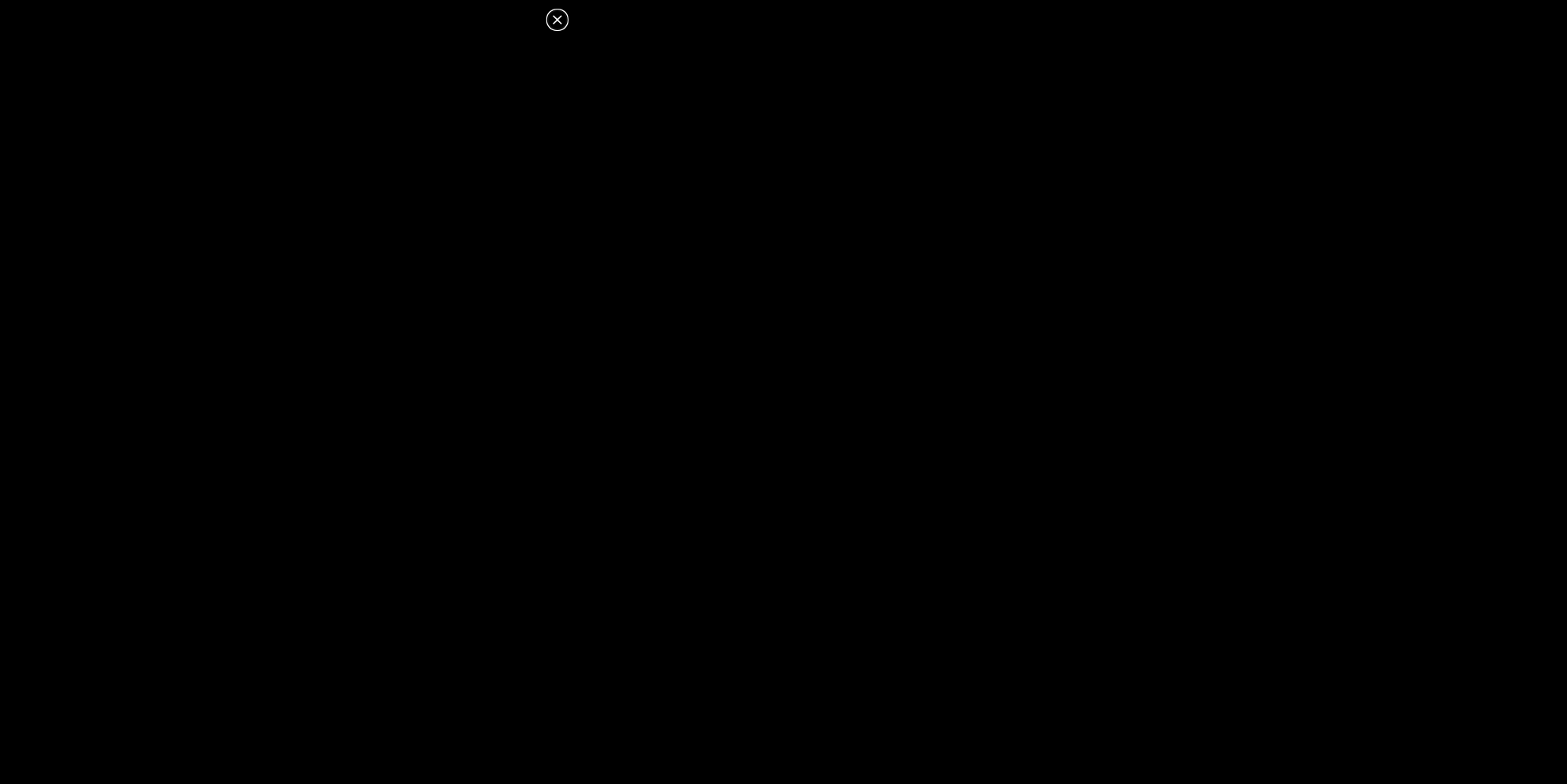 click 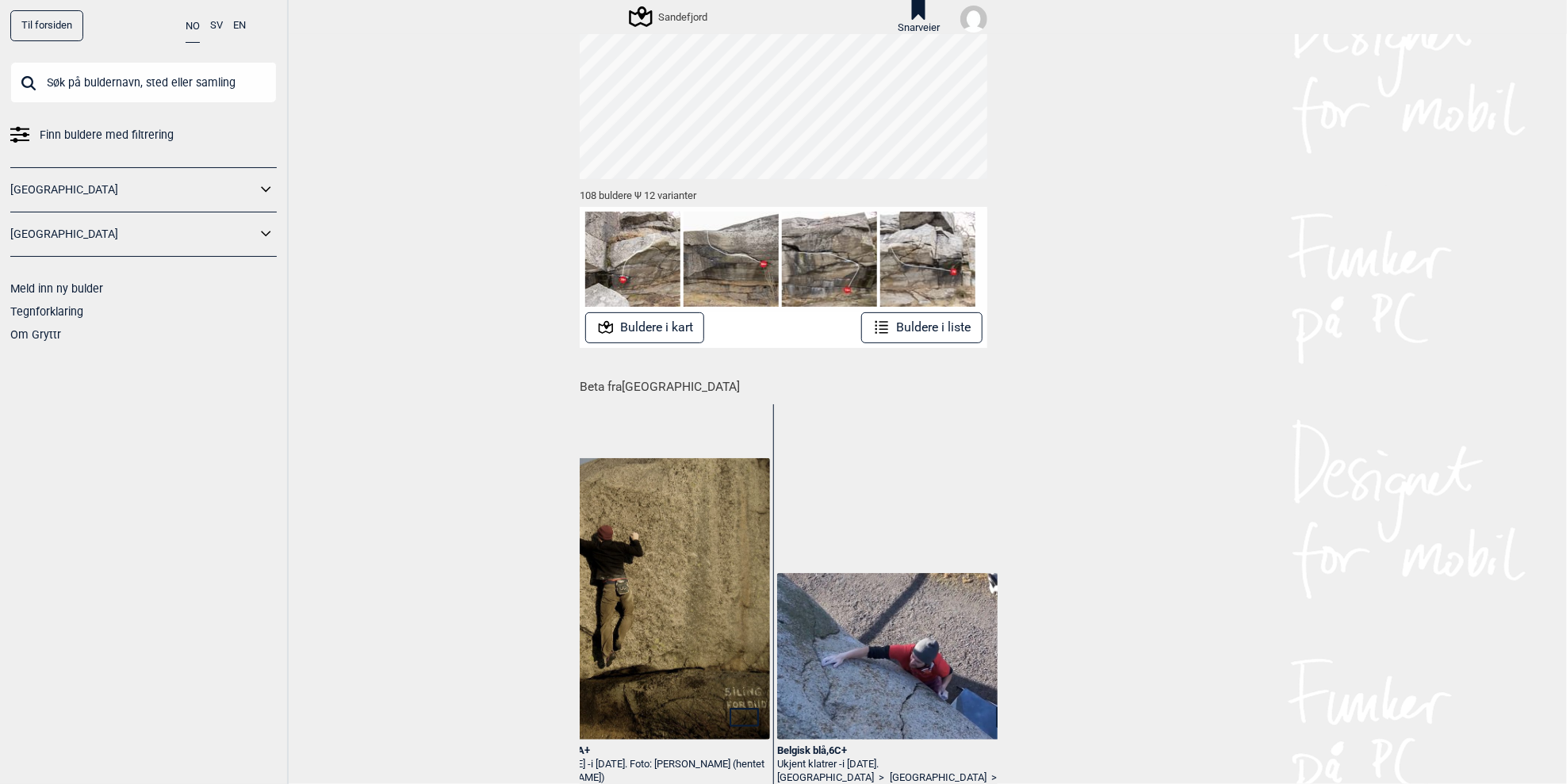 scroll, scrollTop: 0, scrollLeft: 4098, axis: horizontal 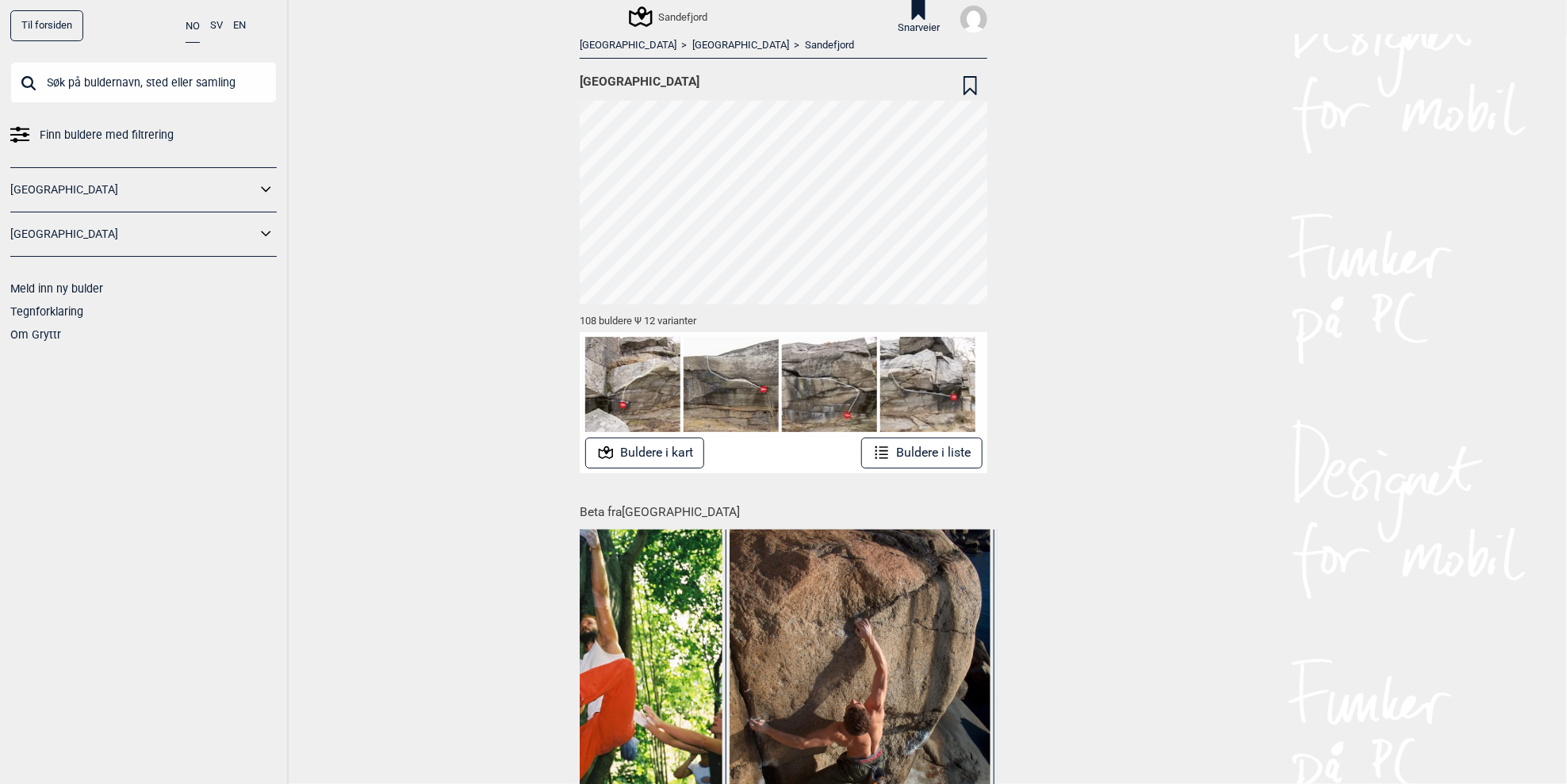 click on "Buldere i liste" at bounding box center (921, 453) 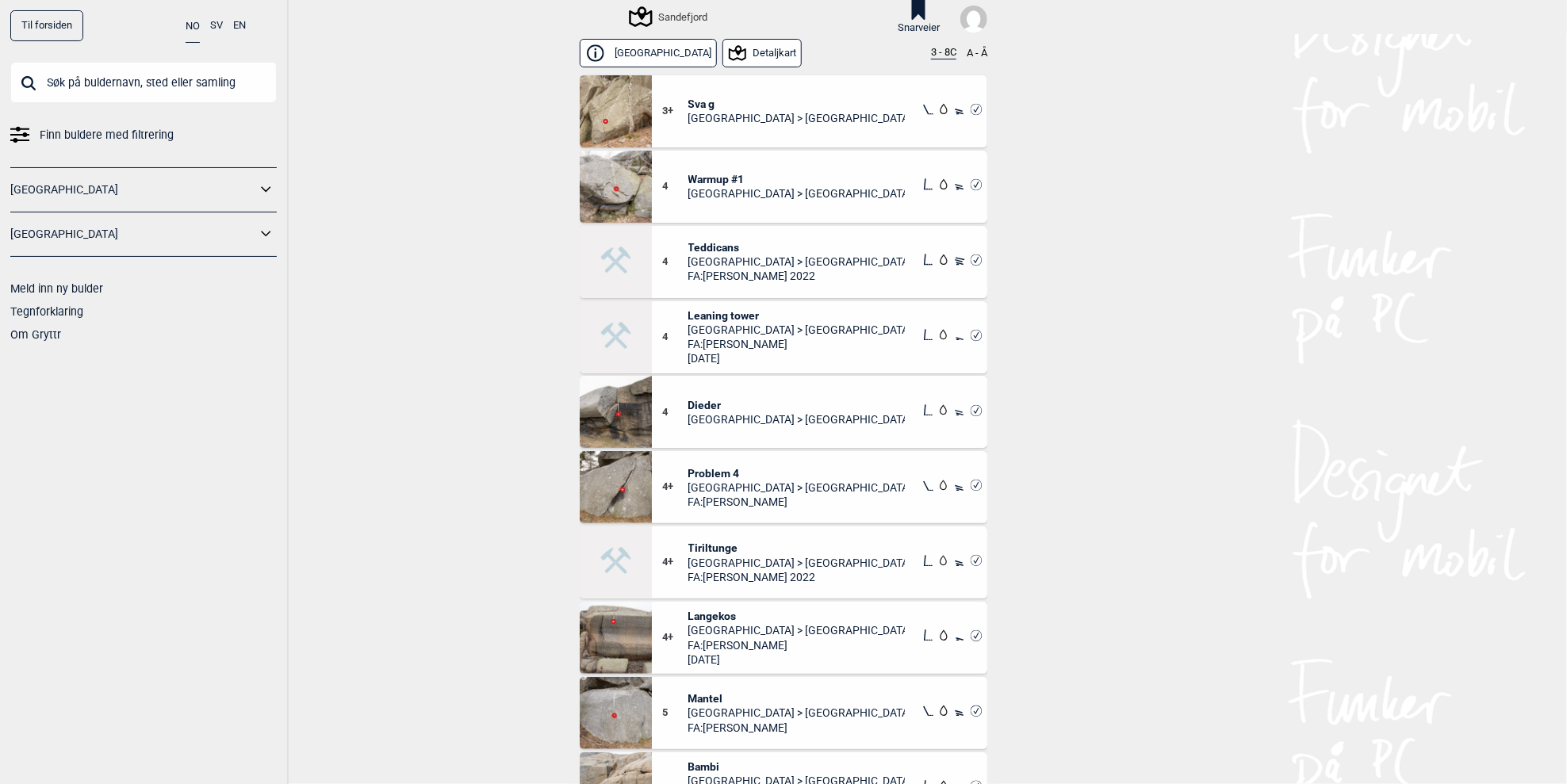 scroll, scrollTop: 0, scrollLeft: 0, axis: both 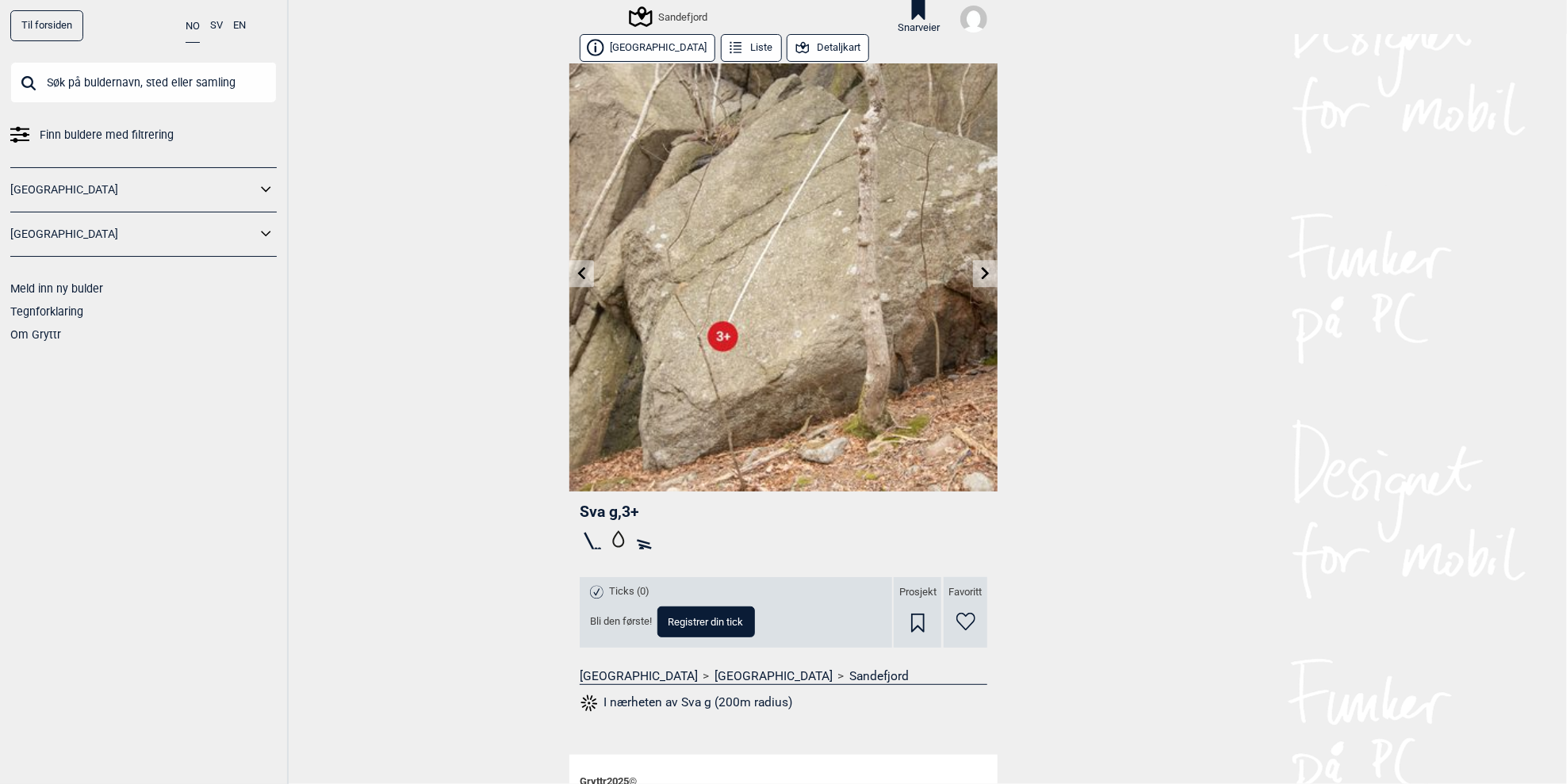 click 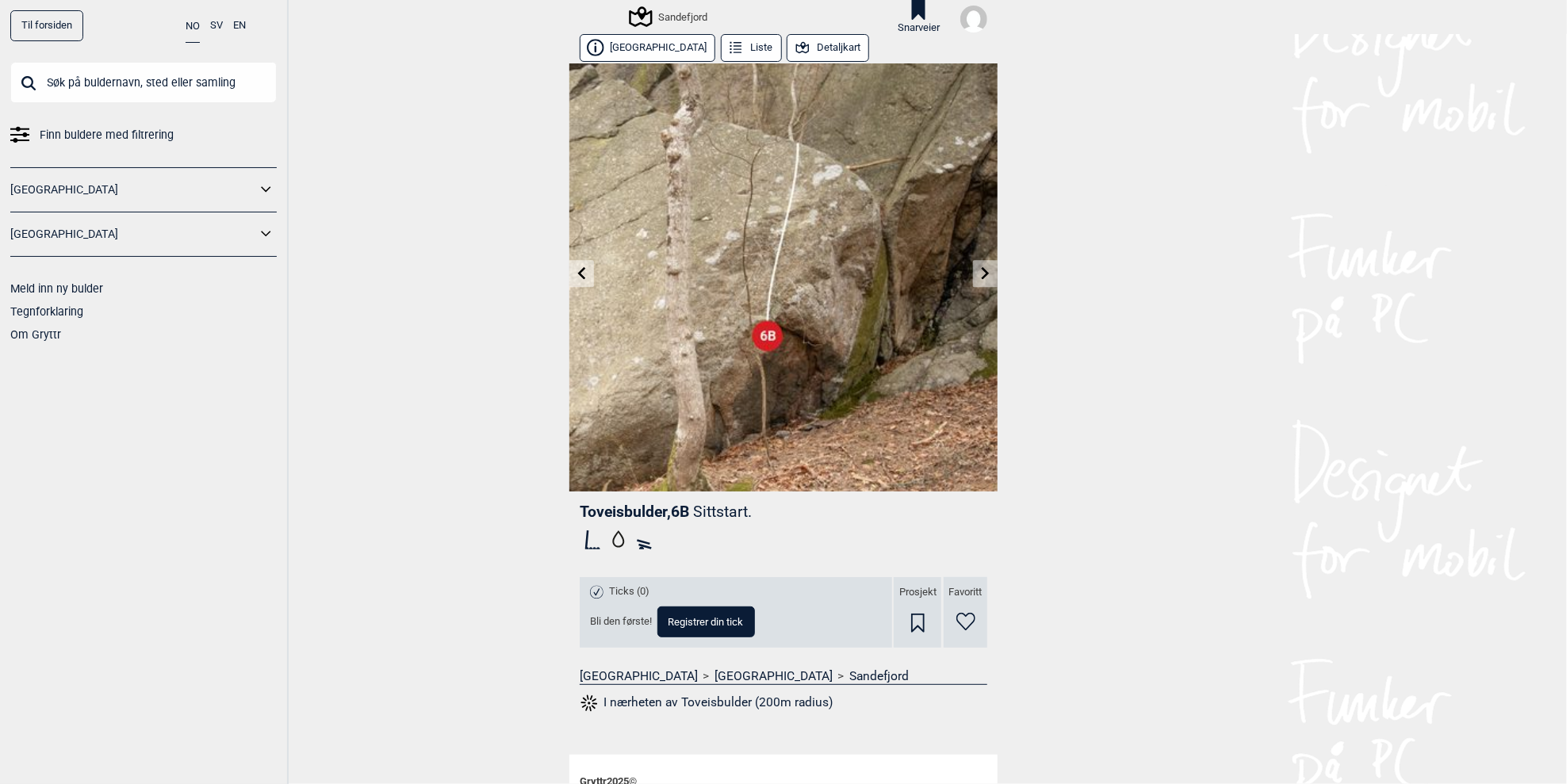 click 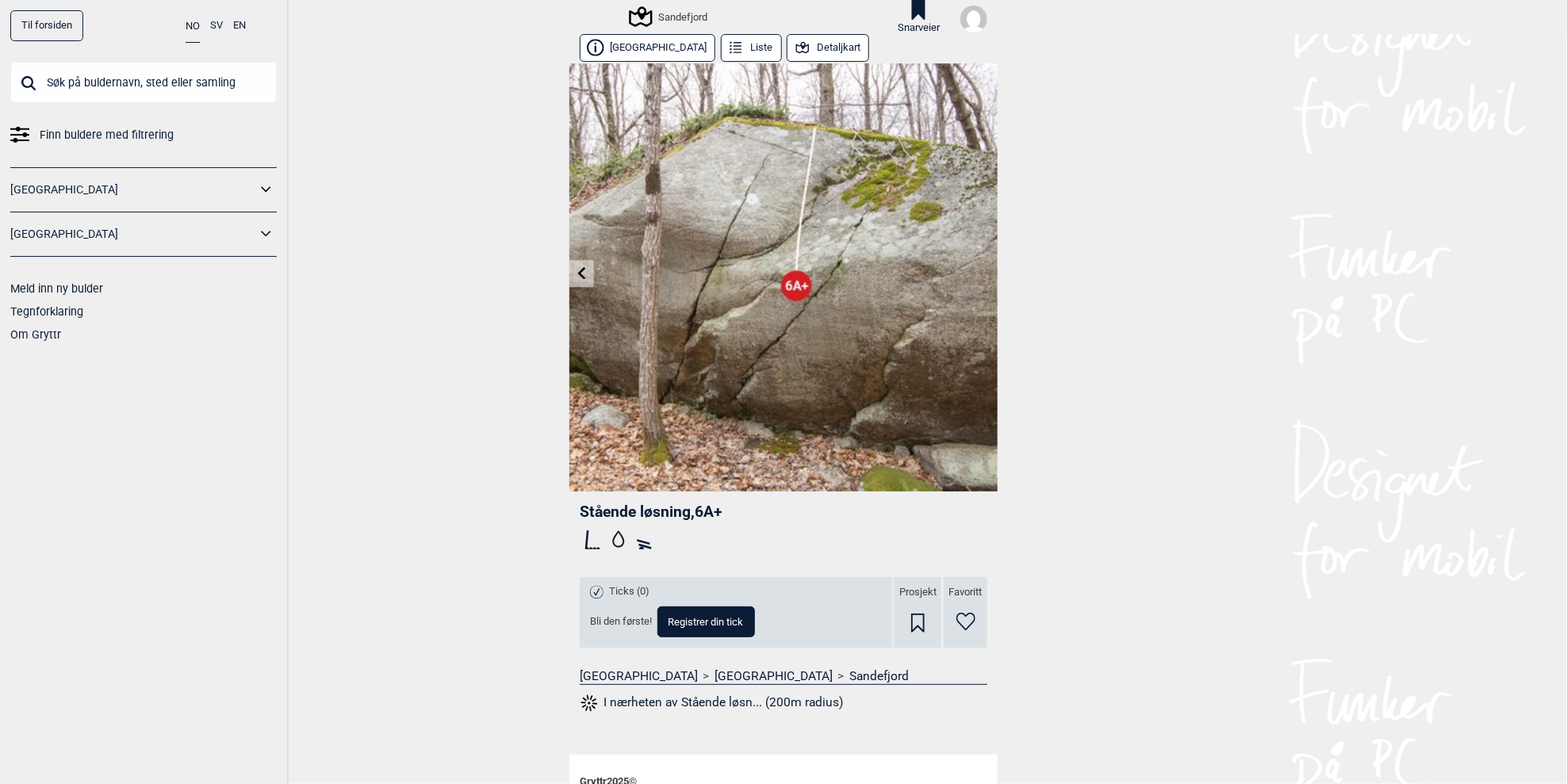 click at bounding box center (784, 277) 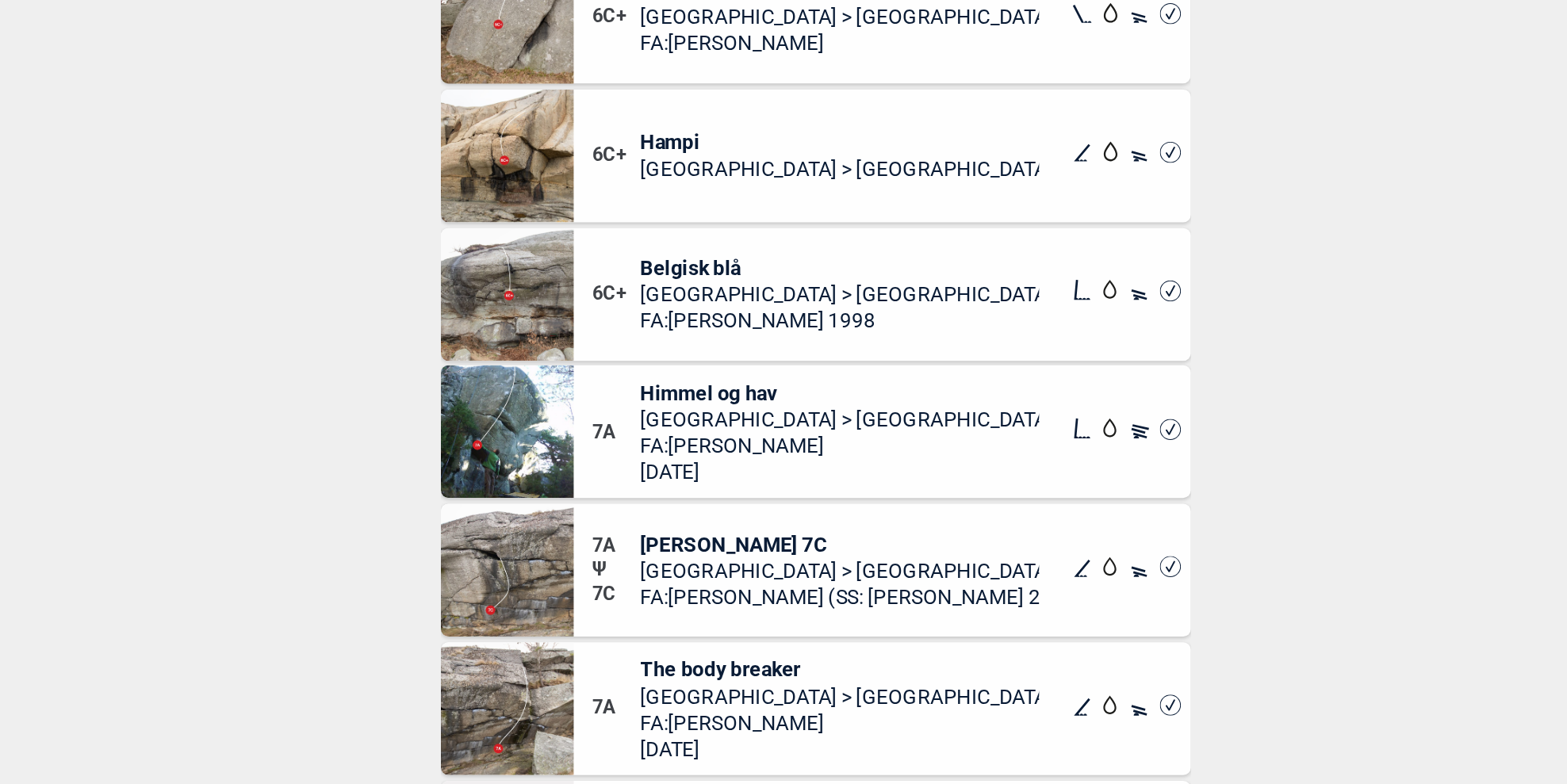 scroll, scrollTop: 4813, scrollLeft: 0, axis: vertical 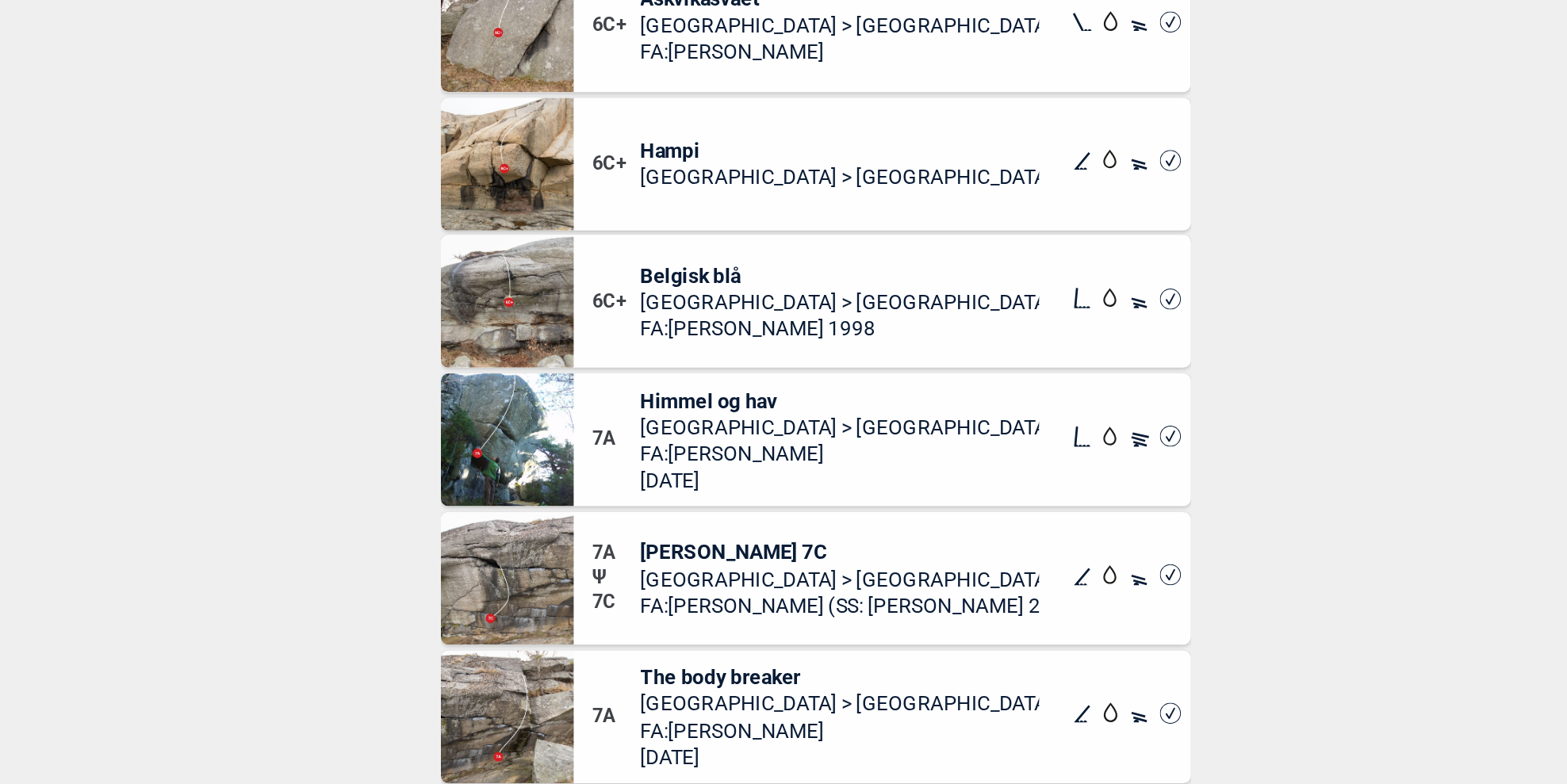 click on "Hampi" at bounding box center [797, 277] 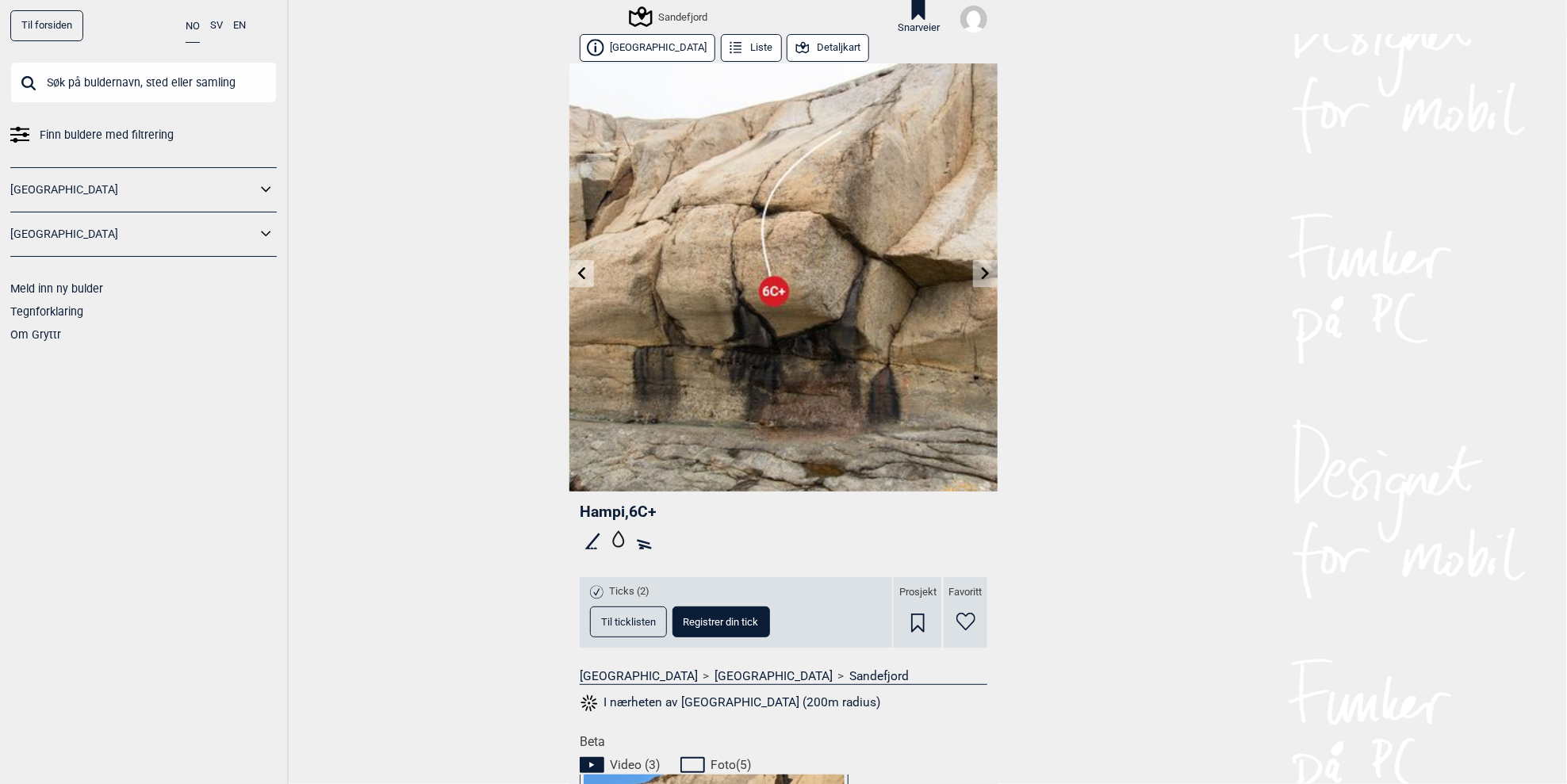 click at bounding box center (985, 273) 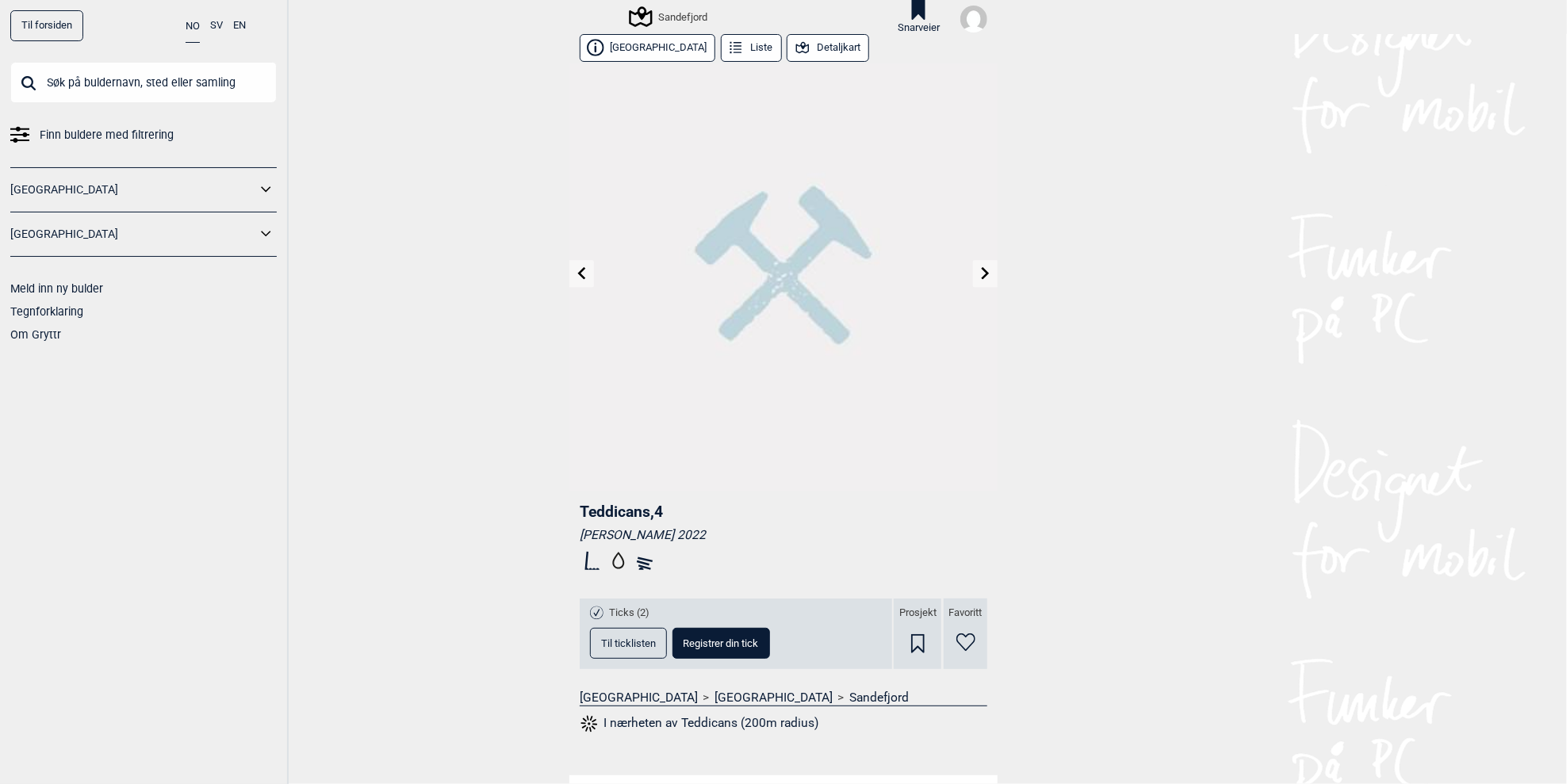 click at bounding box center [985, 273] 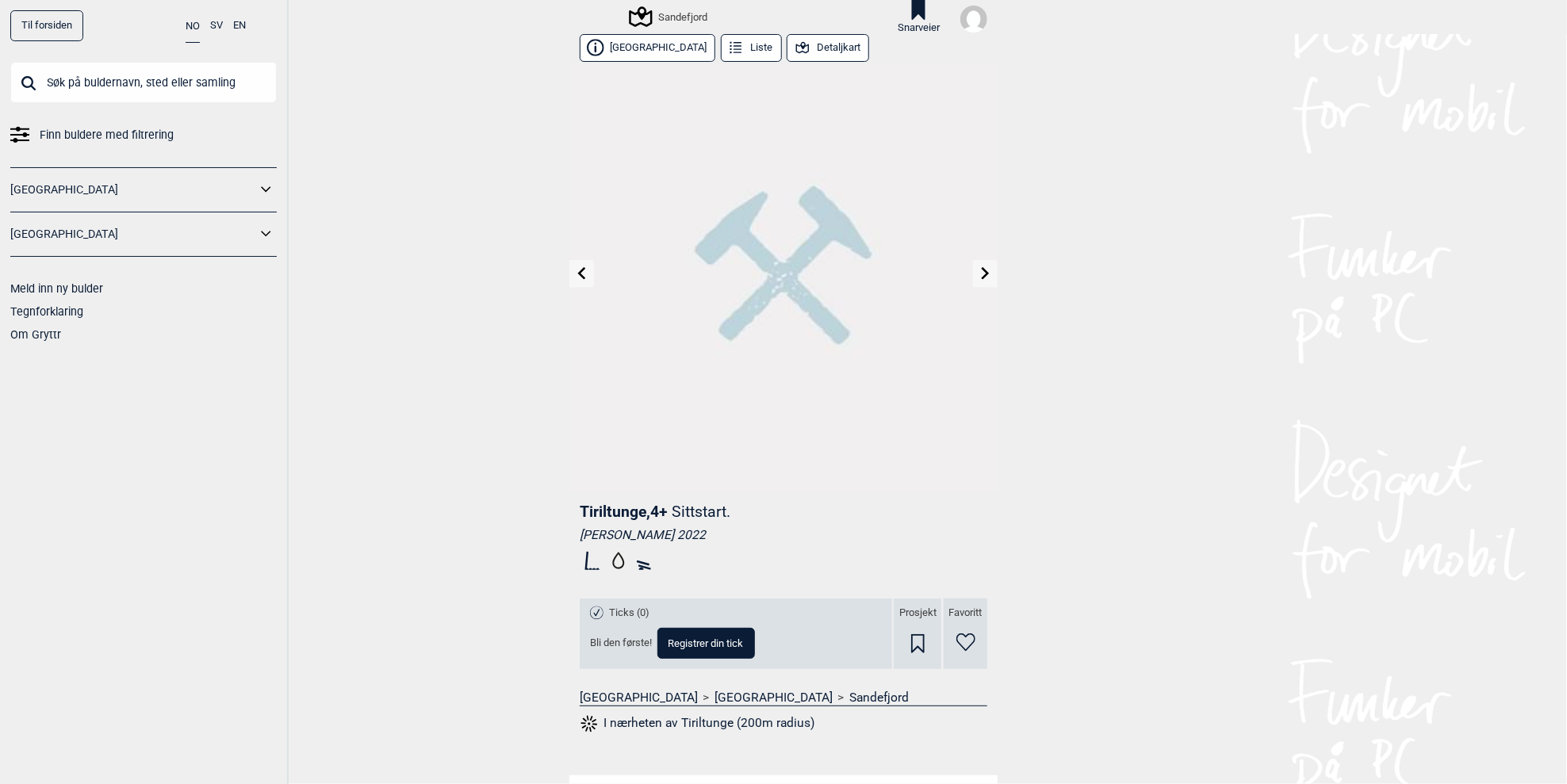 click at bounding box center [985, 273] 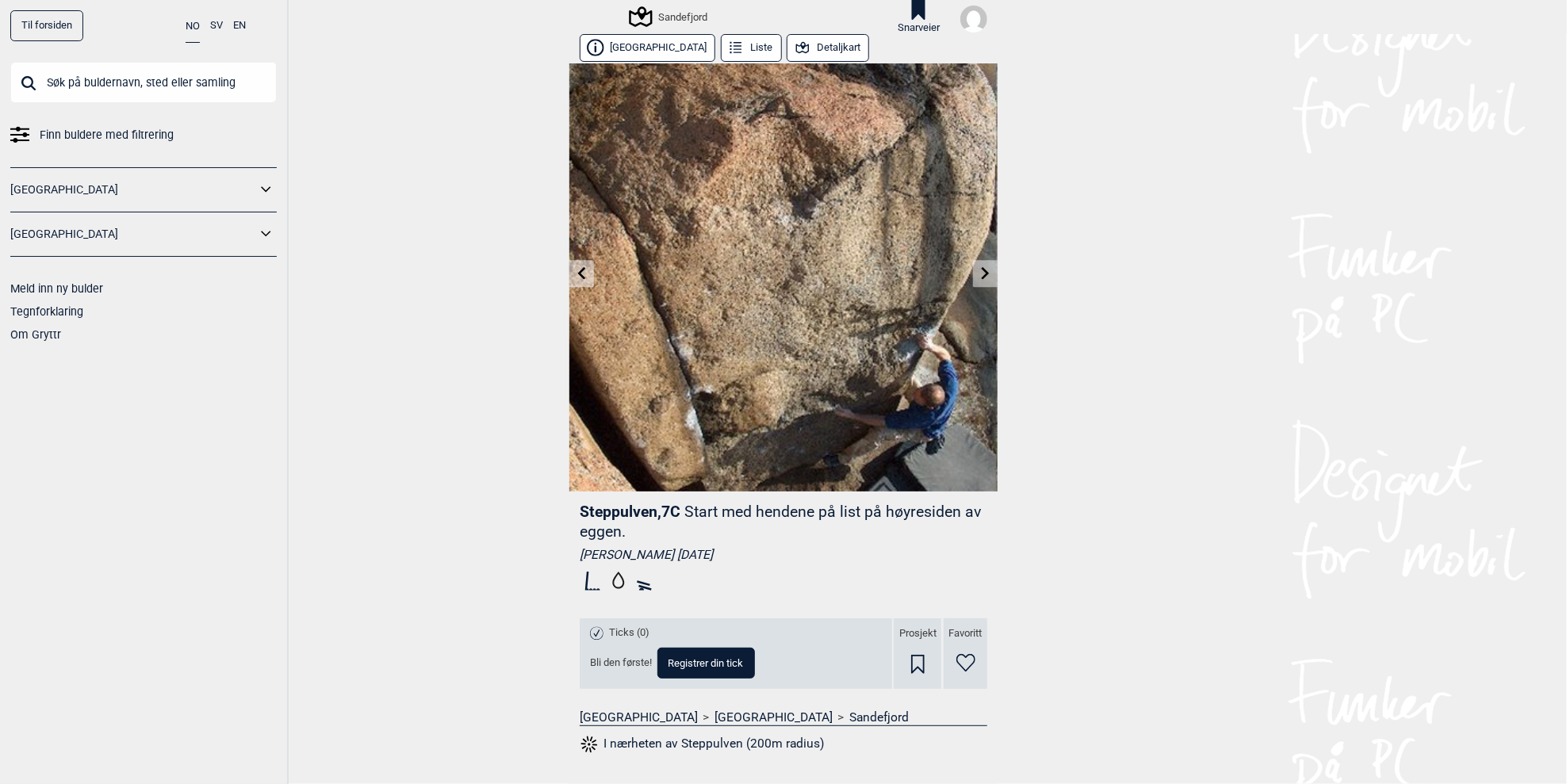 click at bounding box center (985, 273) 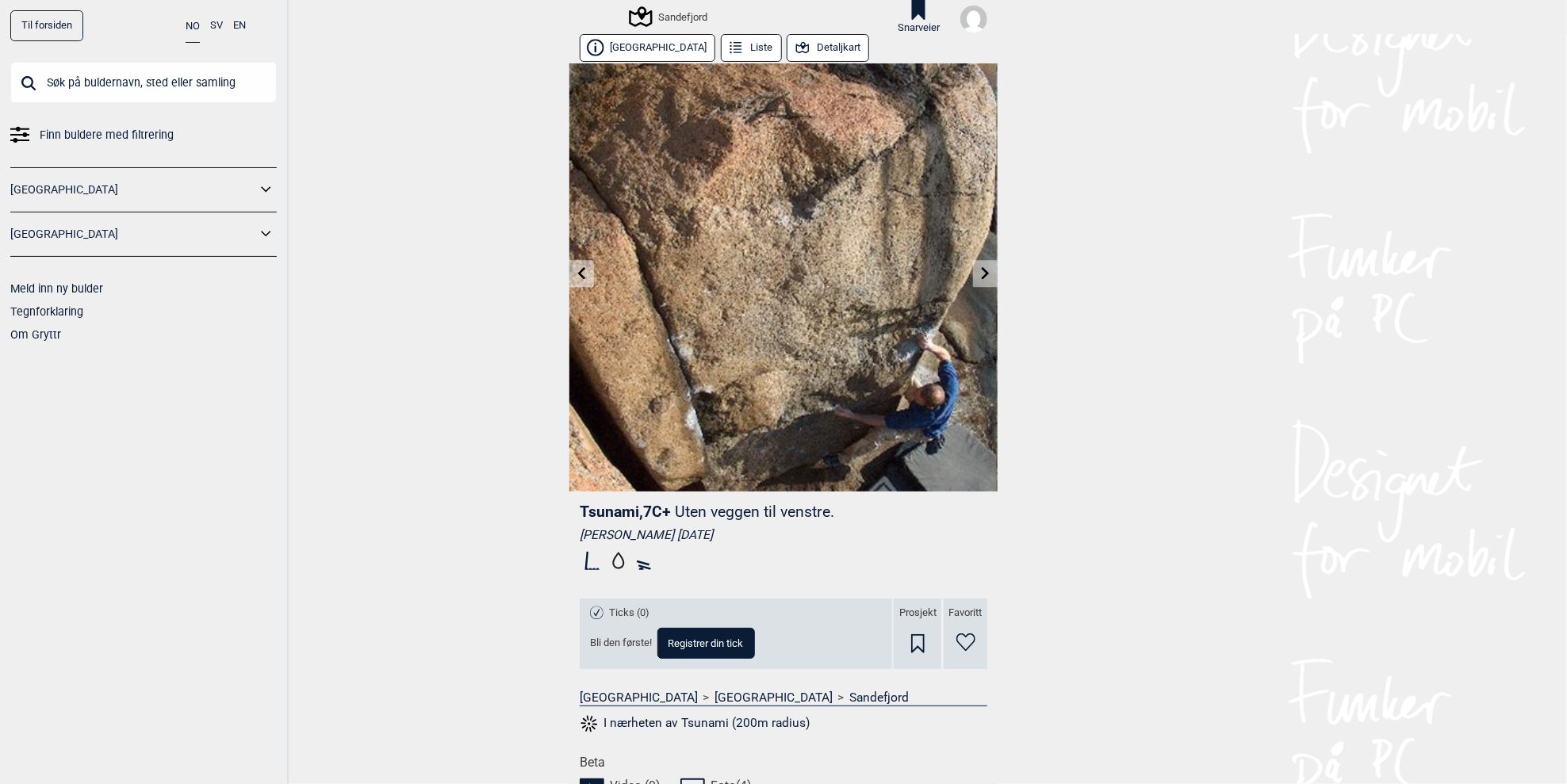 click on "Liste" at bounding box center (751, 48) 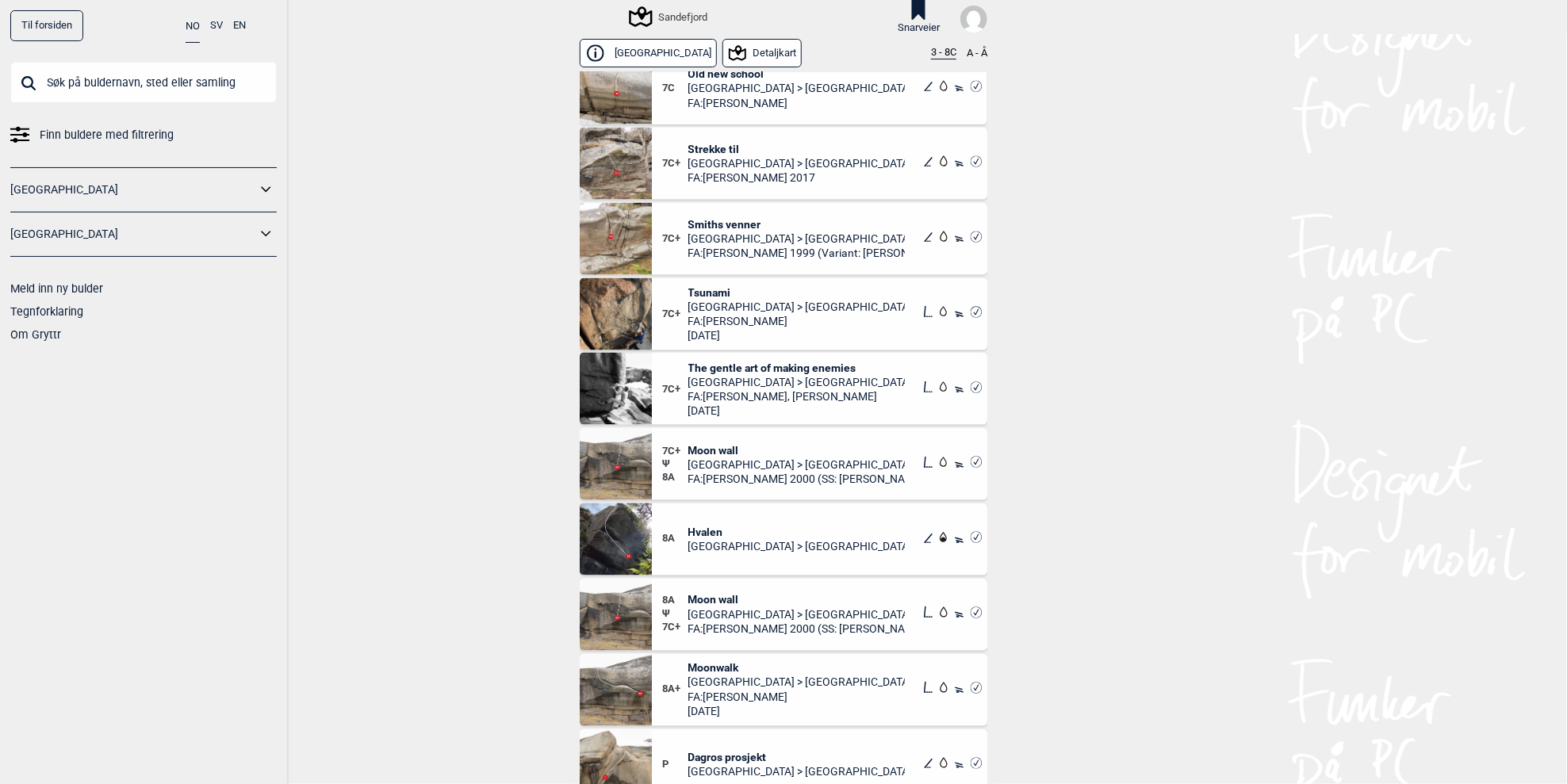 scroll, scrollTop: 7886, scrollLeft: 0, axis: vertical 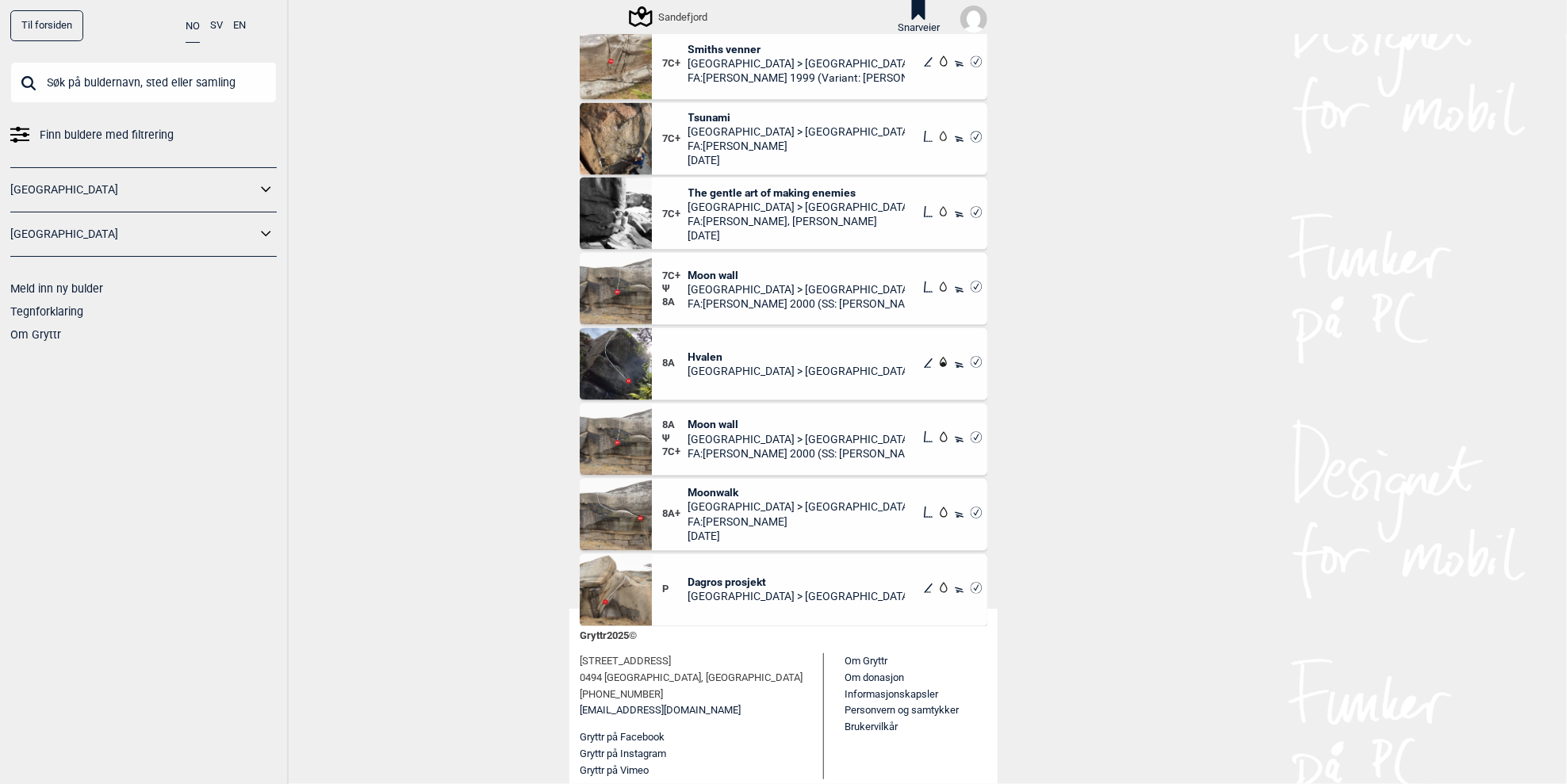 click on "Dagros prosjekt" at bounding box center (797, 583) 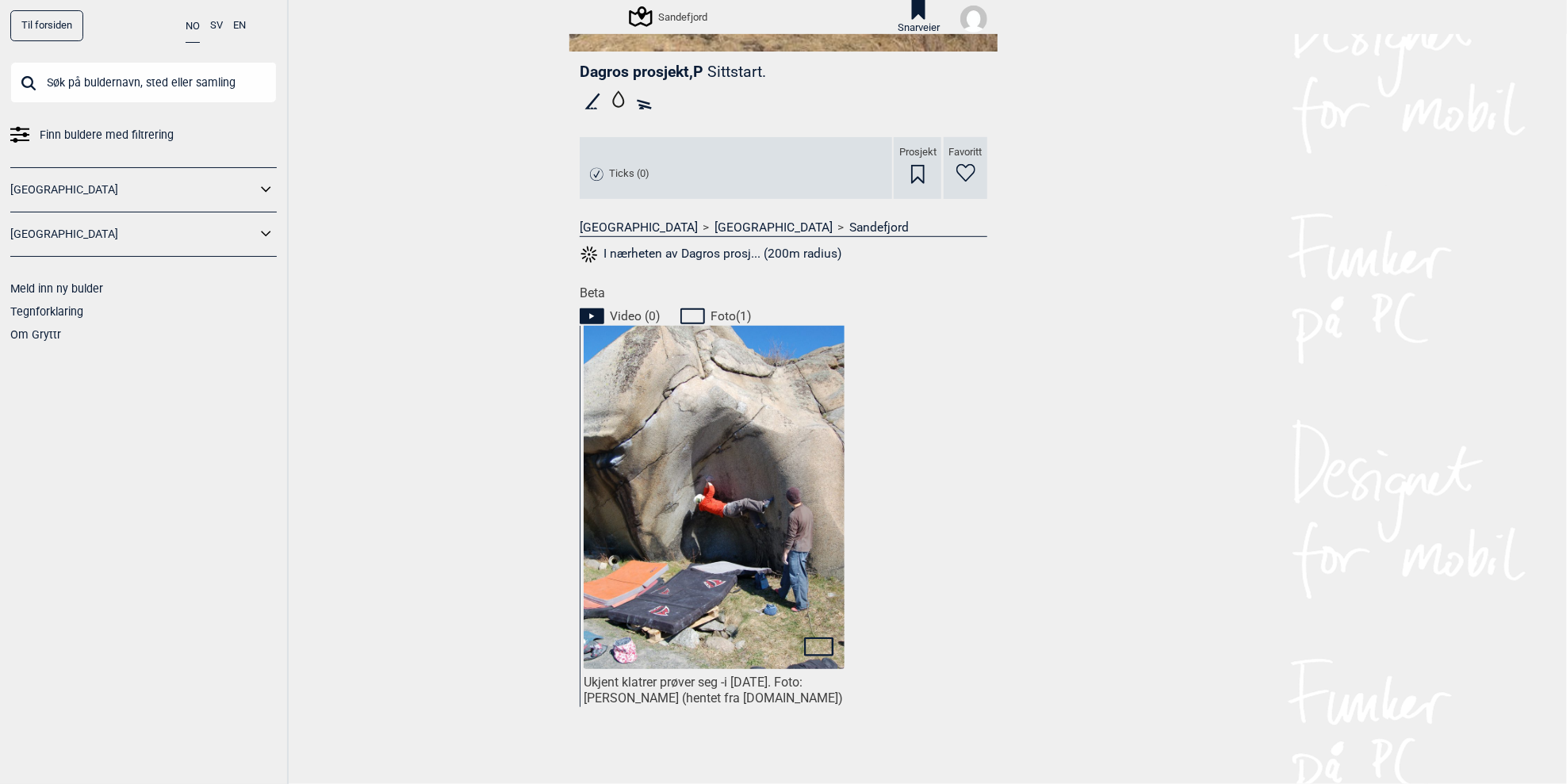 scroll, scrollTop: 444, scrollLeft: 0, axis: vertical 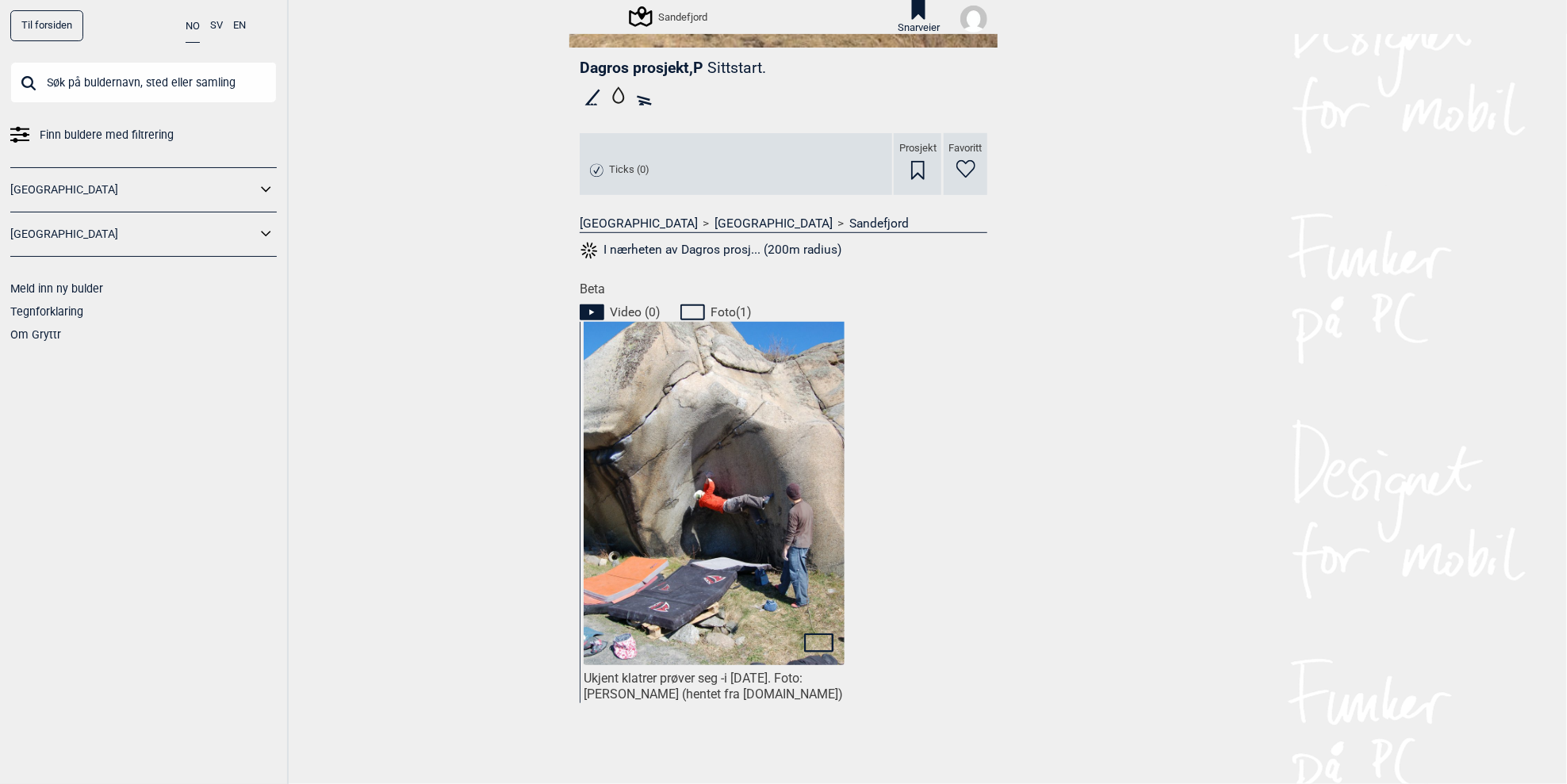 click 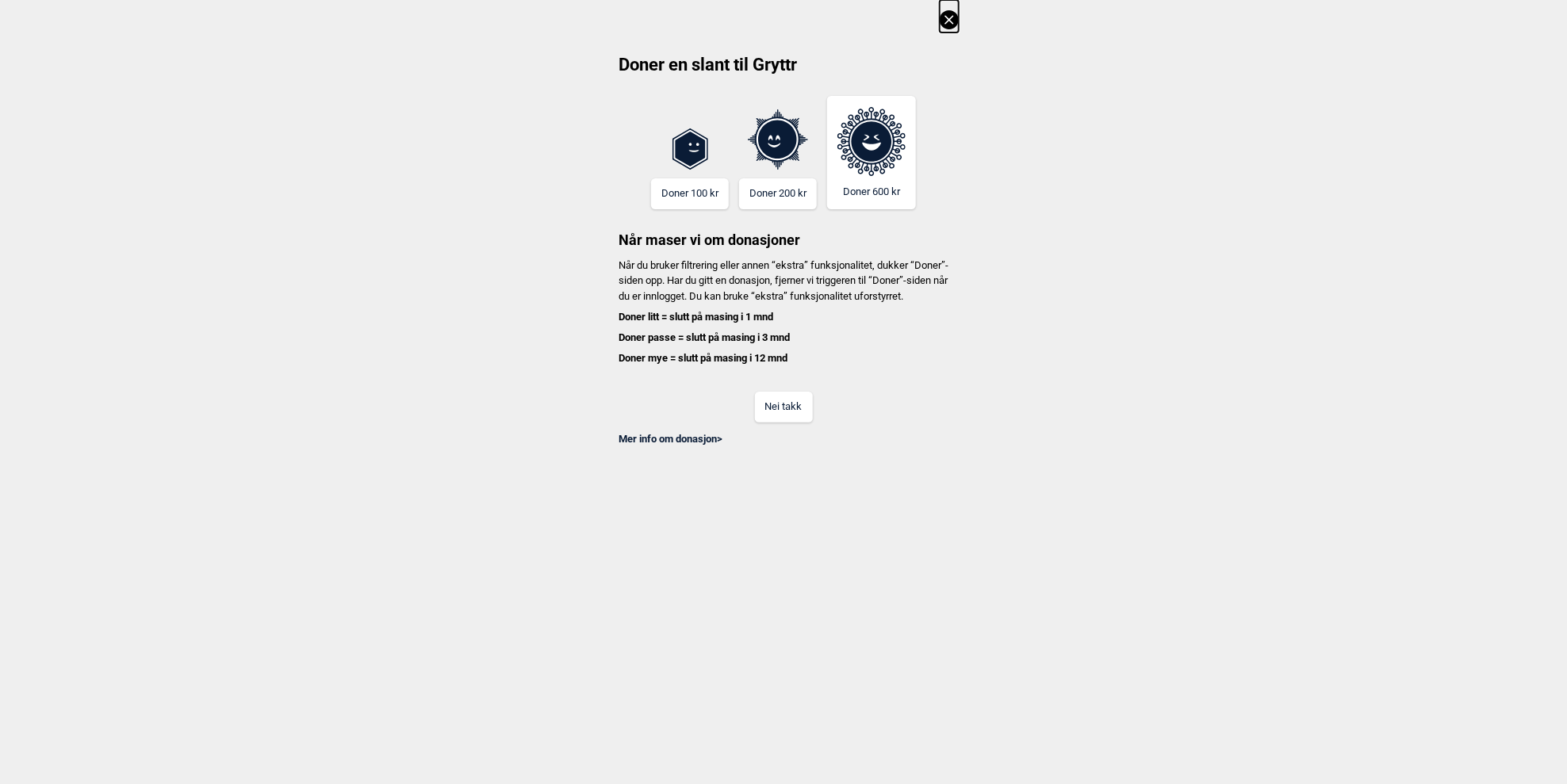 click on "Nei takk" at bounding box center (784, 407) 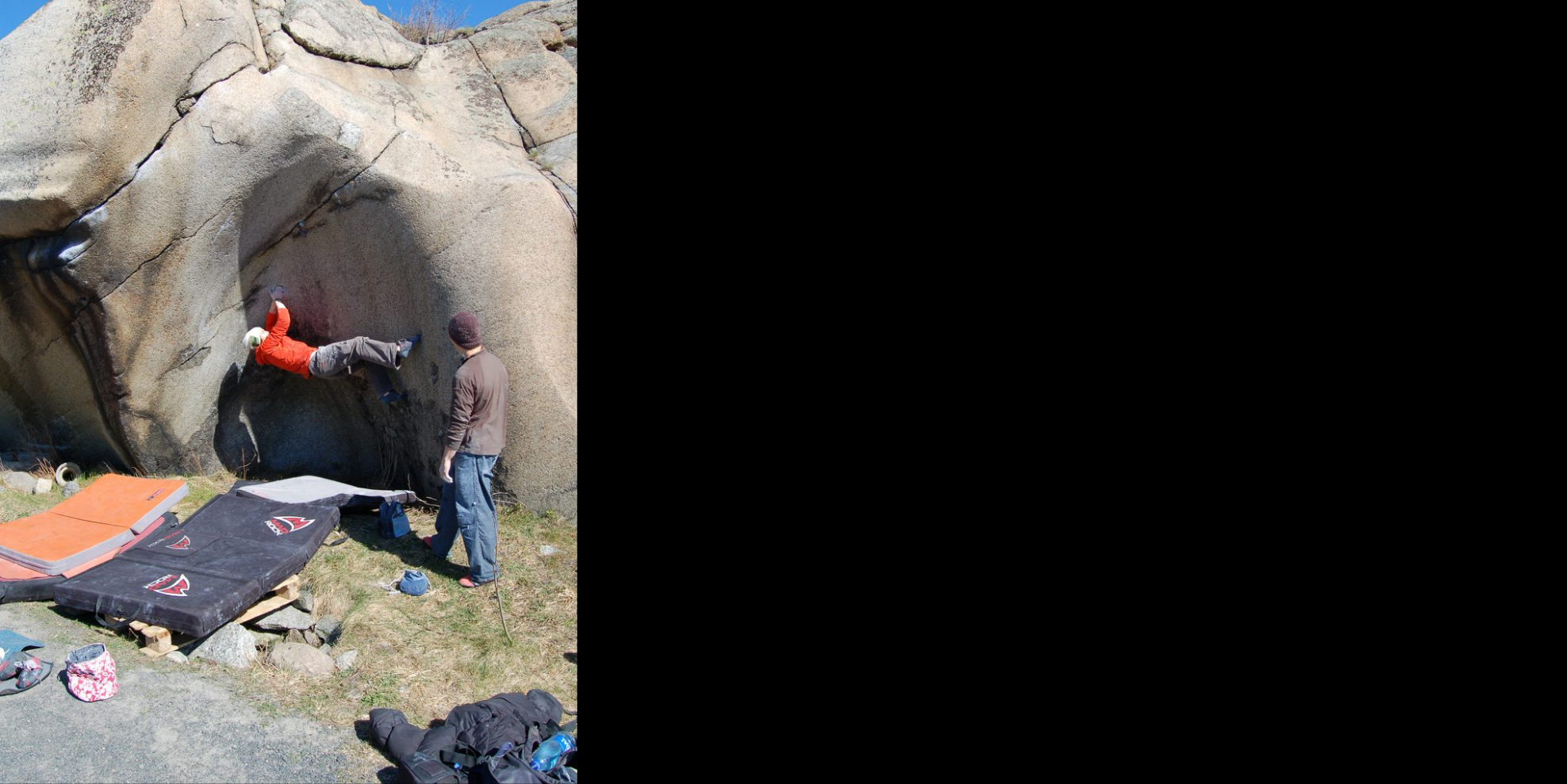 scroll, scrollTop: 48, scrollLeft: 0, axis: vertical 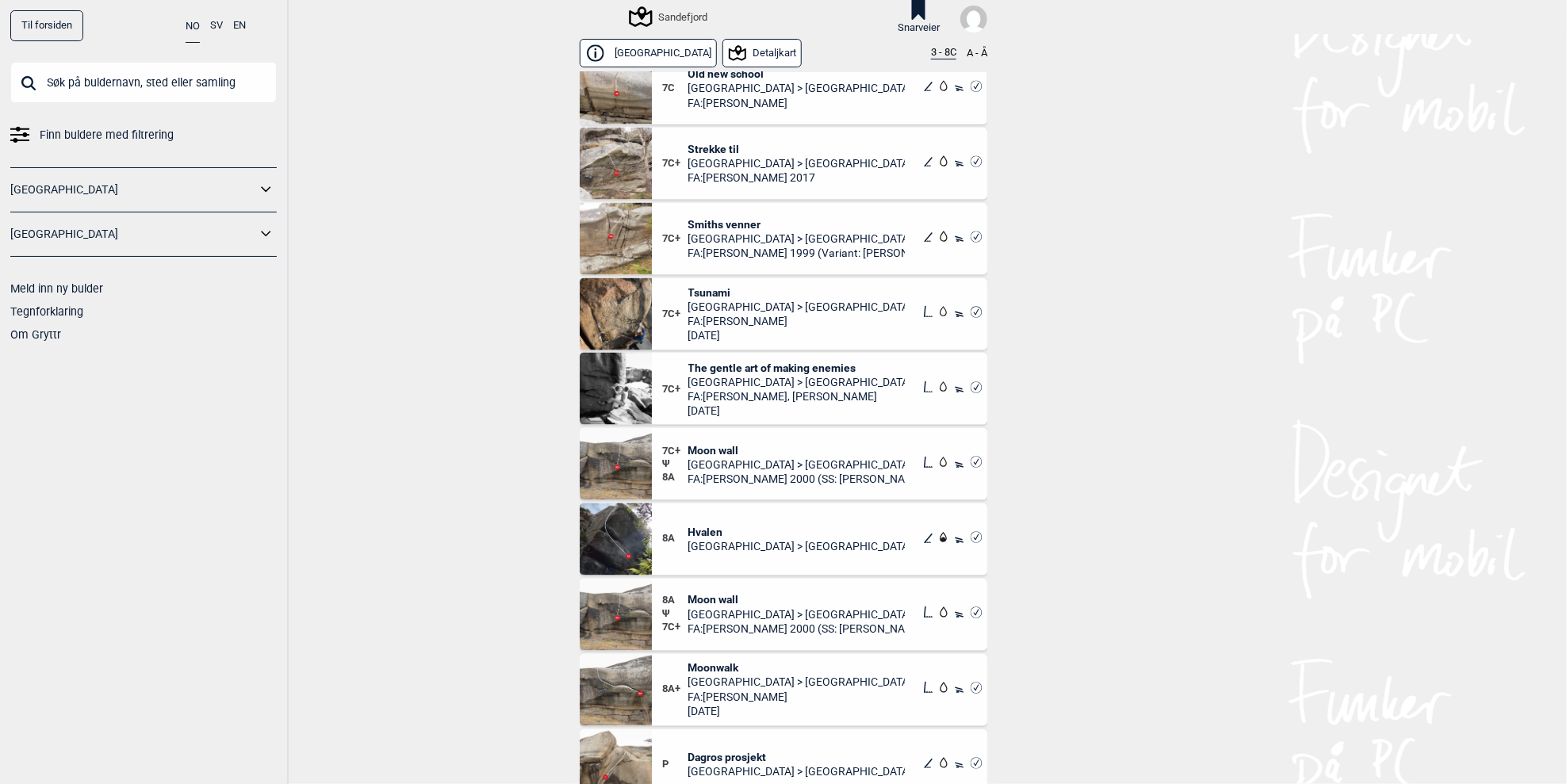 click on "P Dagros prosjekt Vestfold > Sandefjord" at bounding box center [819, 765] 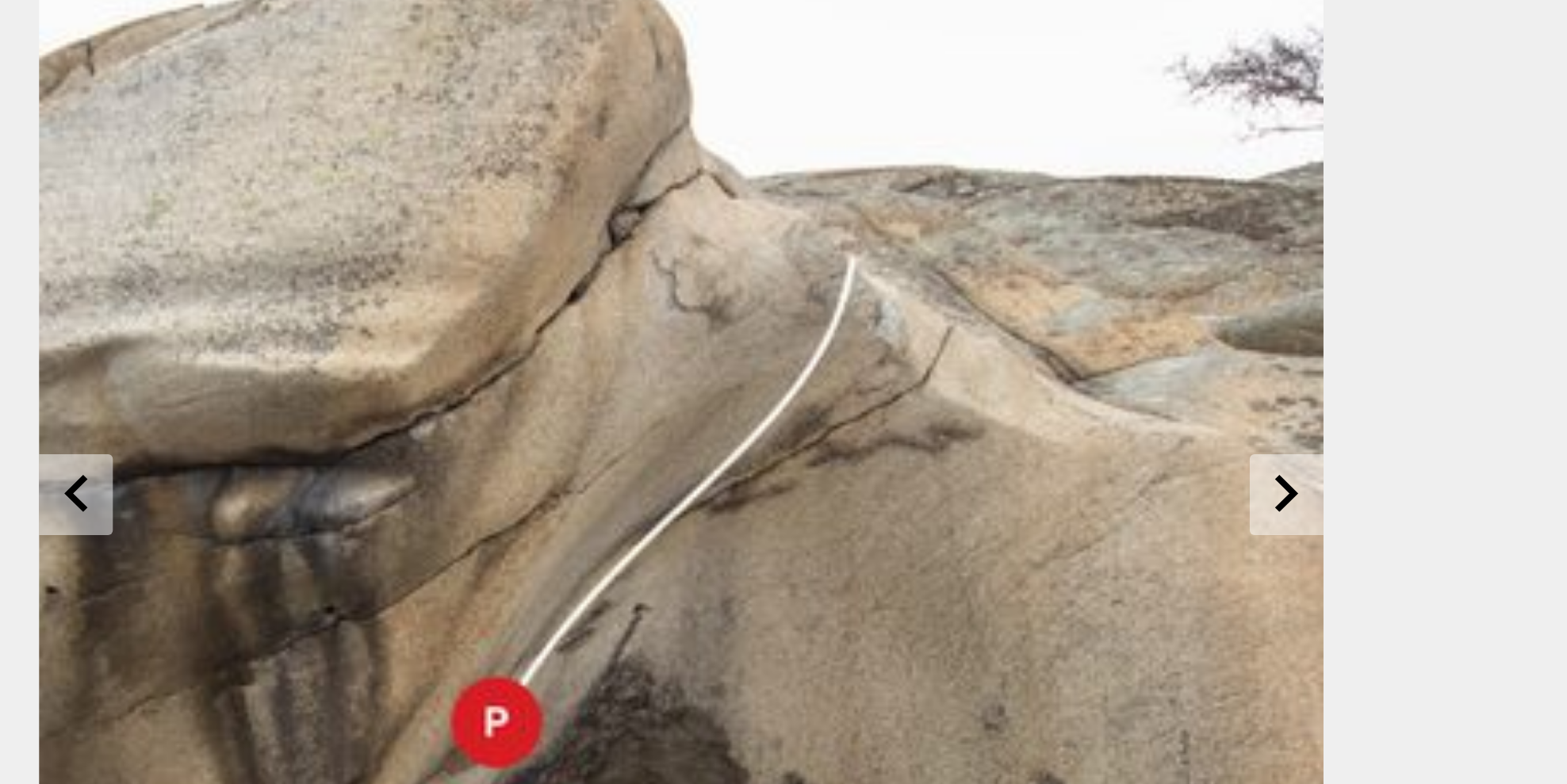 scroll, scrollTop: 0, scrollLeft: 0, axis: both 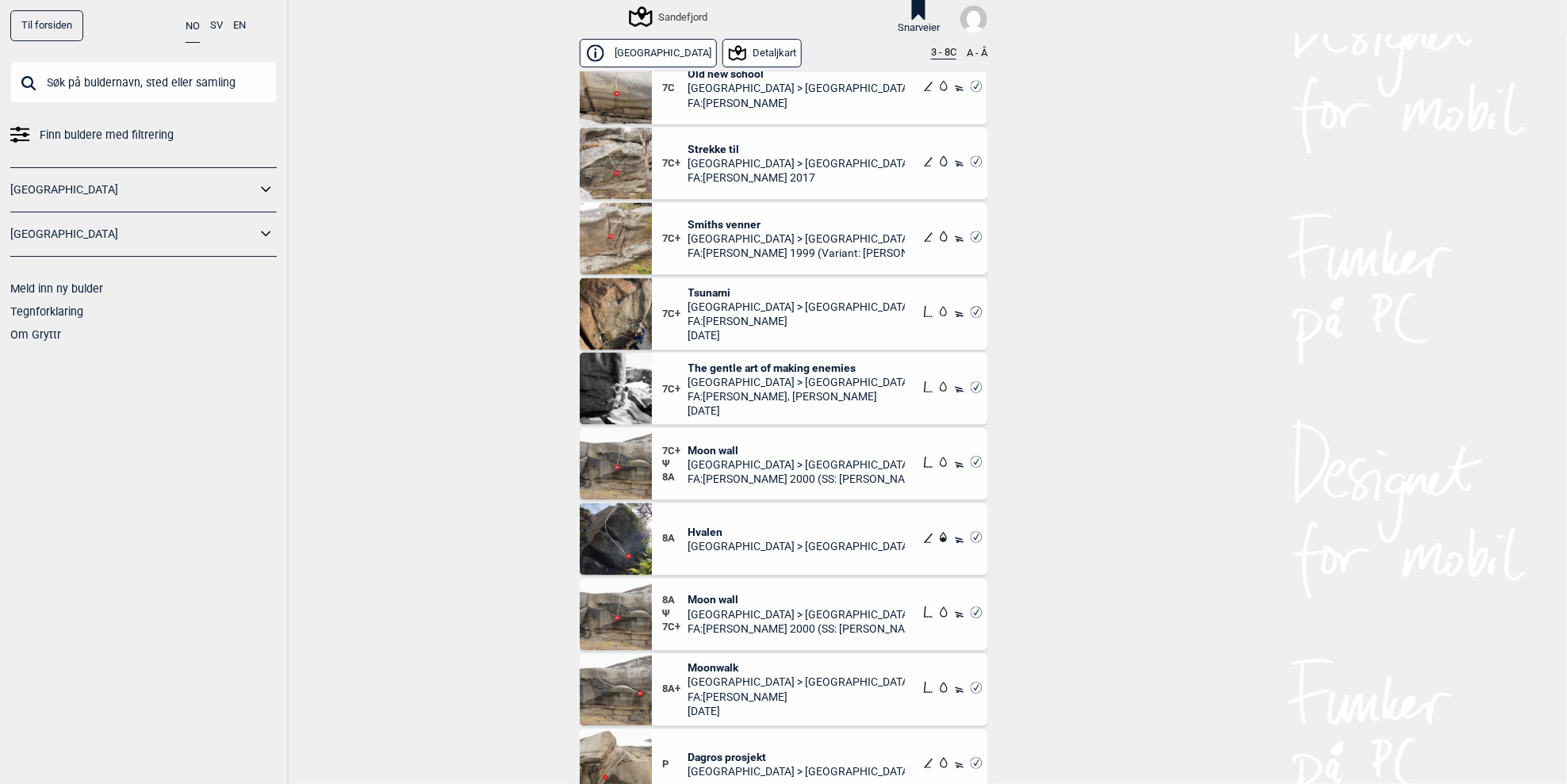 click on "Moonwalk" at bounding box center (797, 668) 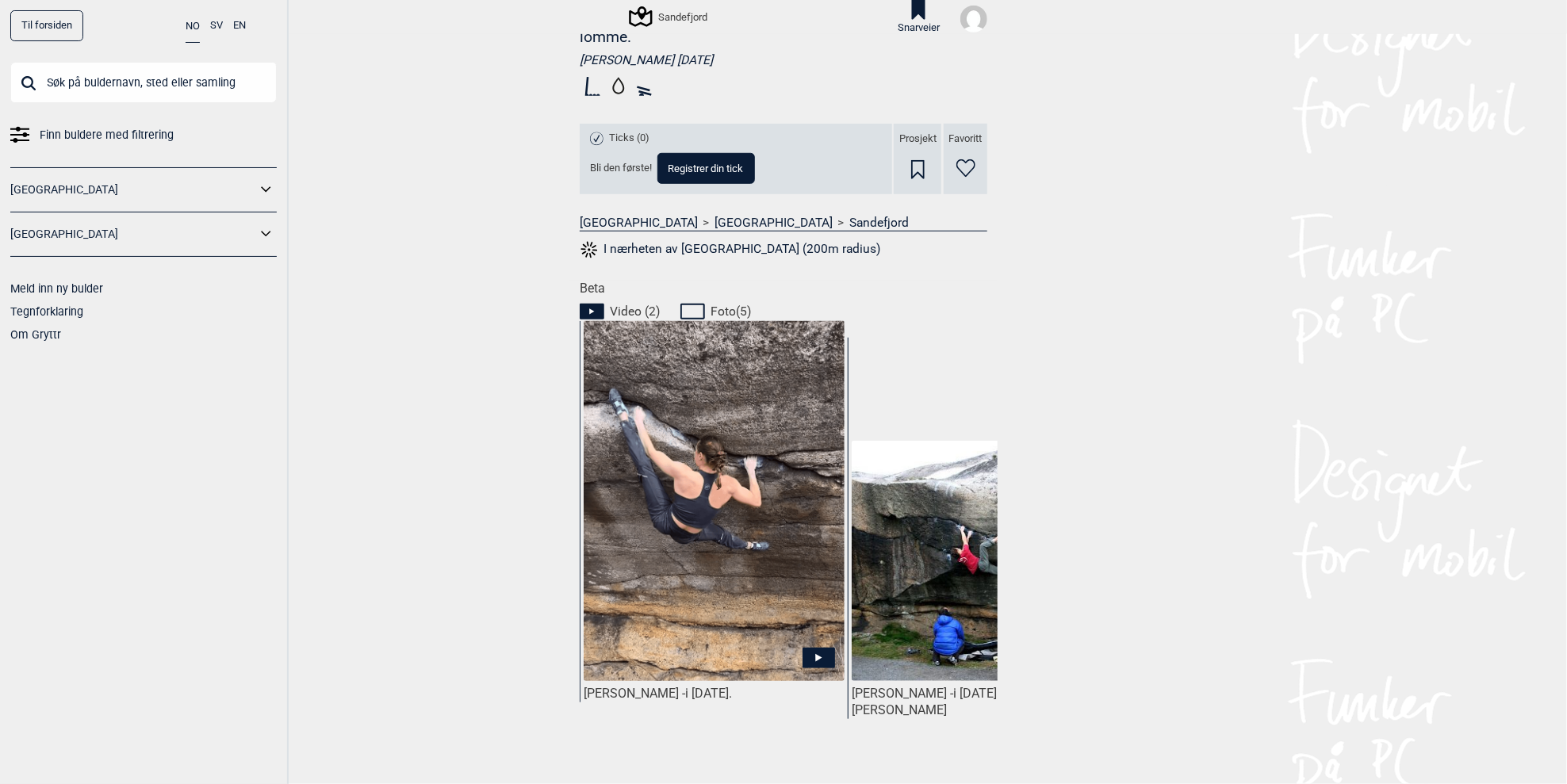 scroll, scrollTop: 507, scrollLeft: 0, axis: vertical 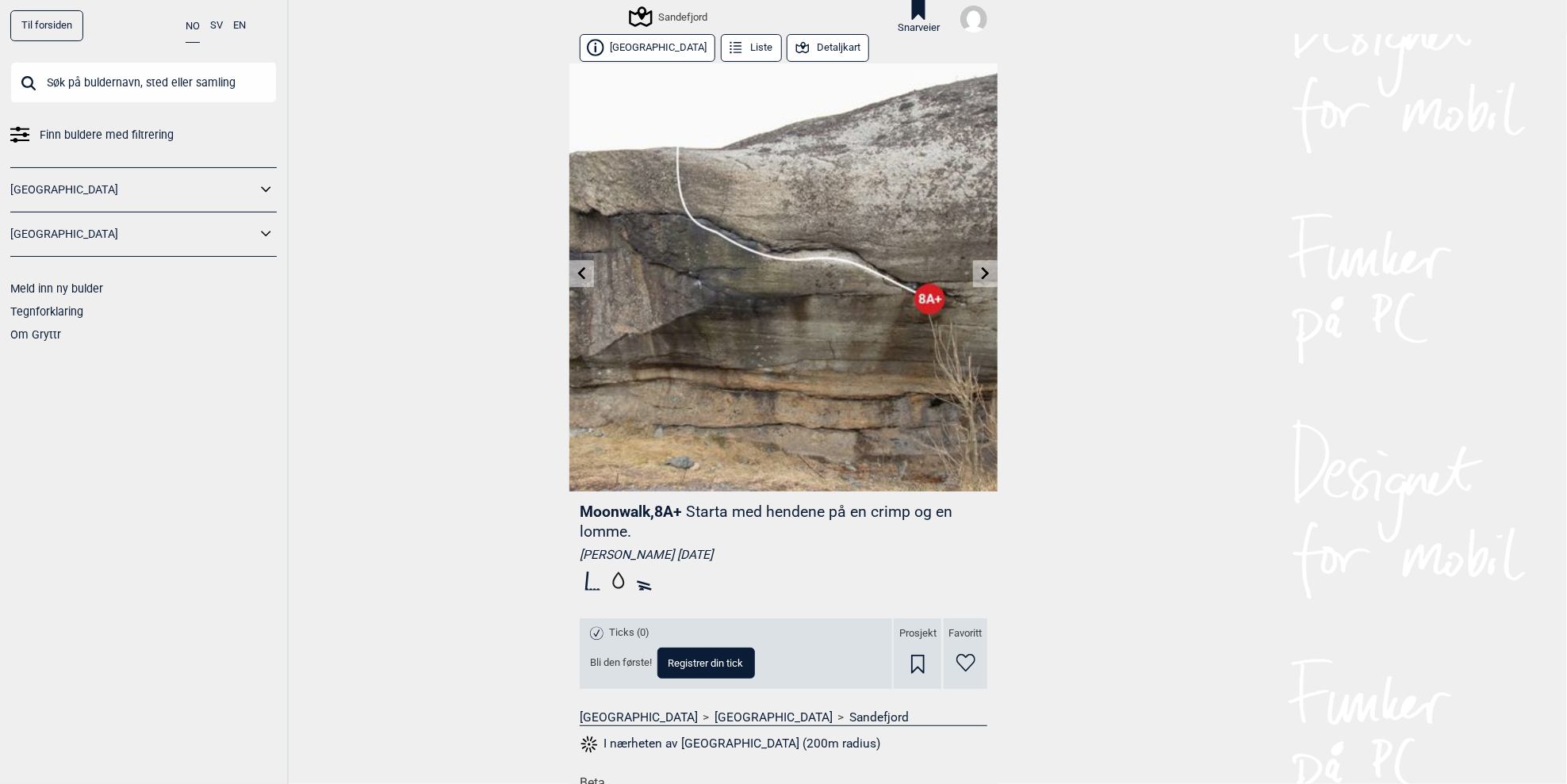 click at bounding box center [985, 273] 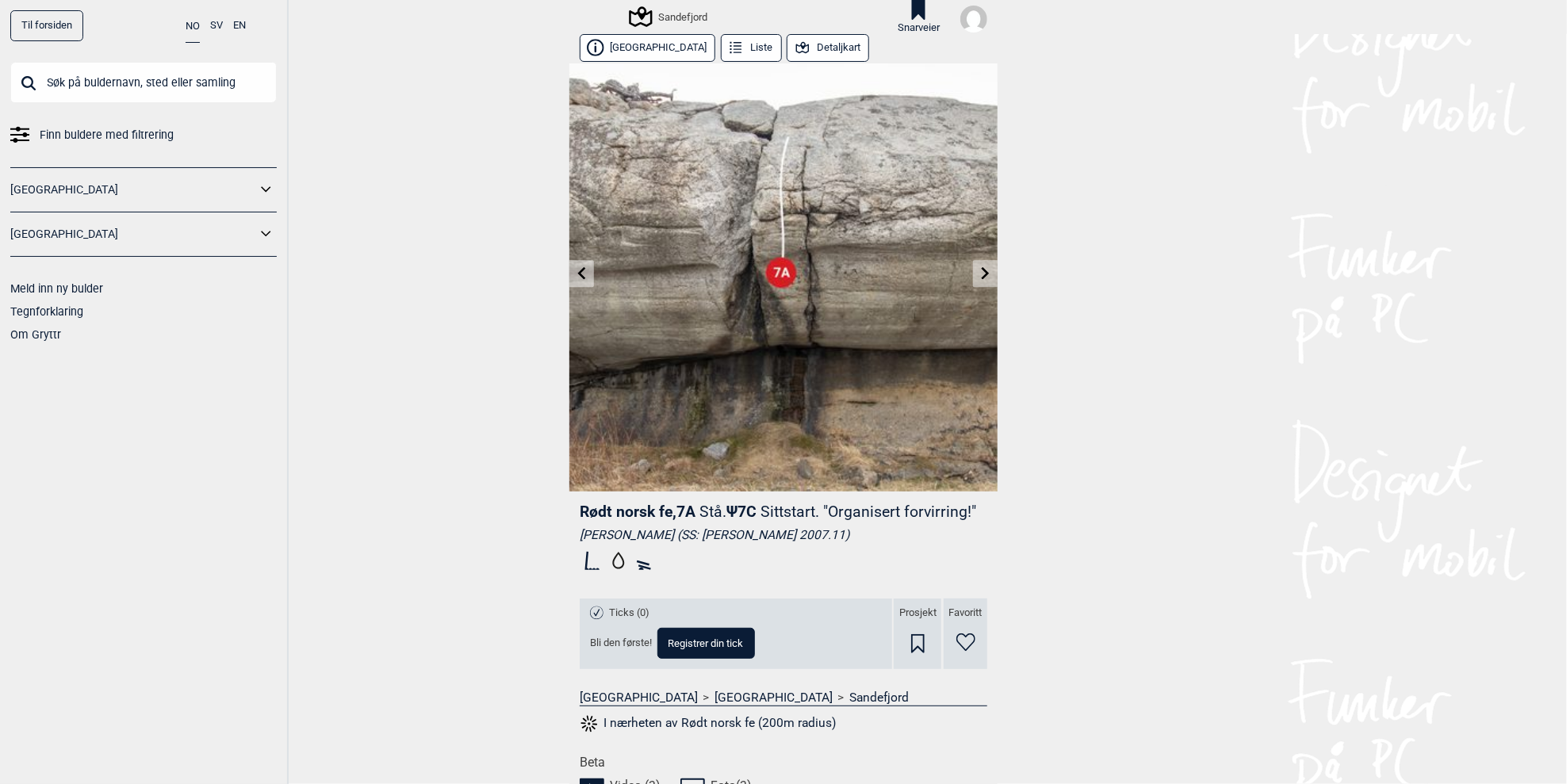 click at bounding box center (581, 273) 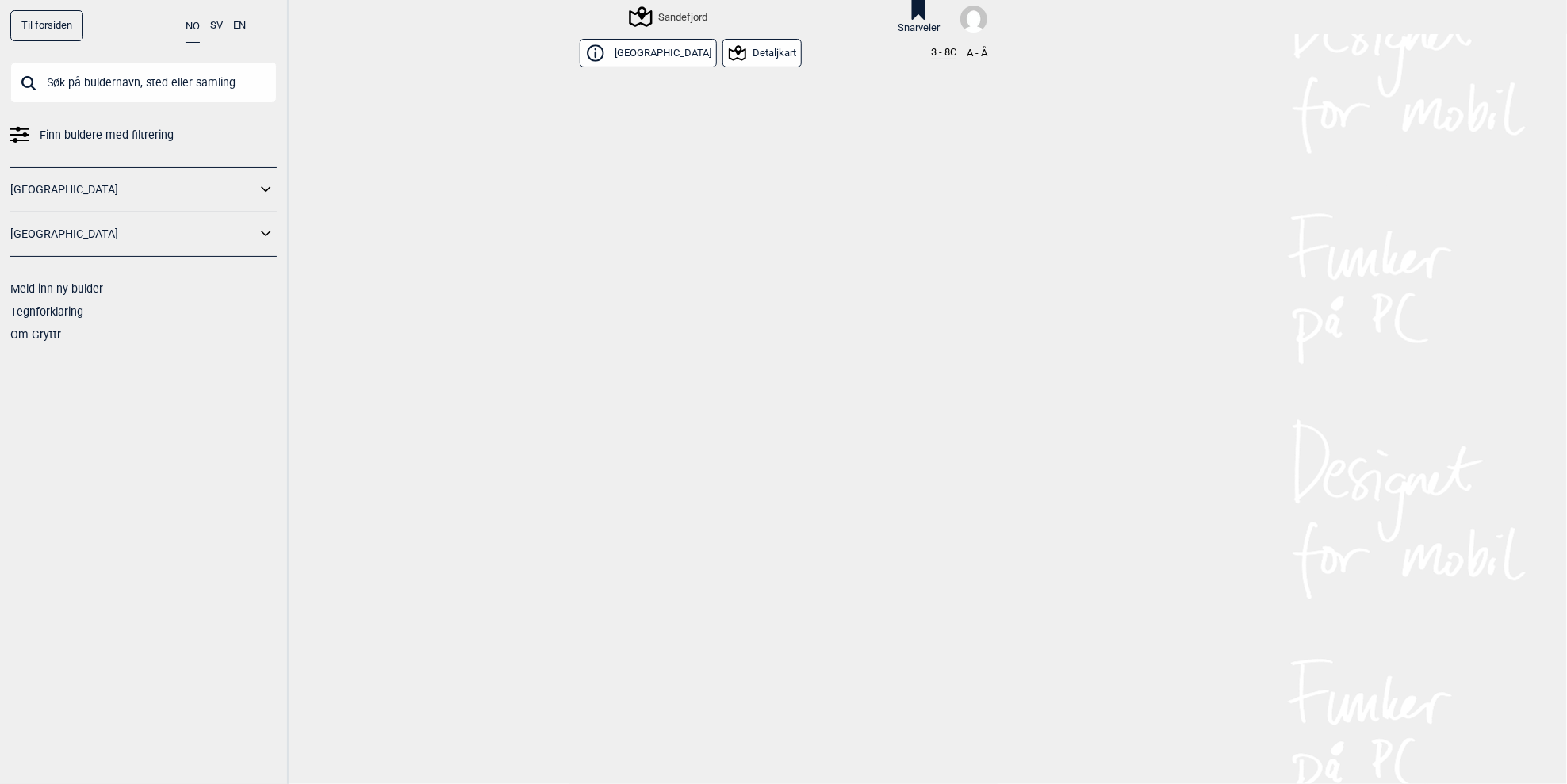 scroll, scrollTop: 7853, scrollLeft: 0, axis: vertical 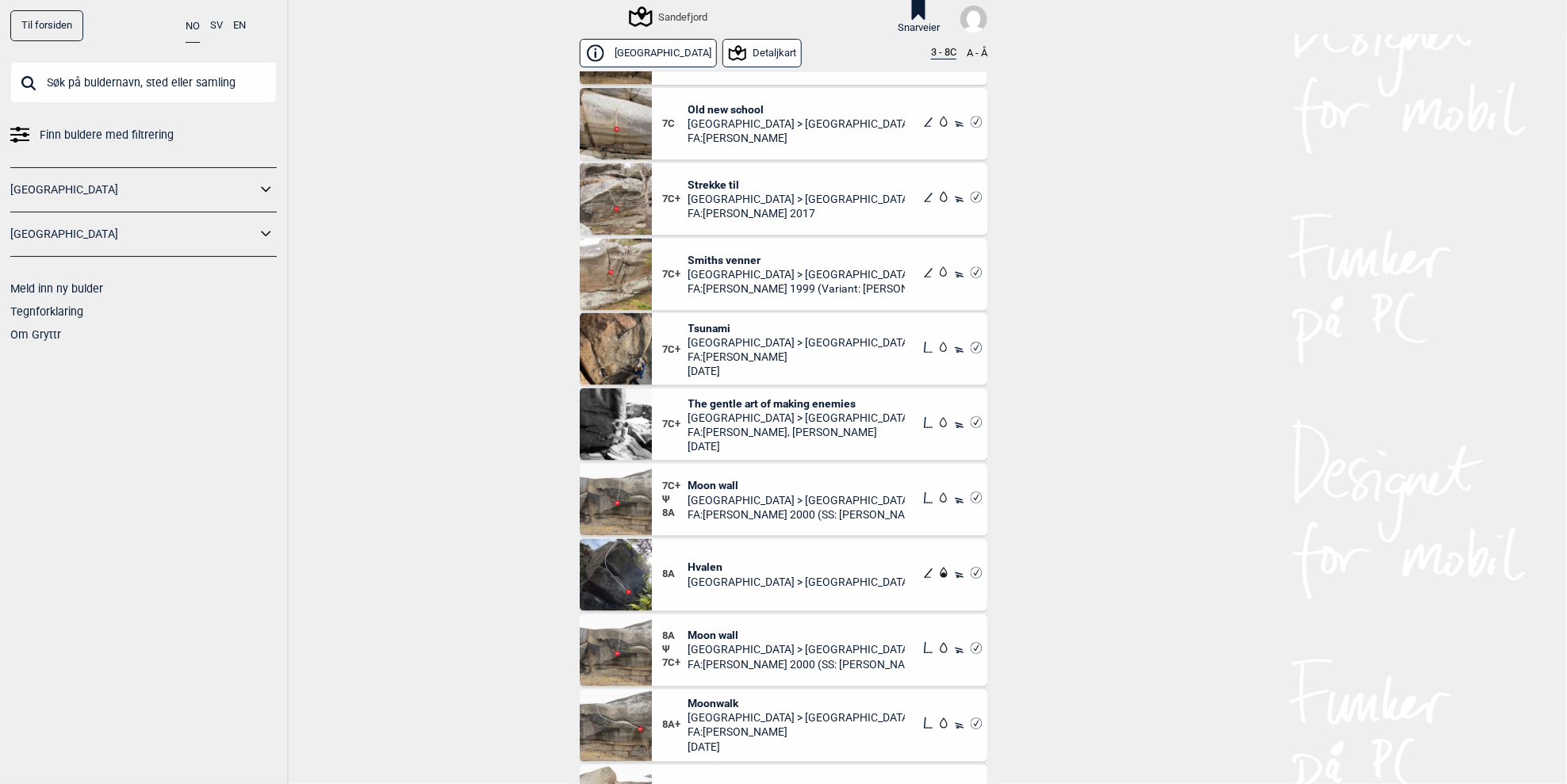 click on "Vestfold > Sandefjord" at bounding box center (797, 650) 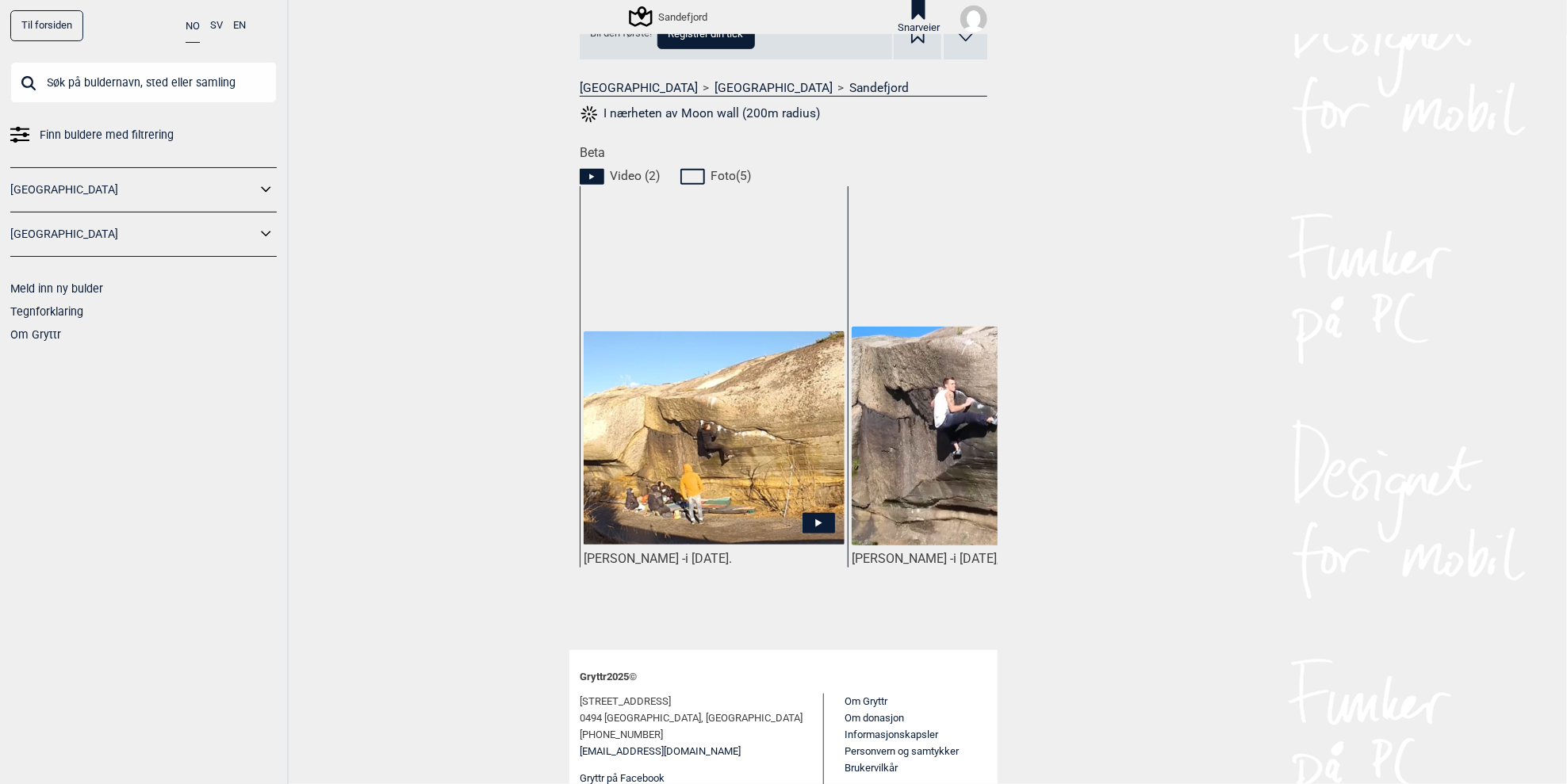 scroll, scrollTop: 602, scrollLeft: 0, axis: vertical 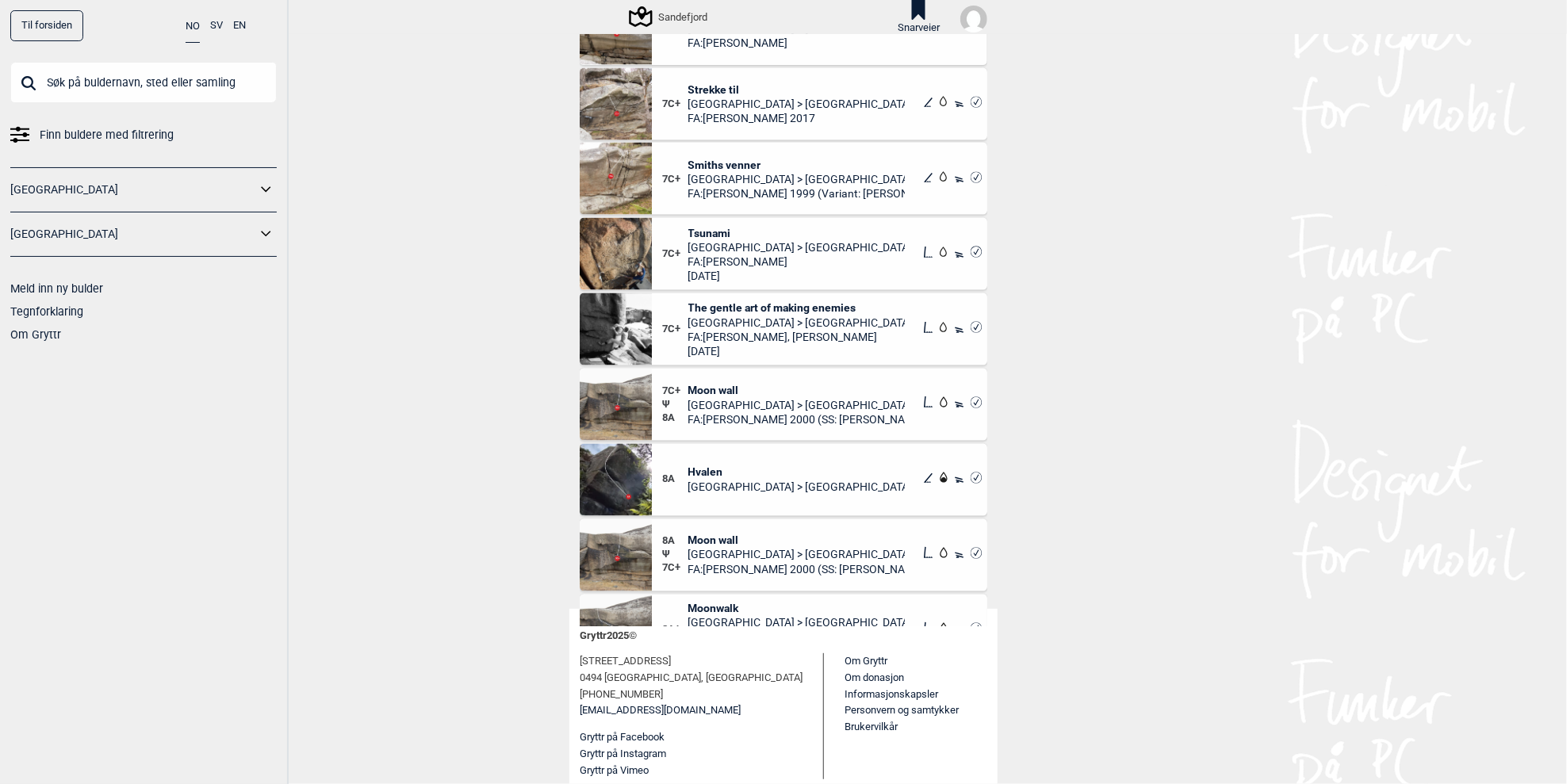 click on "Hvalen" at bounding box center (797, 472) 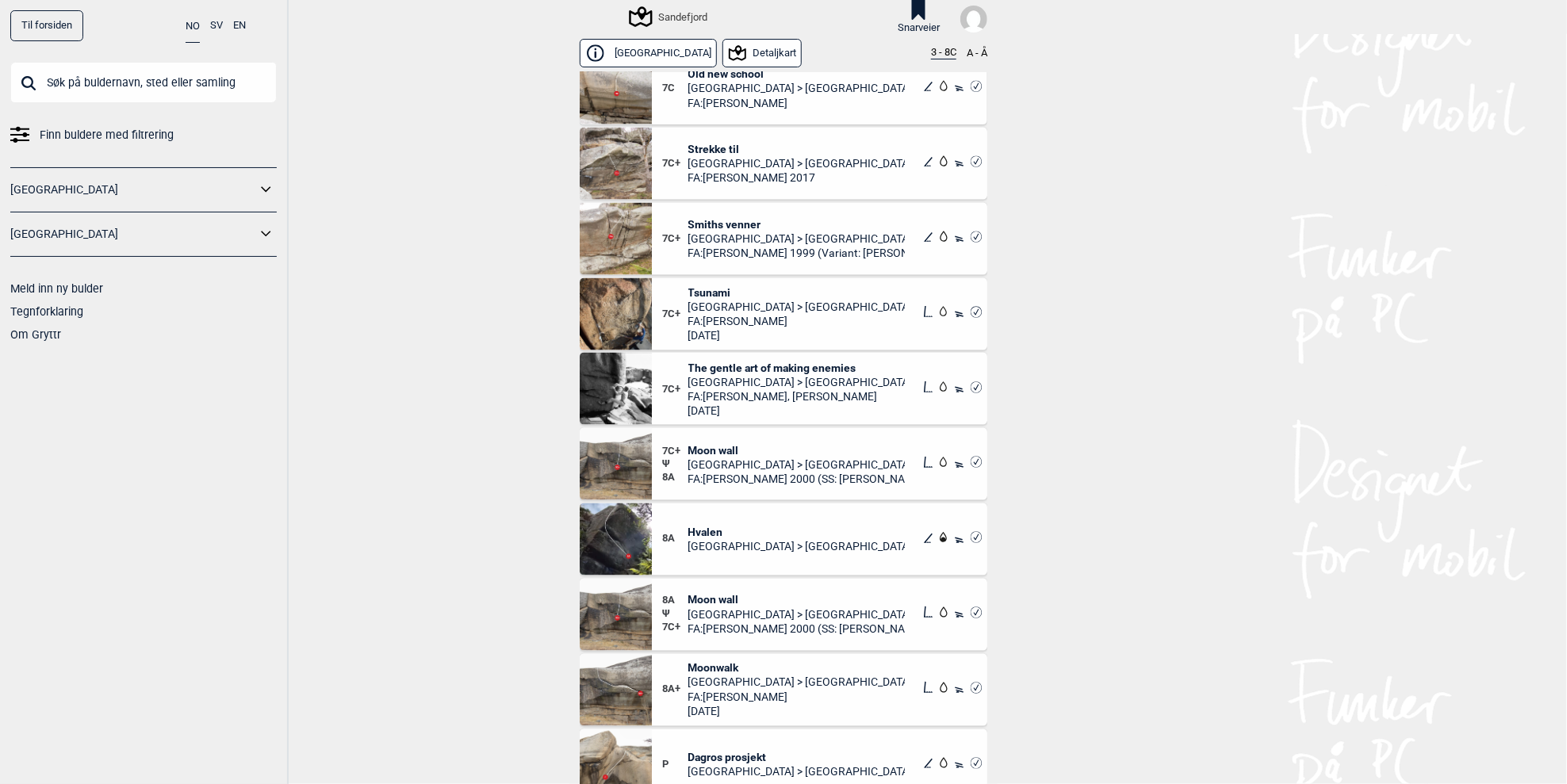 scroll, scrollTop: 7886, scrollLeft: 0, axis: vertical 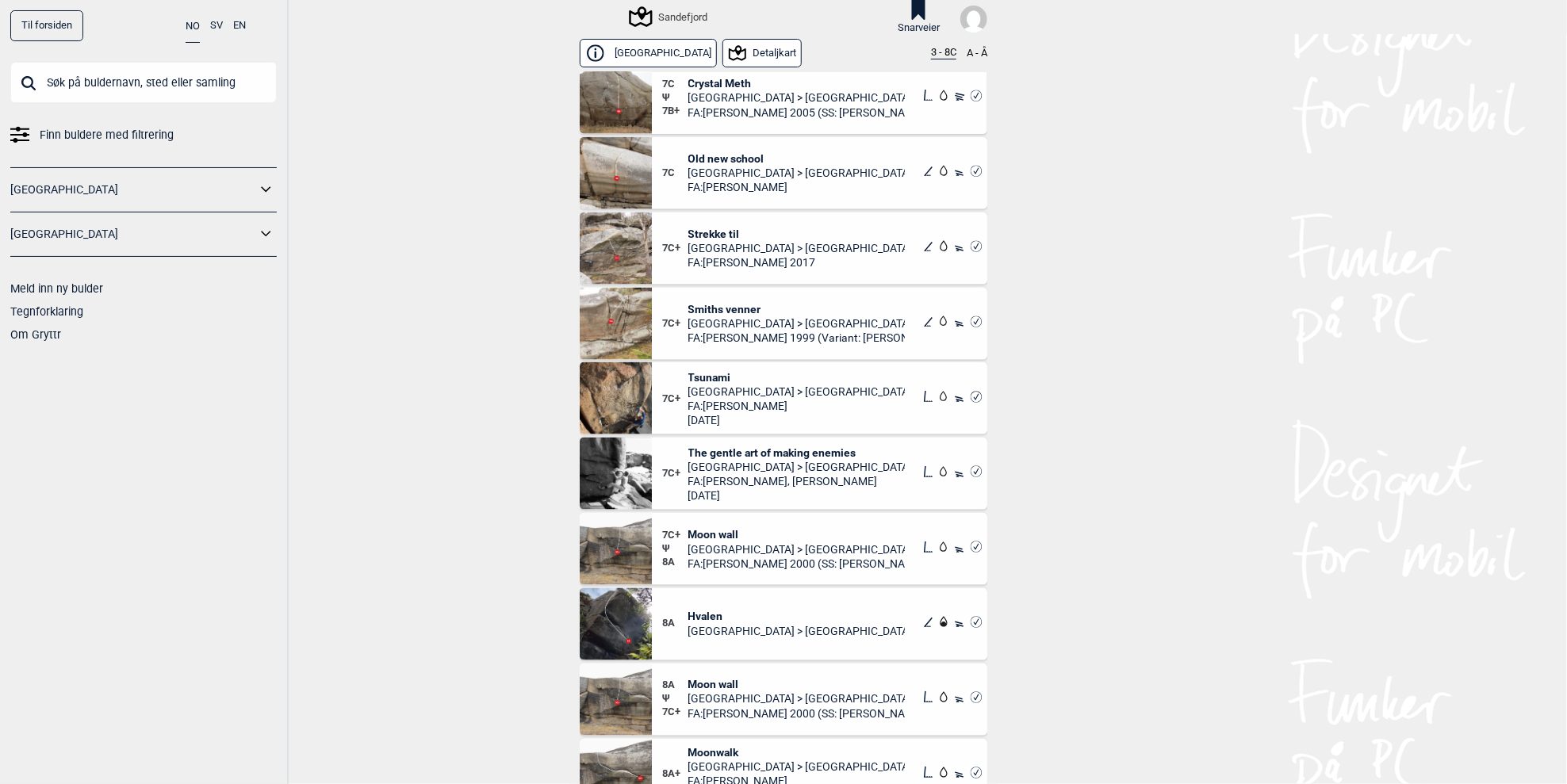 click on "Tsunami" at bounding box center (797, 377) 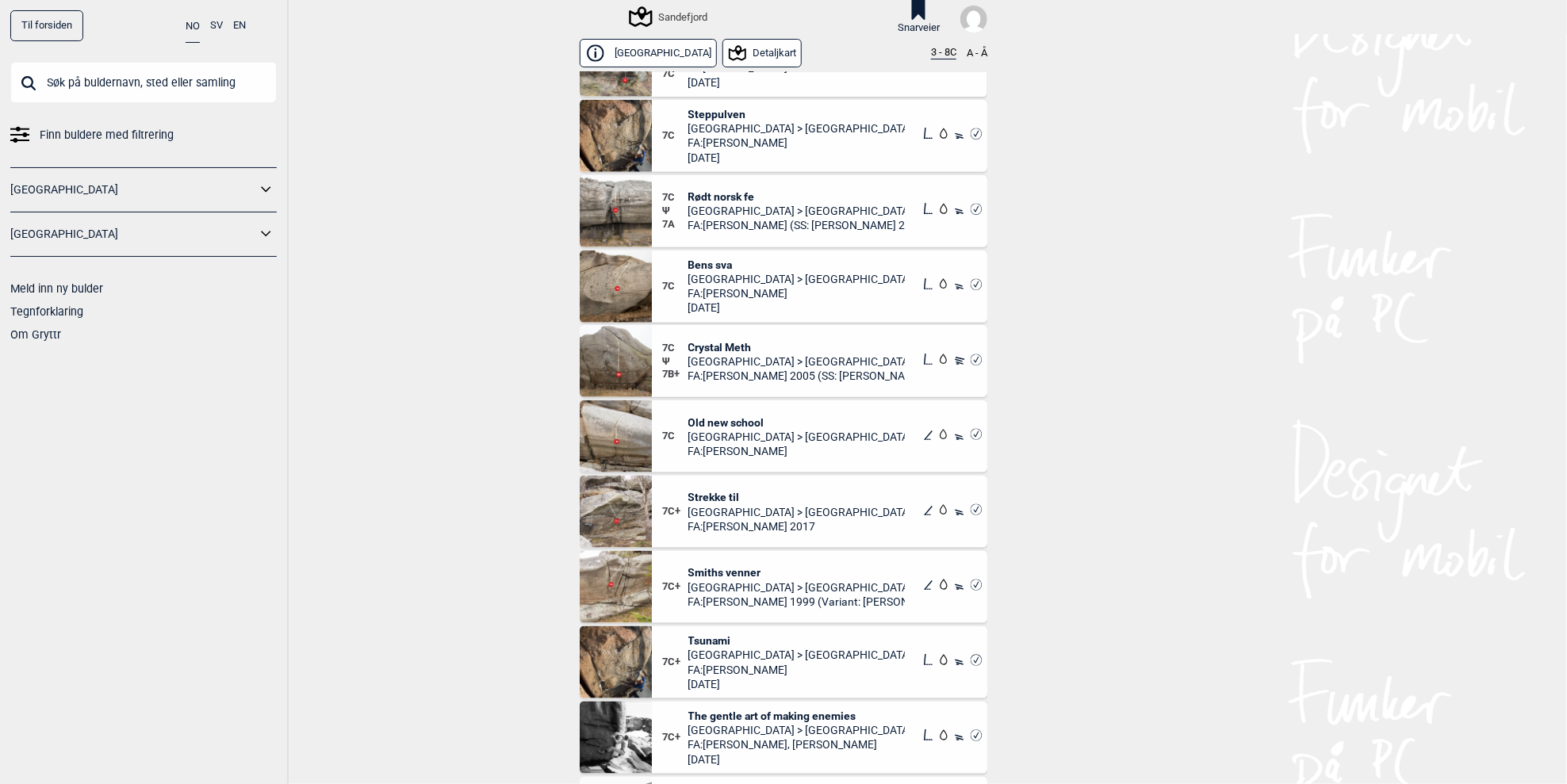 scroll, scrollTop: 7554, scrollLeft: 0, axis: vertical 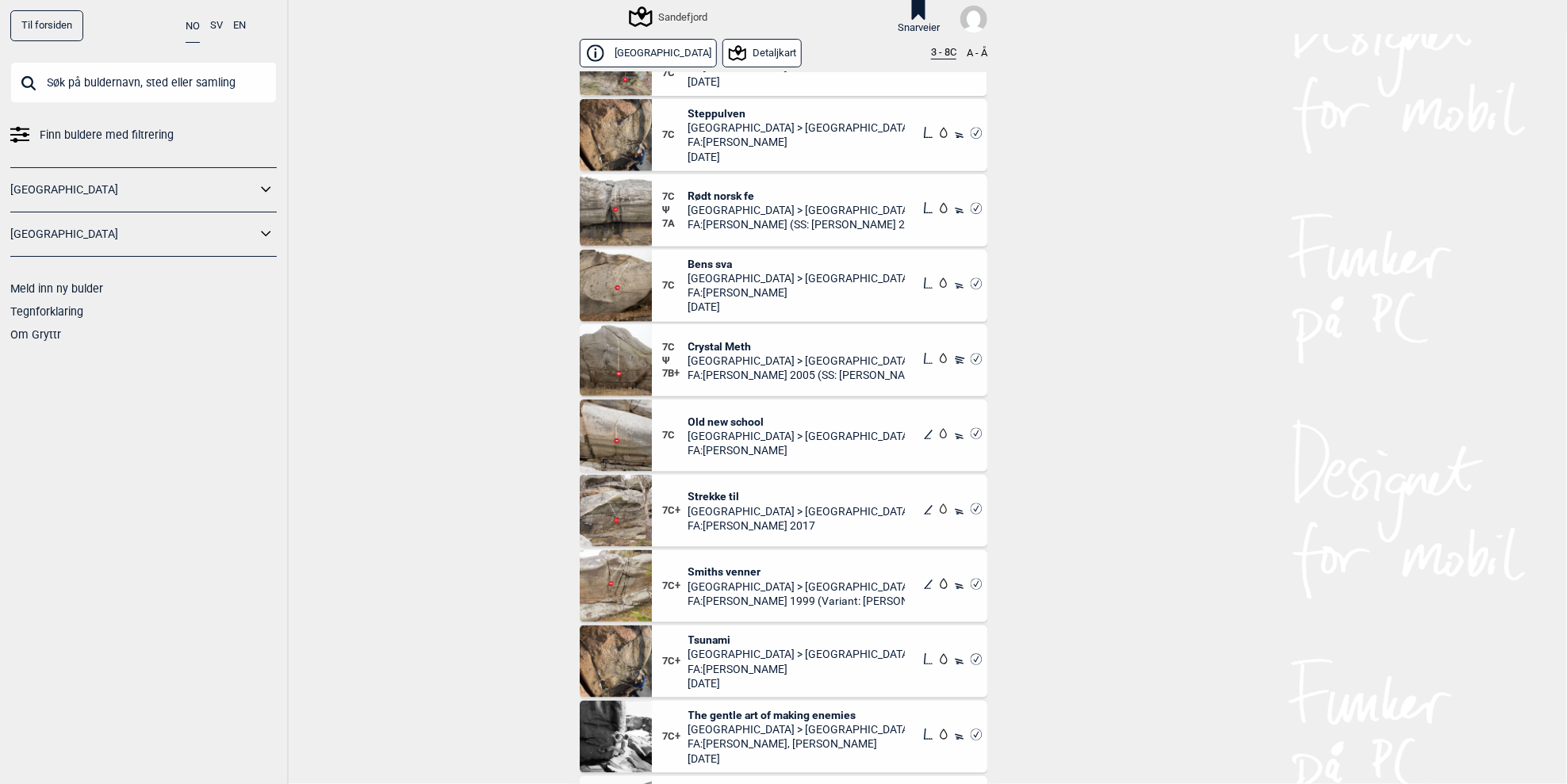 click on "Crystal Meth" at bounding box center (797, 346) 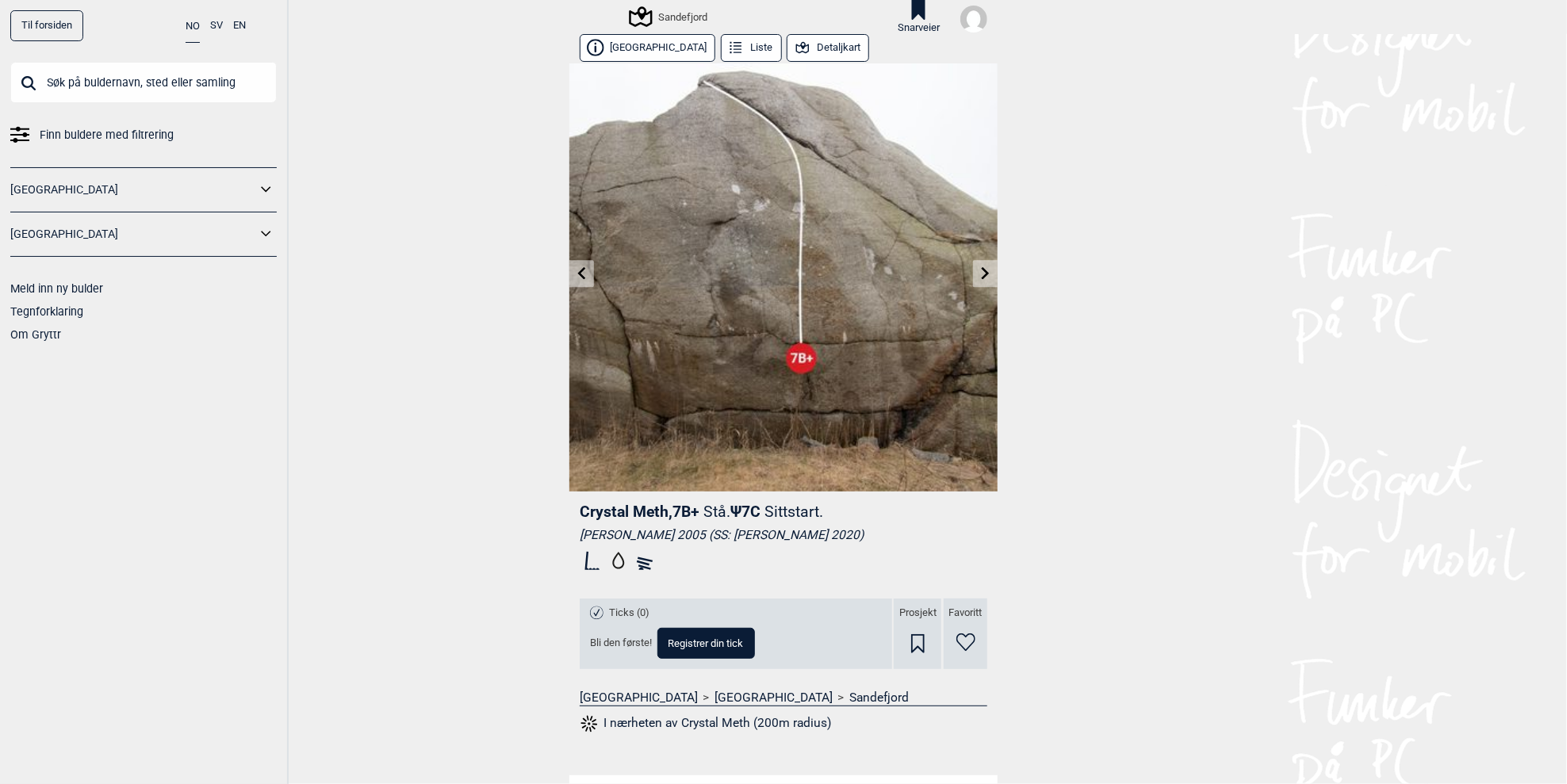 scroll, scrollTop: -2, scrollLeft: 0, axis: vertical 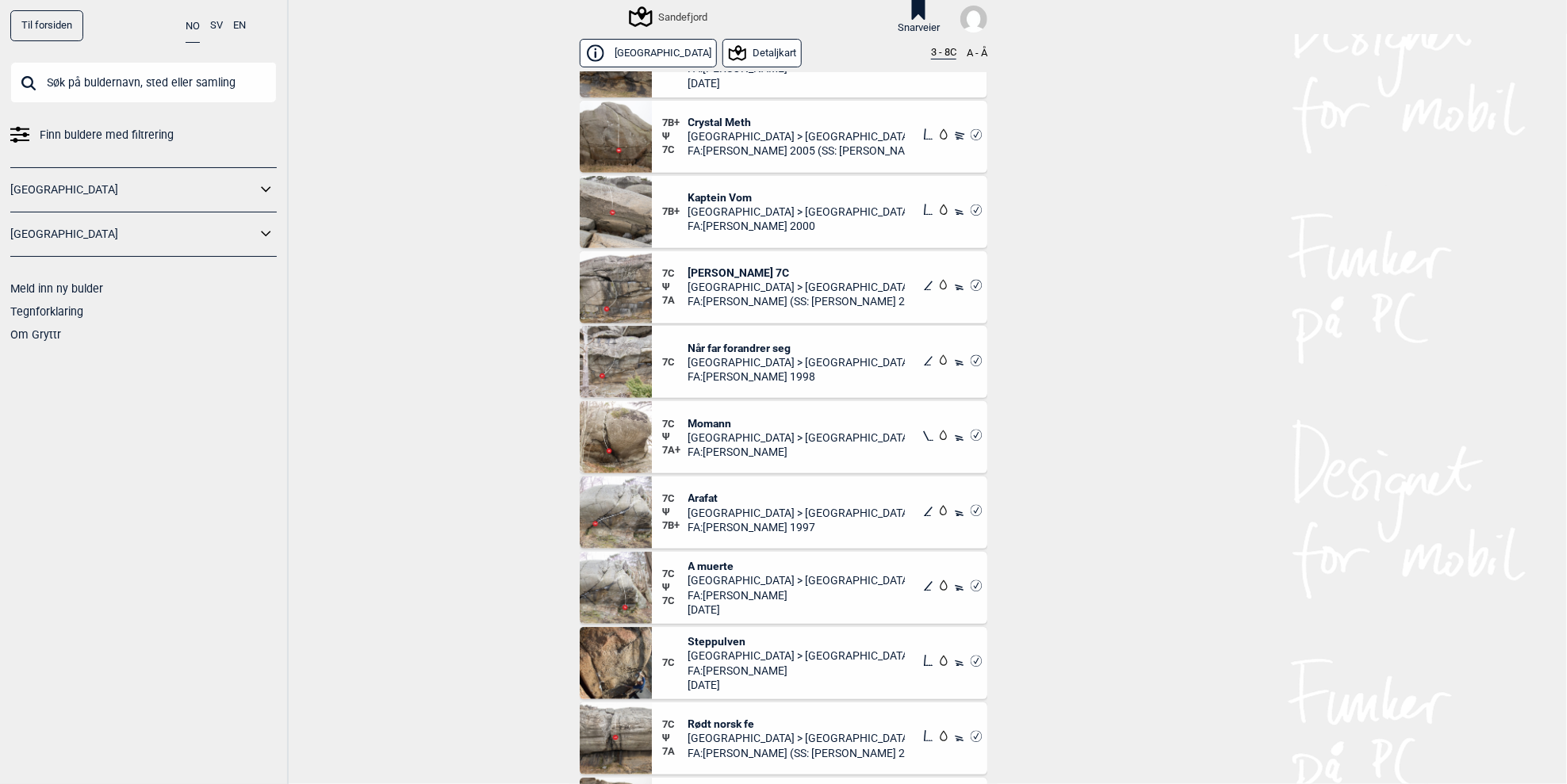 click on "Ben Moon 7C" at bounding box center (797, 273) 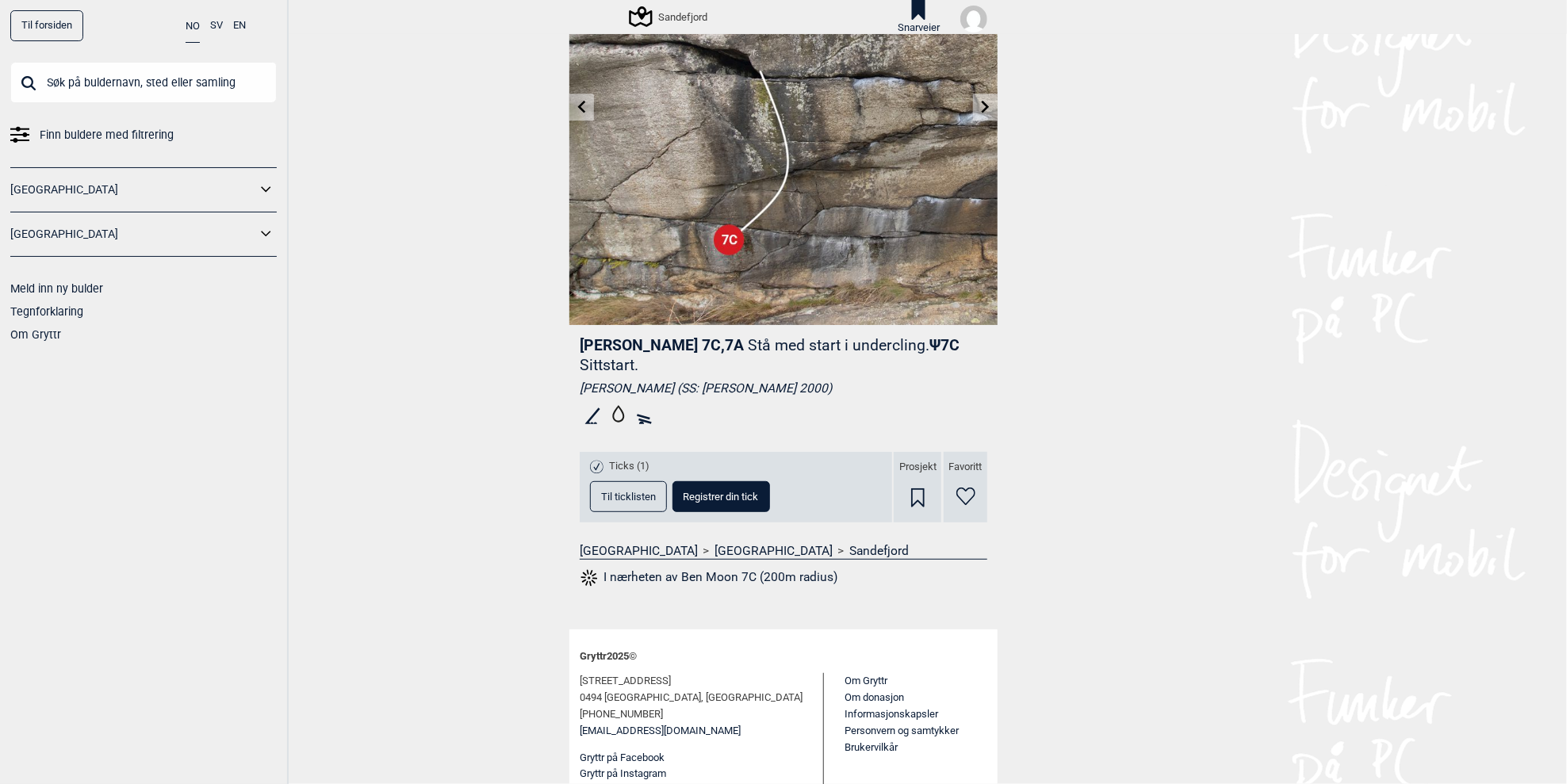 scroll, scrollTop: 165, scrollLeft: 0, axis: vertical 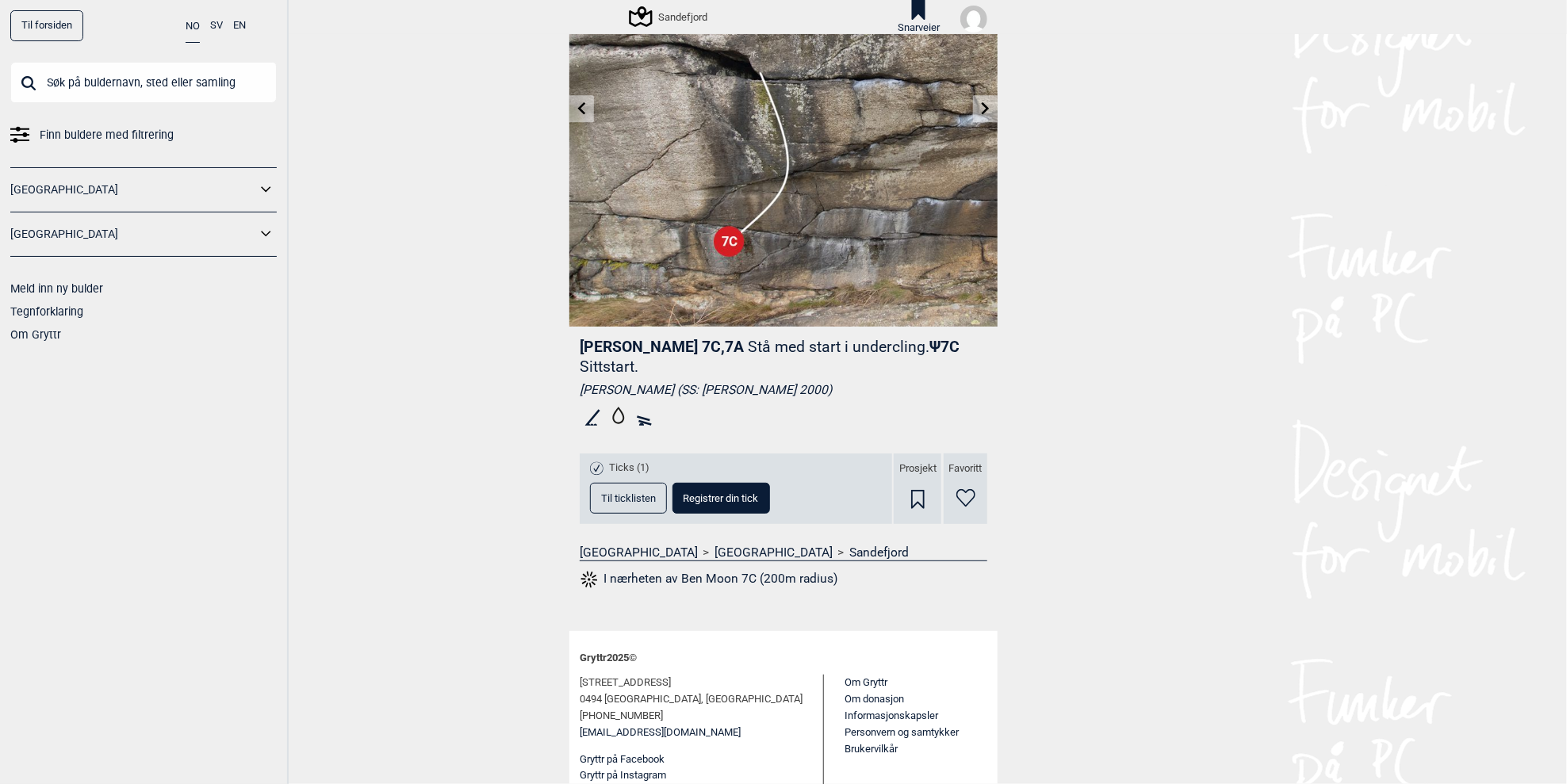 click on "Ticks (1) Til ticklisten Registrer din tick" at bounding box center [680, 487] 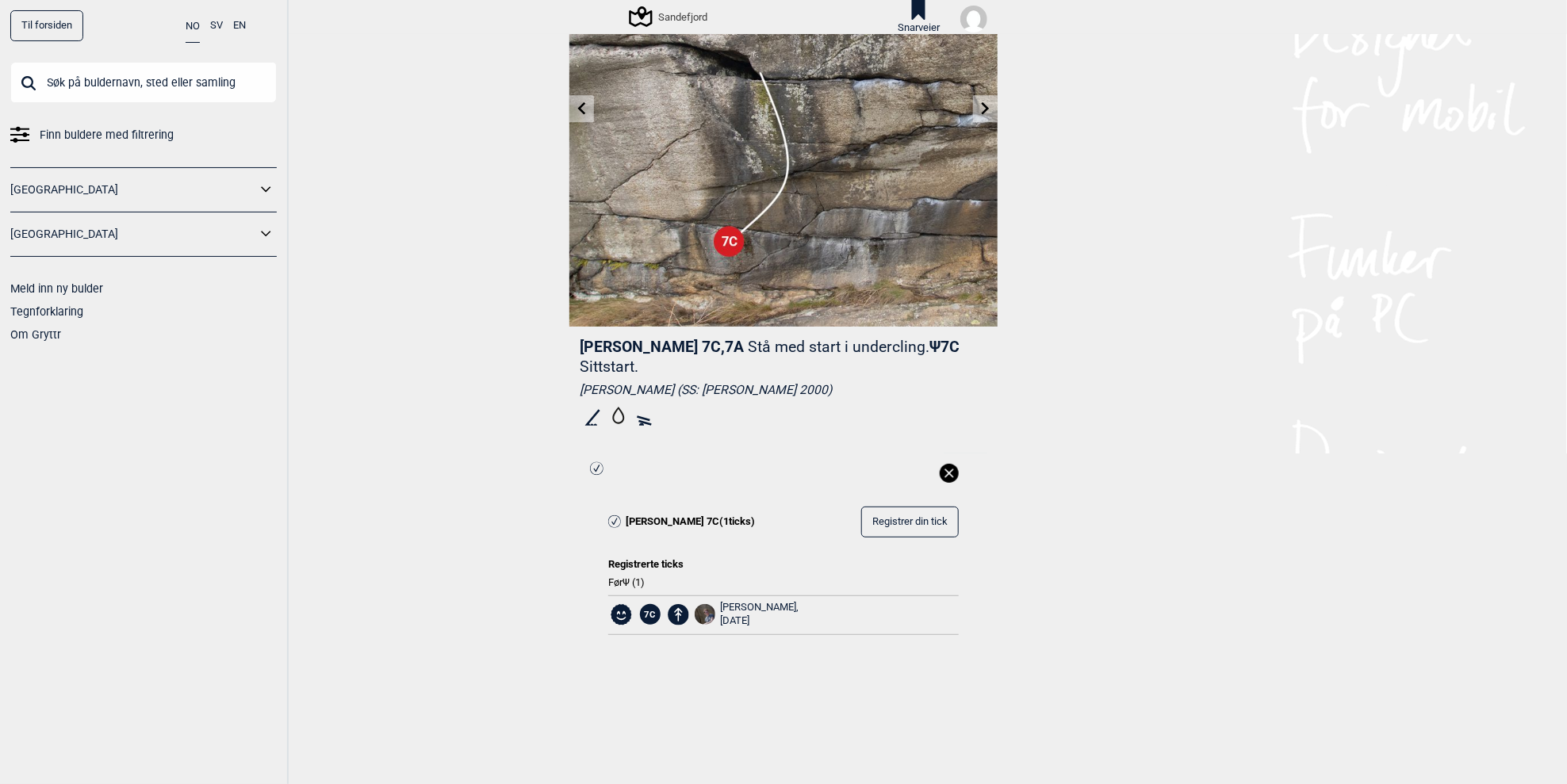 click 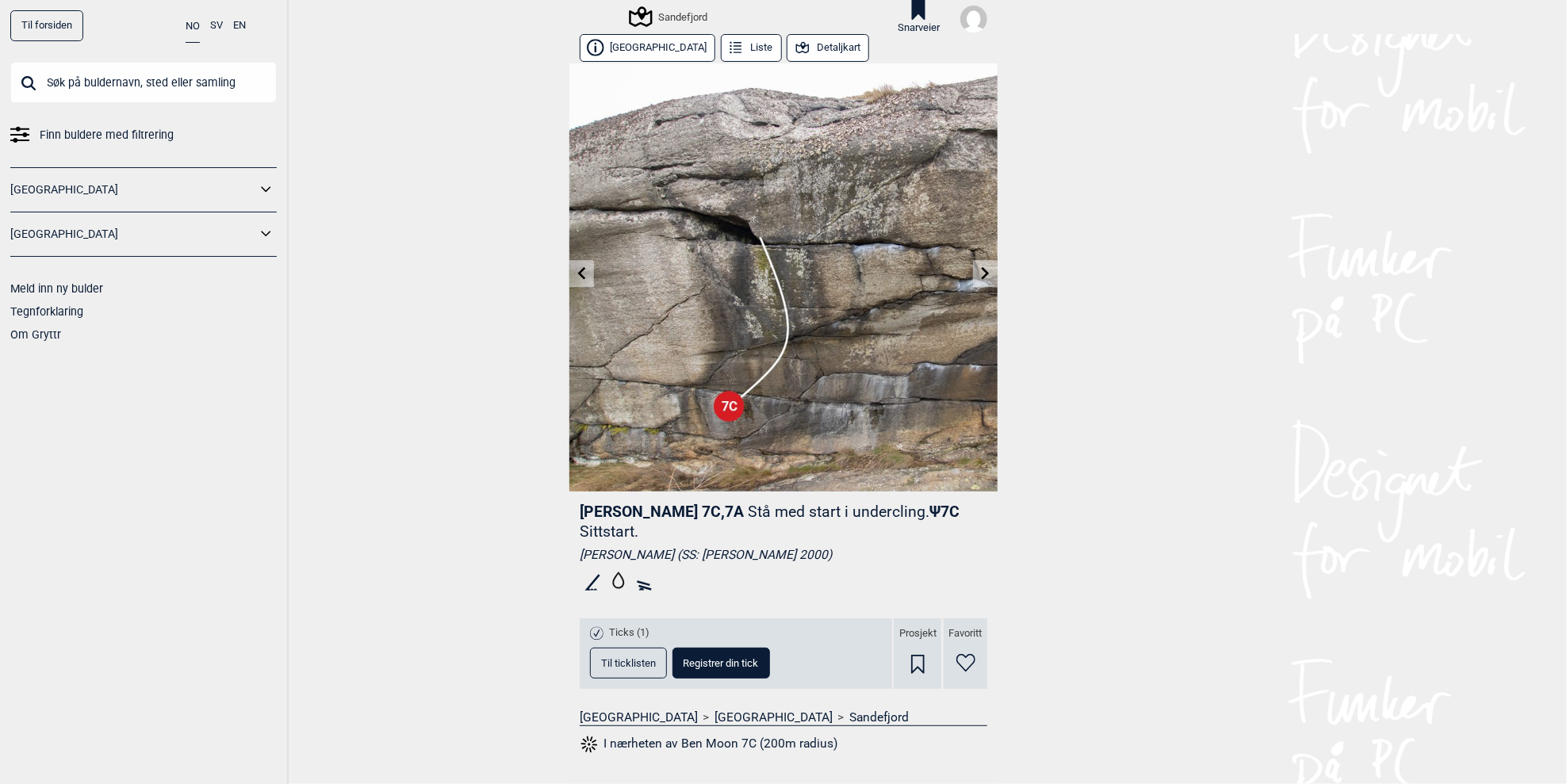 scroll, scrollTop: 0, scrollLeft: 0, axis: both 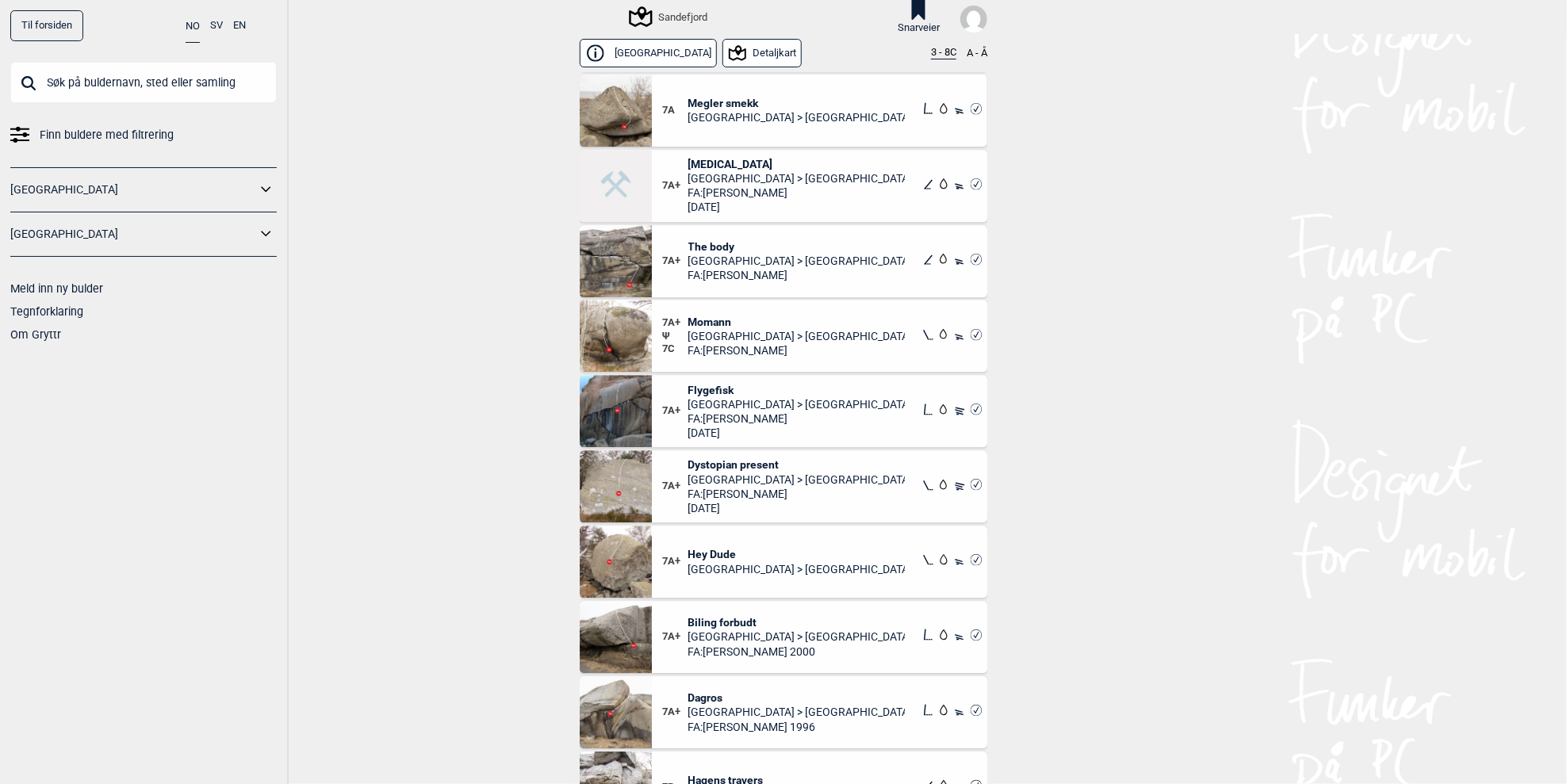 click on "Dagros" at bounding box center [797, 698] 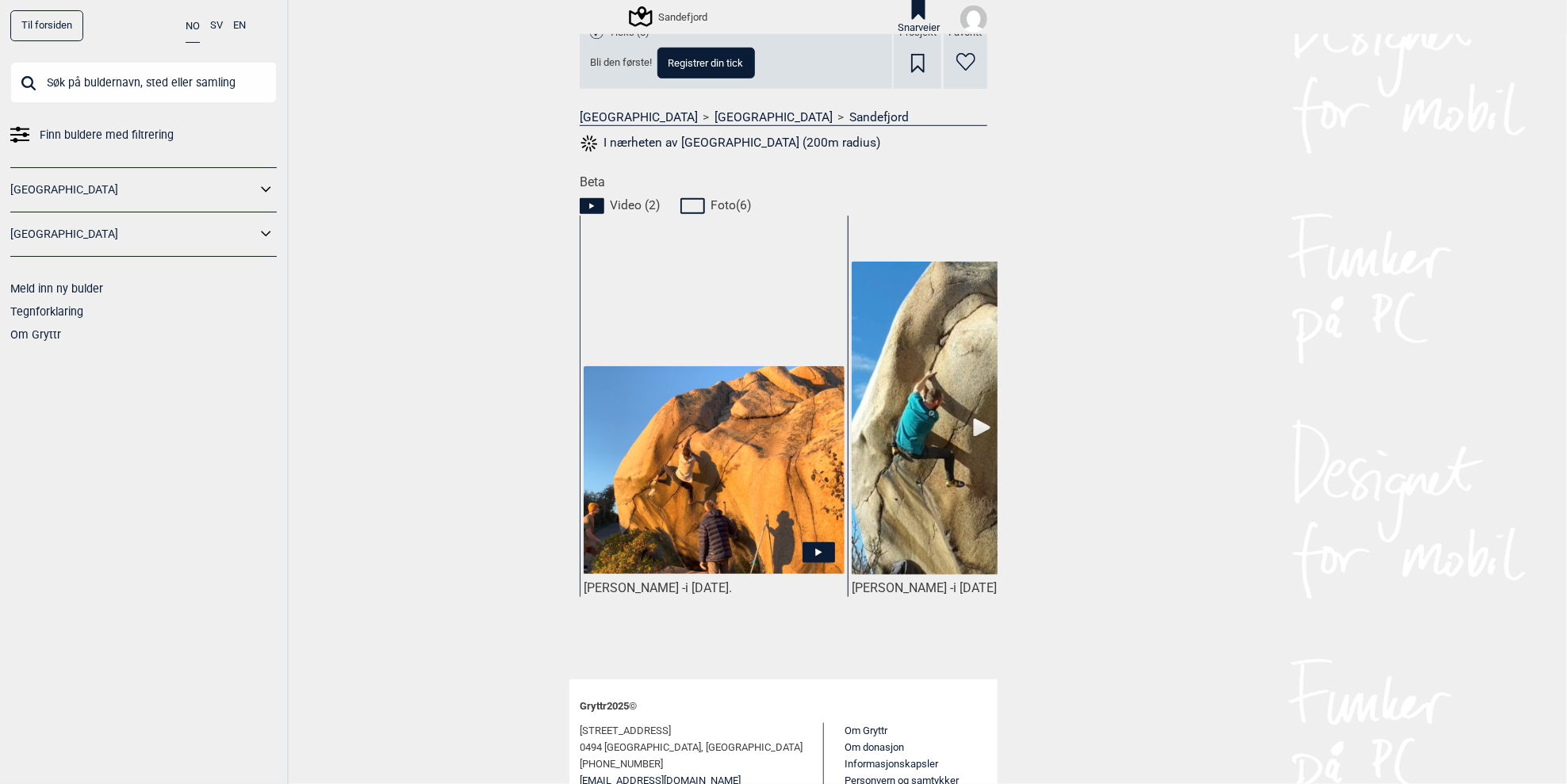 scroll, scrollTop: 584, scrollLeft: 0, axis: vertical 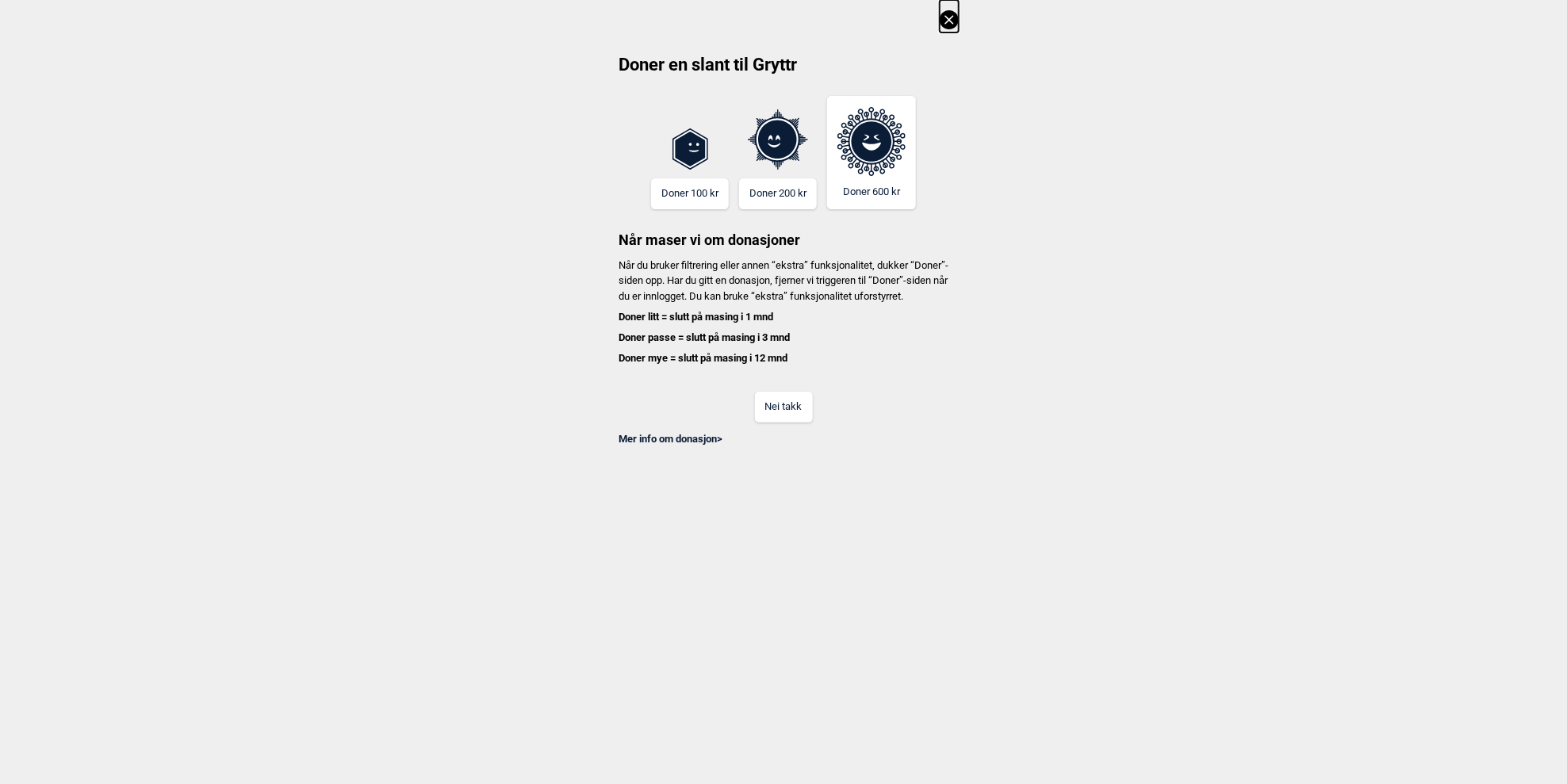 click on "Nei takk" at bounding box center (784, 407) 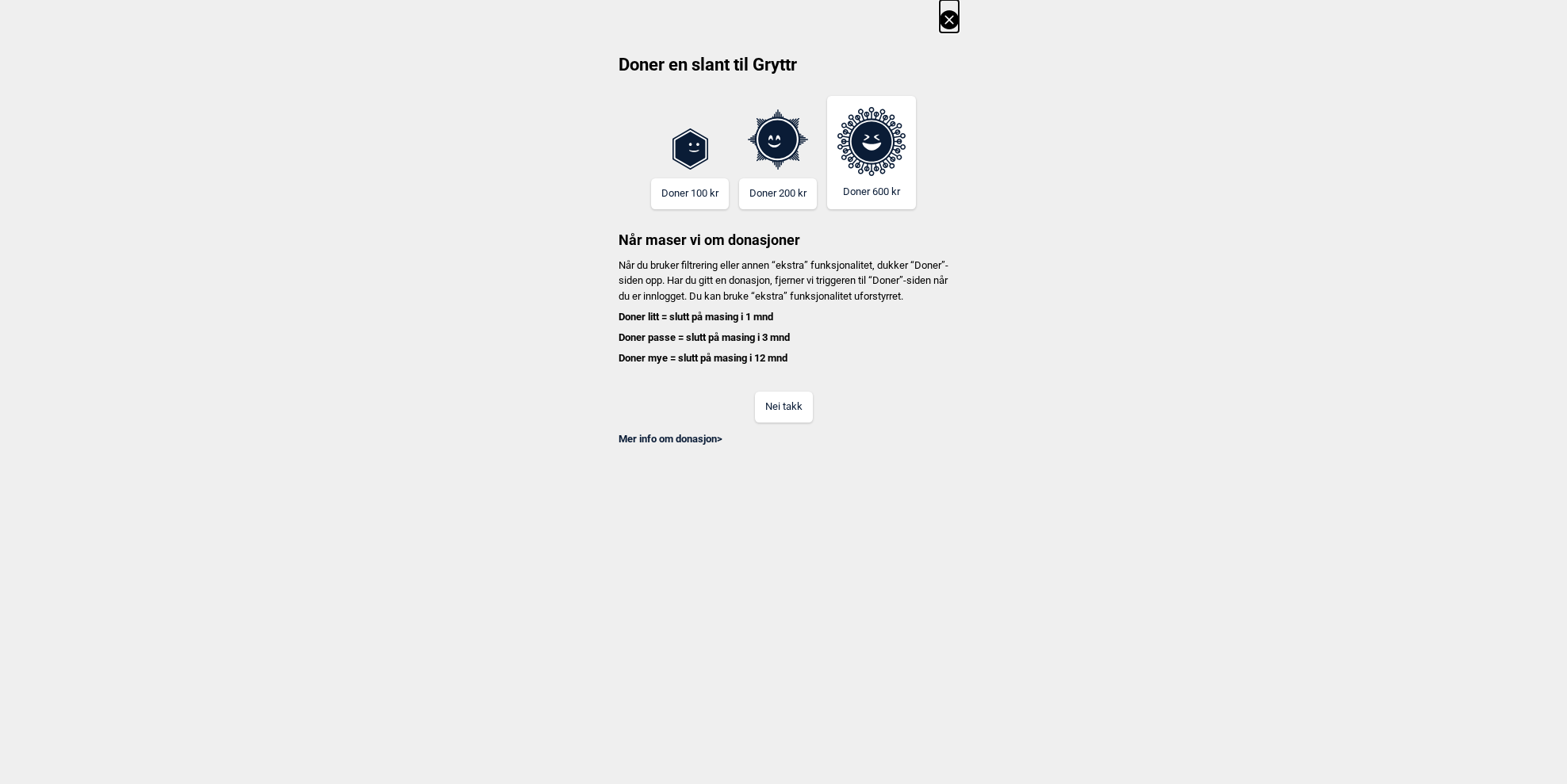 scroll, scrollTop: 0, scrollLeft: 0, axis: both 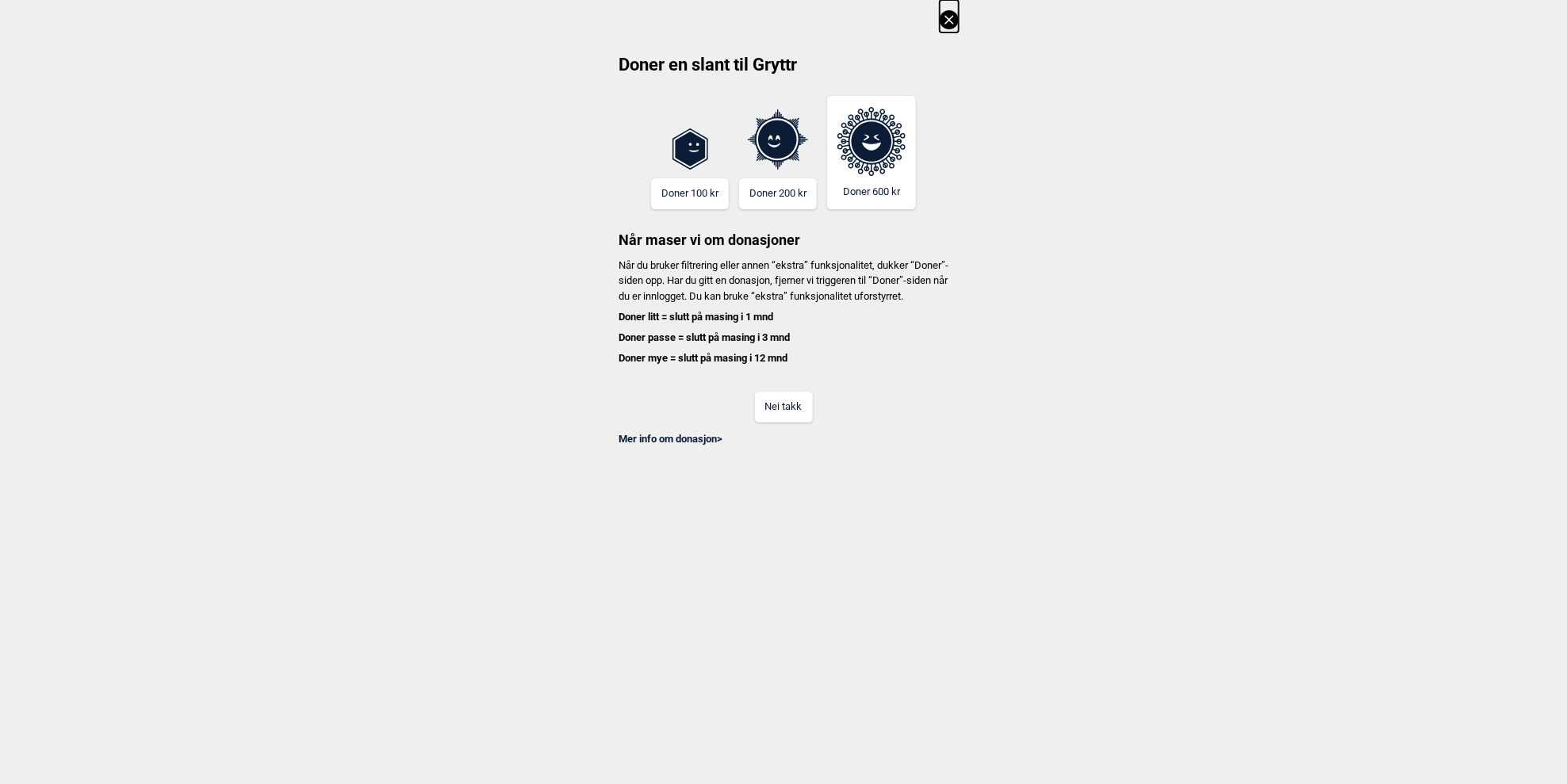 click on "Nei takk" at bounding box center (784, 407) 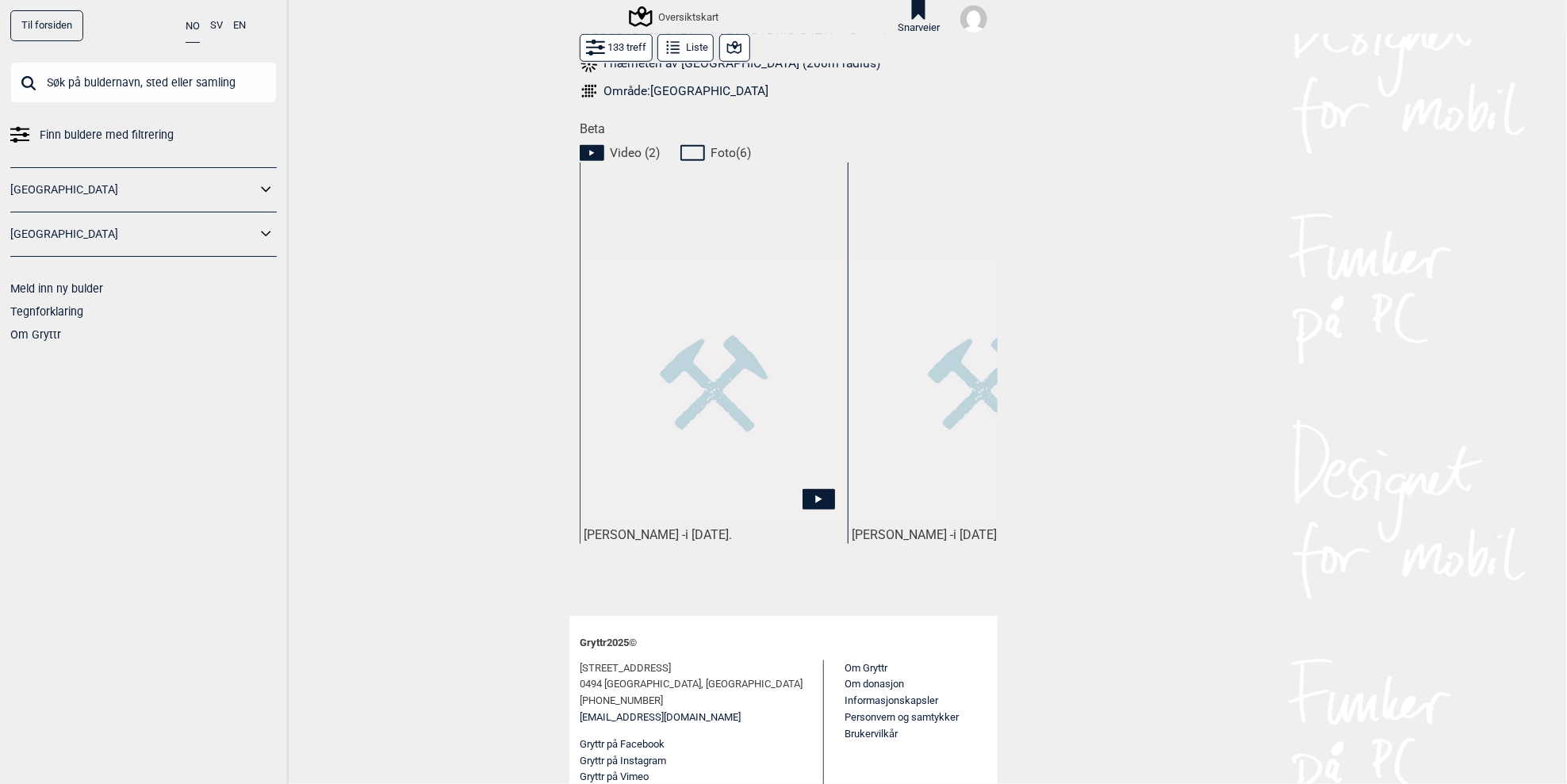 scroll, scrollTop: 661, scrollLeft: 0, axis: vertical 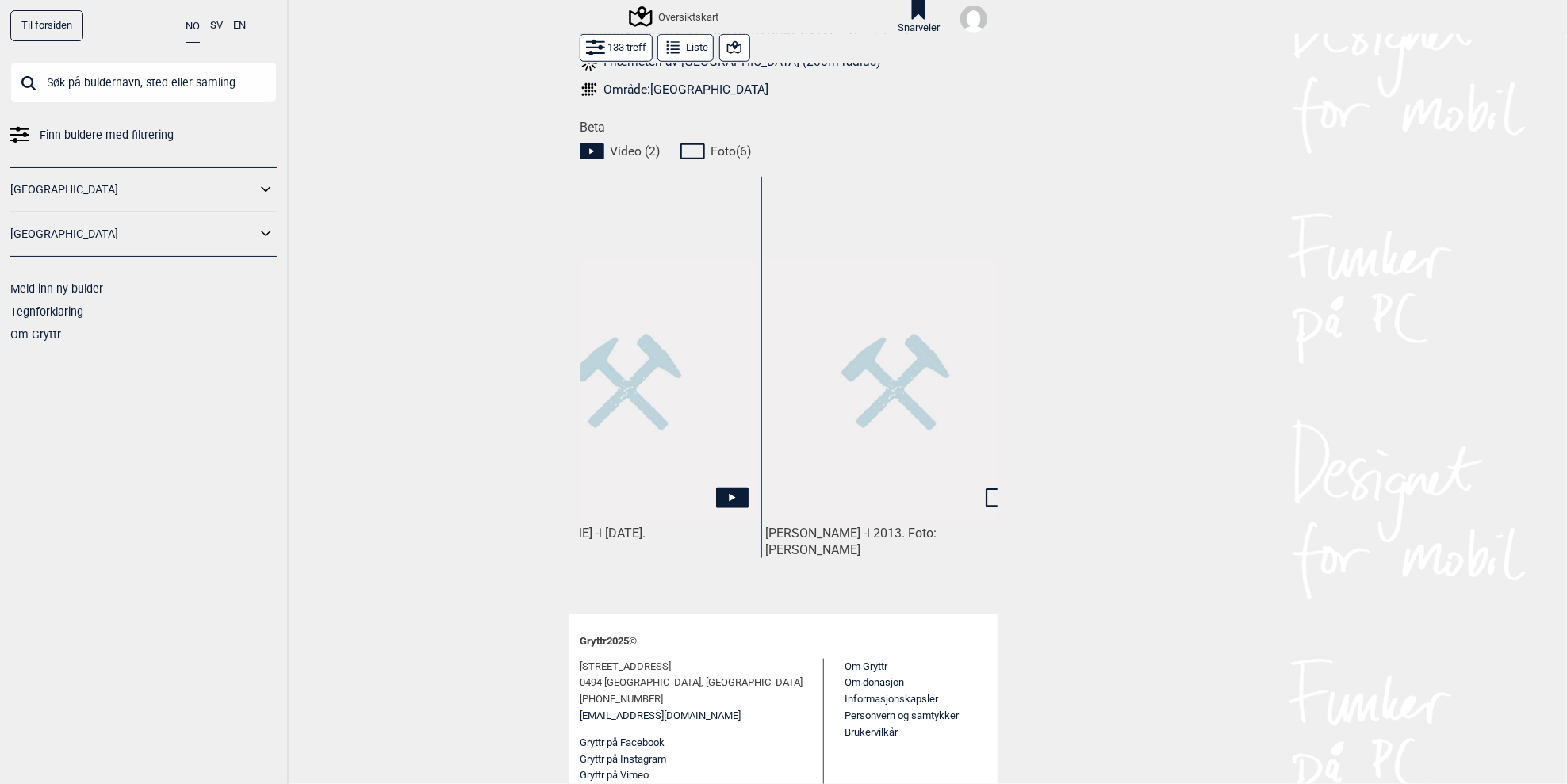 click 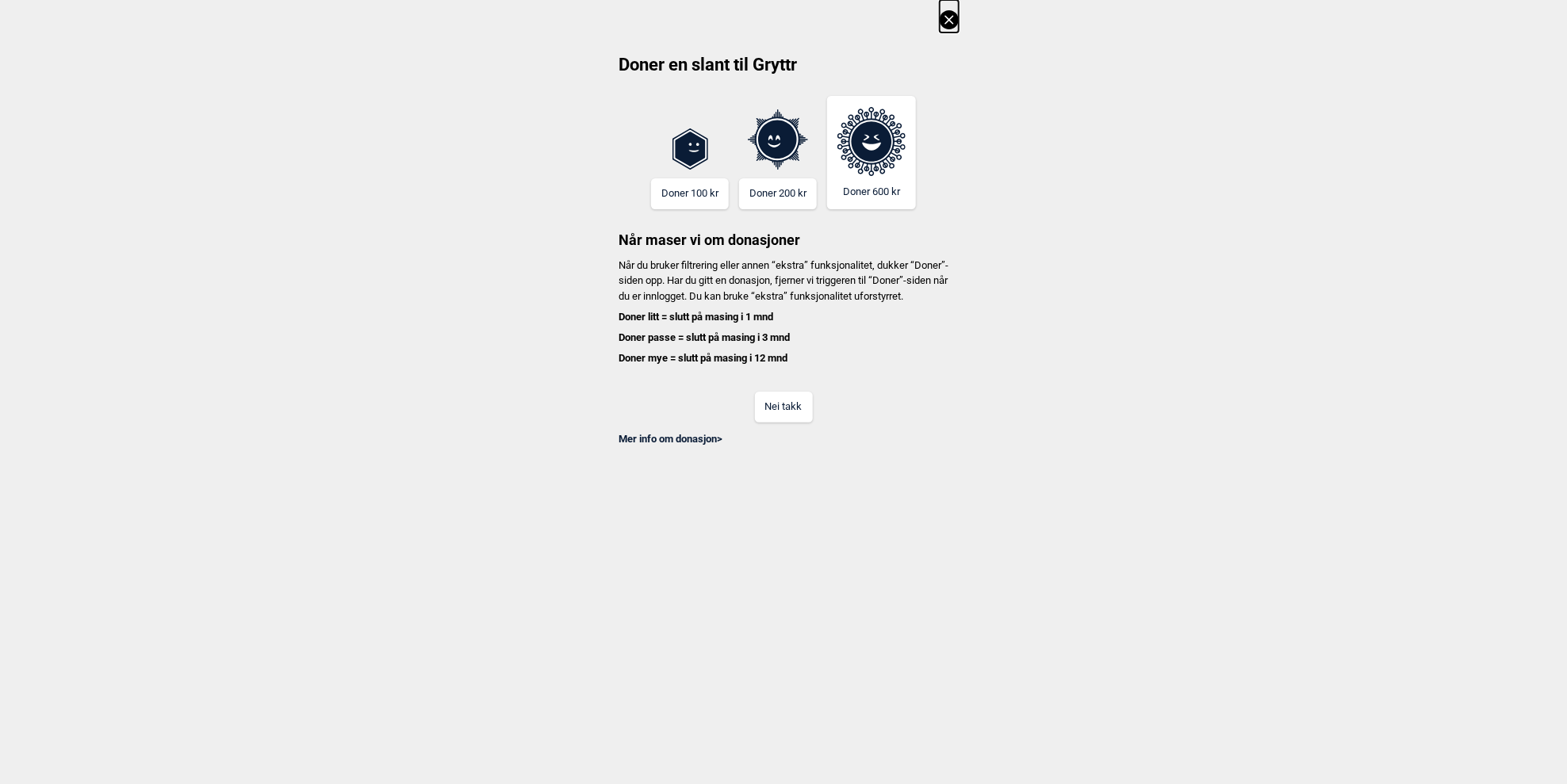 click on "Nei takk" at bounding box center [784, 407] 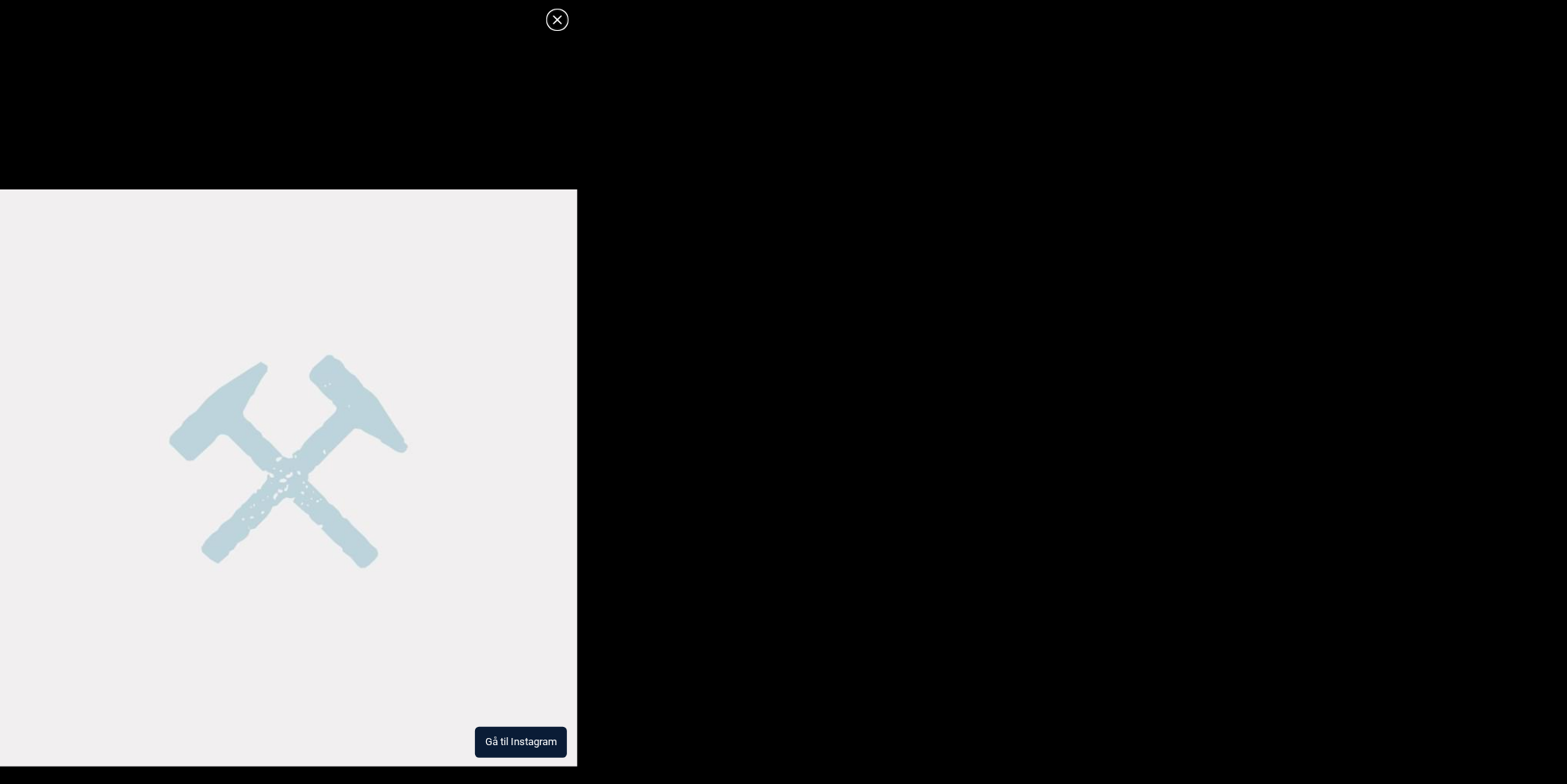 click on "Gå til Instagram" at bounding box center (521, 742) 